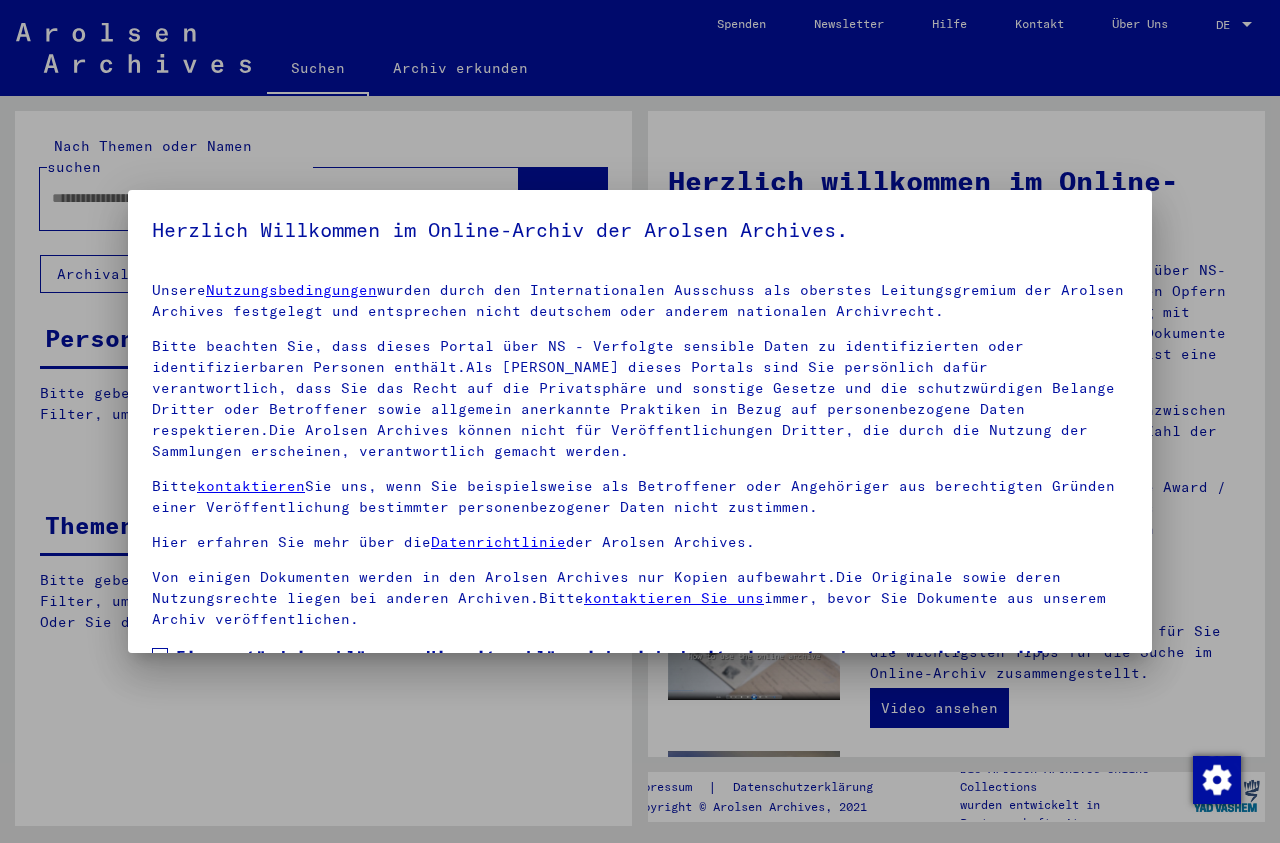 scroll, scrollTop: 0, scrollLeft: 0, axis: both 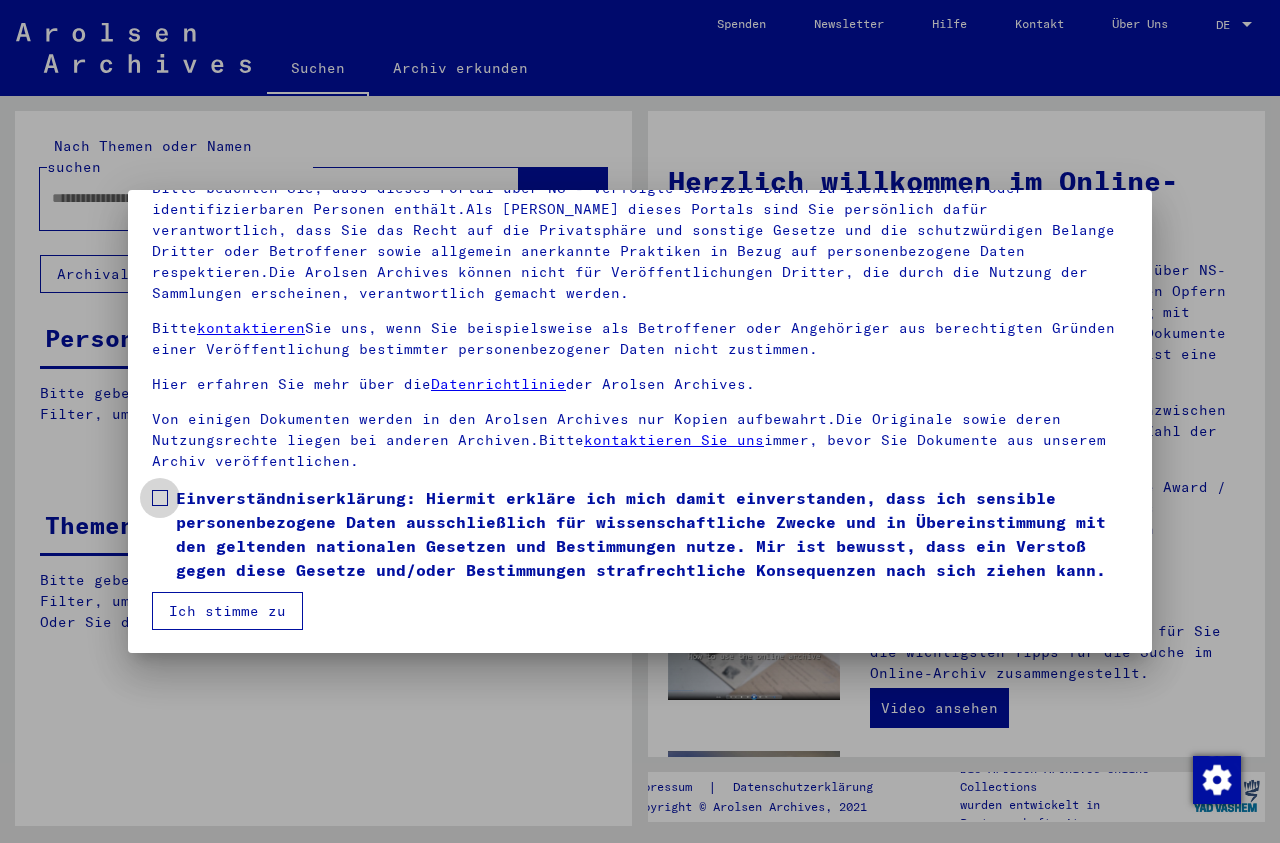 click at bounding box center (160, 498) 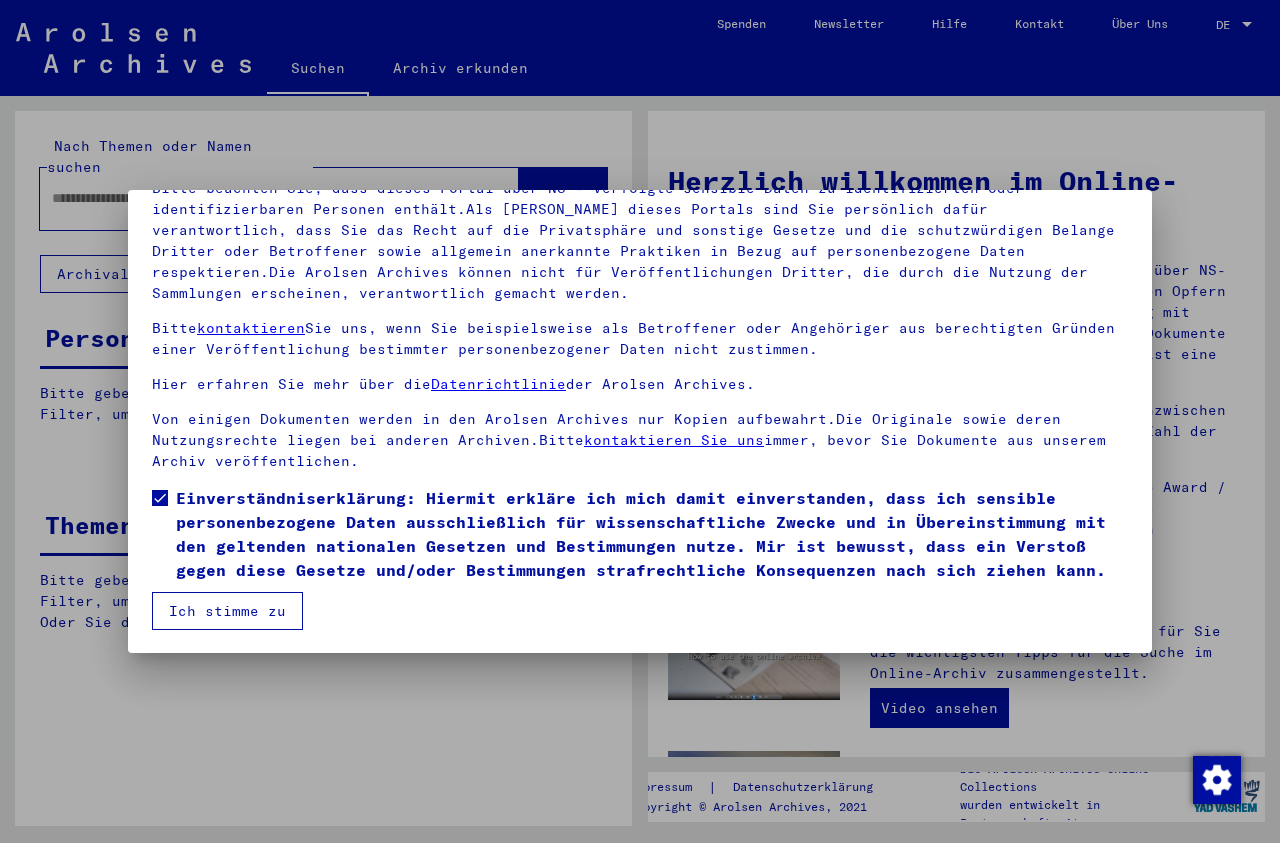 click on "Ich stimme zu" at bounding box center [227, 611] 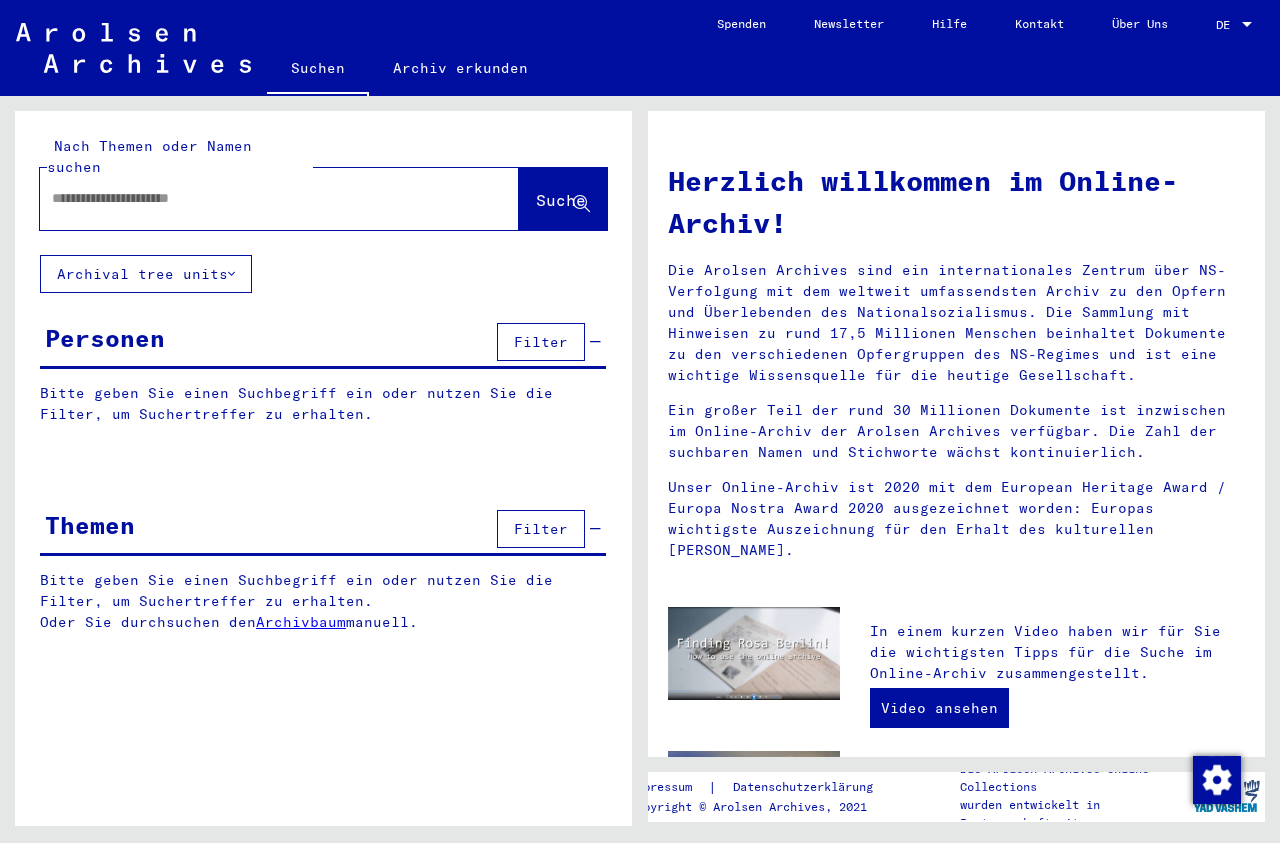click at bounding box center [255, 198] 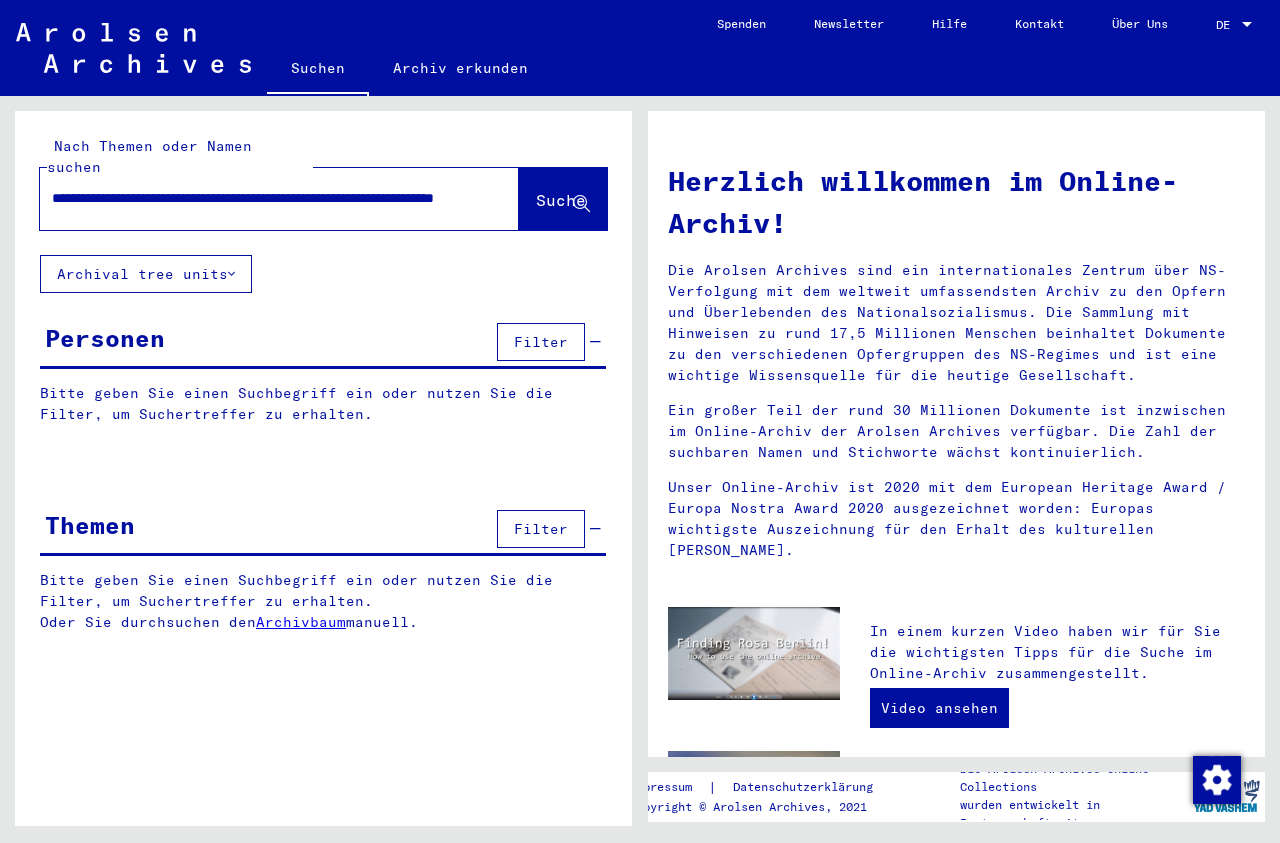 scroll, scrollTop: 0, scrollLeft: 334, axis: horizontal 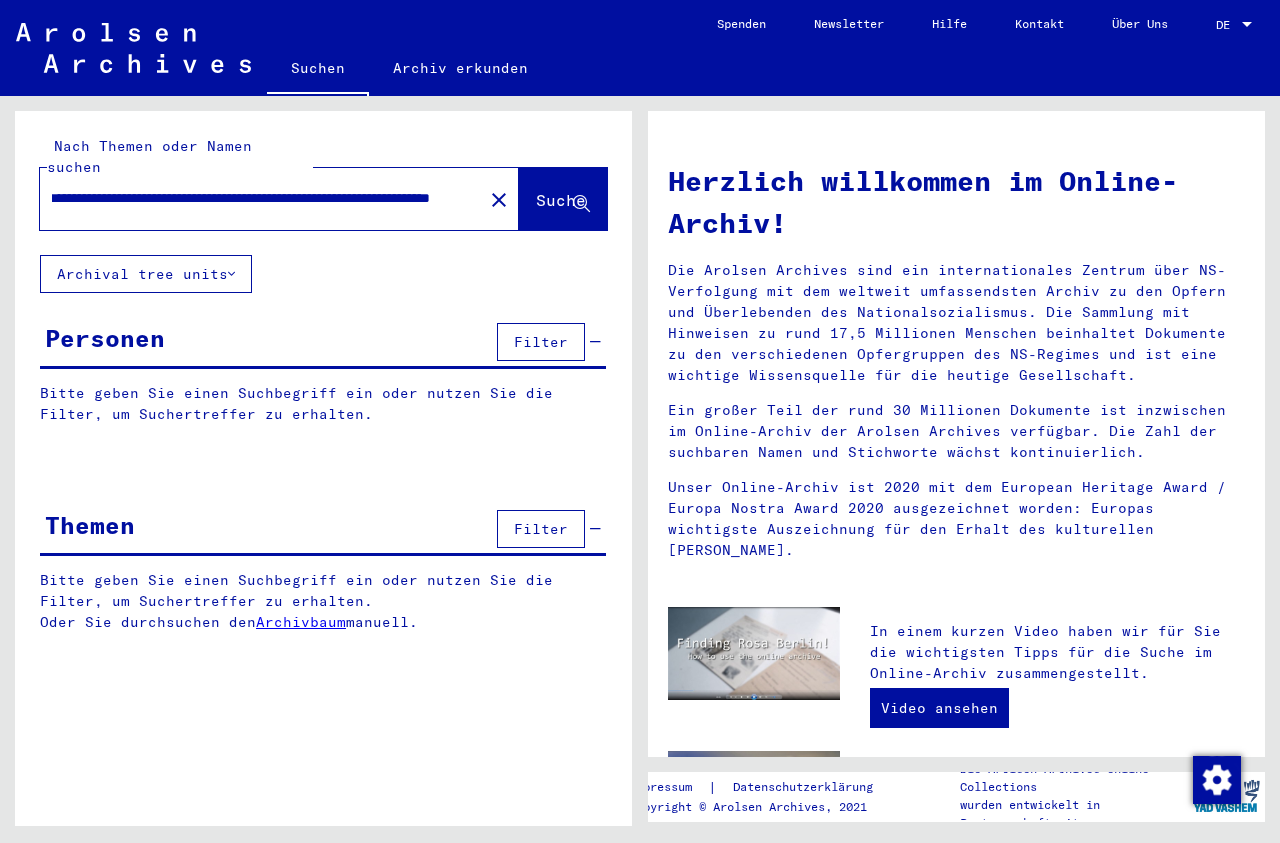 drag, startPoint x: 48, startPoint y: 181, endPoint x: 77, endPoint y: 180, distance: 29.017237 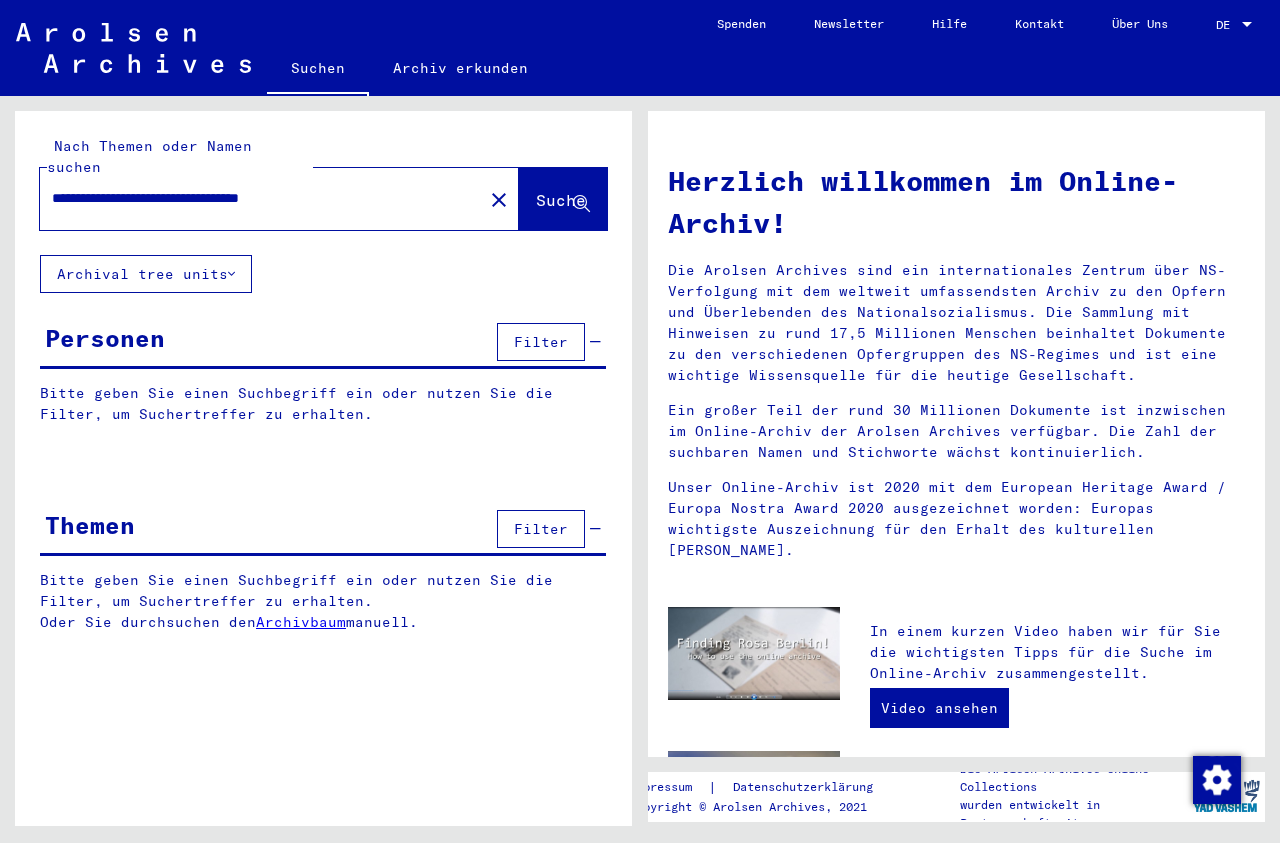 scroll, scrollTop: 0, scrollLeft: 0, axis: both 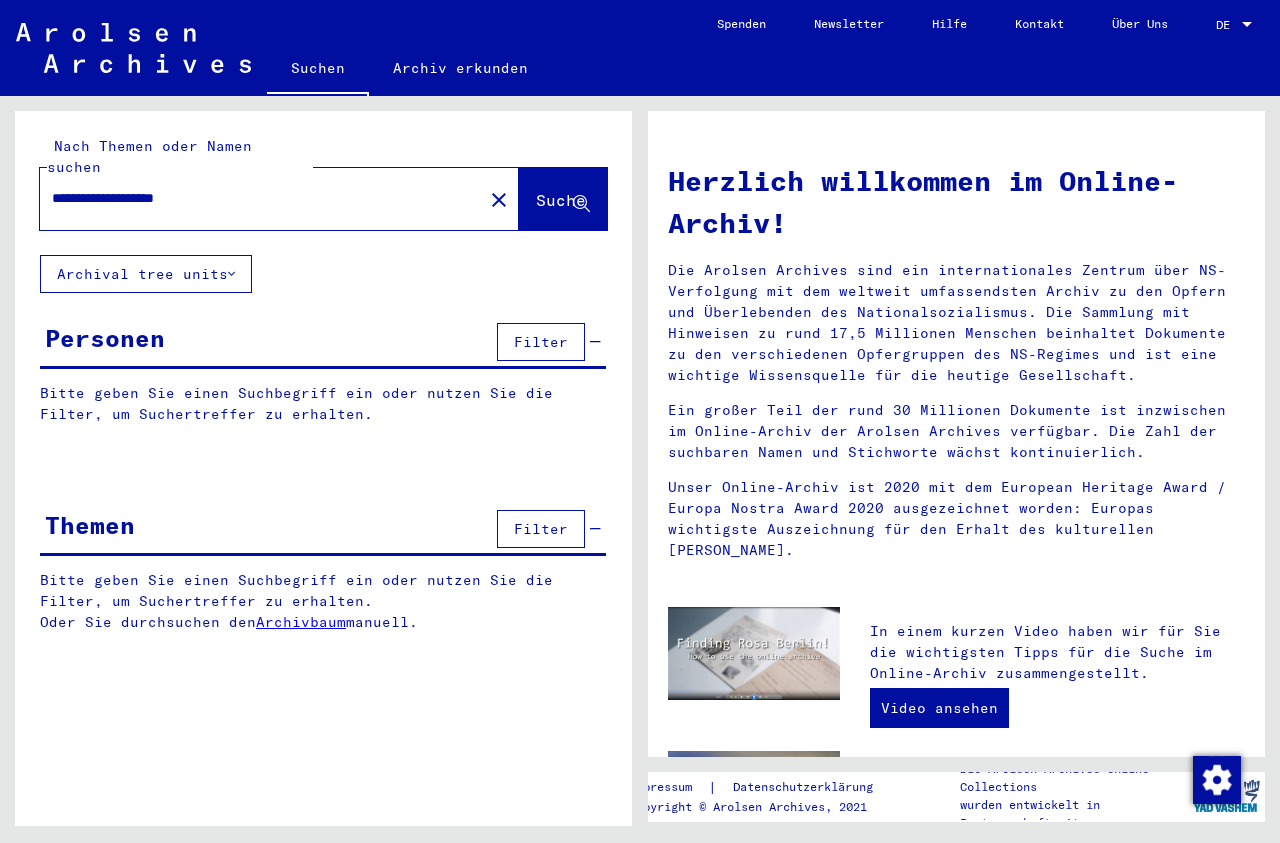 click on "**********" at bounding box center [241, 198] 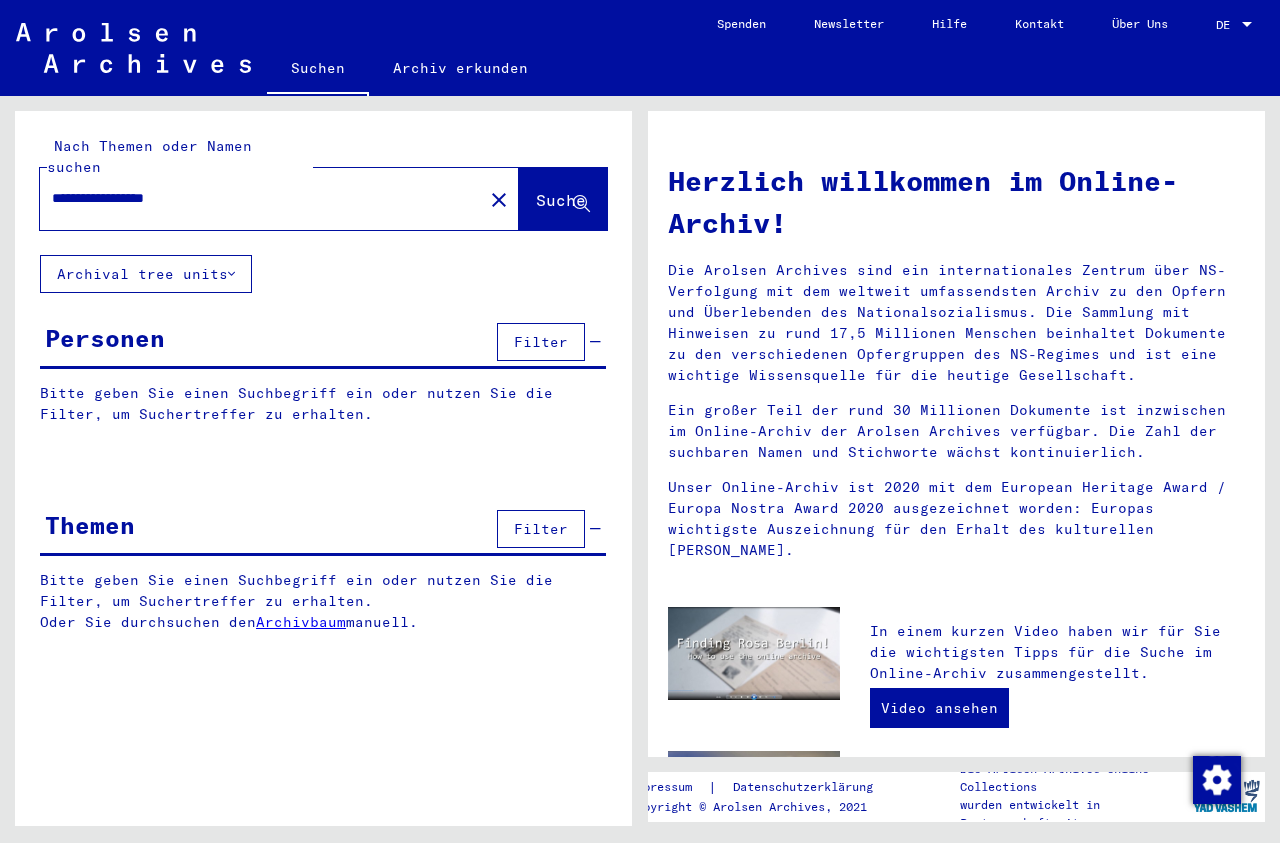 type on "**********" 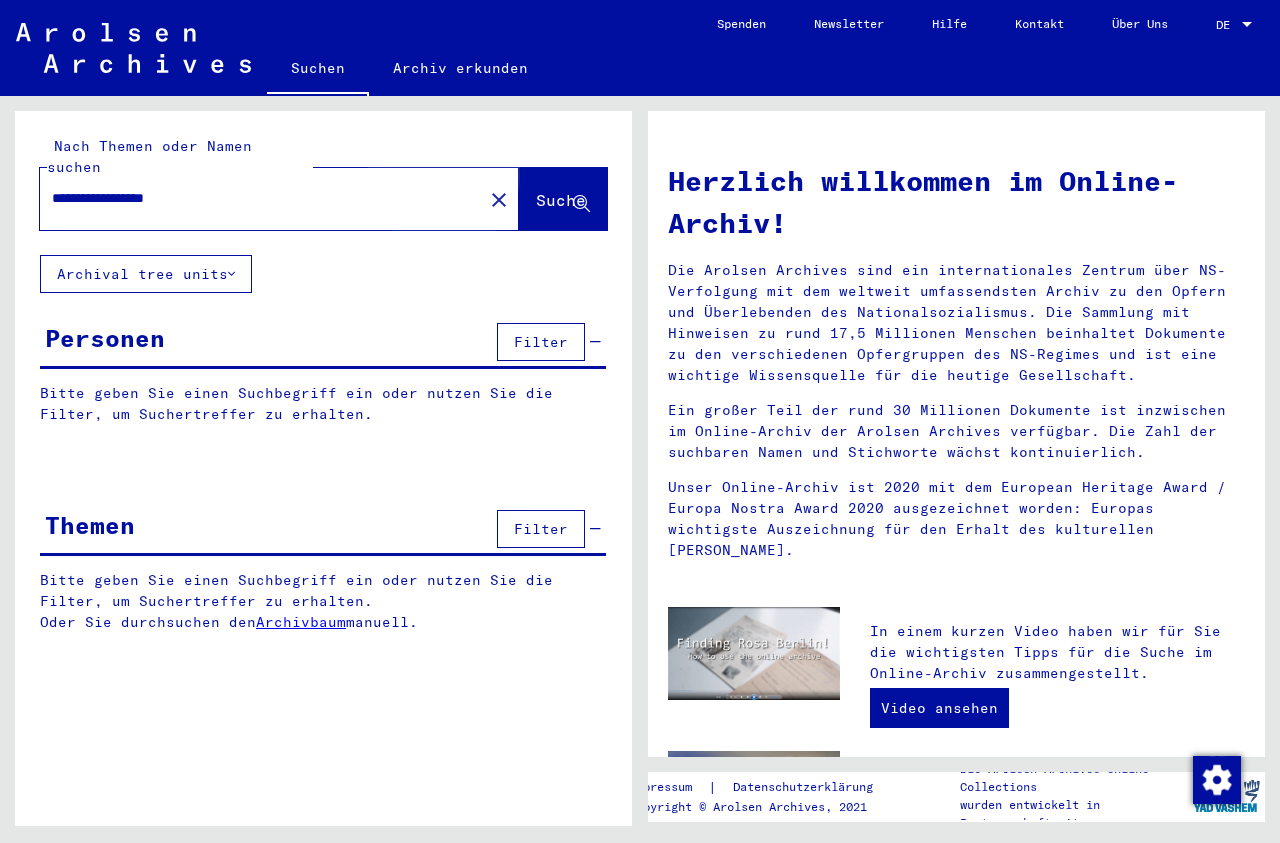 click on "Suche" 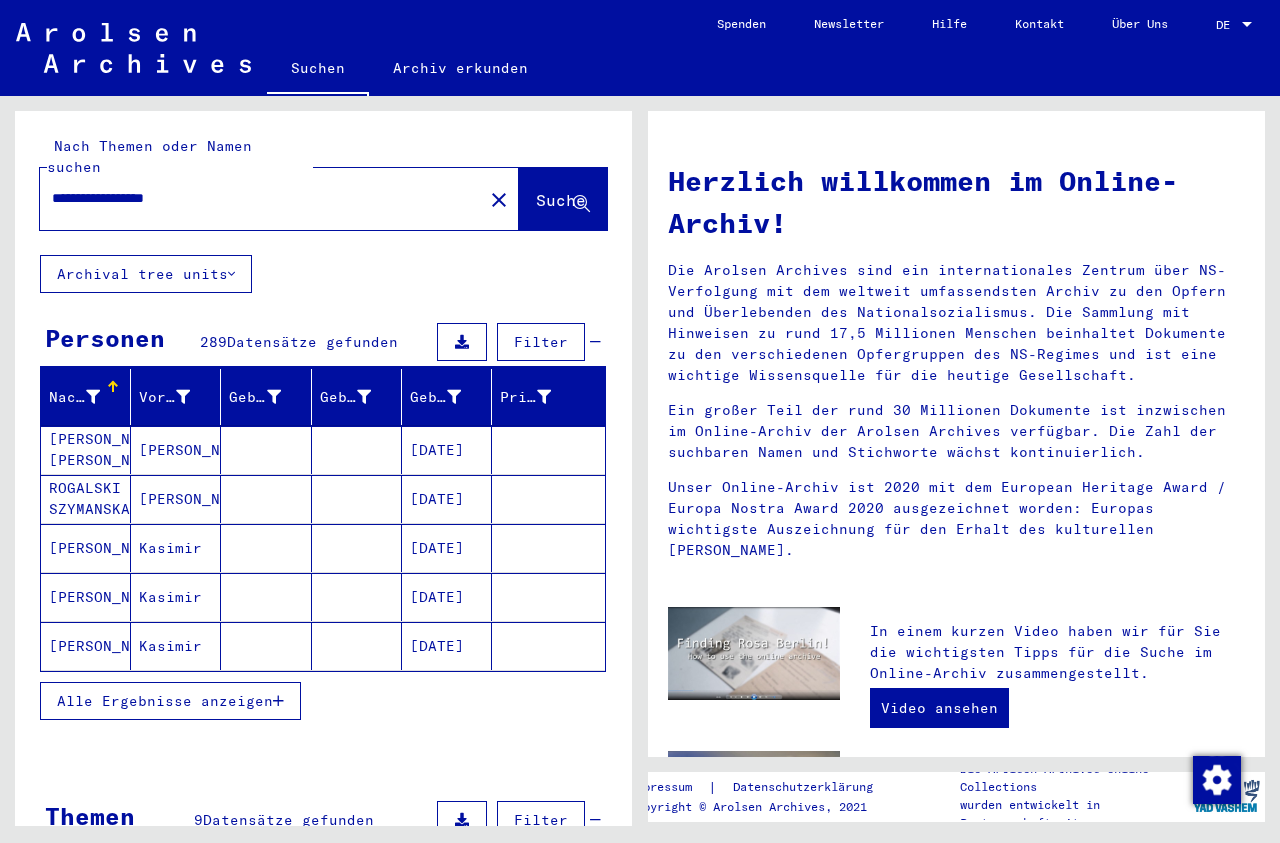 click at bounding box center (357, 499) 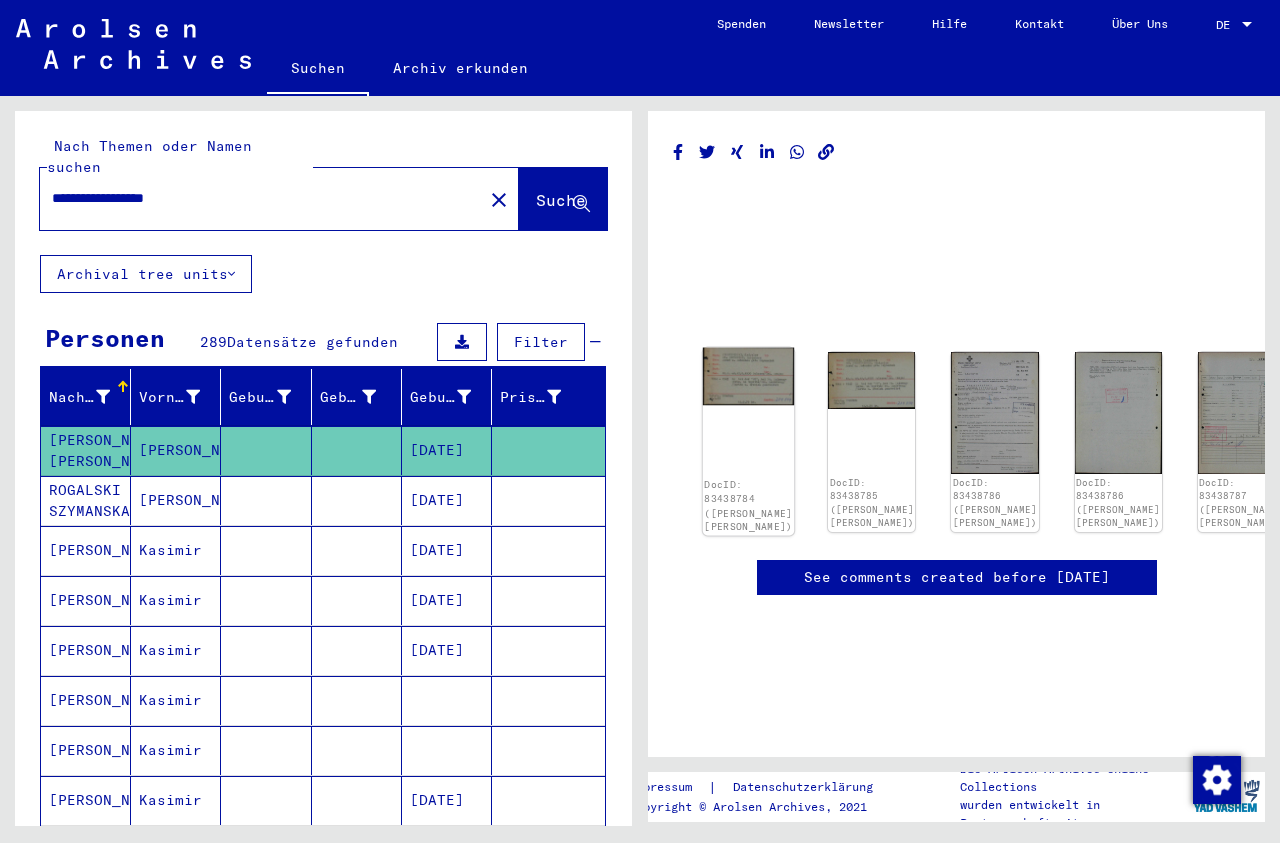 click 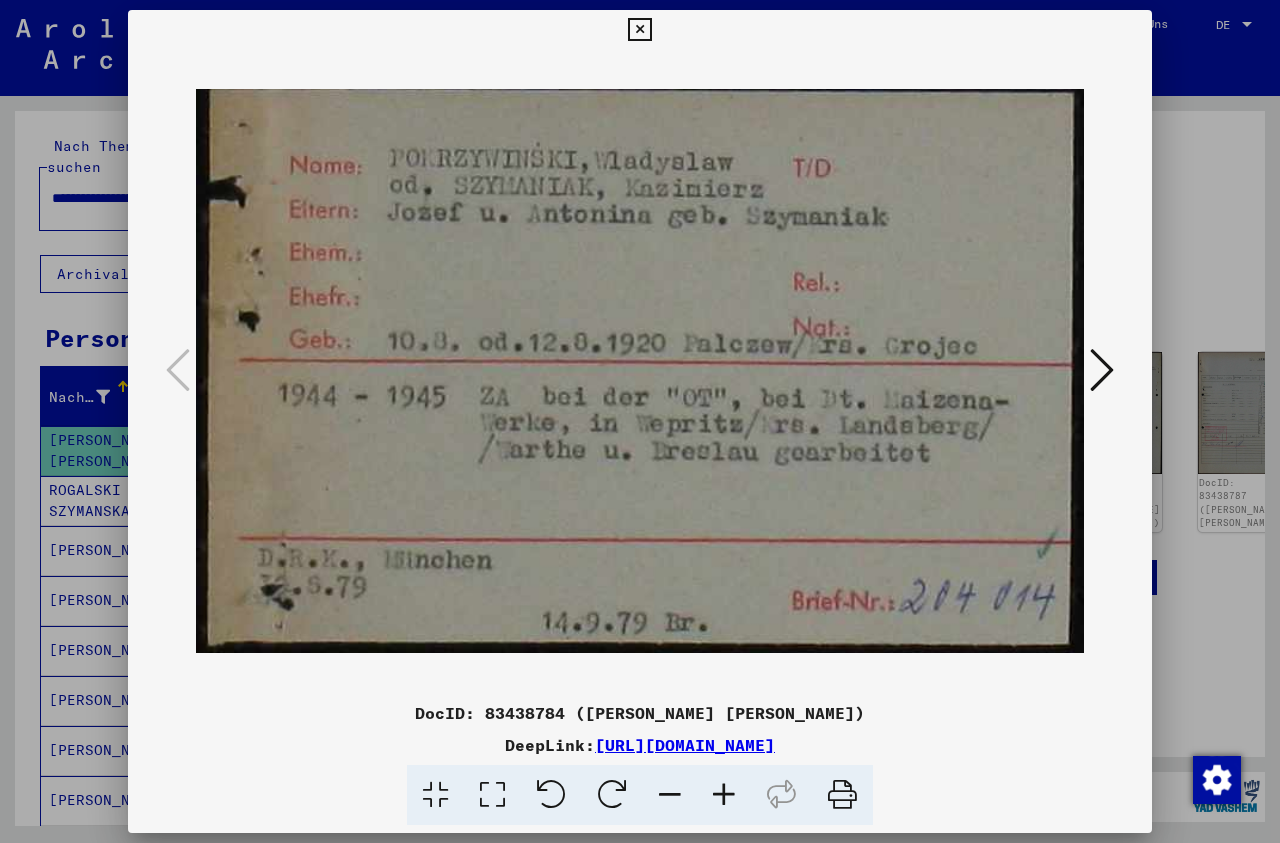 click at bounding box center (1102, 370) 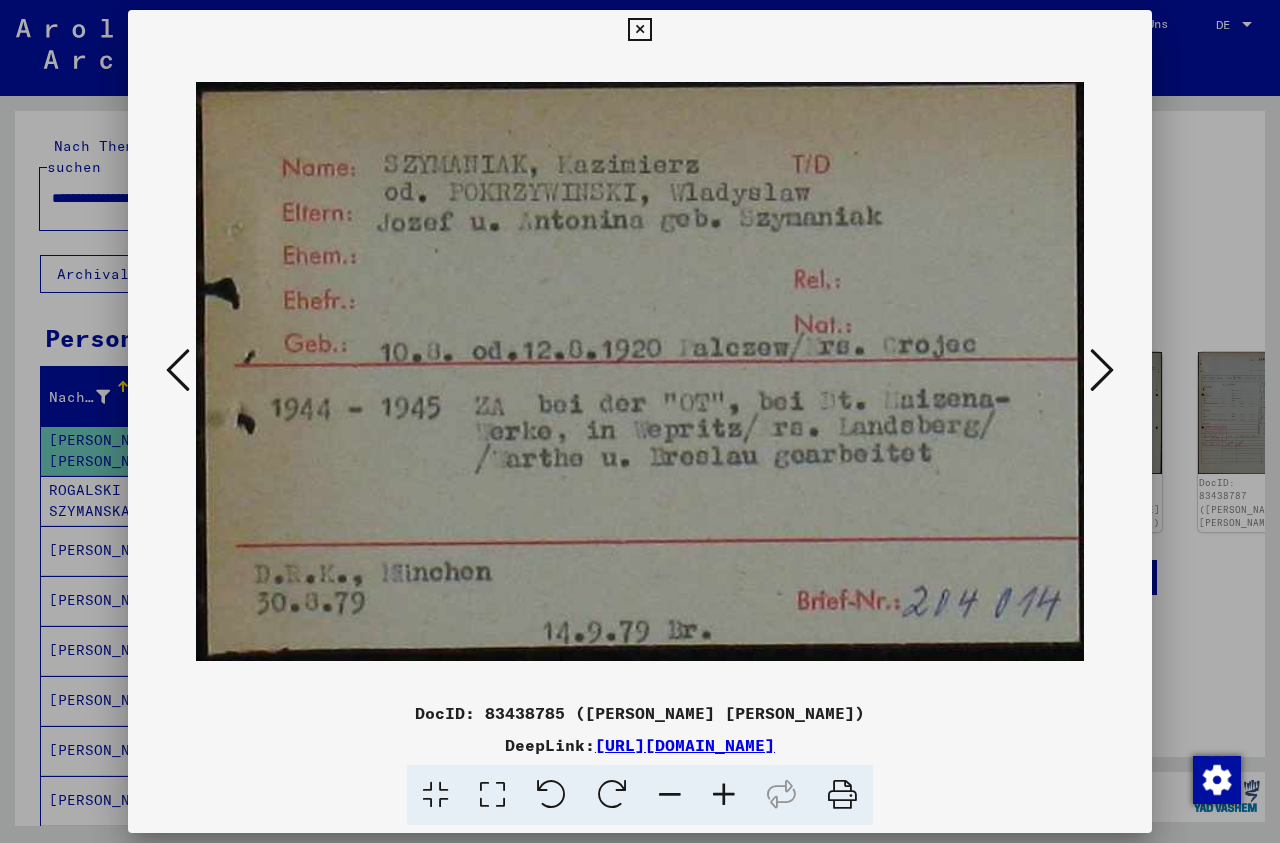 click at bounding box center (1102, 370) 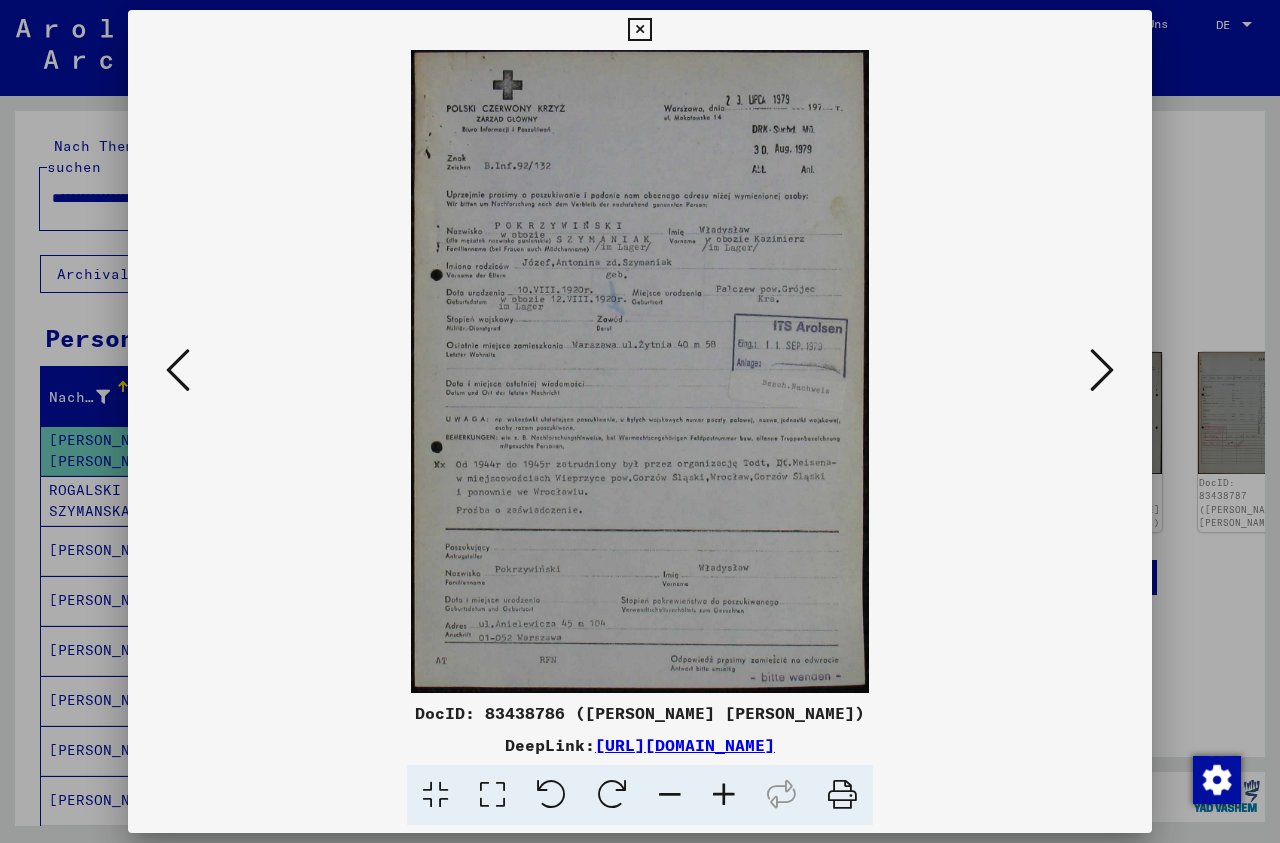 click at bounding box center [639, 30] 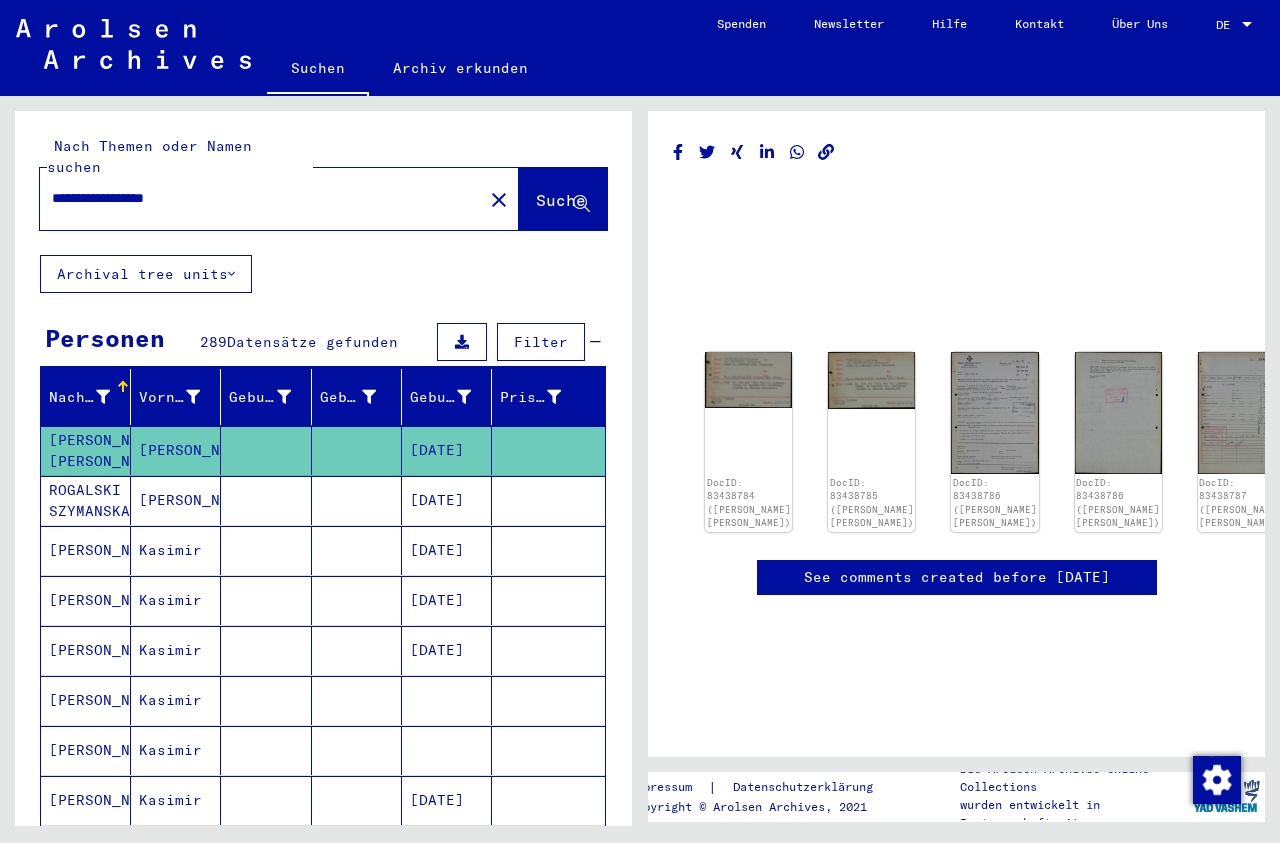 click on "[PERSON_NAME]" at bounding box center (176, 550) 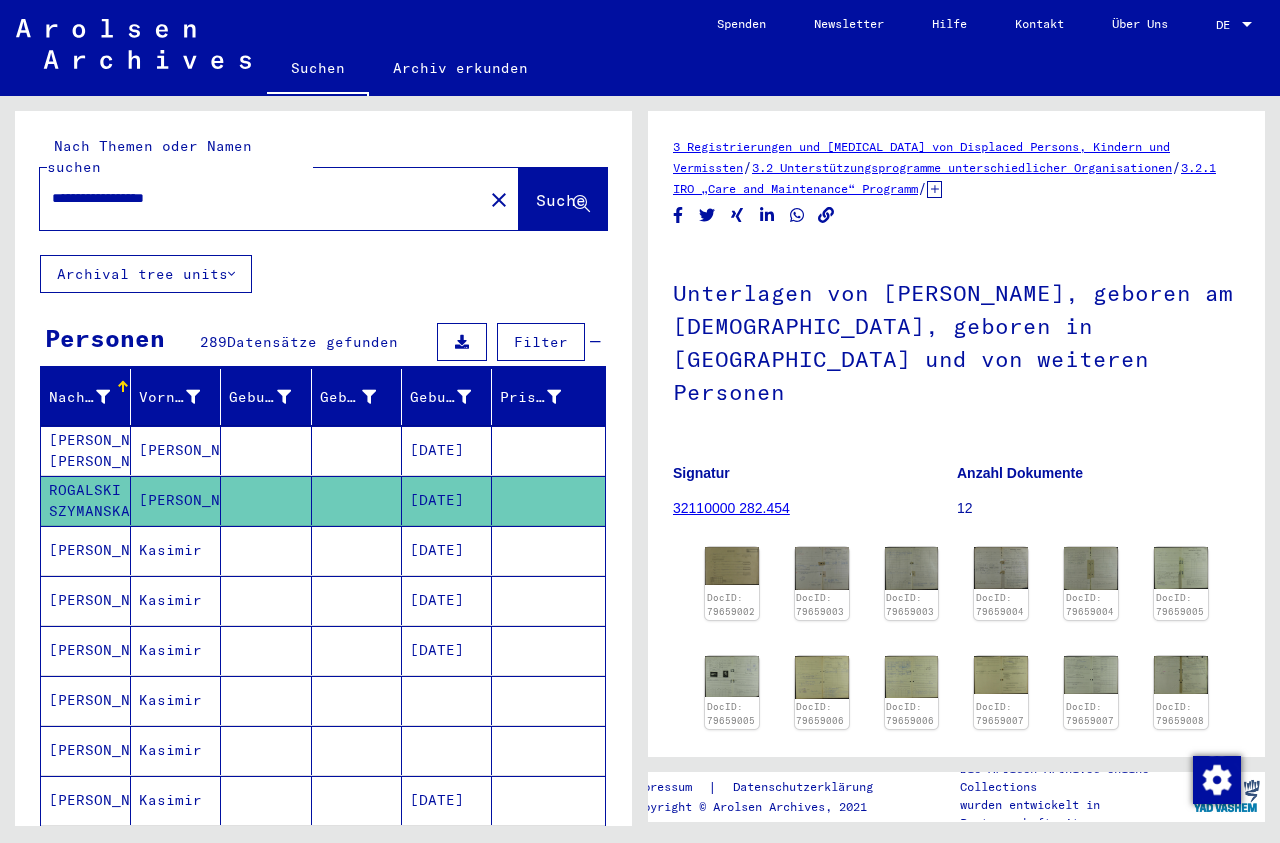 click at bounding box center [266, 600] 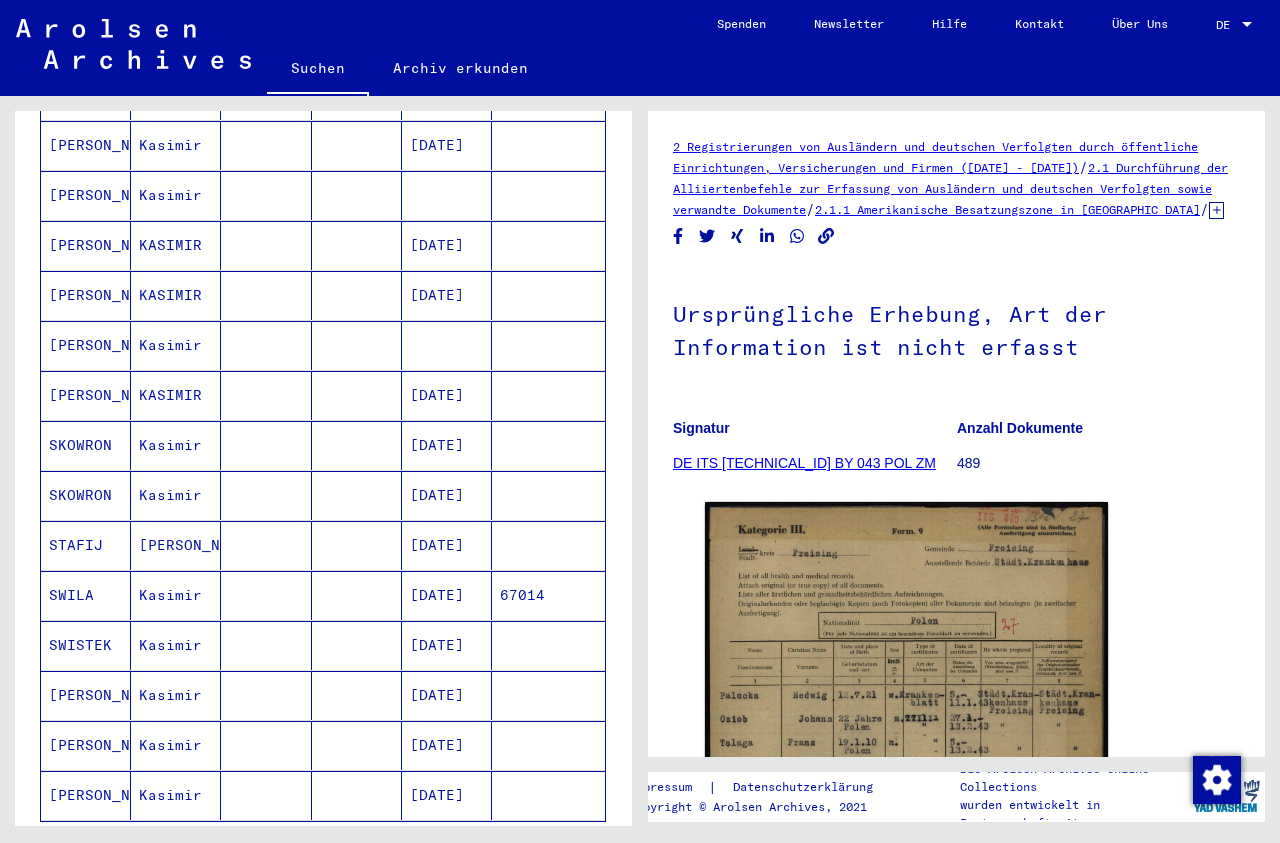 scroll, scrollTop: 891, scrollLeft: 0, axis: vertical 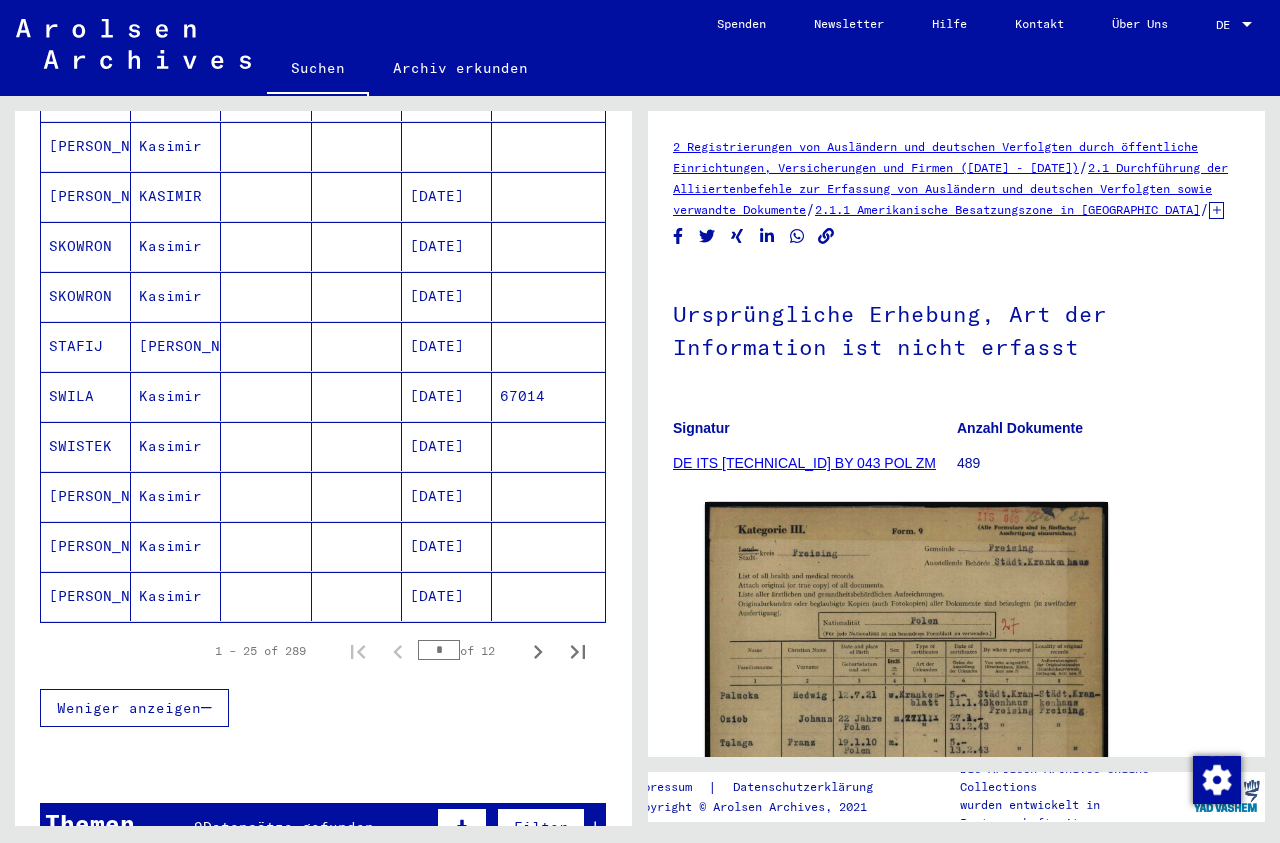 click 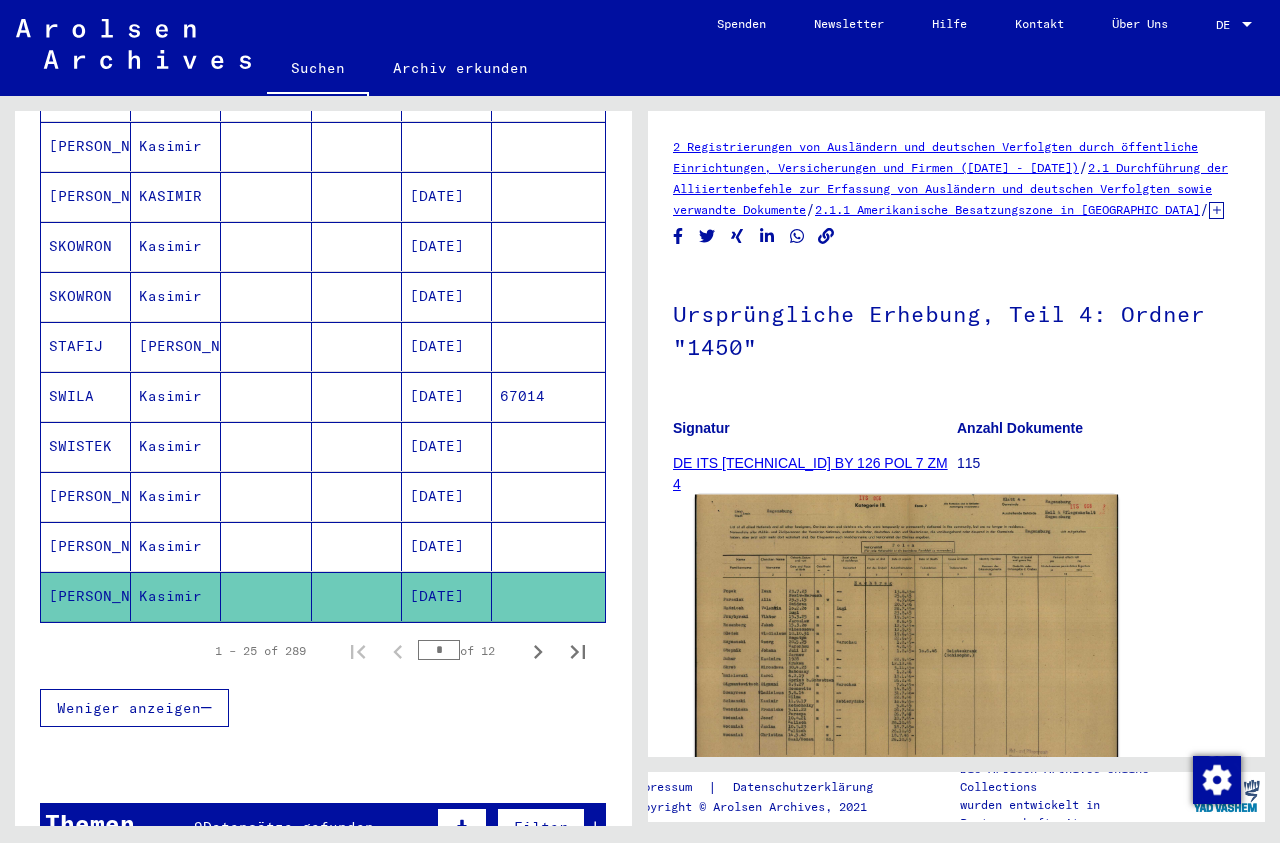 click 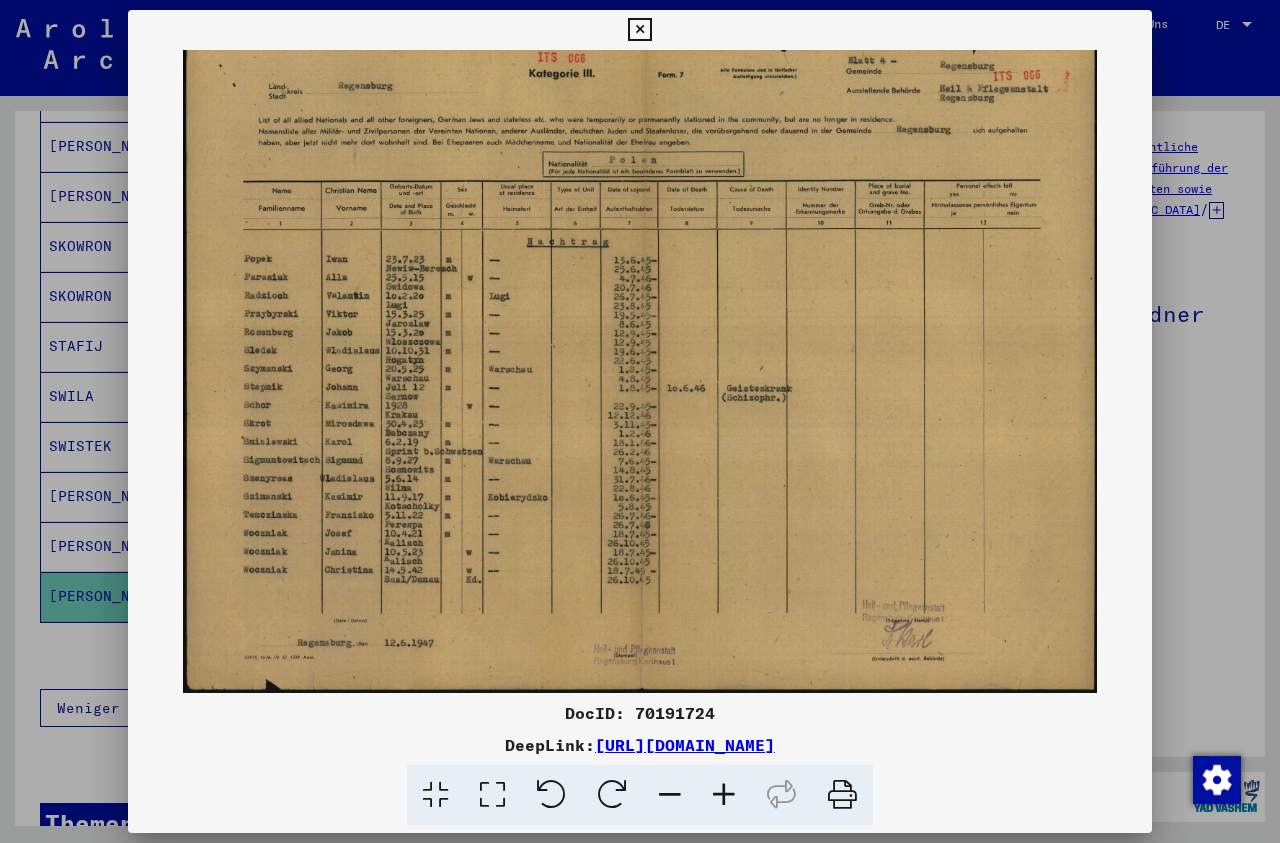 click at bounding box center (724, 795) 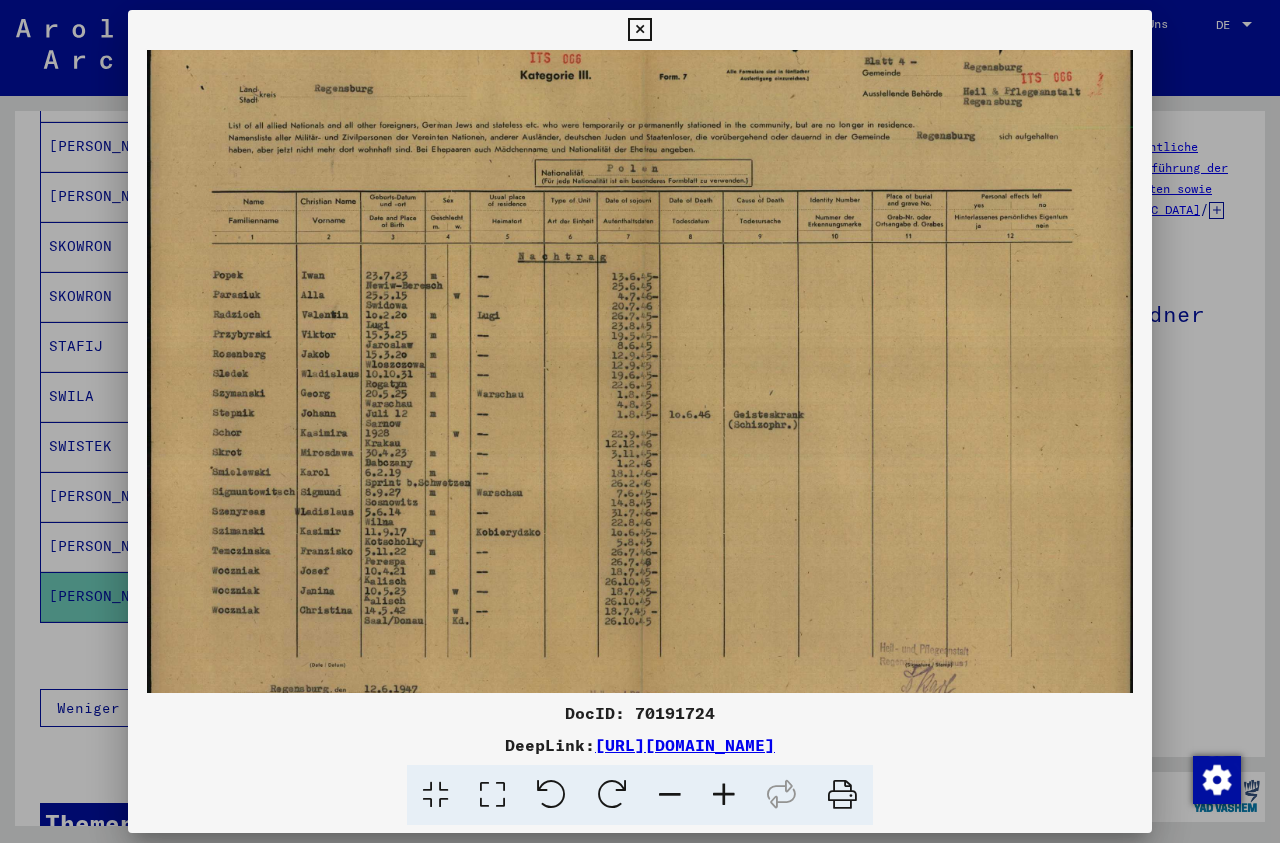 click at bounding box center [724, 795] 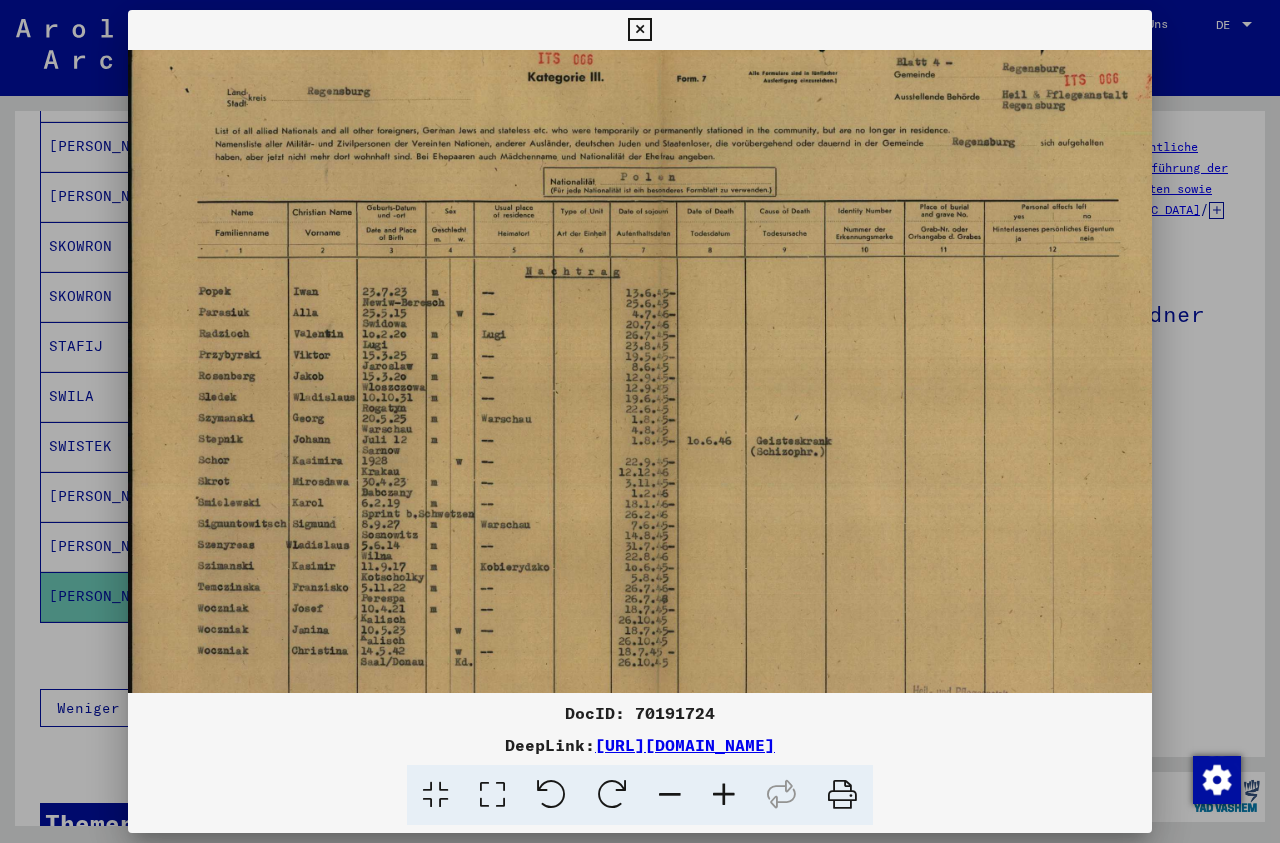 click at bounding box center (724, 795) 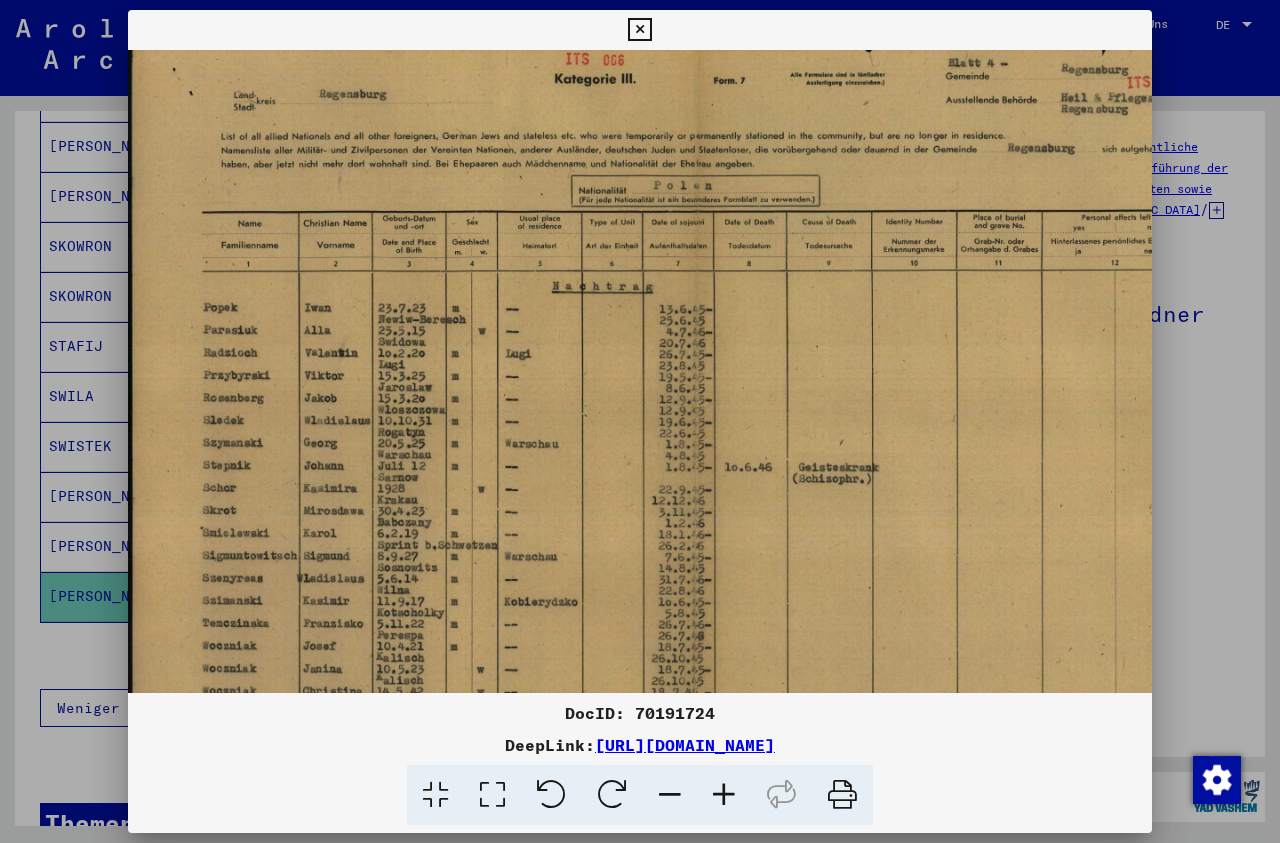 click at bounding box center (724, 795) 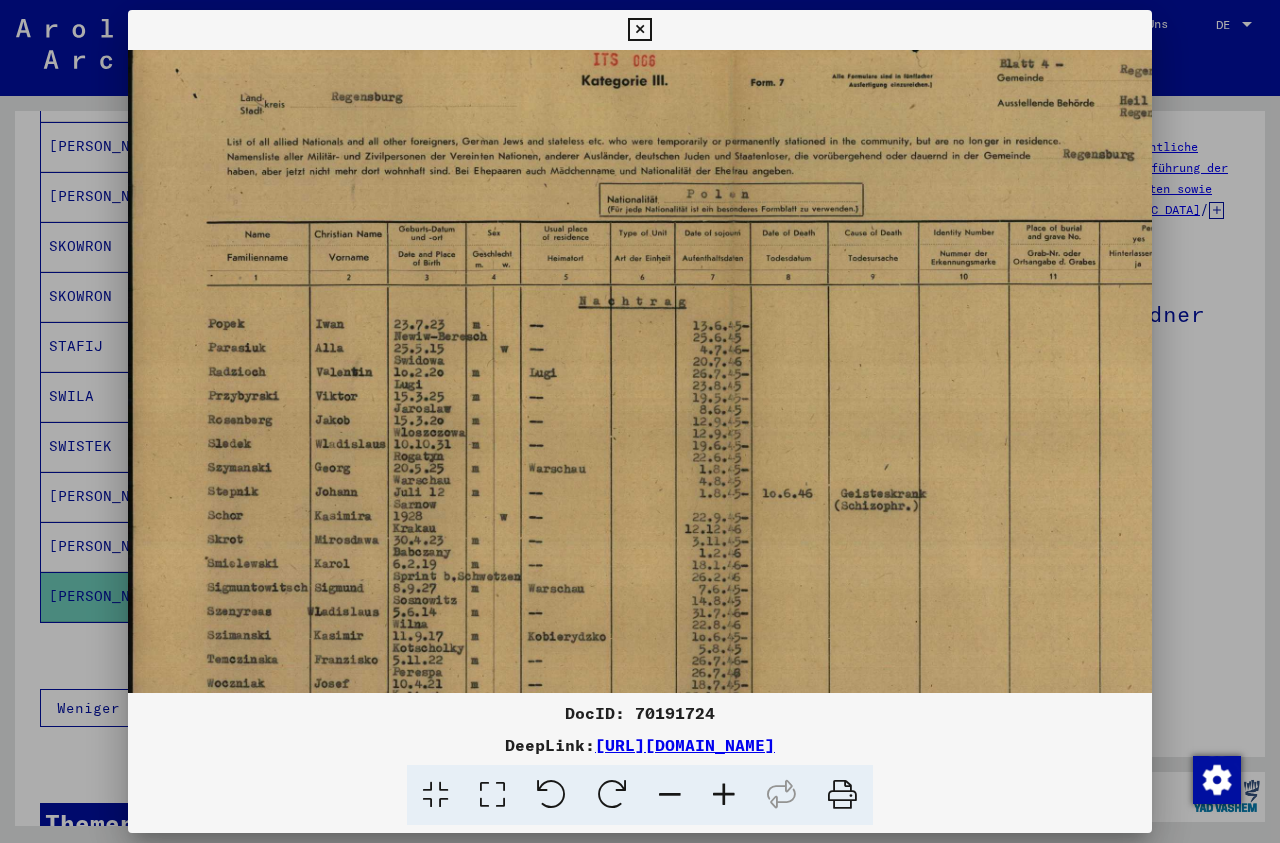 click at bounding box center [724, 795] 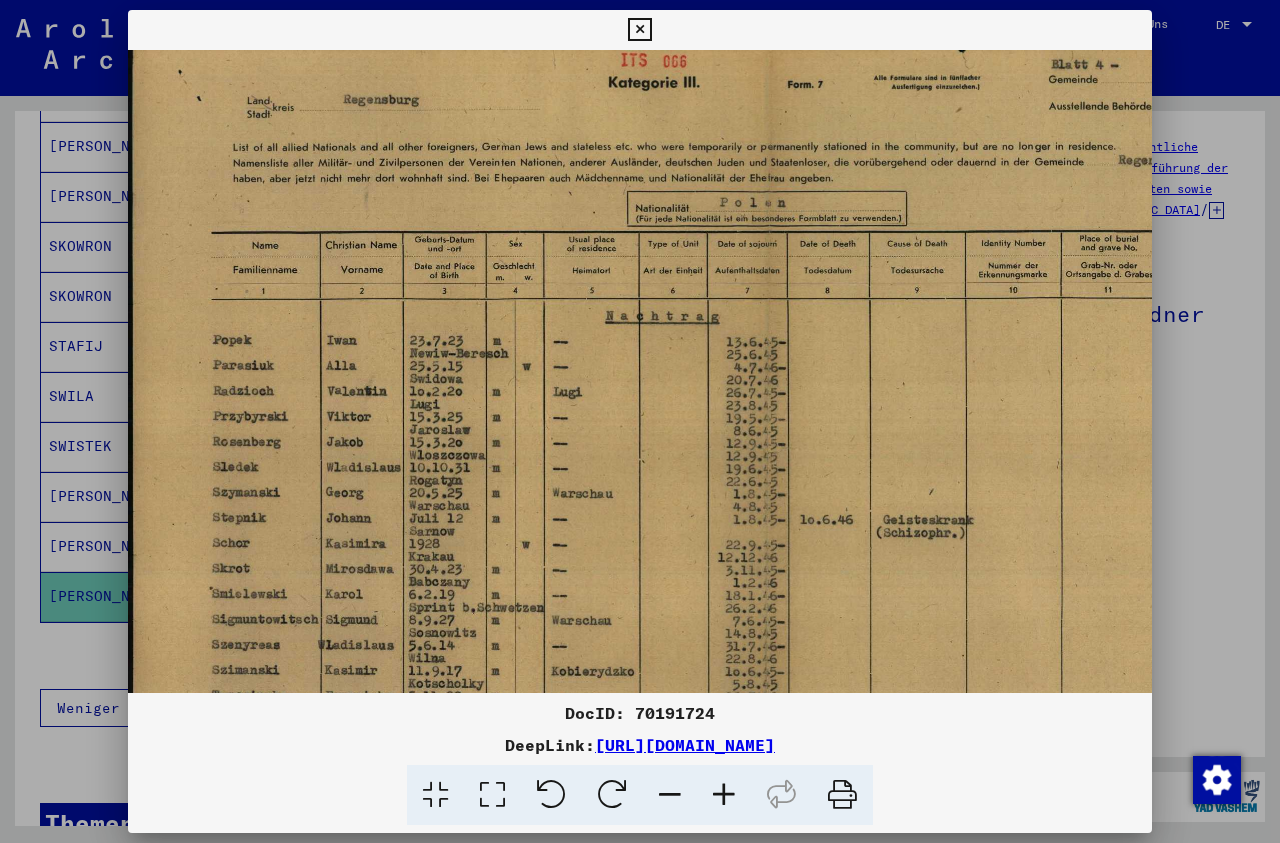 click at bounding box center [724, 795] 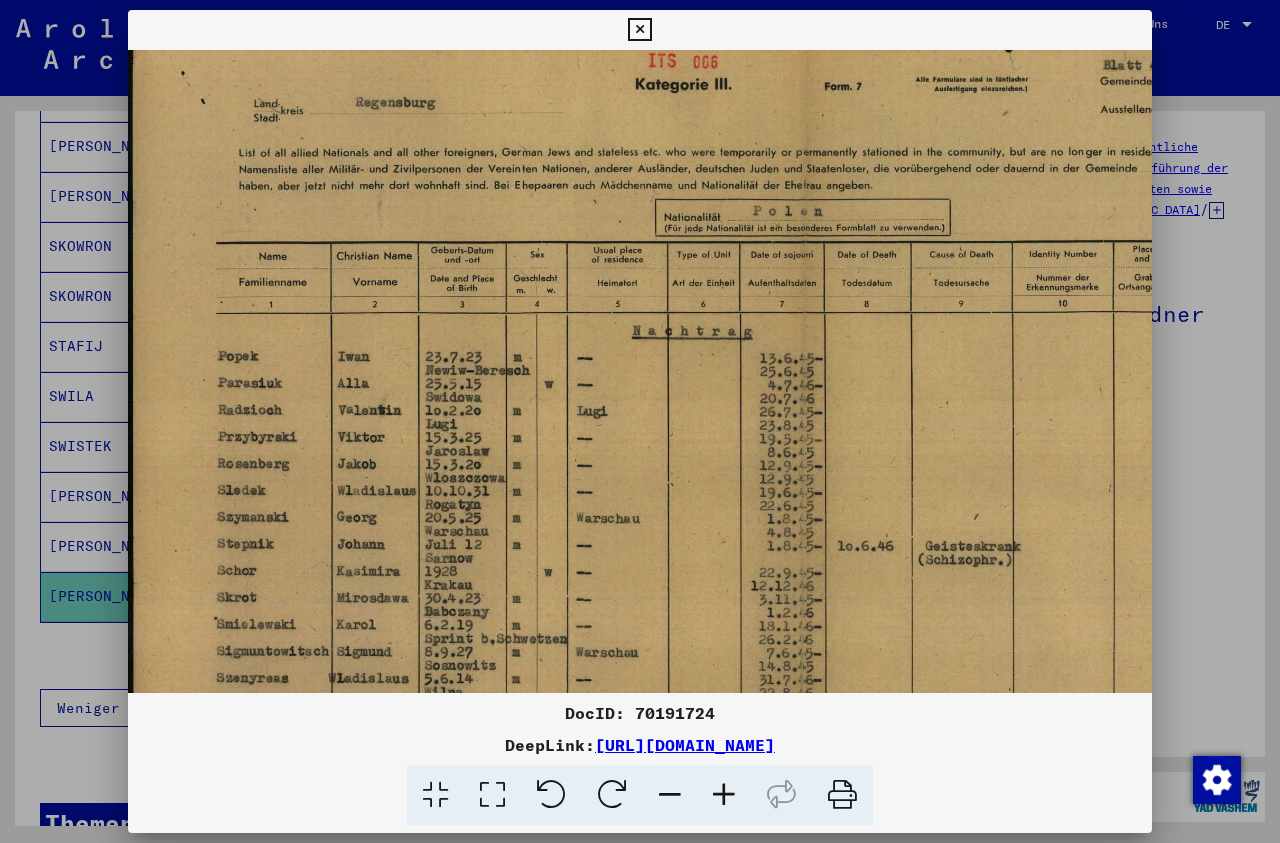 click at bounding box center [639, 30] 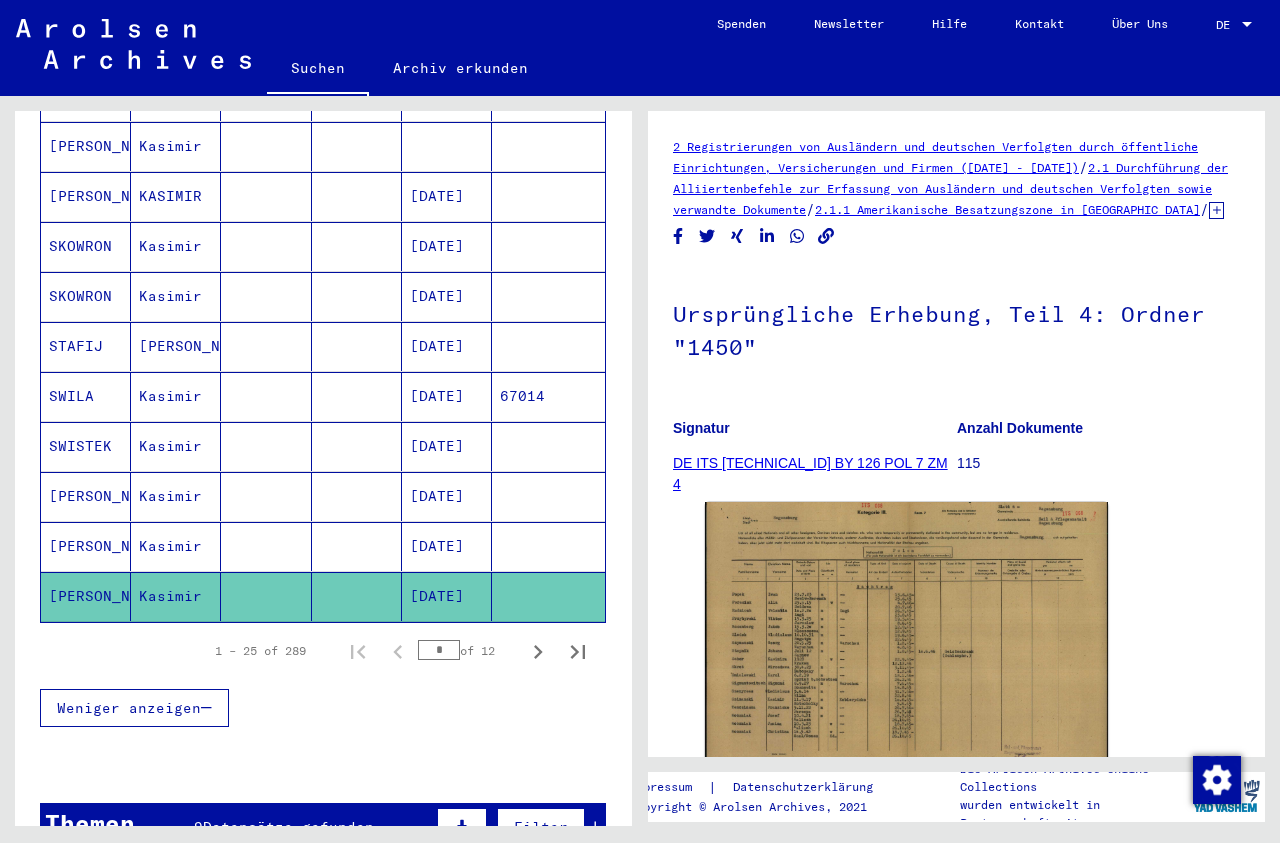 click on "[DATE]" at bounding box center (447, 596) 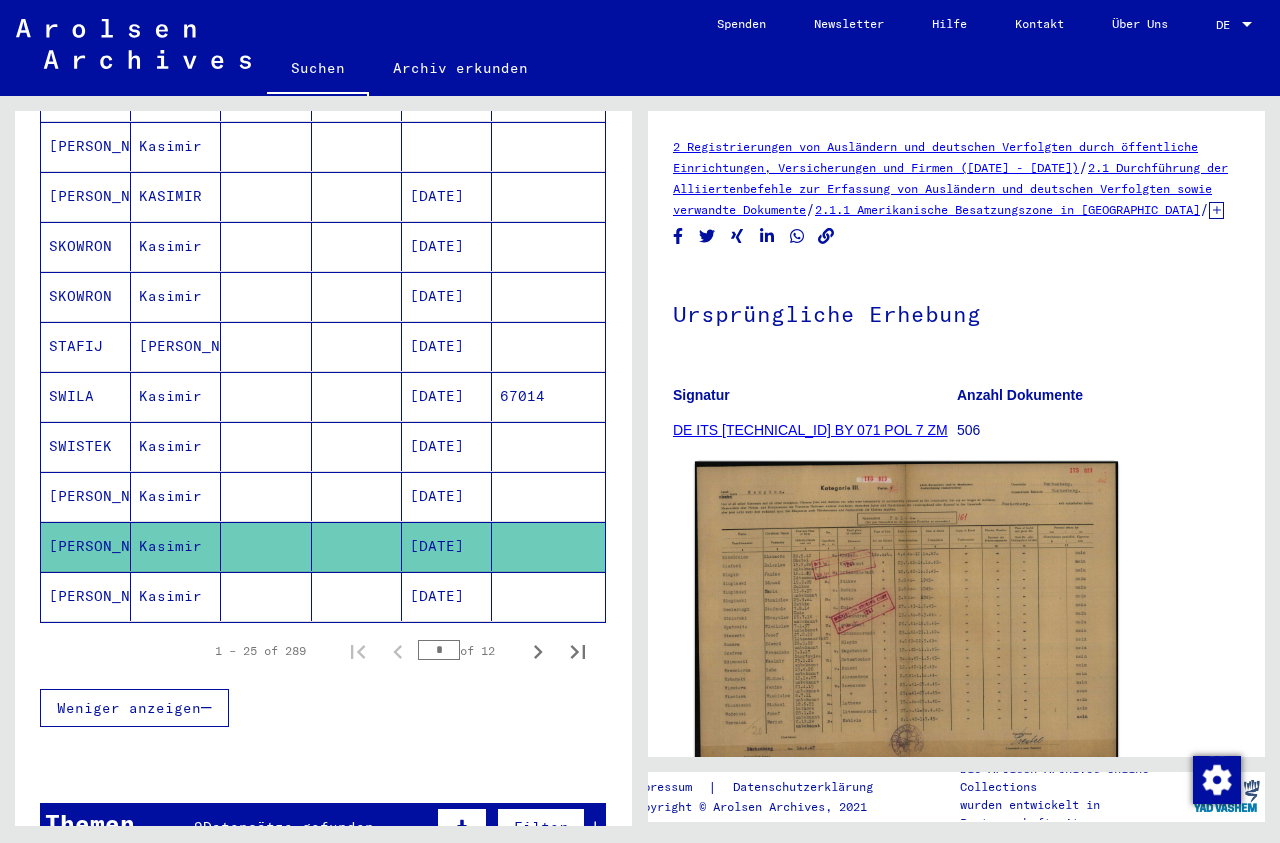 click 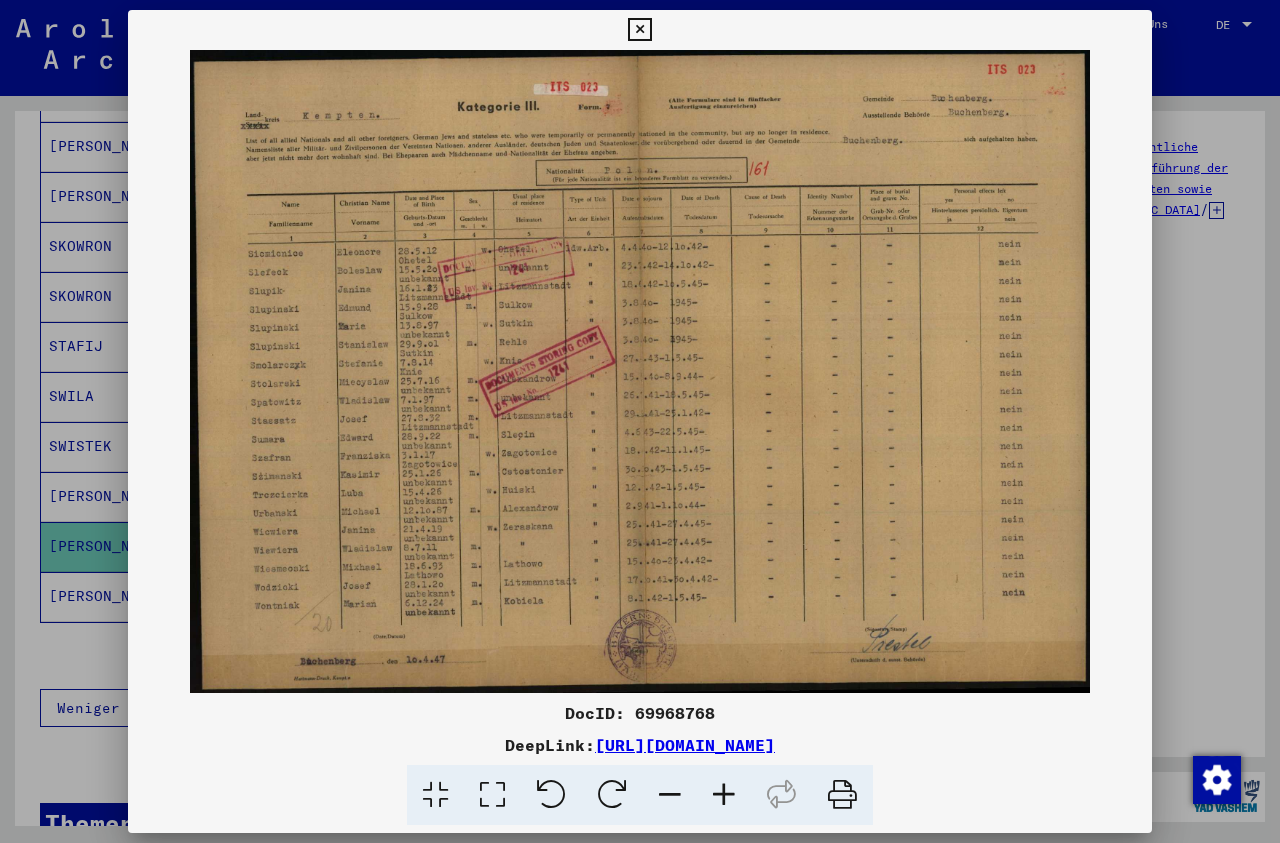 click at bounding box center [492, 795] 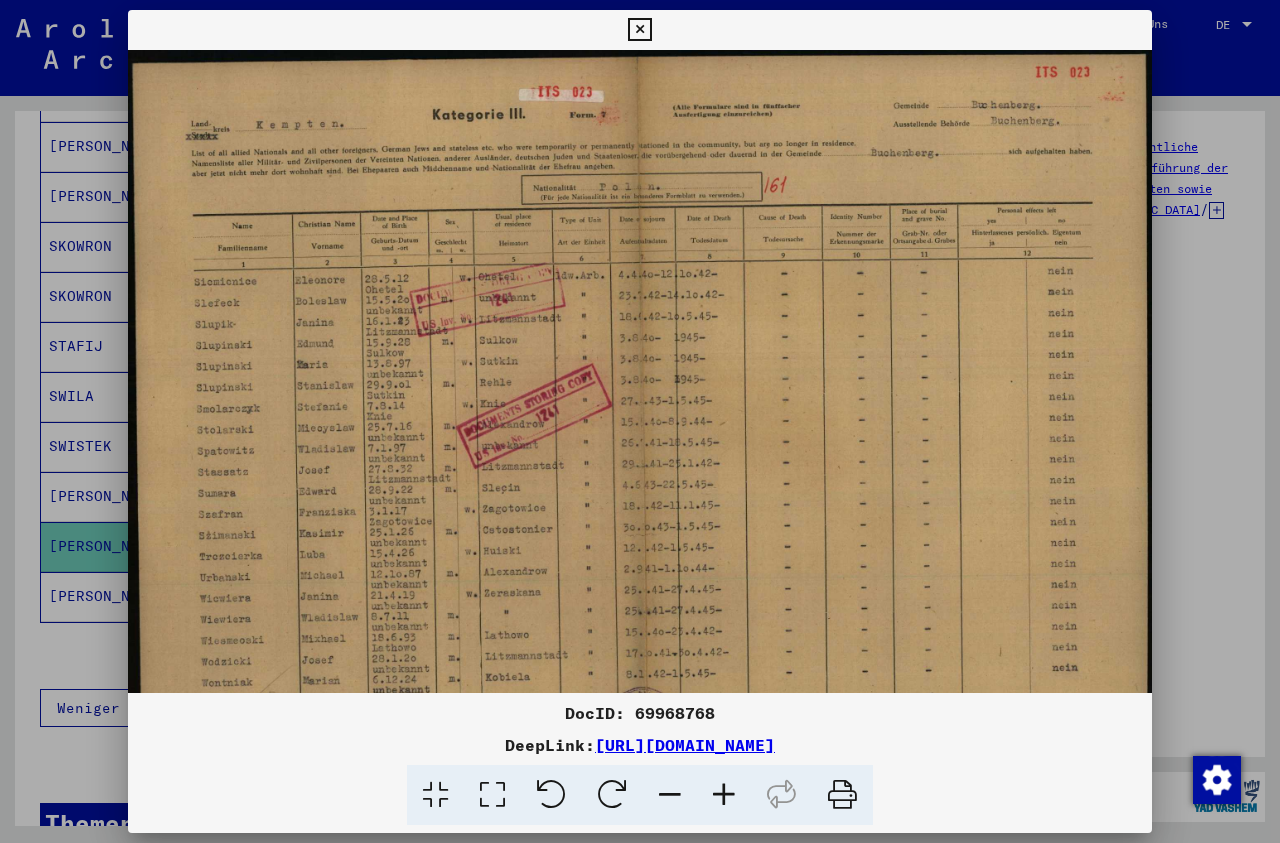 click at bounding box center [492, 795] 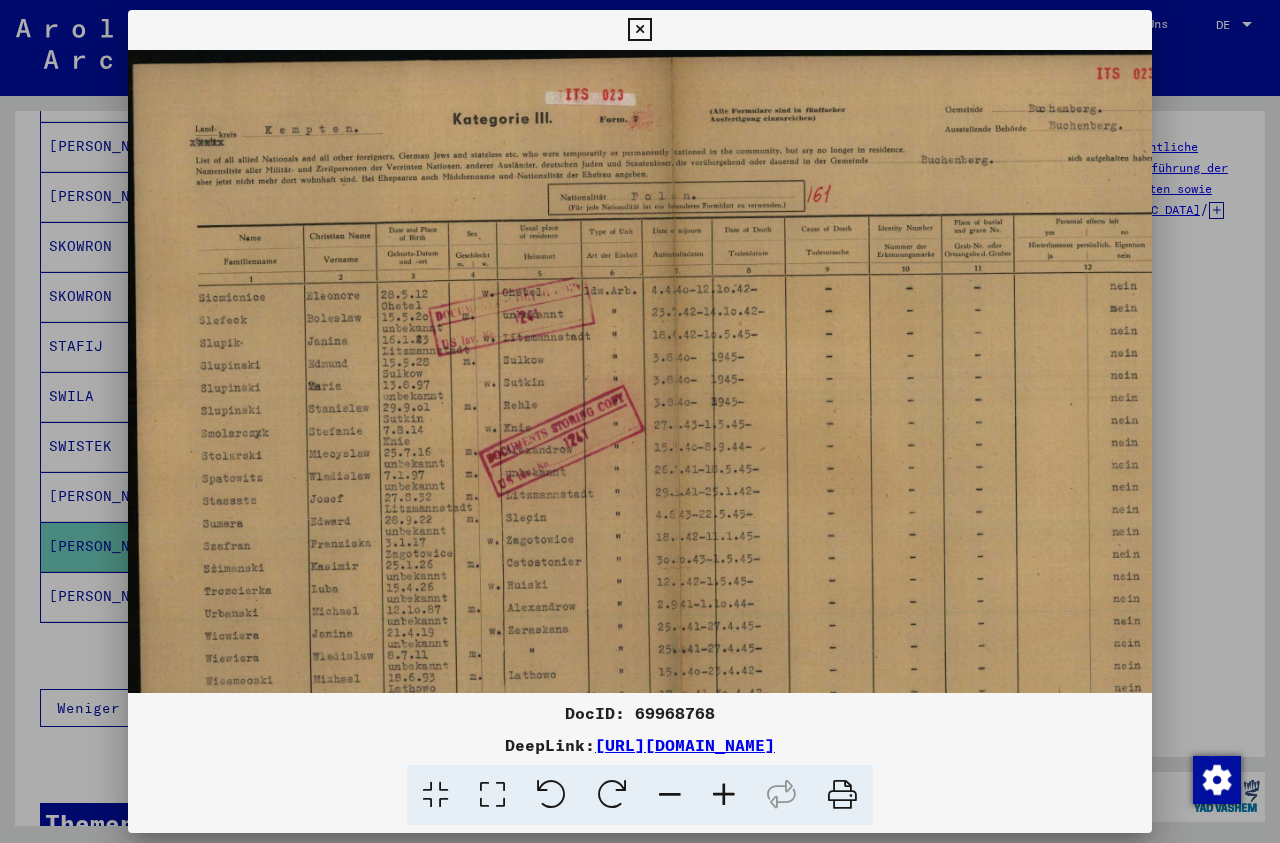 click at bounding box center (724, 795) 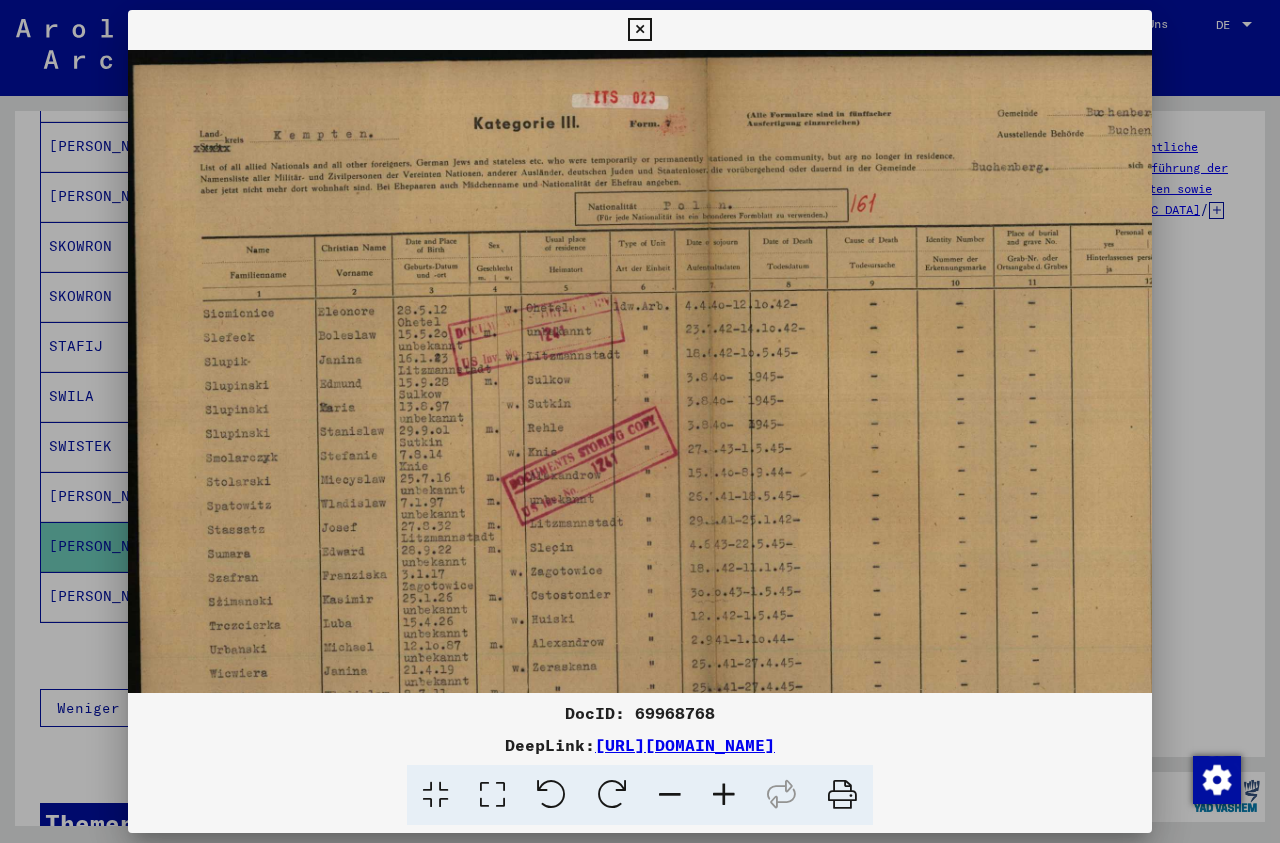 click at bounding box center [724, 795] 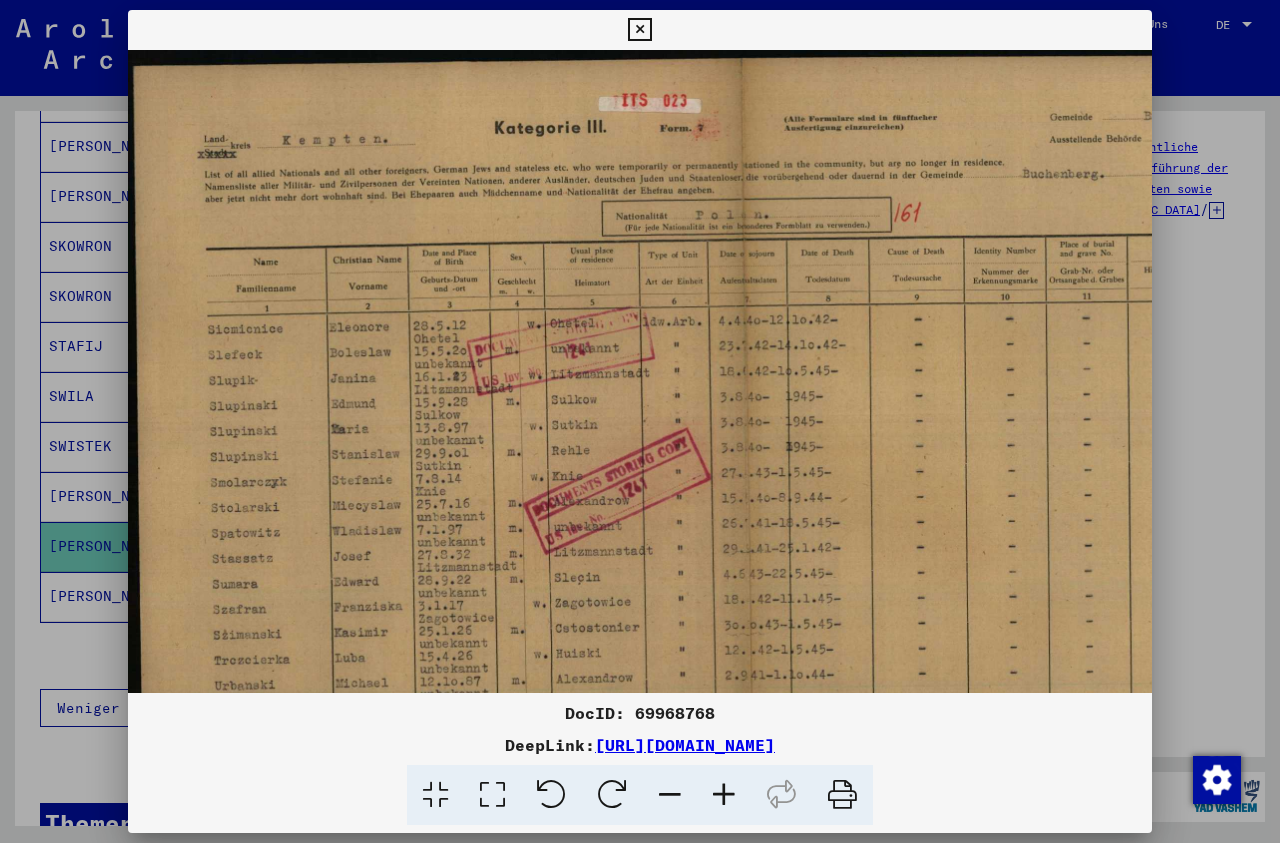 click at bounding box center [724, 795] 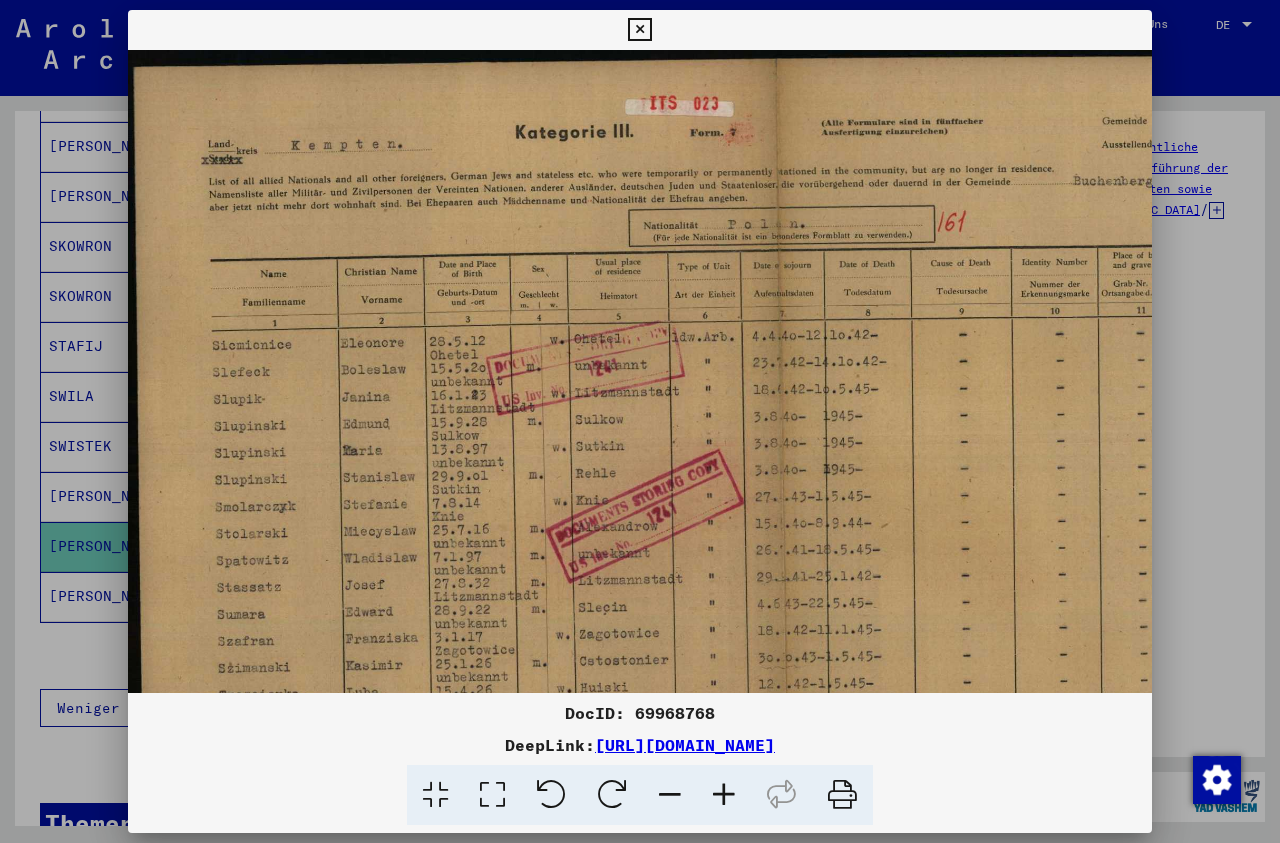 click at bounding box center (724, 795) 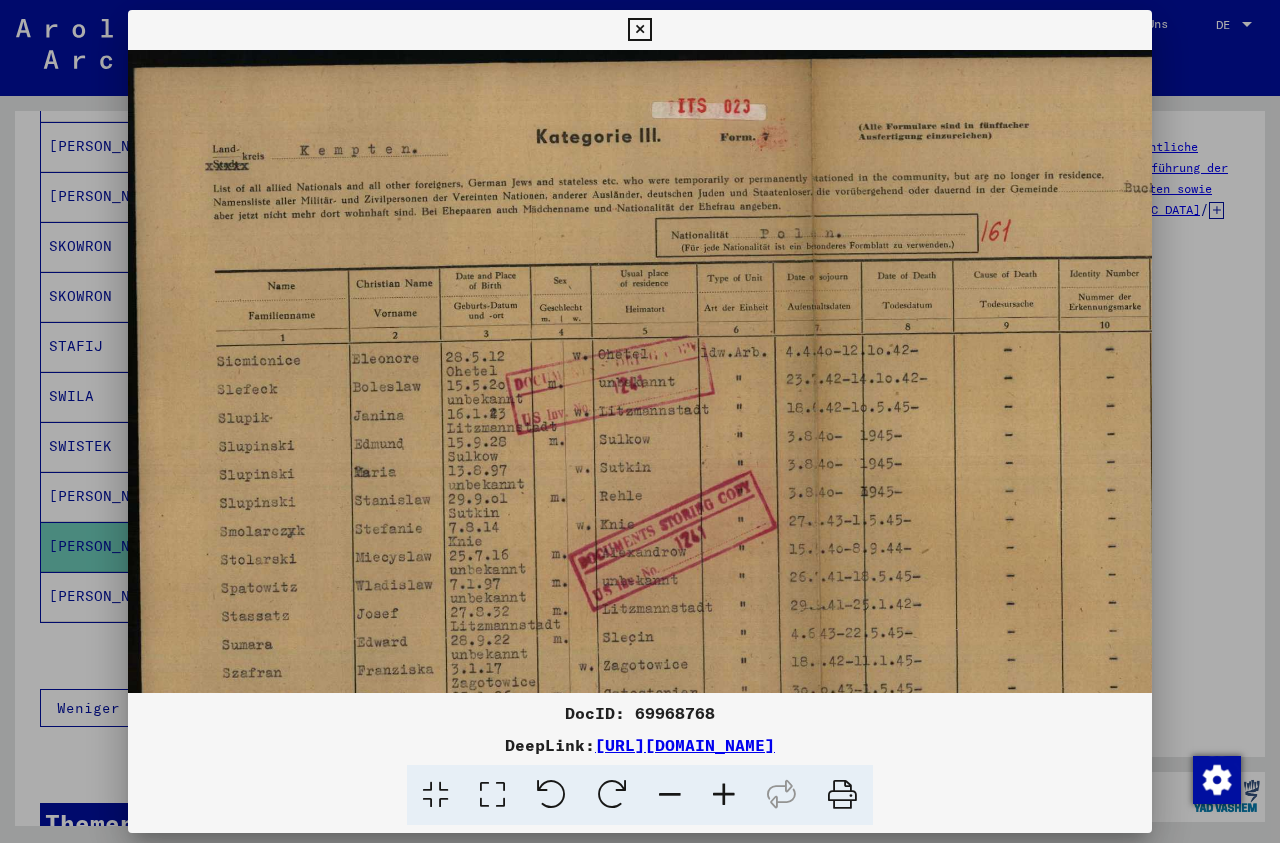 click at bounding box center (724, 795) 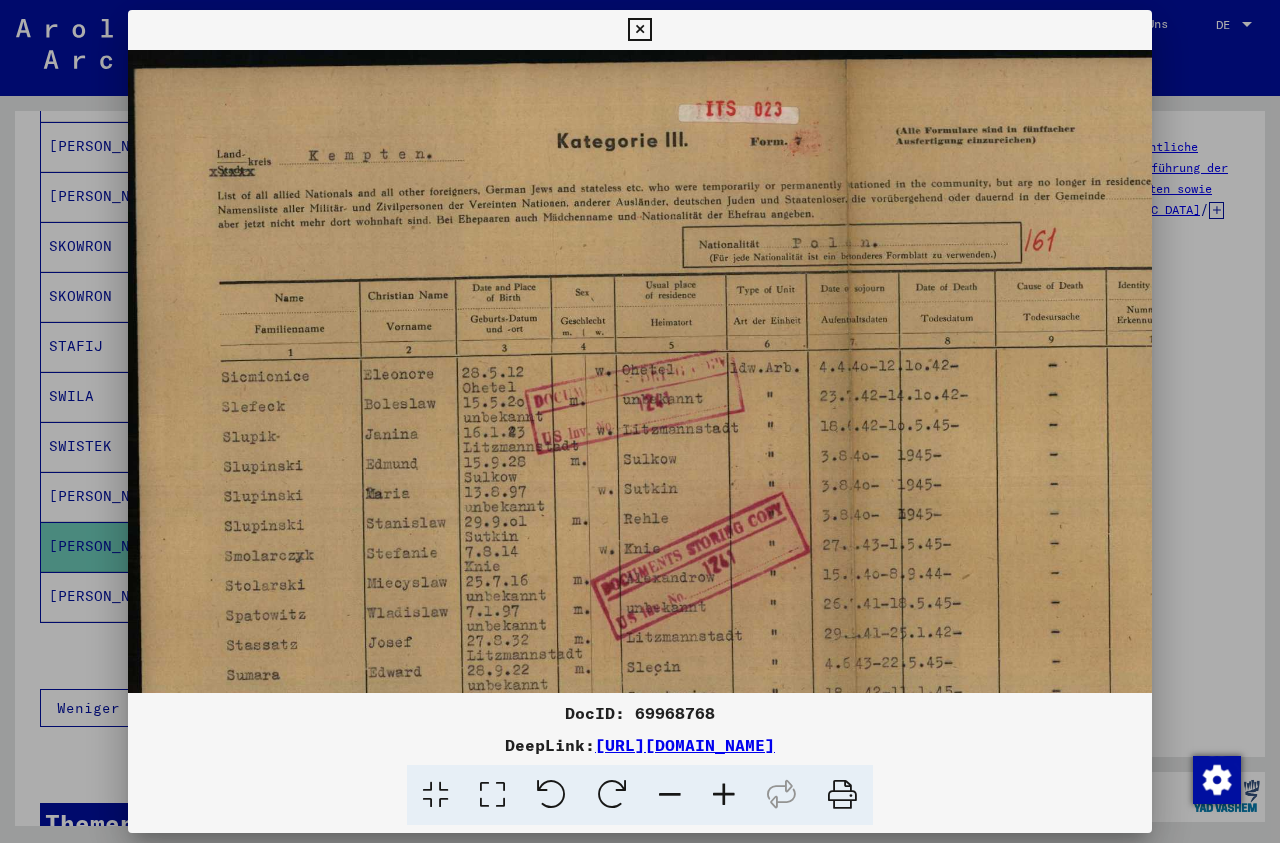 scroll, scrollTop: 0, scrollLeft: 1, axis: horizontal 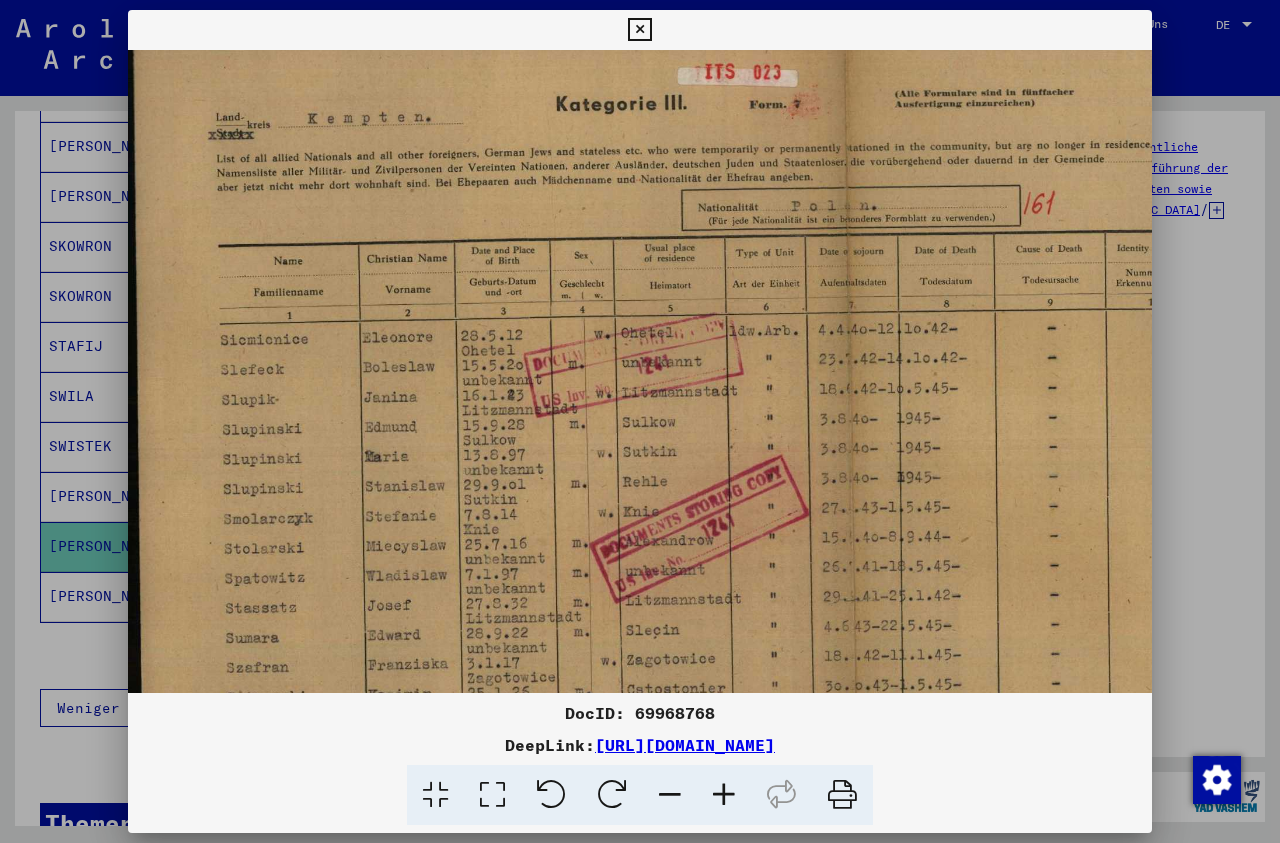 drag, startPoint x: 376, startPoint y: 621, endPoint x: 375, endPoint y: 573, distance: 48.010414 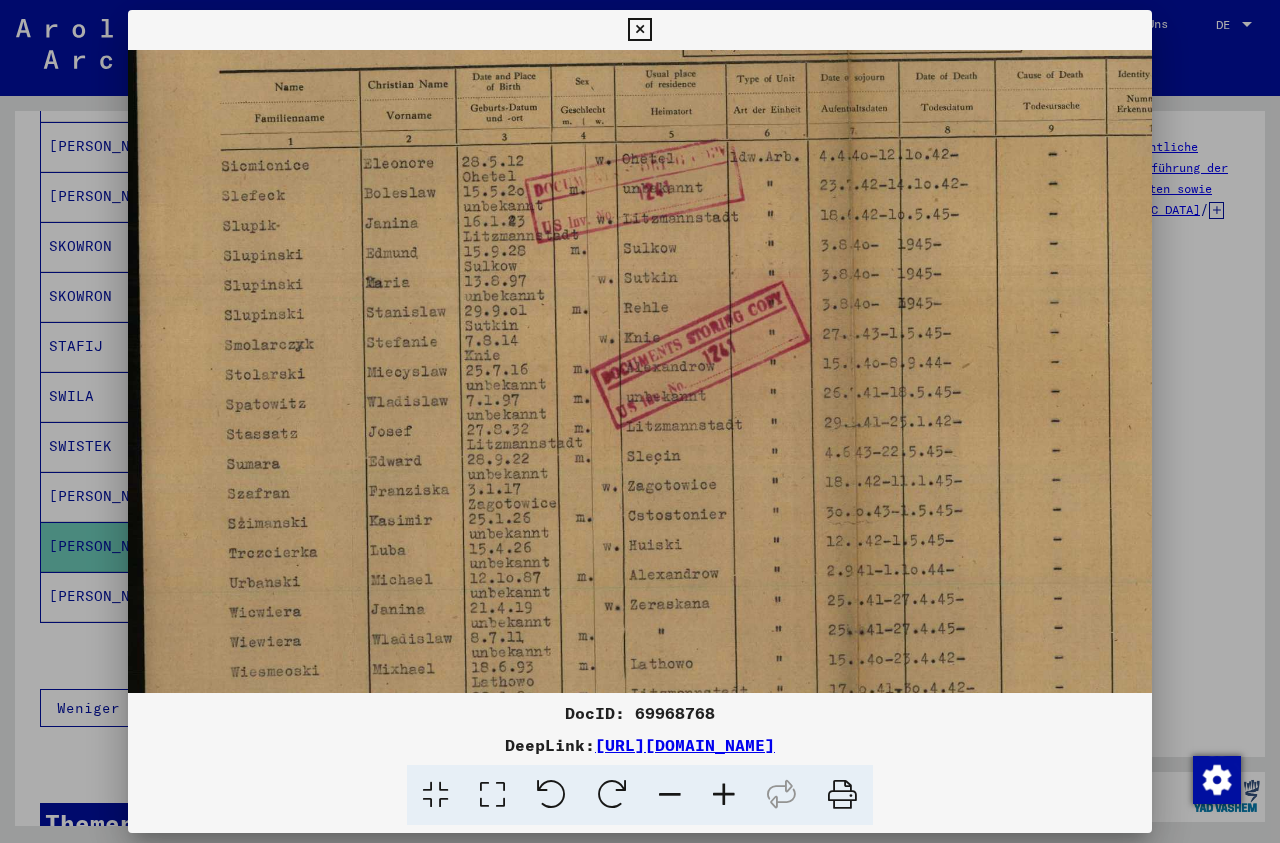 scroll, scrollTop: 222, scrollLeft: 0, axis: vertical 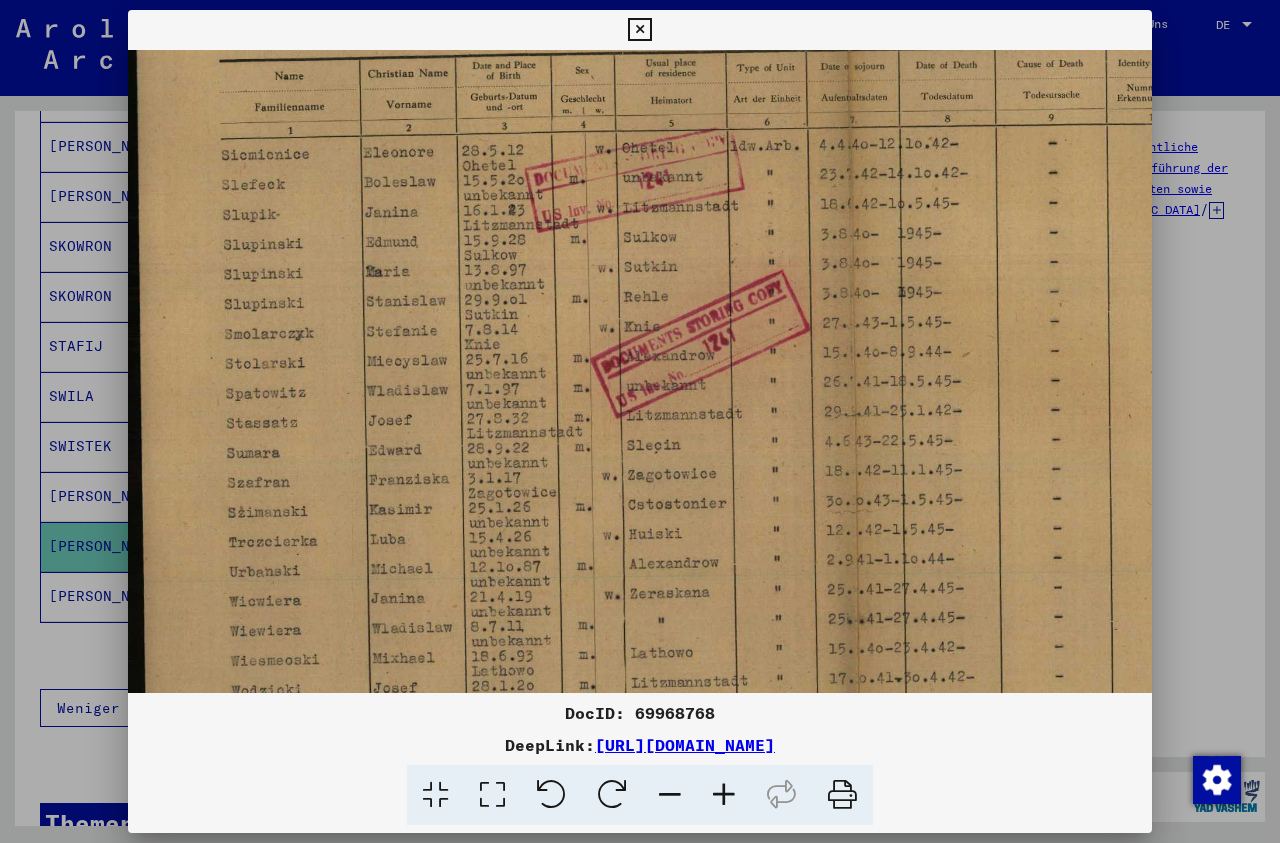 drag, startPoint x: 409, startPoint y: 622, endPoint x: 482, endPoint y: 440, distance: 196.09436 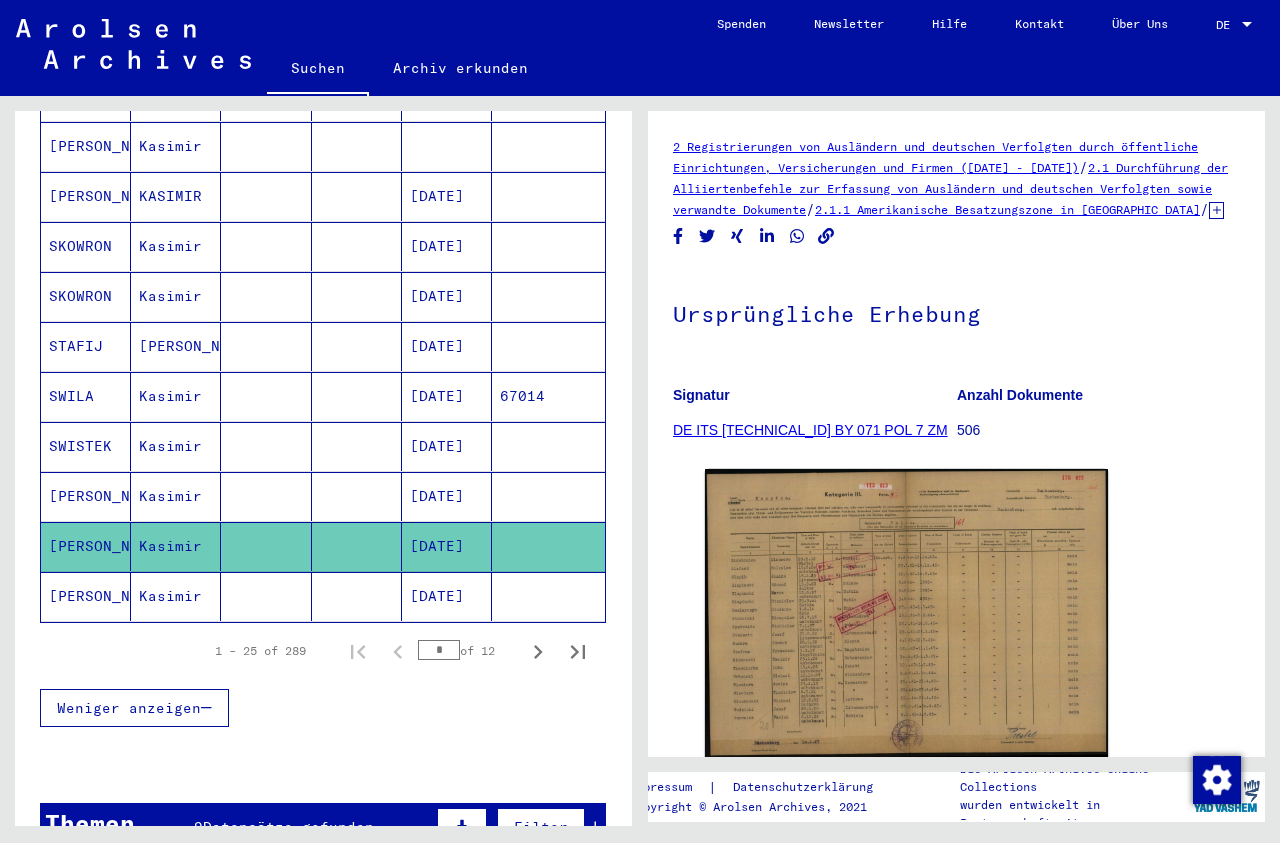 click at bounding box center (357, 546) 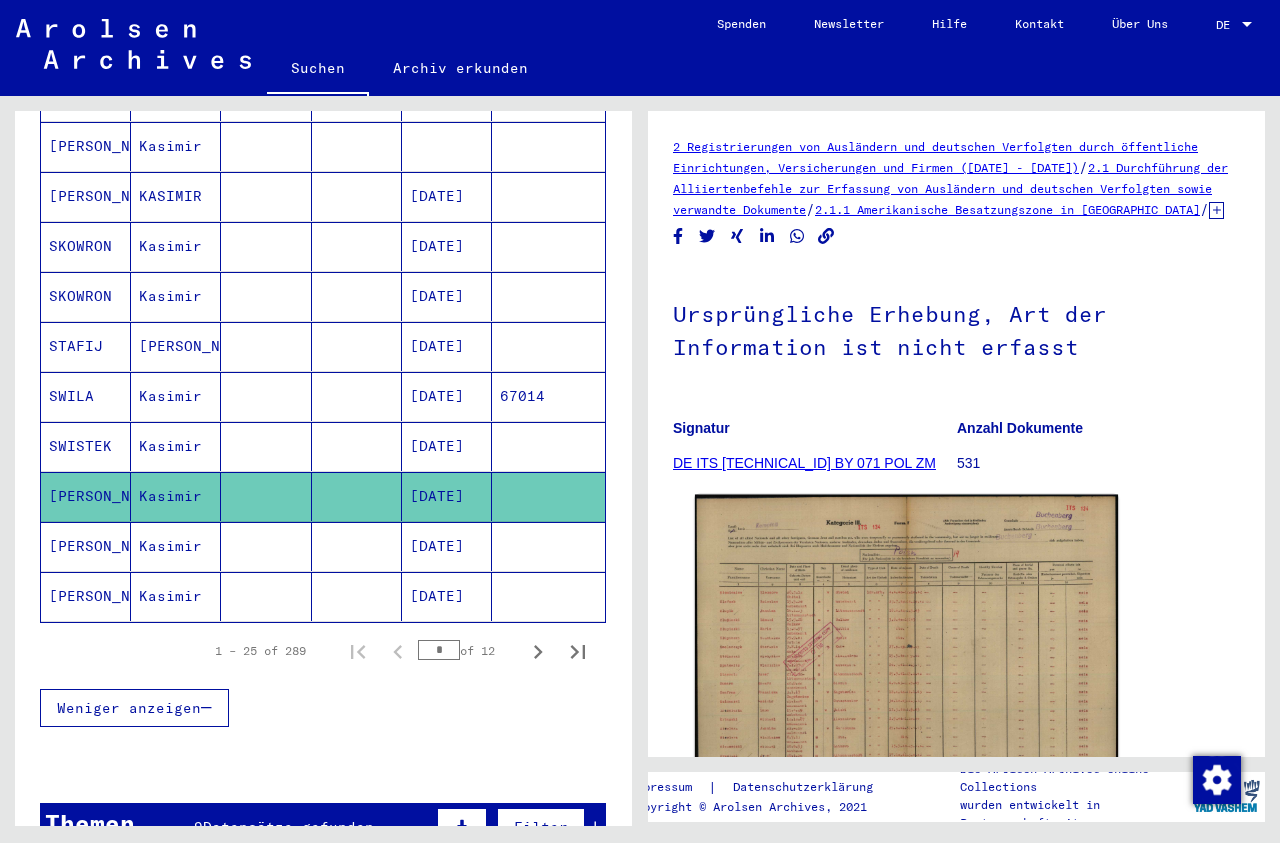 click 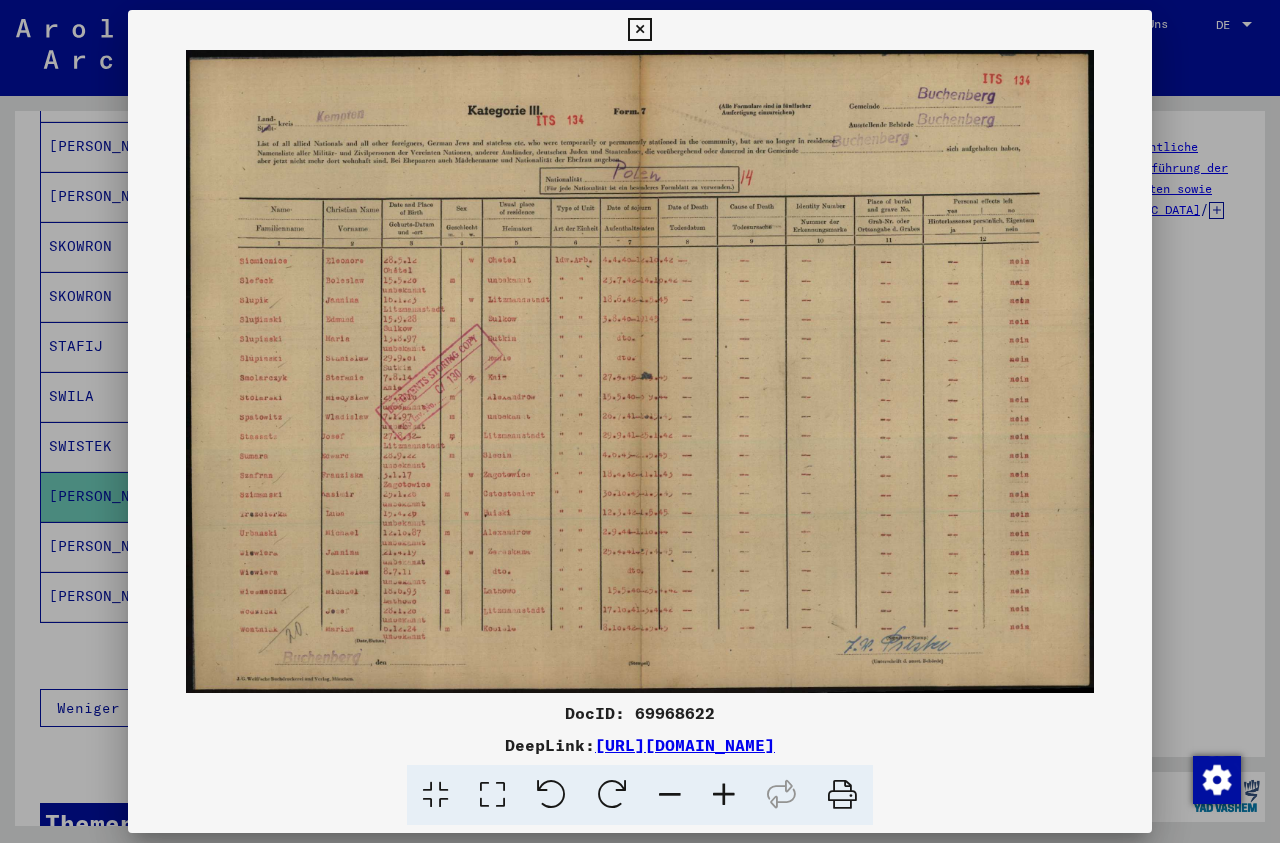 click at bounding box center [724, 795] 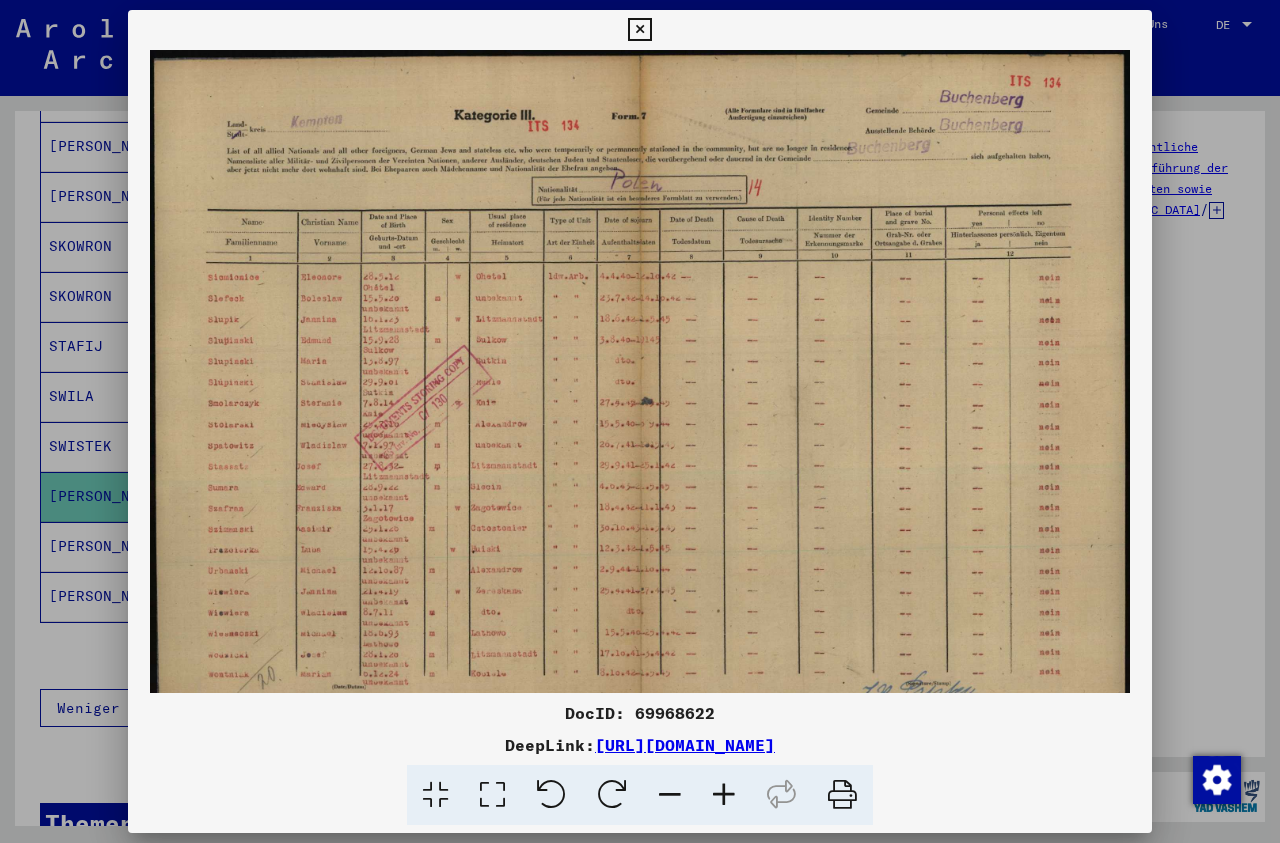 click at bounding box center [724, 795] 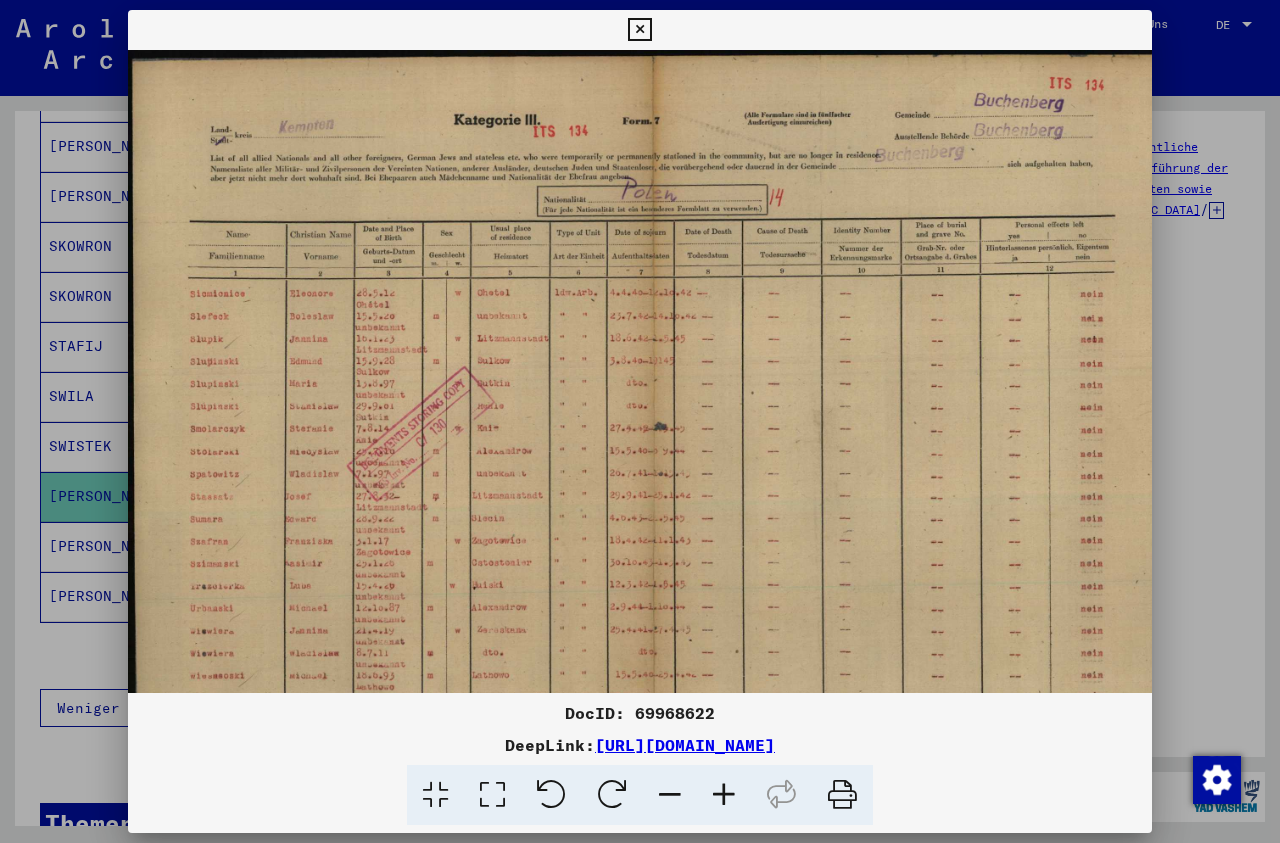 click at bounding box center [724, 795] 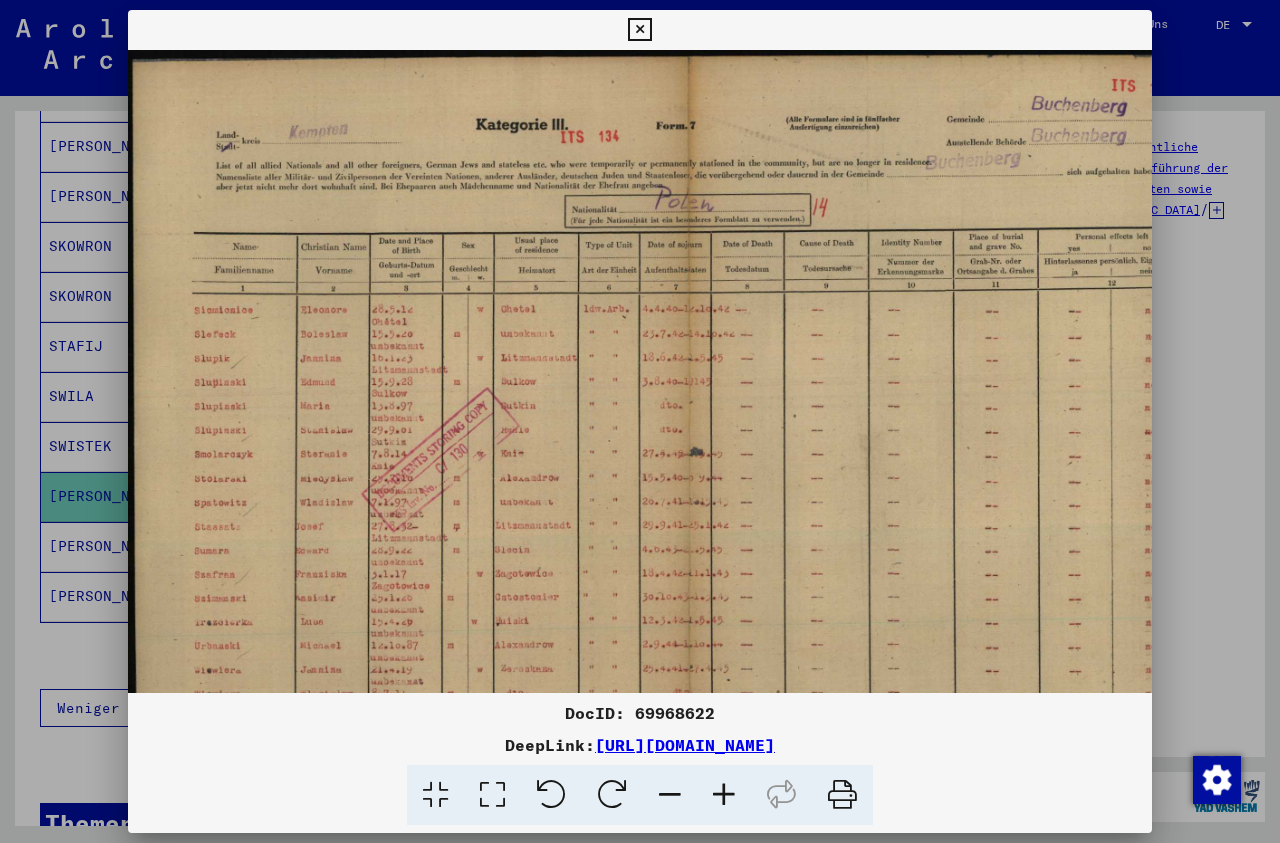 click at bounding box center [724, 795] 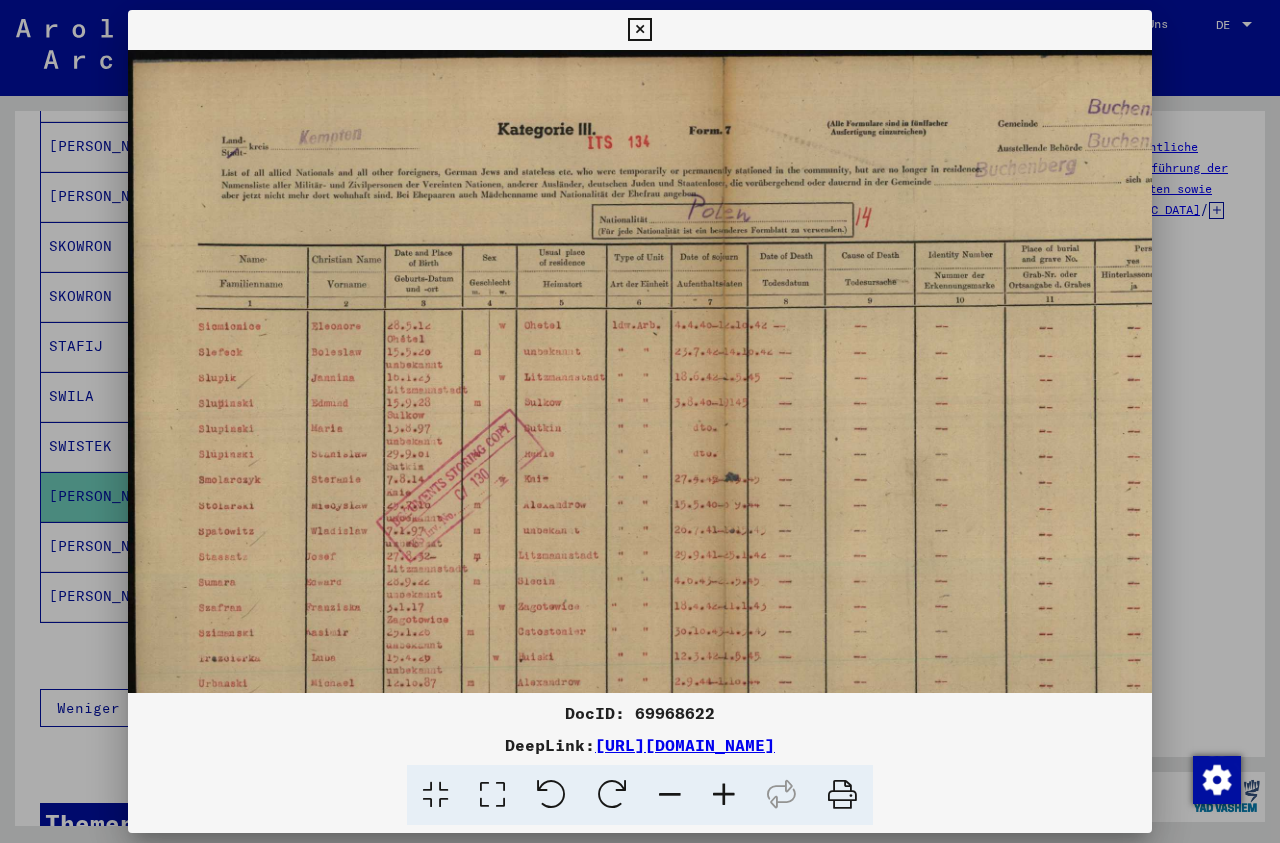 click at bounding box center (724, 795) 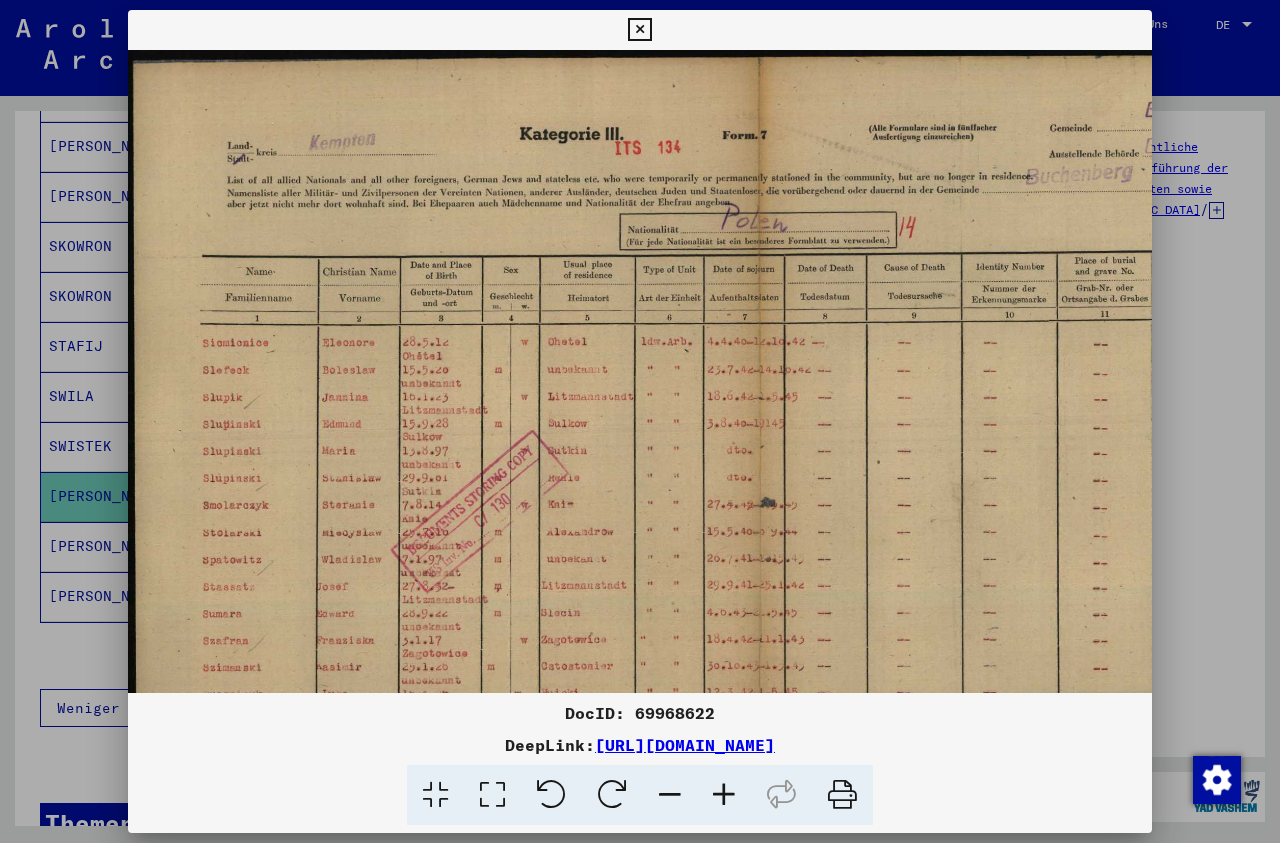 click at bounding box center [724, 795] 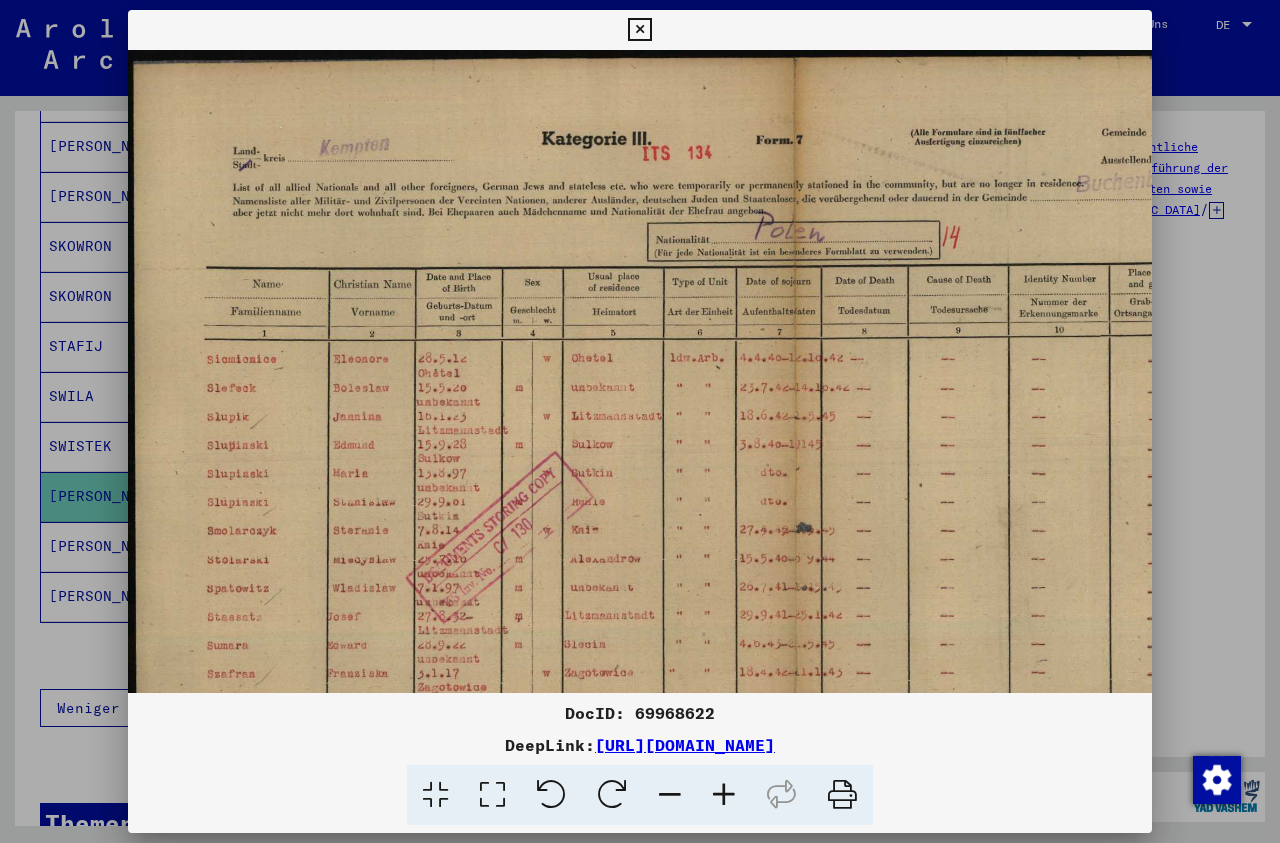 drag, startPoint x: 605, startPoint y: 654, endPoint x: 620, endPoint y: 621, distance: 36.249138 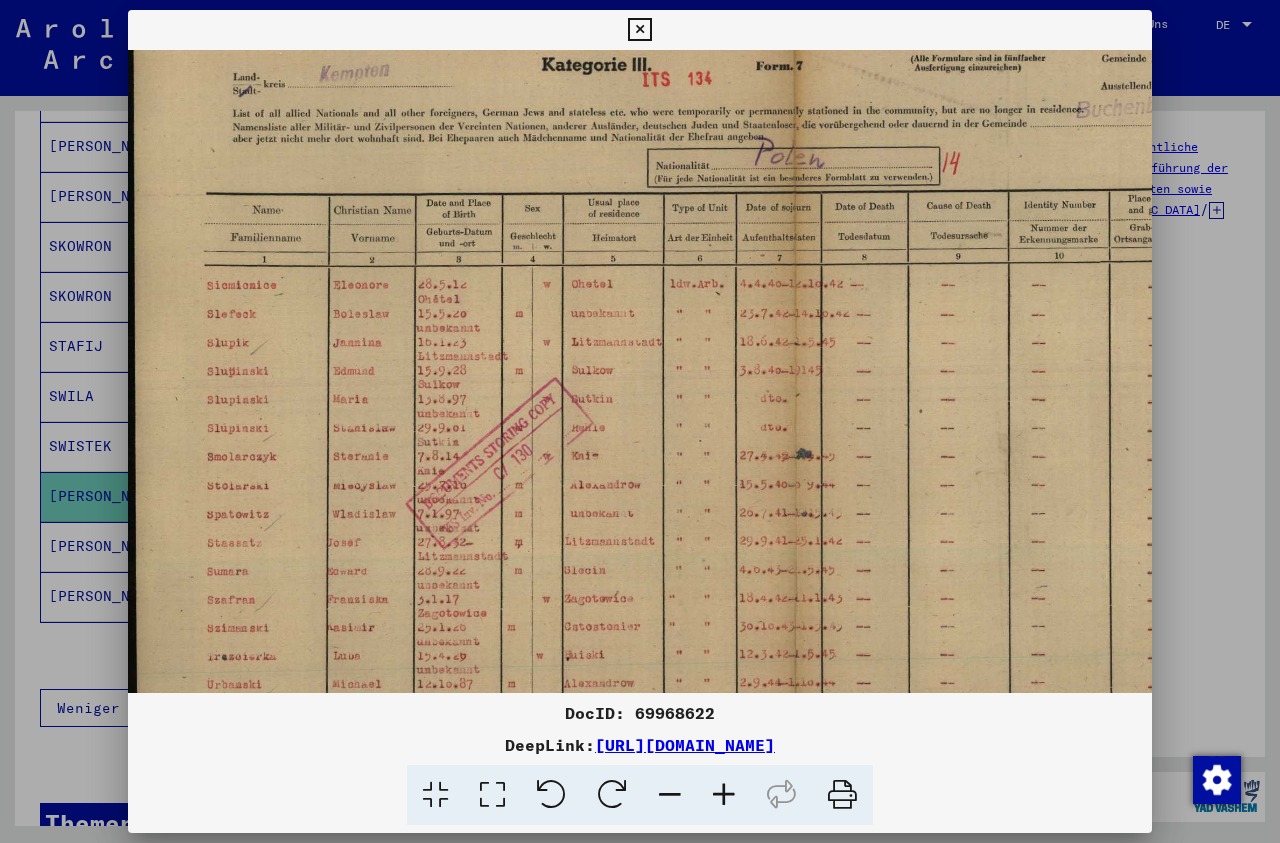 scroll, scrollTop: 86, scrollLeft: 0, axis: vertical 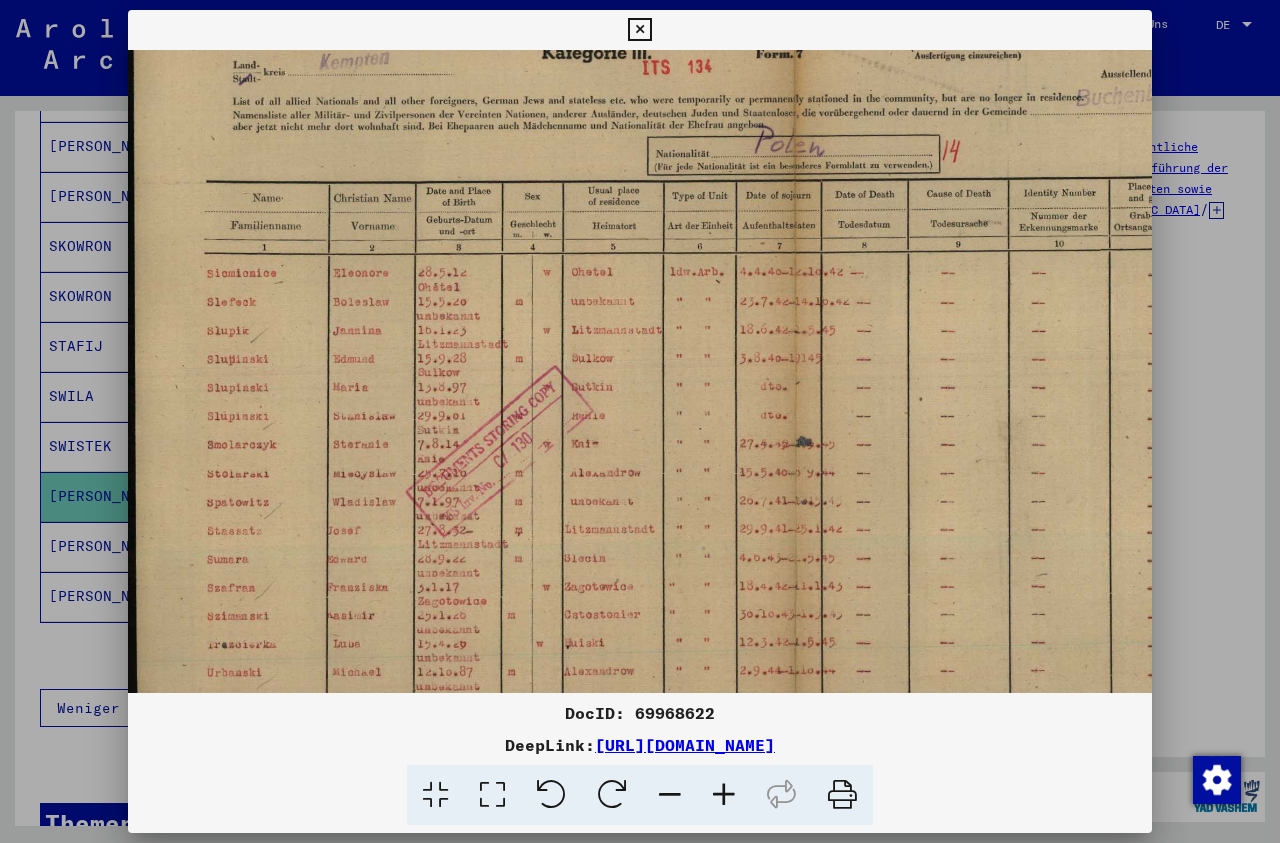 drag, startPoint x: 640, startPoint y: 590, endPoint x: 672, endPoint y: 521, distance: 76.05919 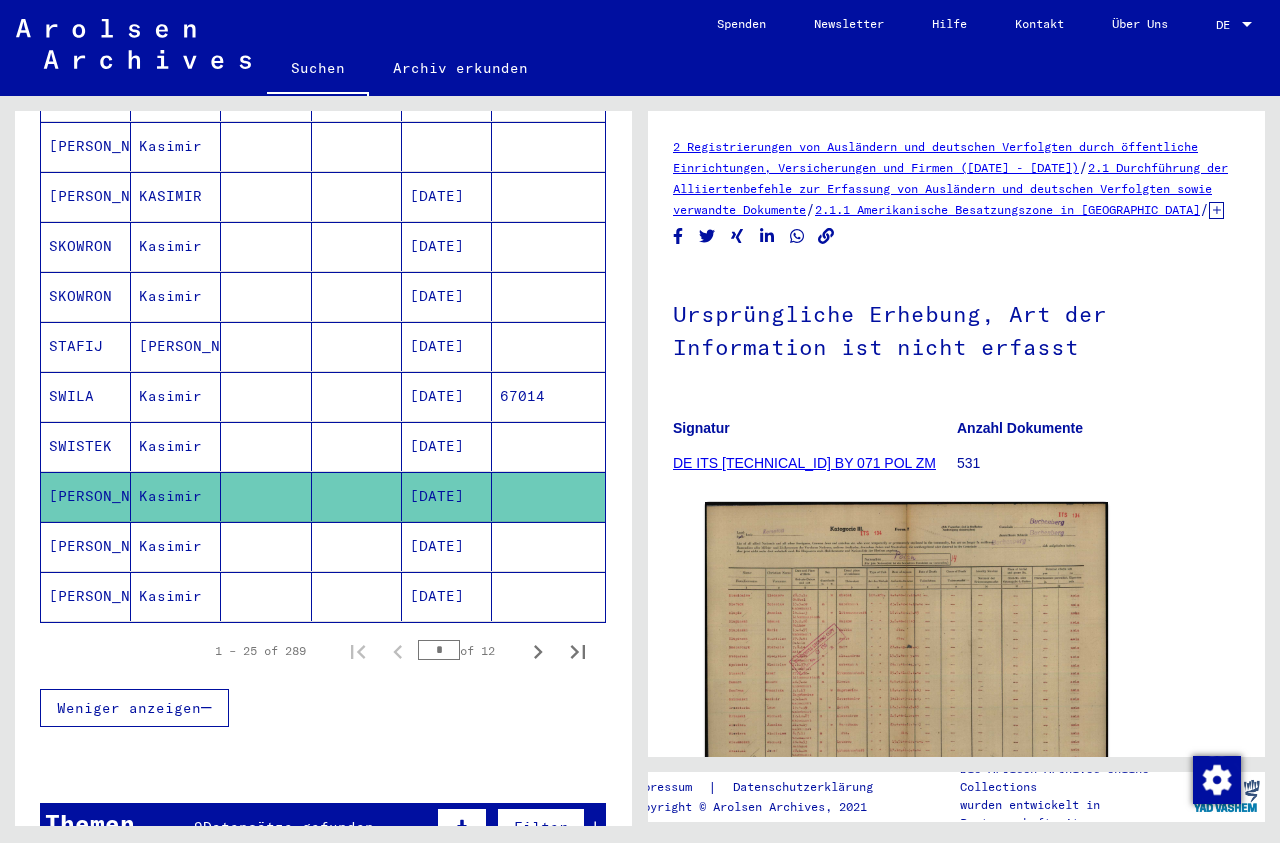 click at bounding box center (266, 496) 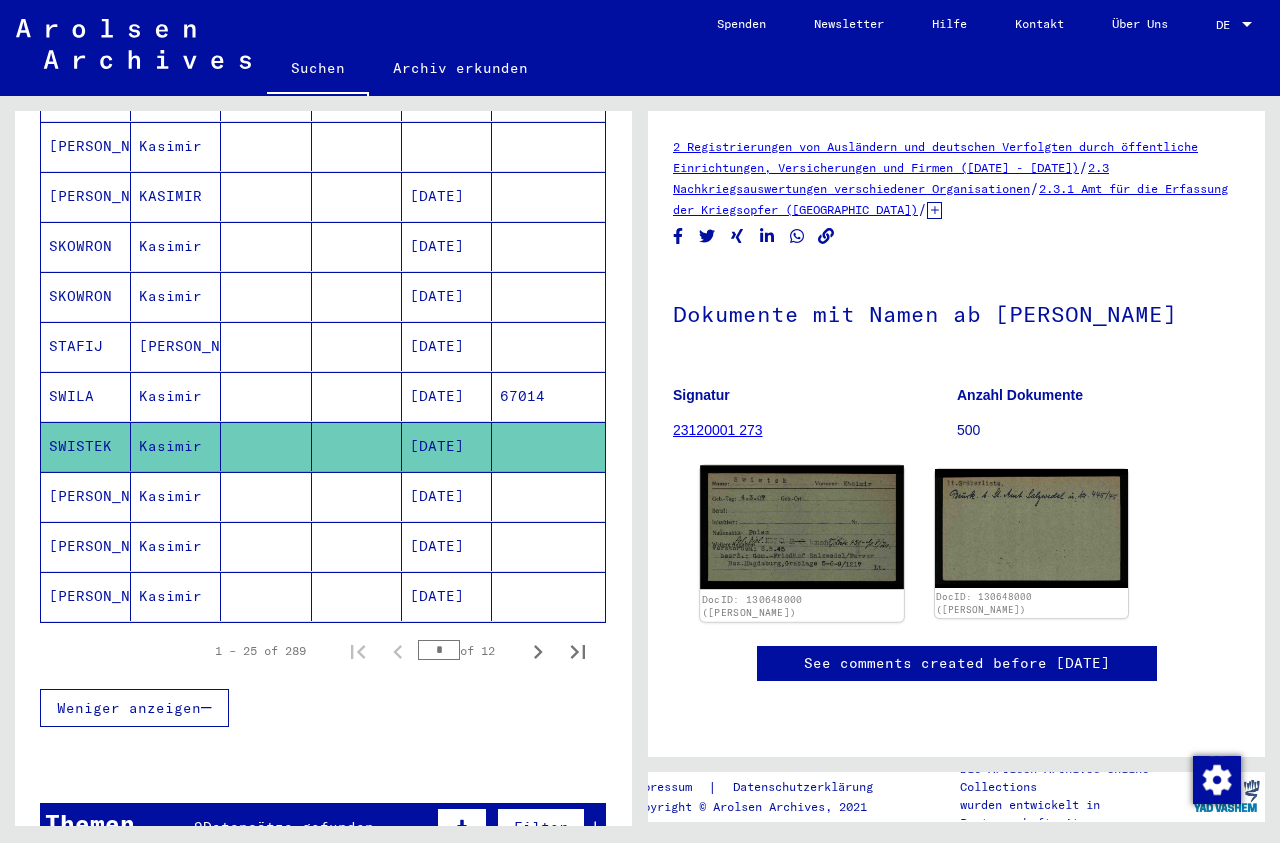 click 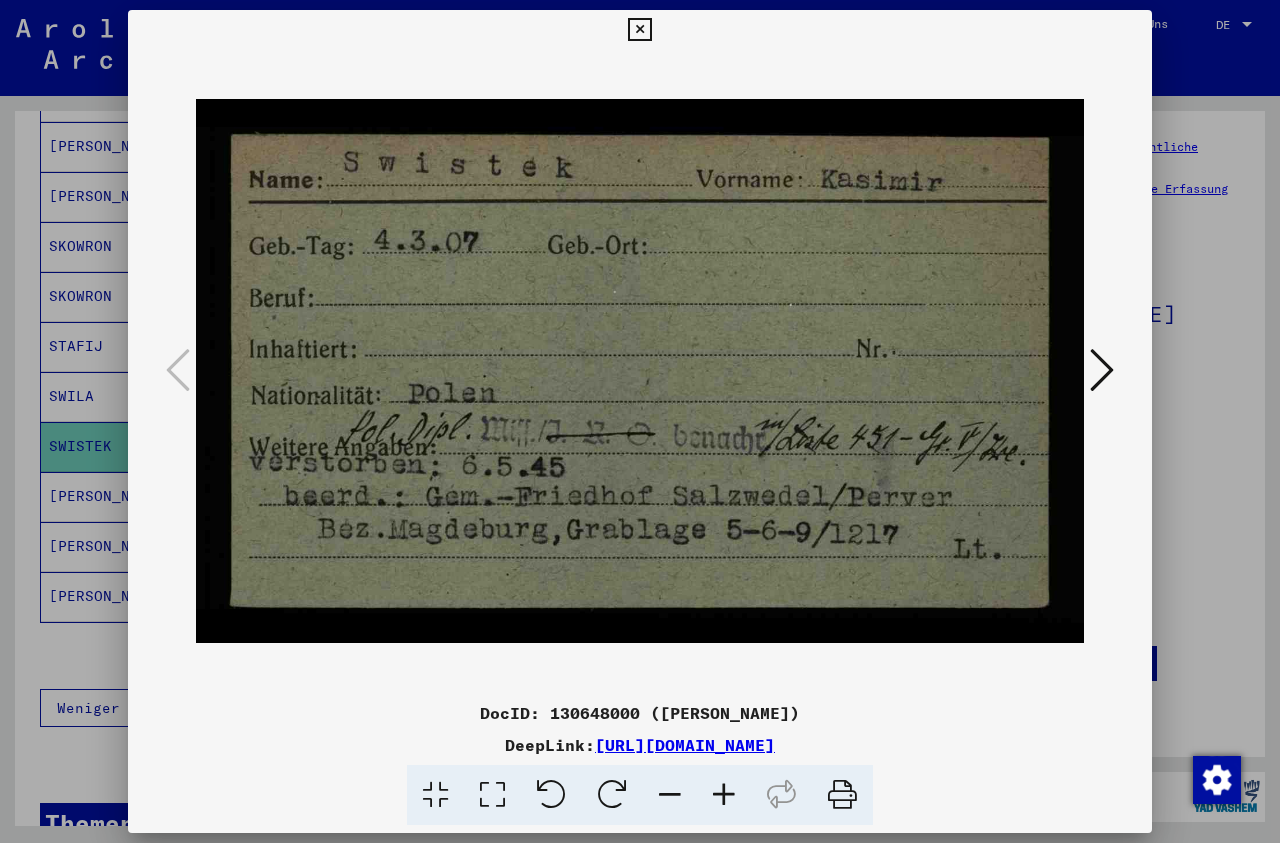 click at bounding box center [1102, 370] 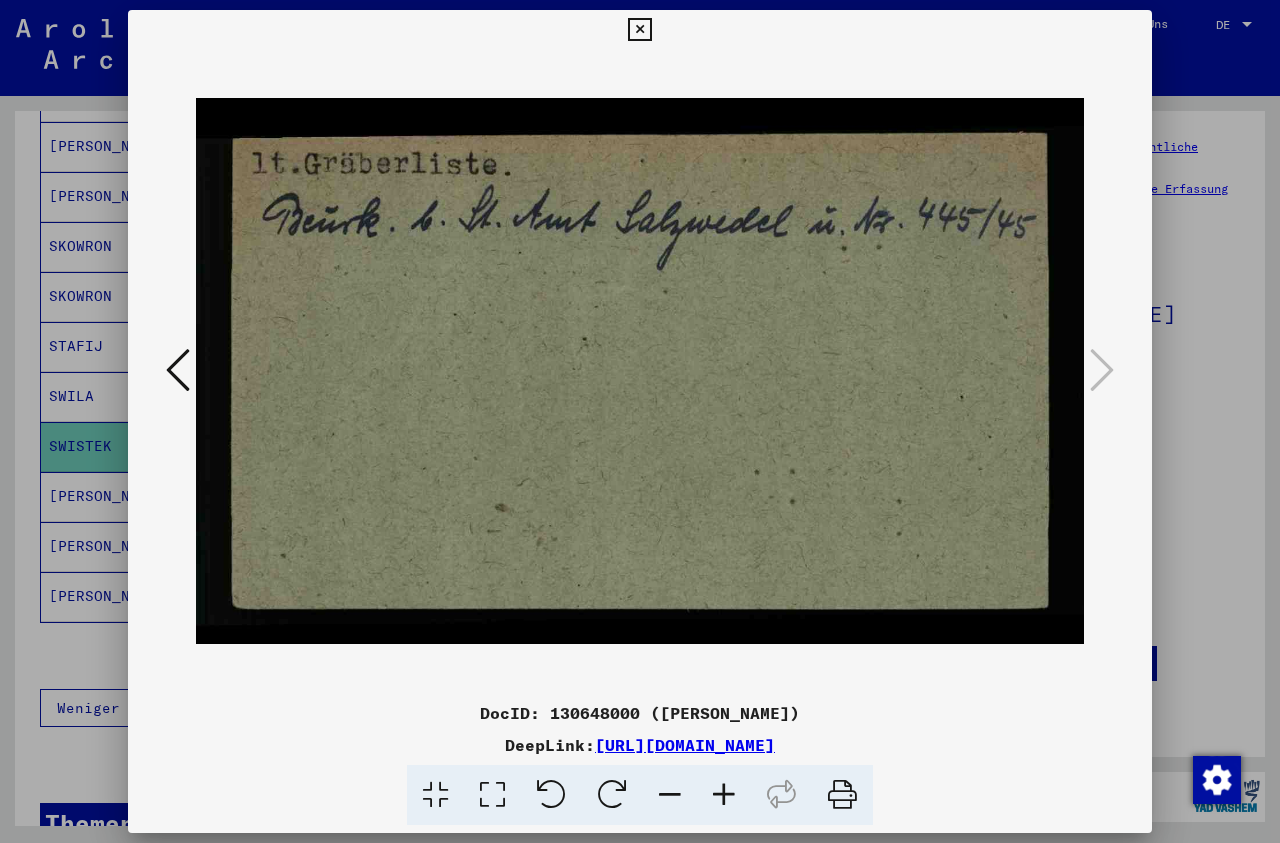 click at bounding box center (639, 30) 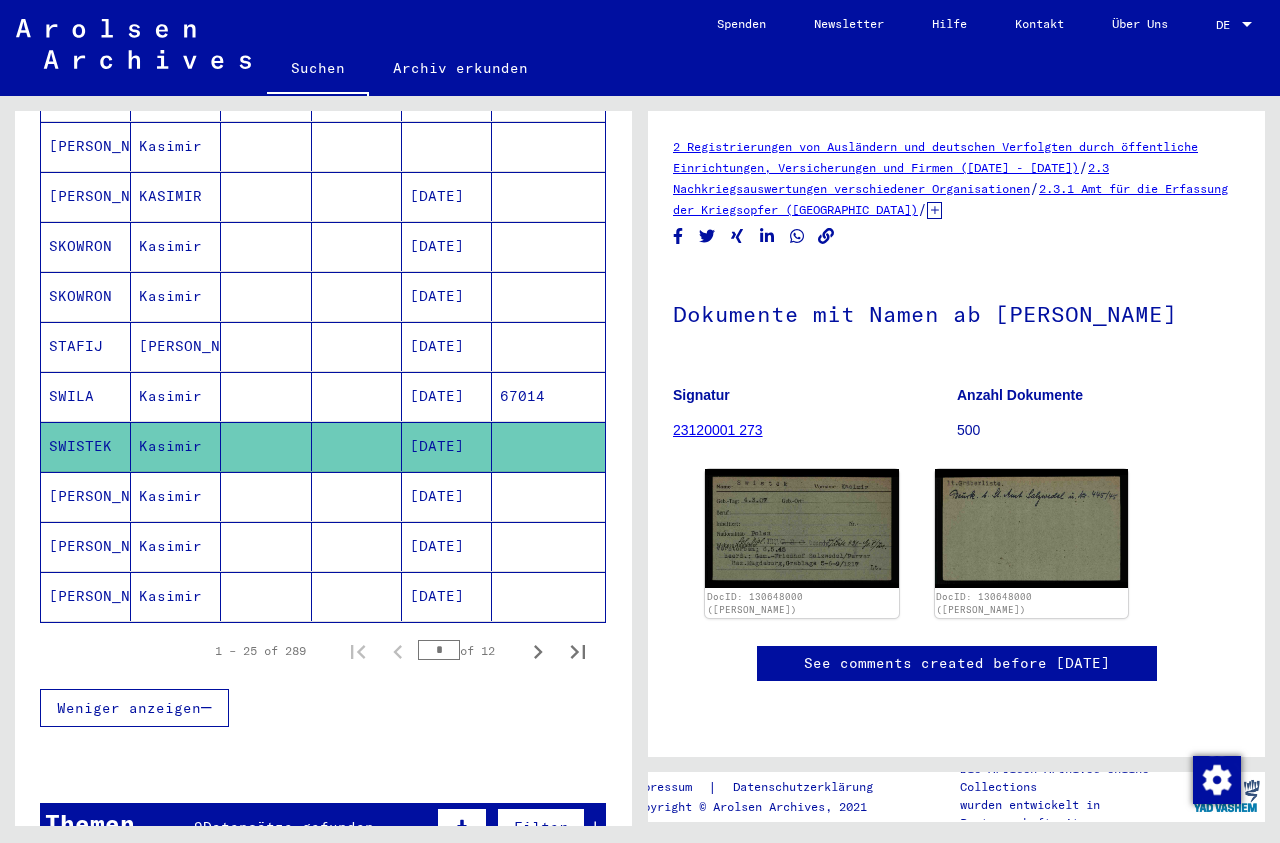 click at bounding box center [266, 446] 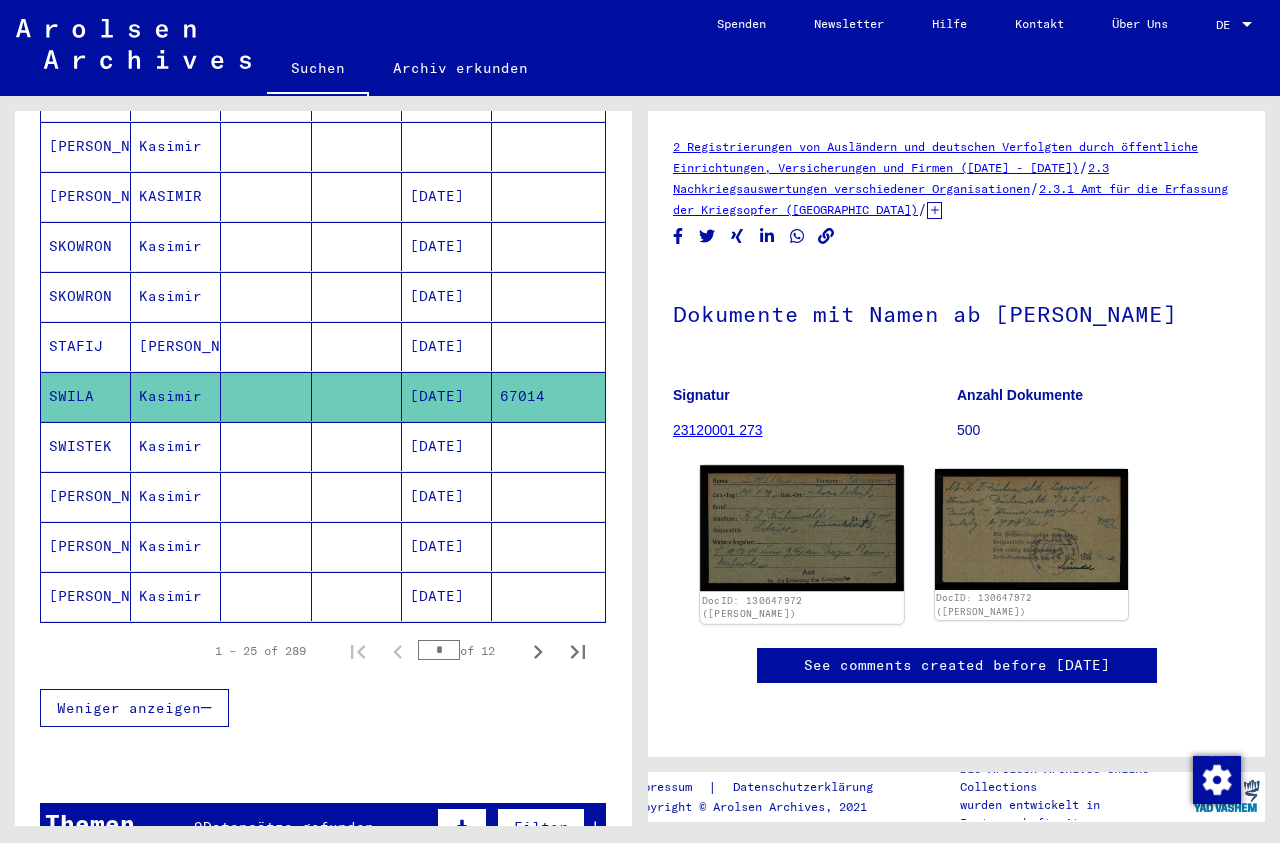 click 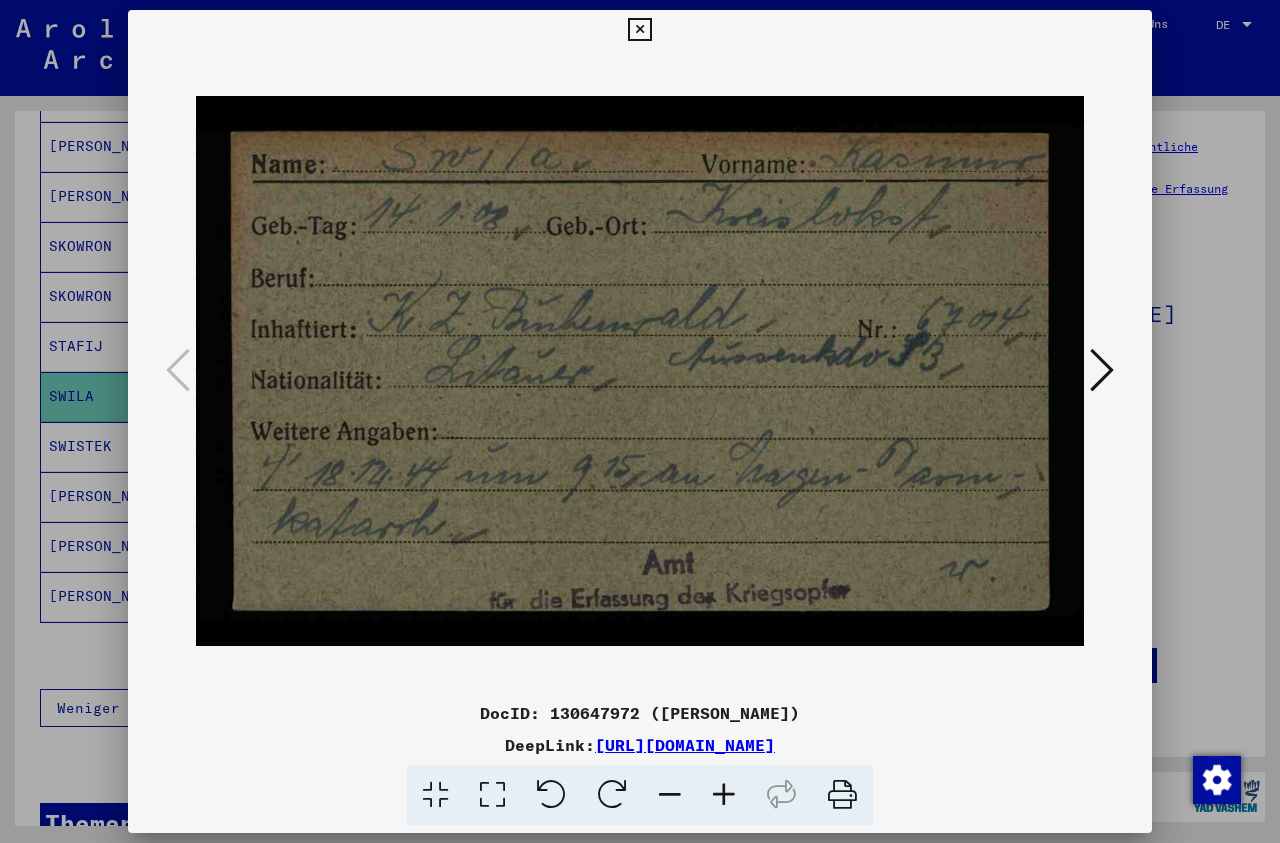 click at bounding box center (639, 30) 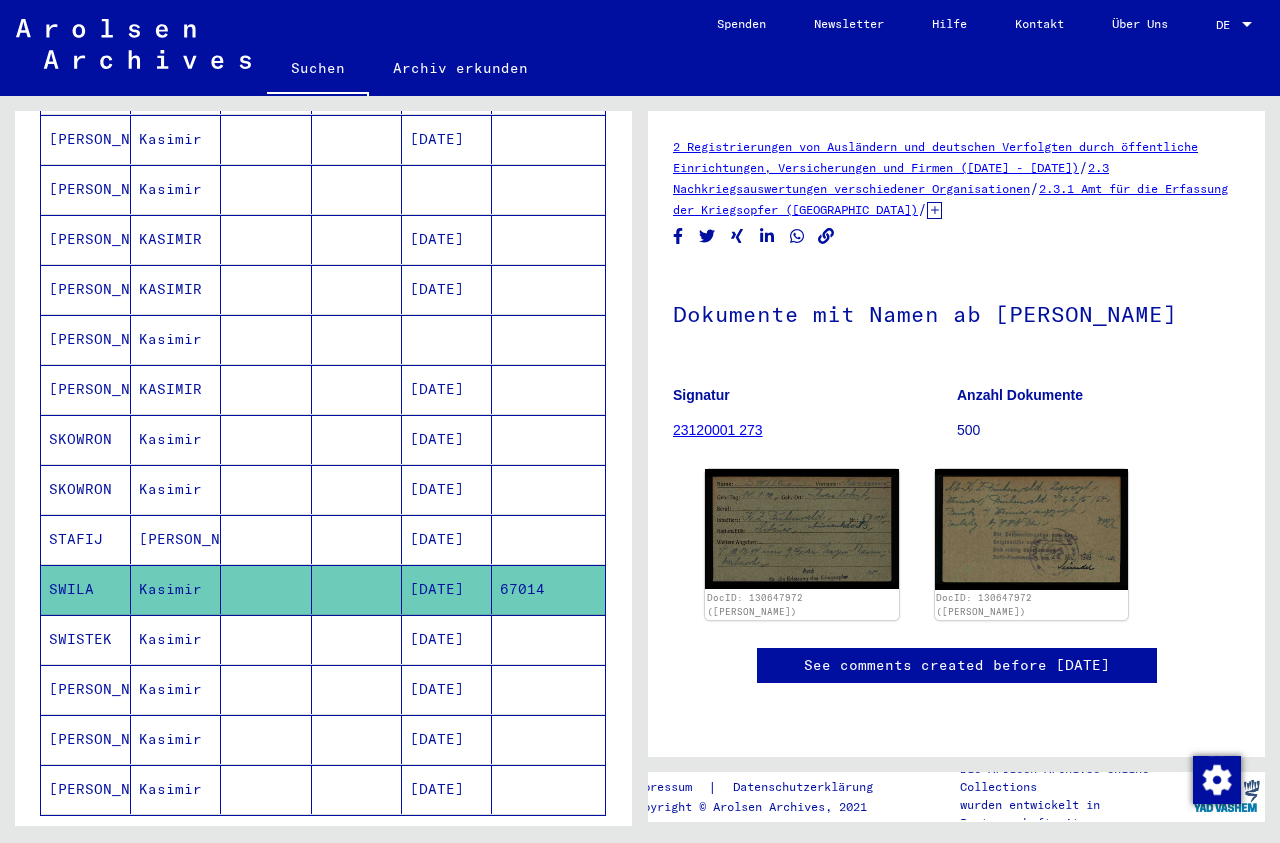 scroll, scrollTop: 838, scrollLeft: 0, axis: vertical 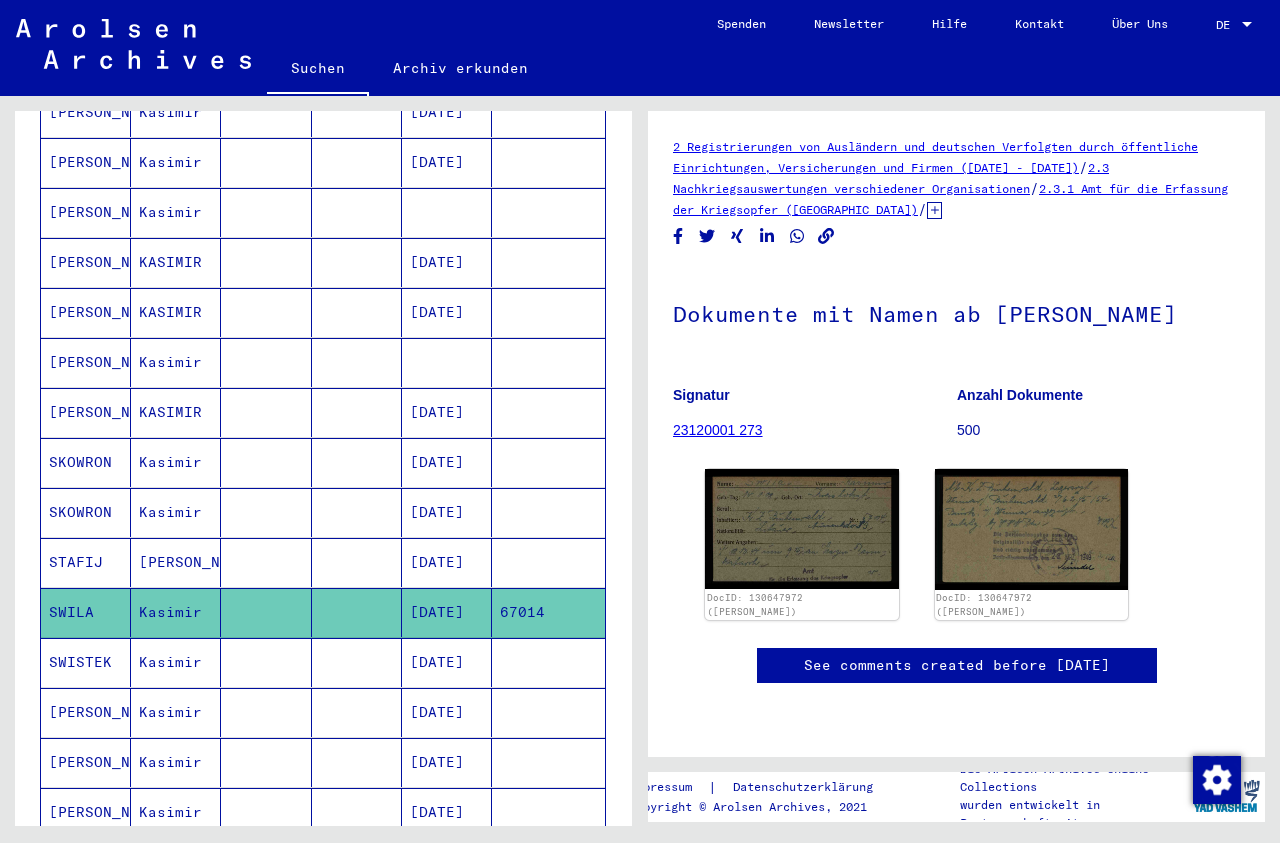 click at bounding box center [266, 412] 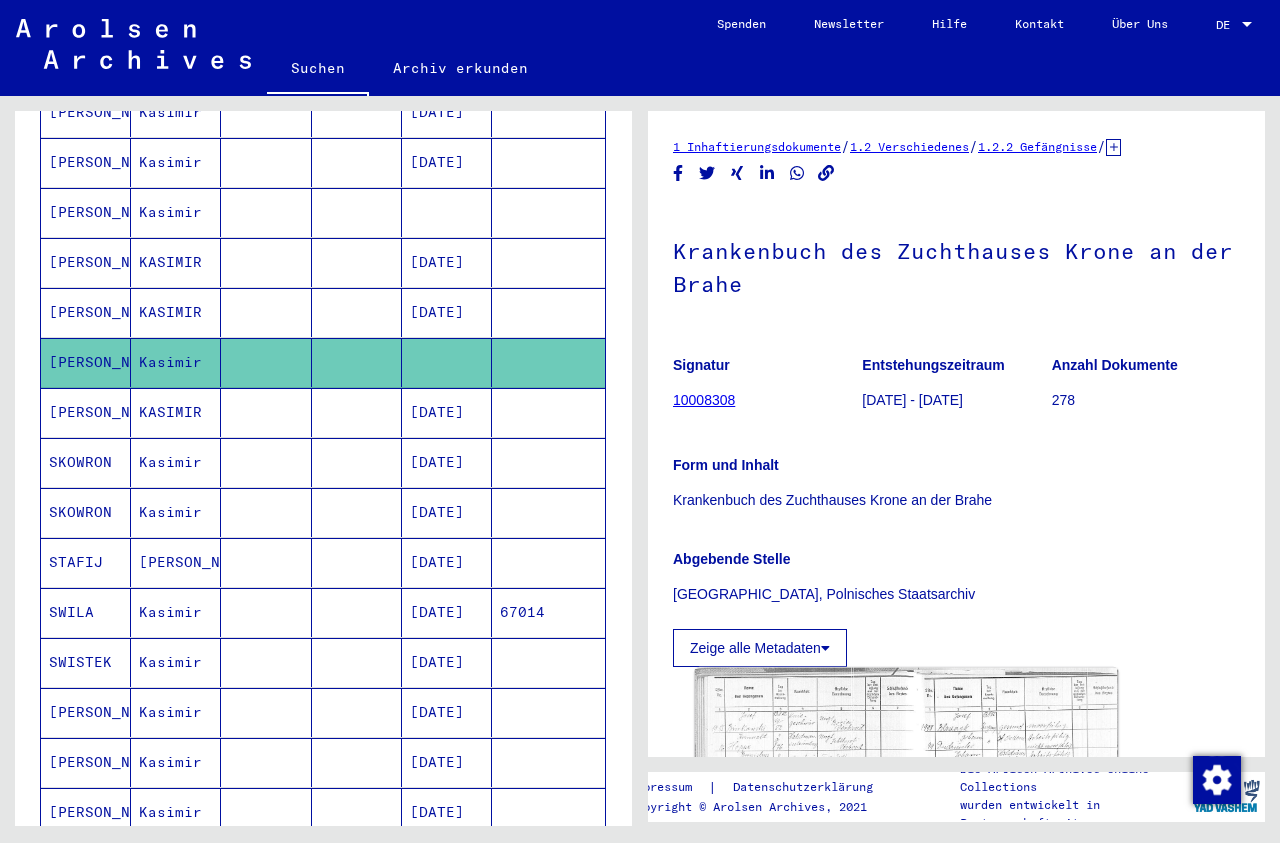 click 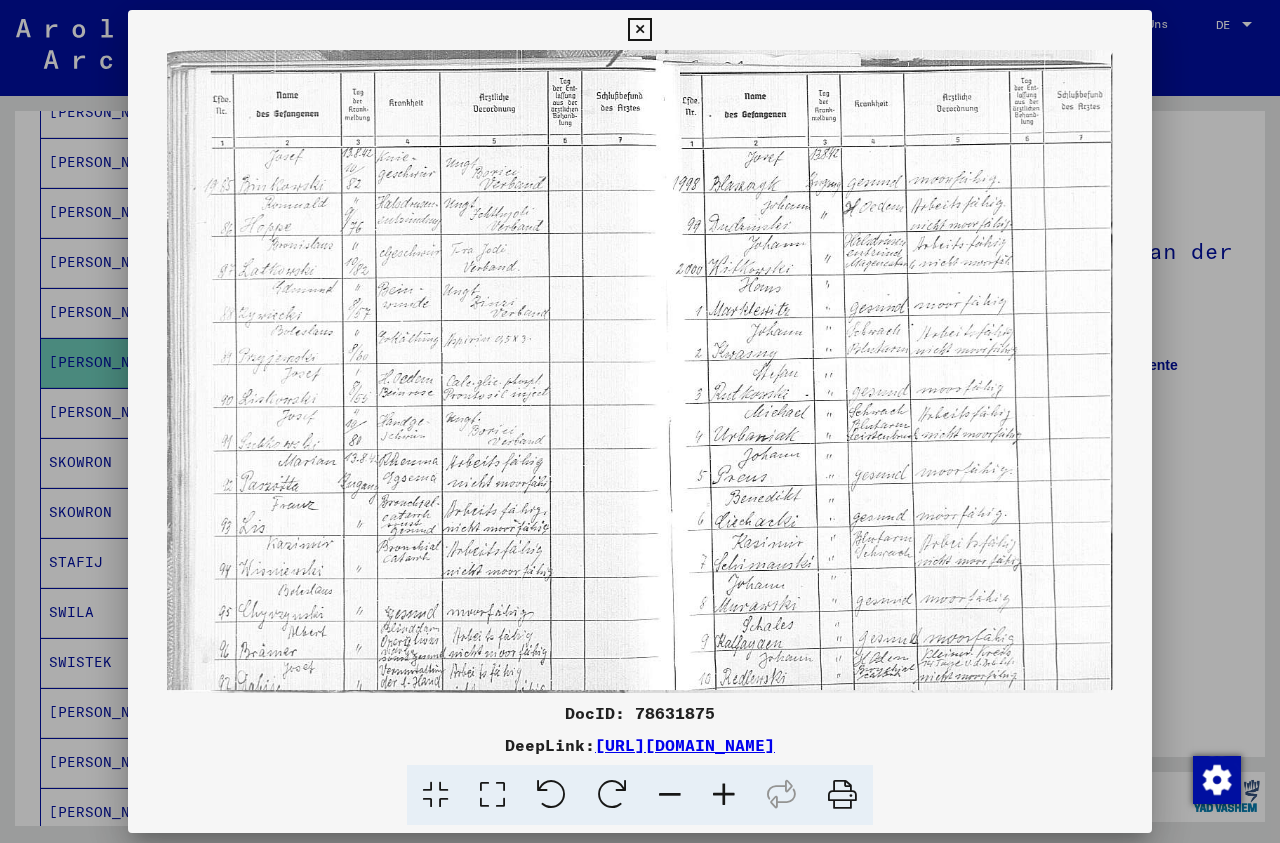 click at bounding box center (724, 795) 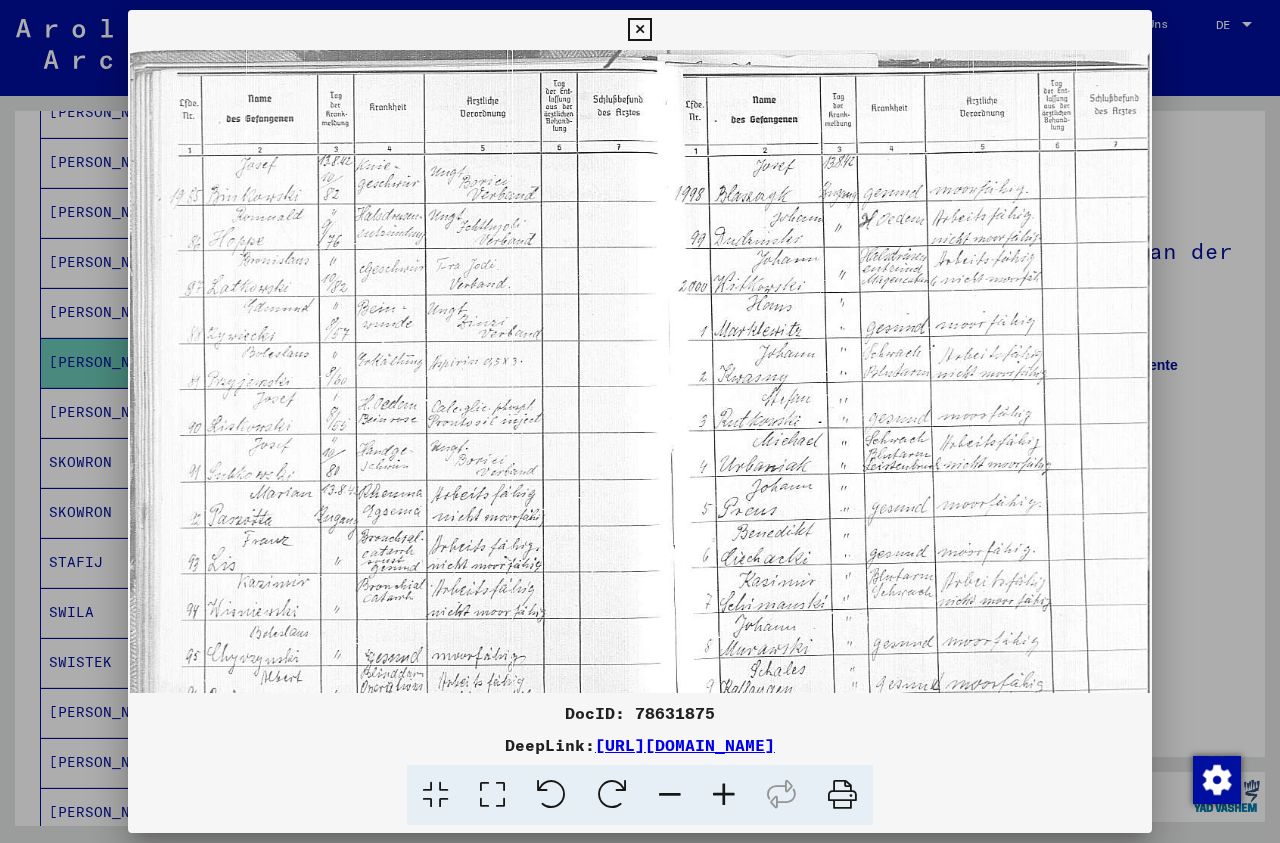 click at bounding box center [724, 795] 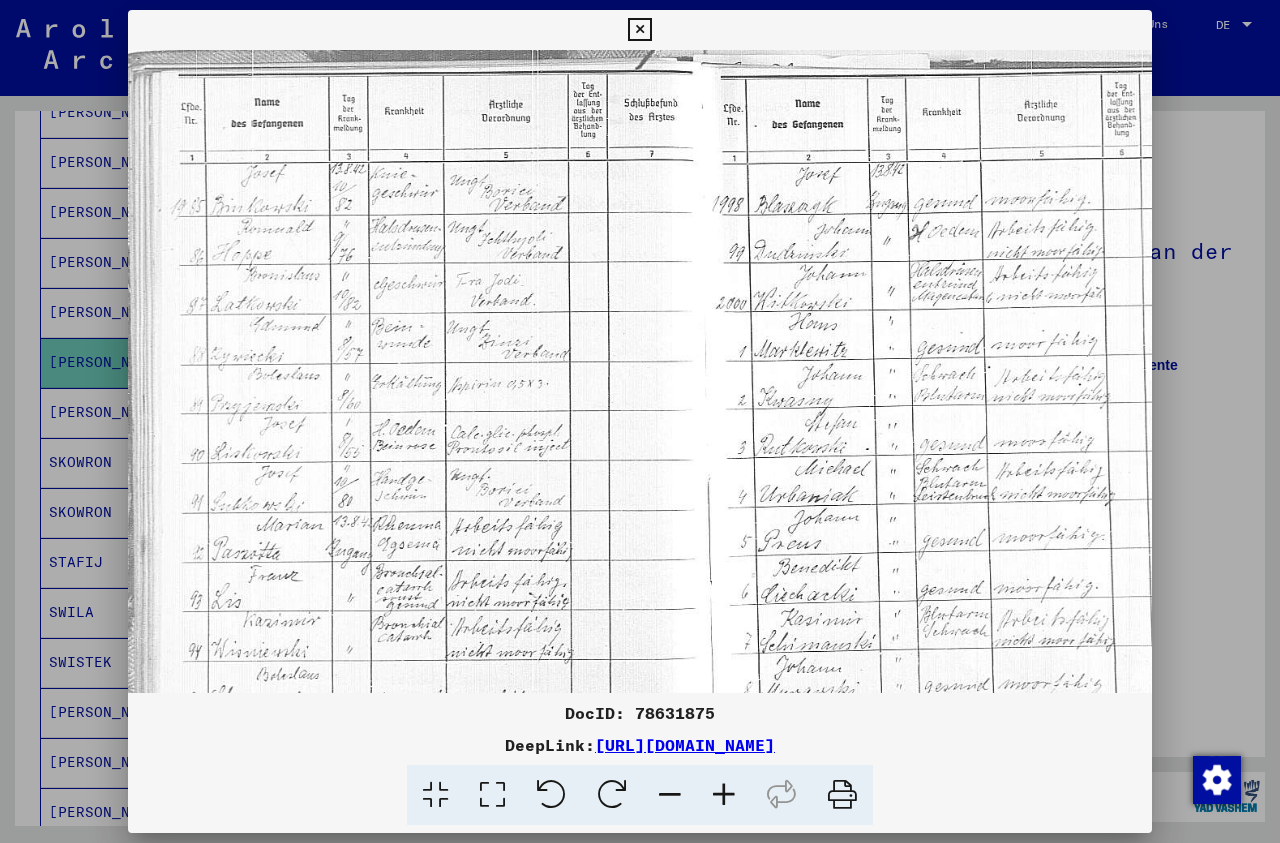 click at bounding box center (724, 795) 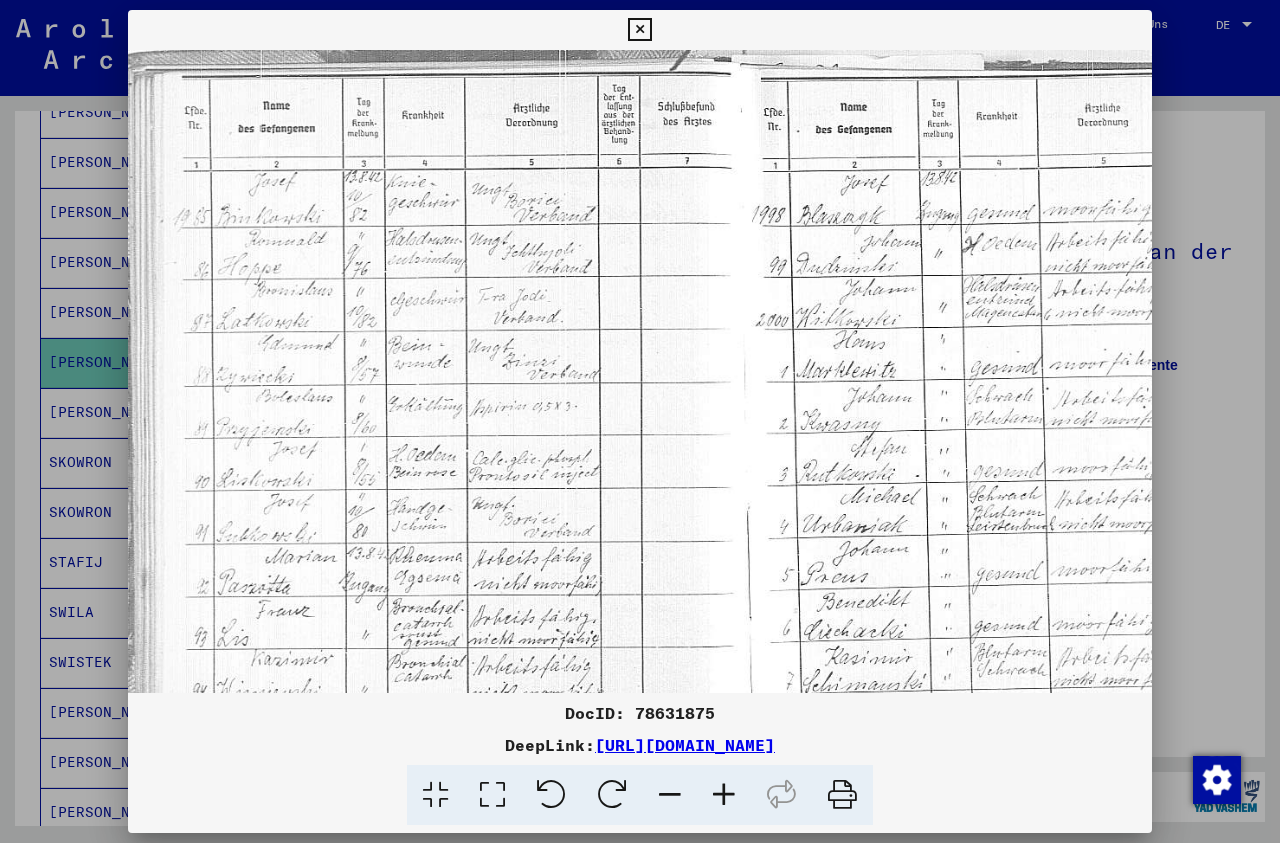 click at bounding box center (724, 795) 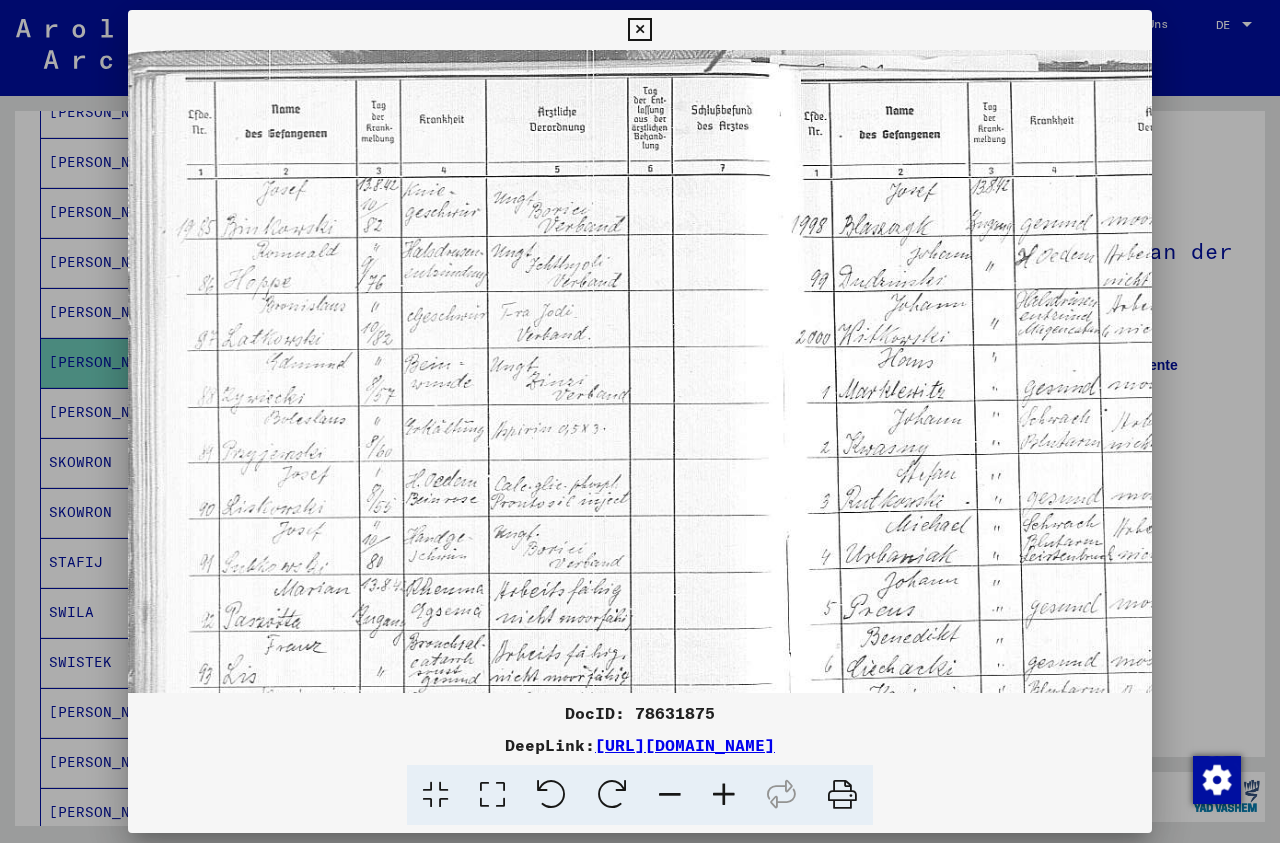 click at bounding box center (724, 795) 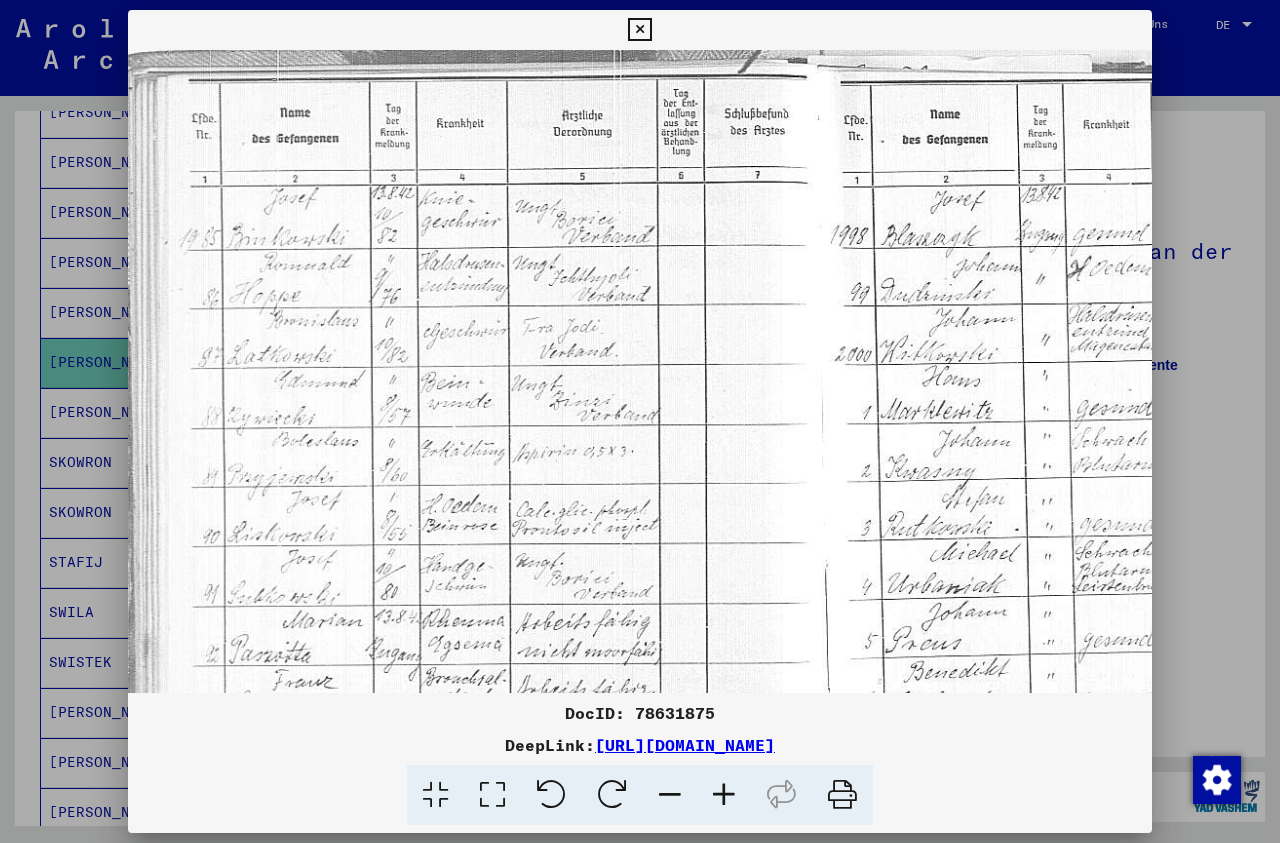 click at bounding box center [724, 795] 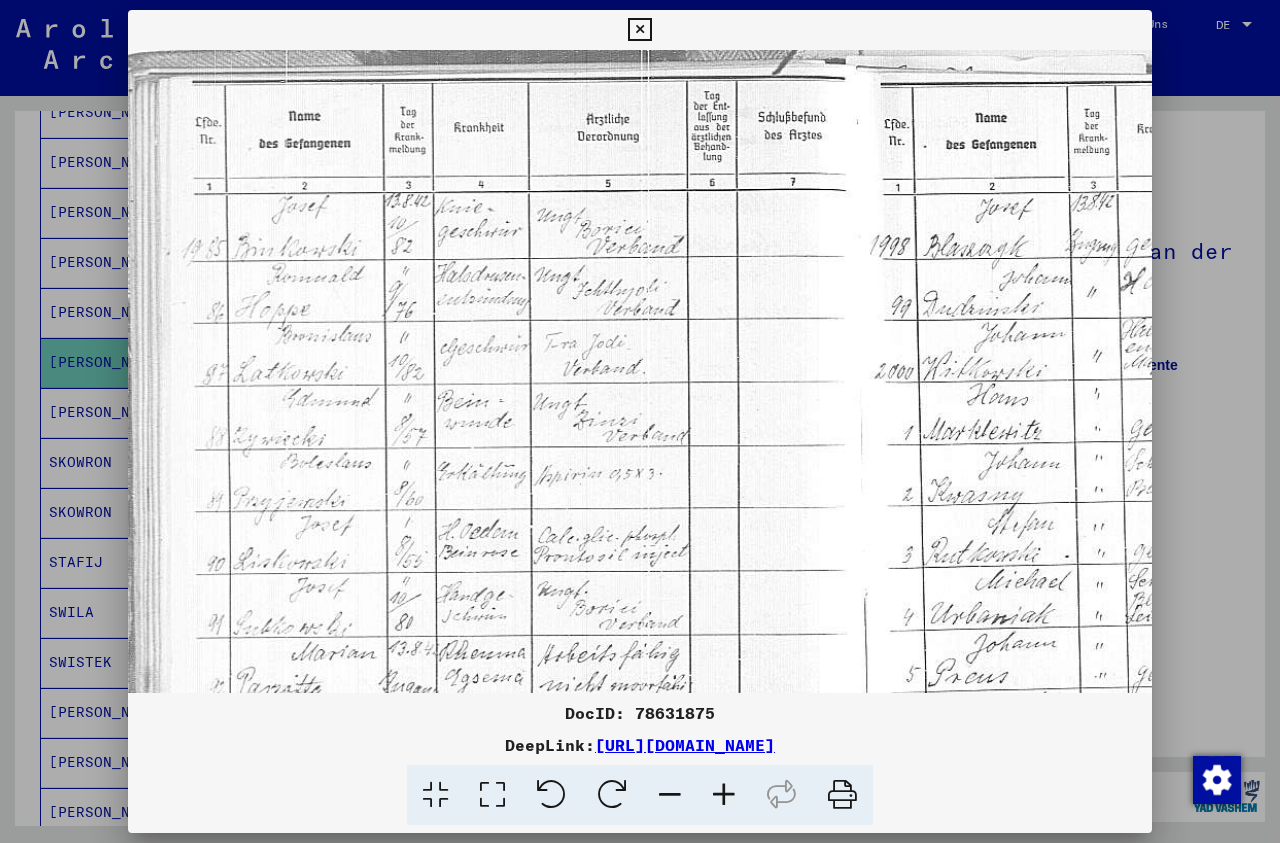 click at bounding box center (724, 795) 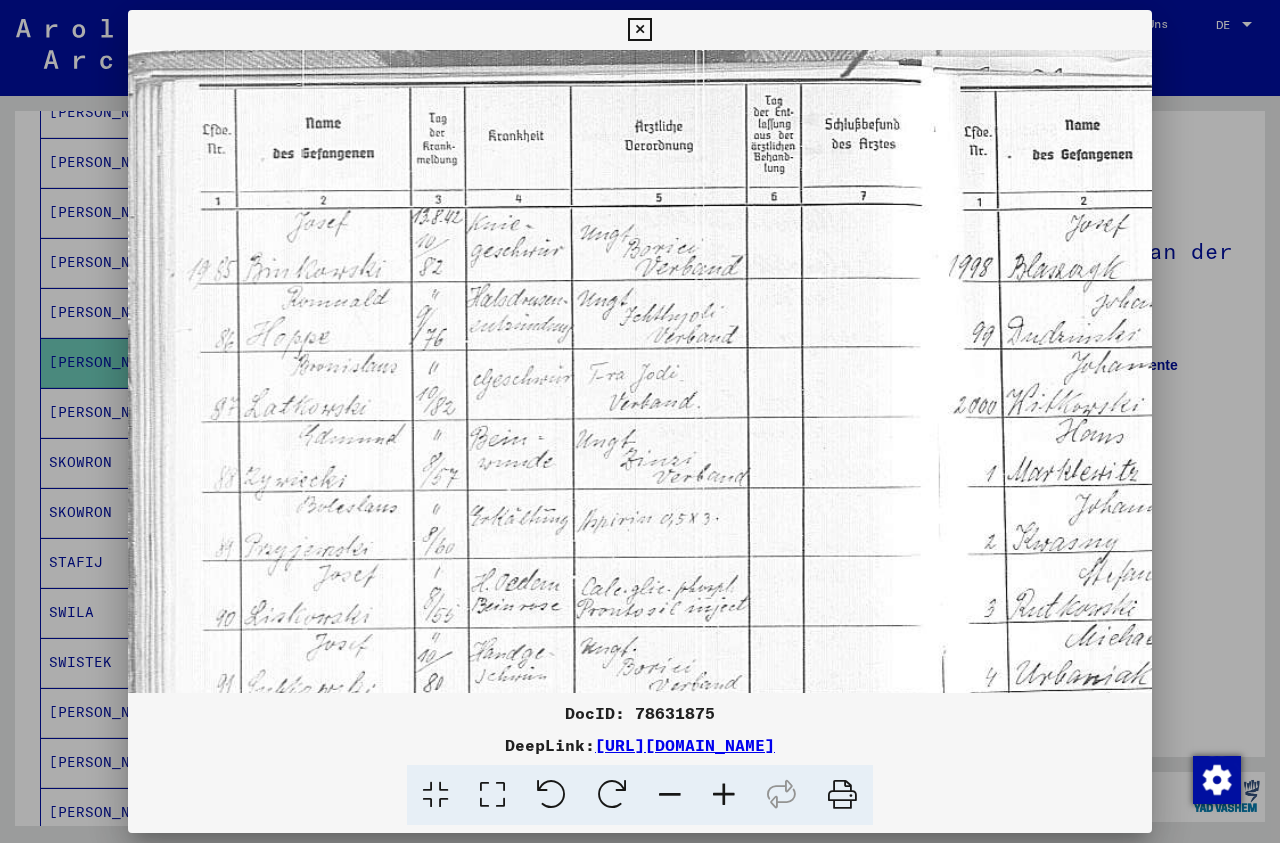 click at bounding box center (724, 795) 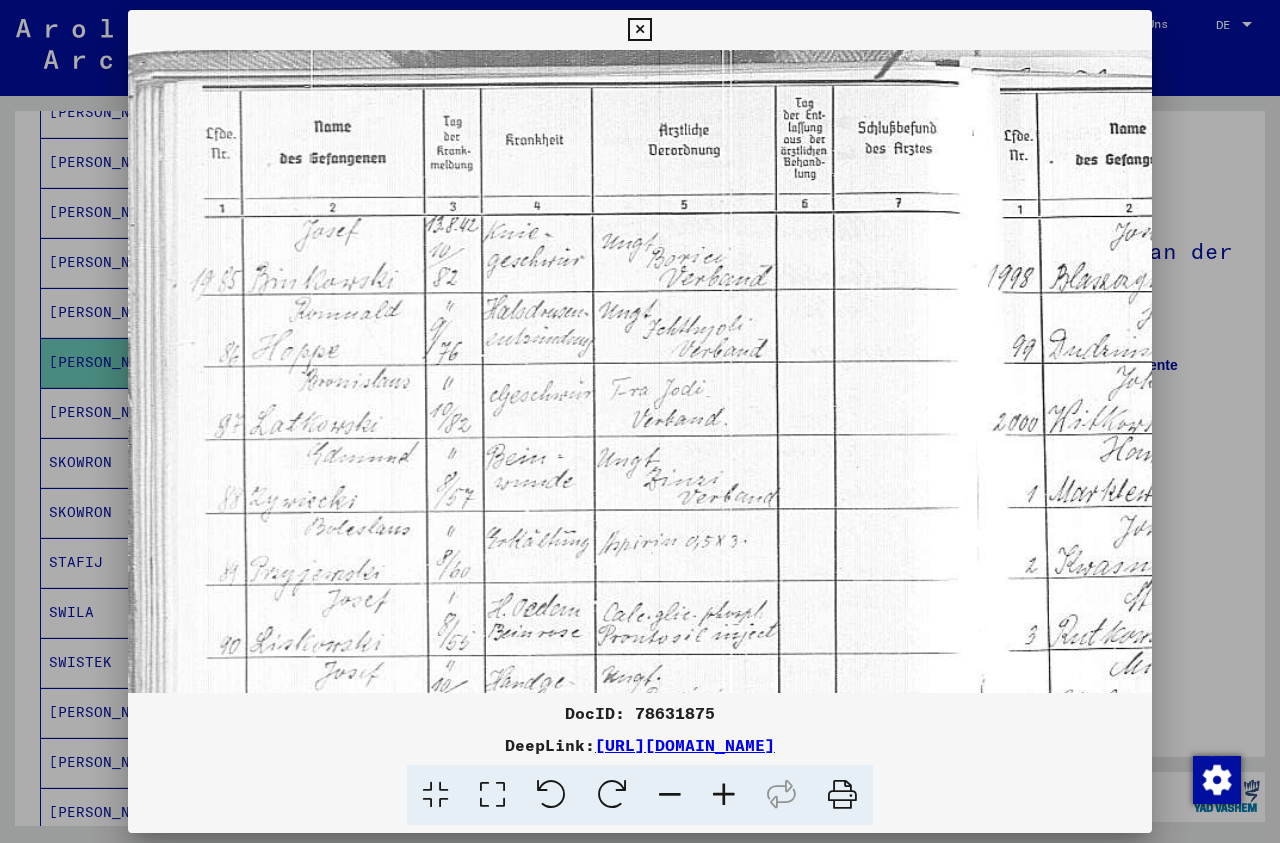 click at bounding box center (724, 795) 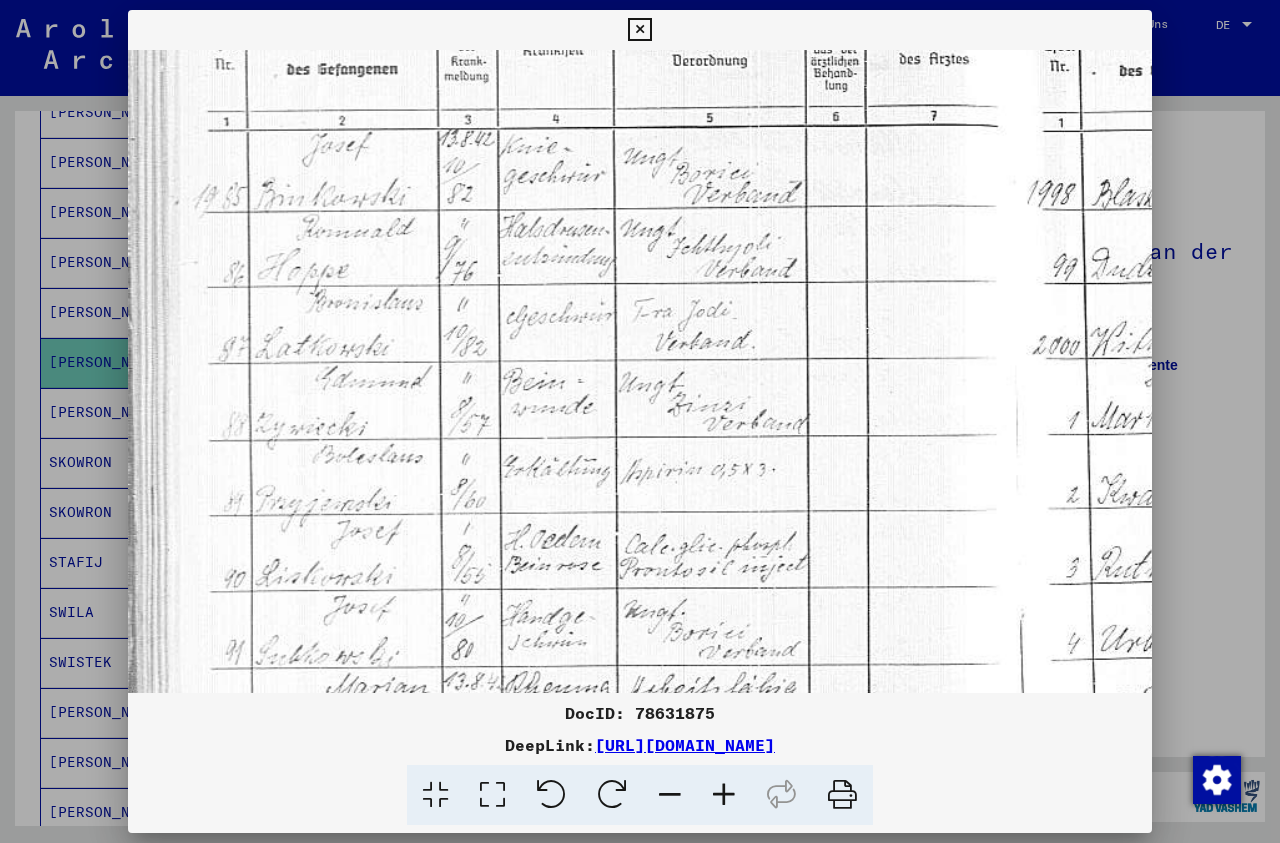 scroll, scrollTop: 112, scrollLeft: 0, axis: vertical 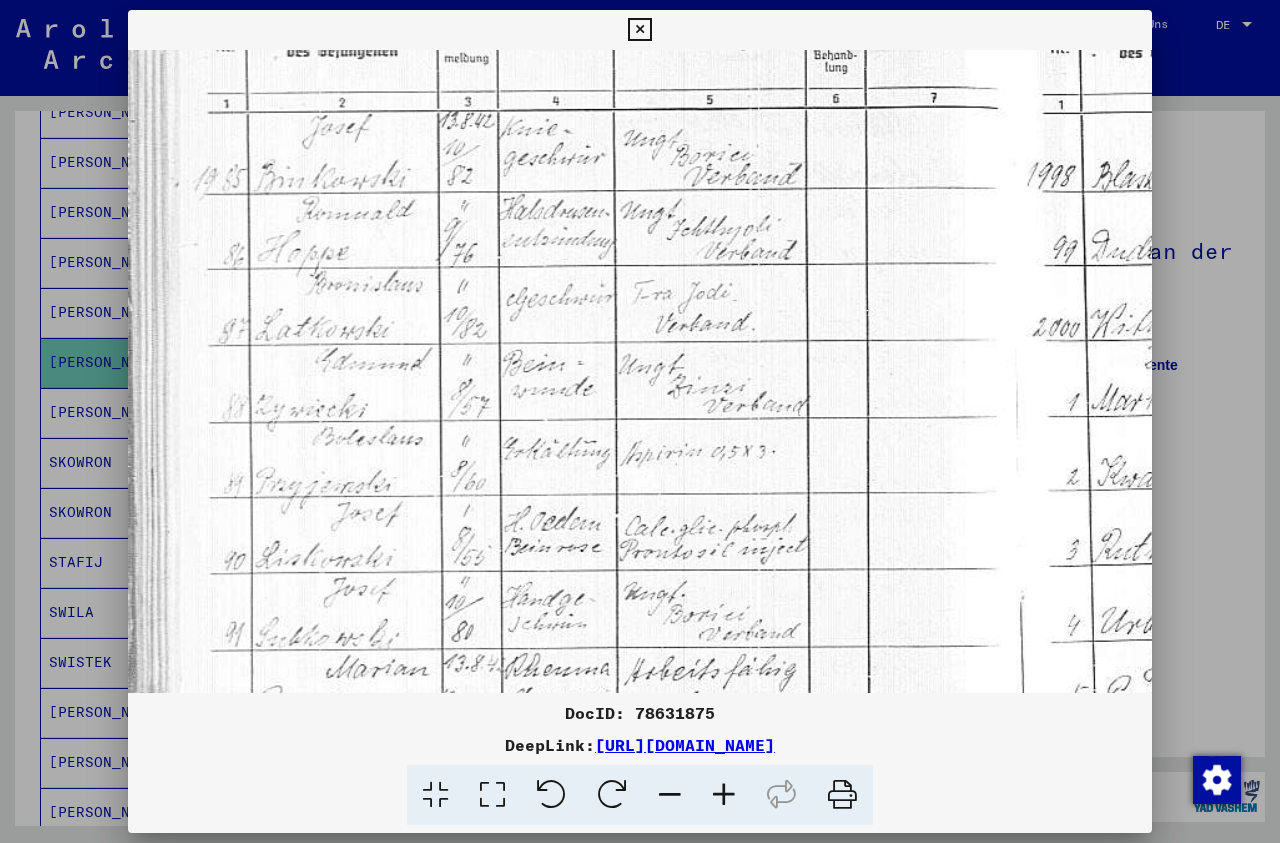 drag, startPoint x: 475, startPoint y: 645, endPoint x: 507, endPoint y: 533, distance: 116.48176 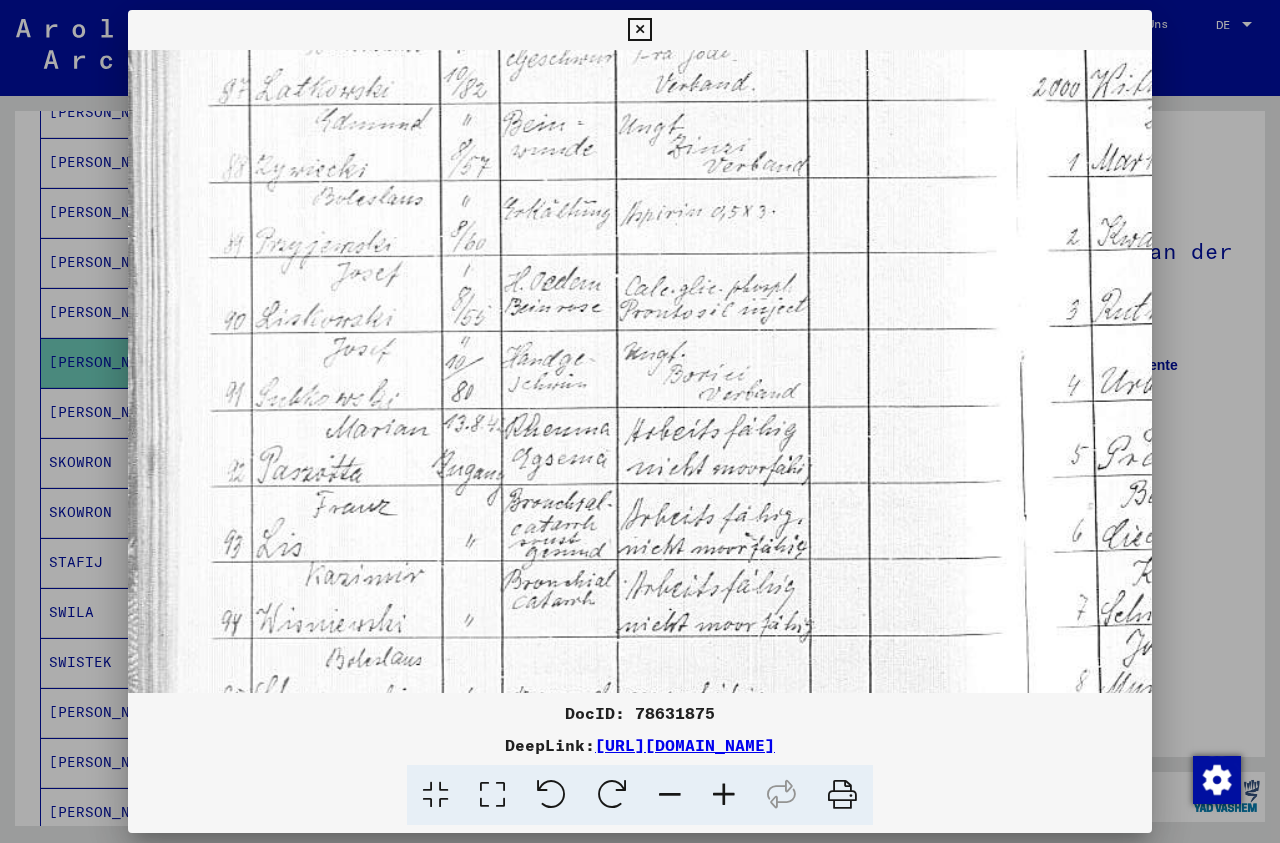 scroll, scrollTop: 357, scrollLeft: 0, axis: vertical 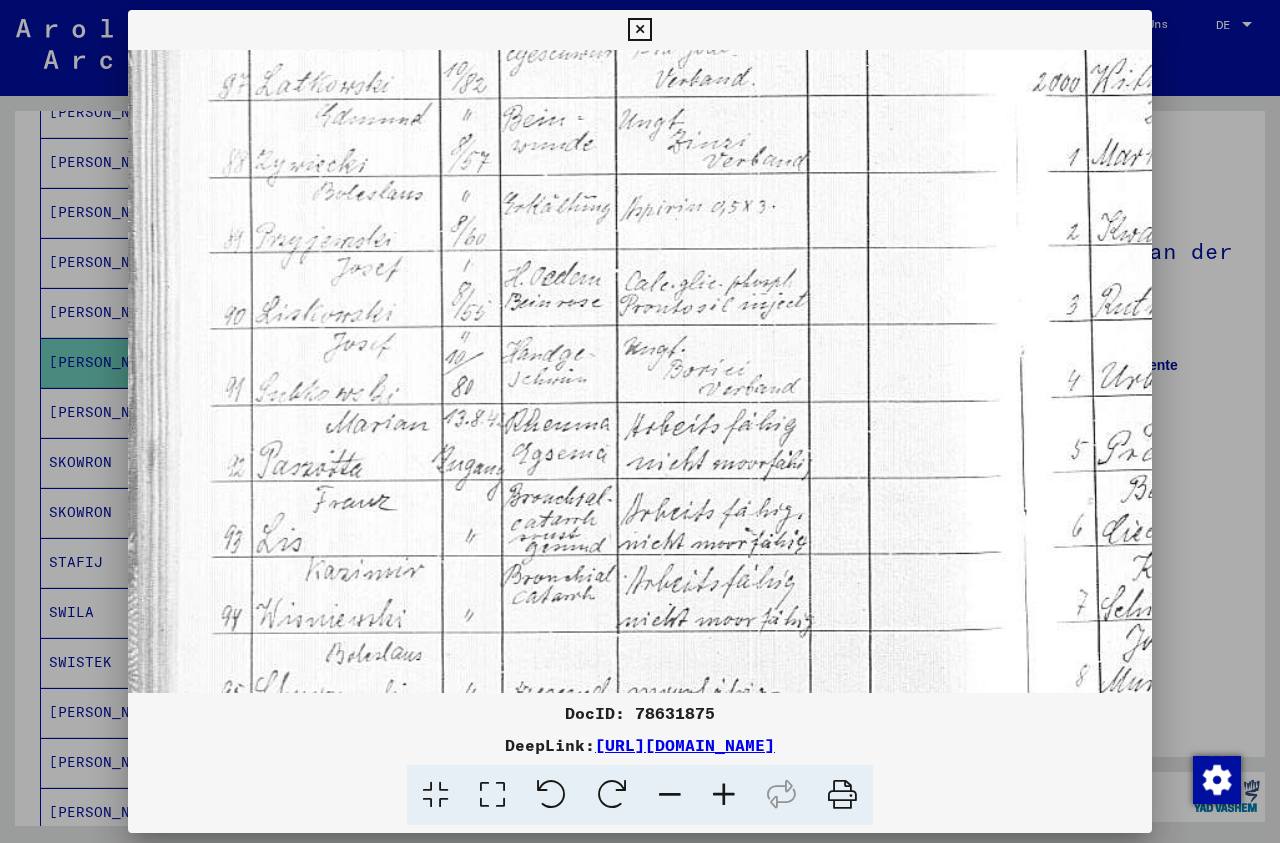 drag, startPoint x: 547, startPoint y: 608, endPoint x: 694, endPoint y: 363, distance: 285.71664 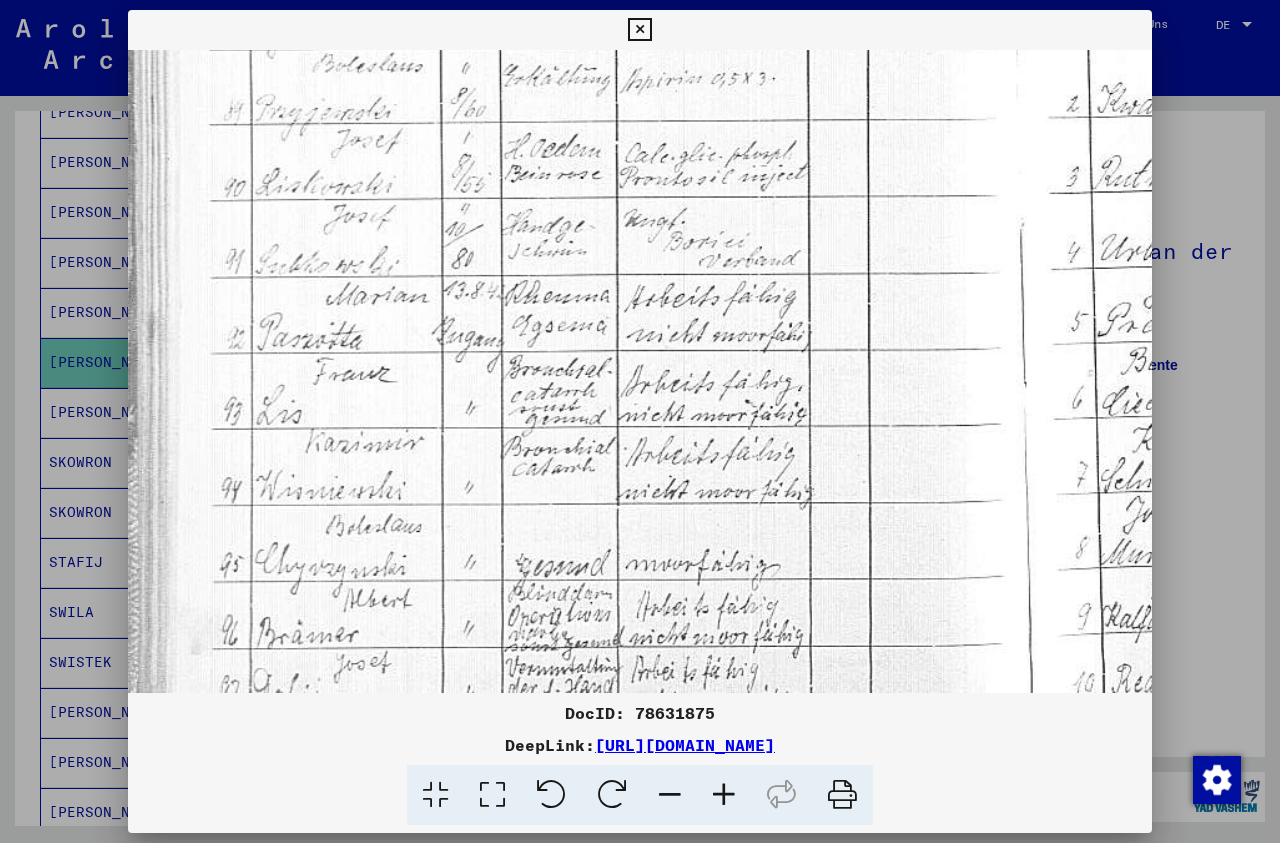 scroll, scrollTop: 500, scrollLeft: 0, axis: vertical 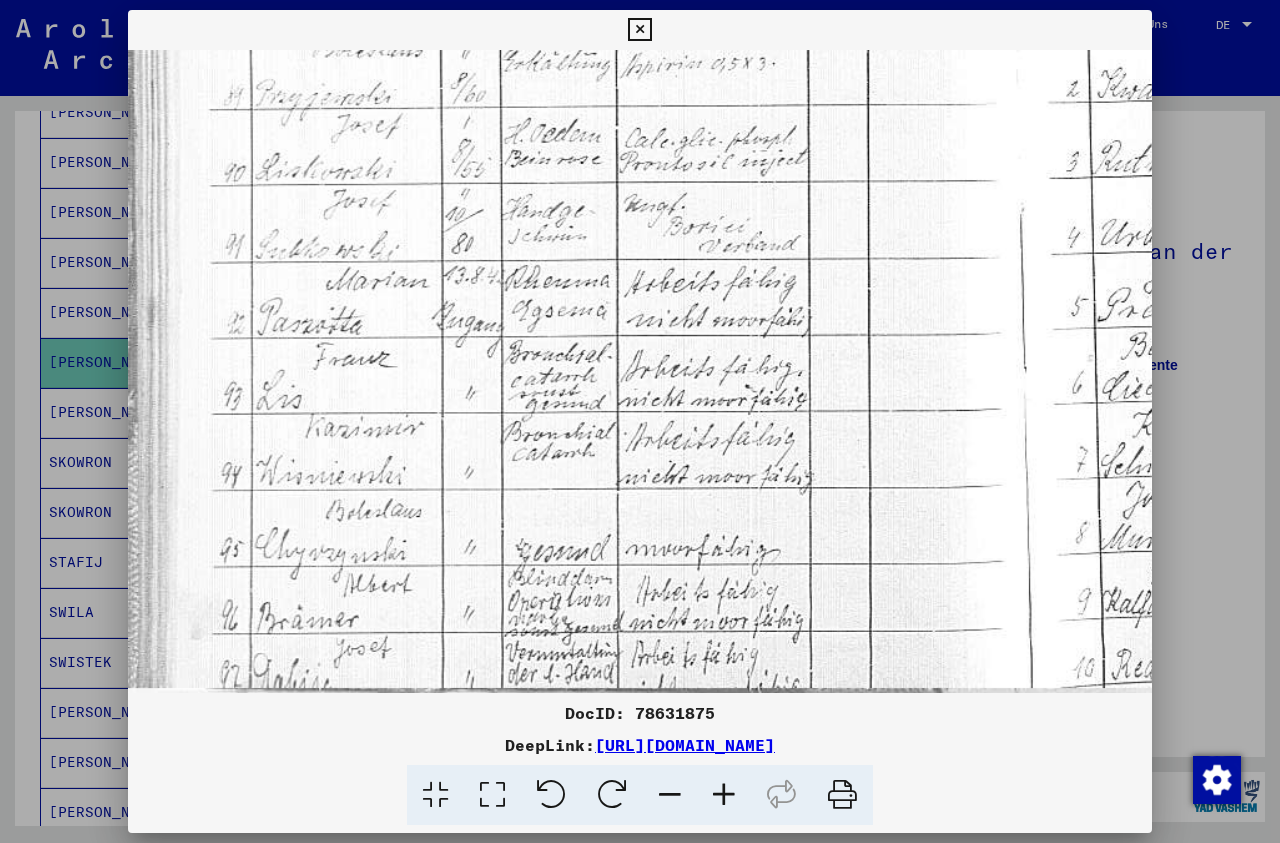 drag, startPoint x: 599, startPoint y: 562, endPoint x: 674, endPoint y: 346, distance: 228.65039 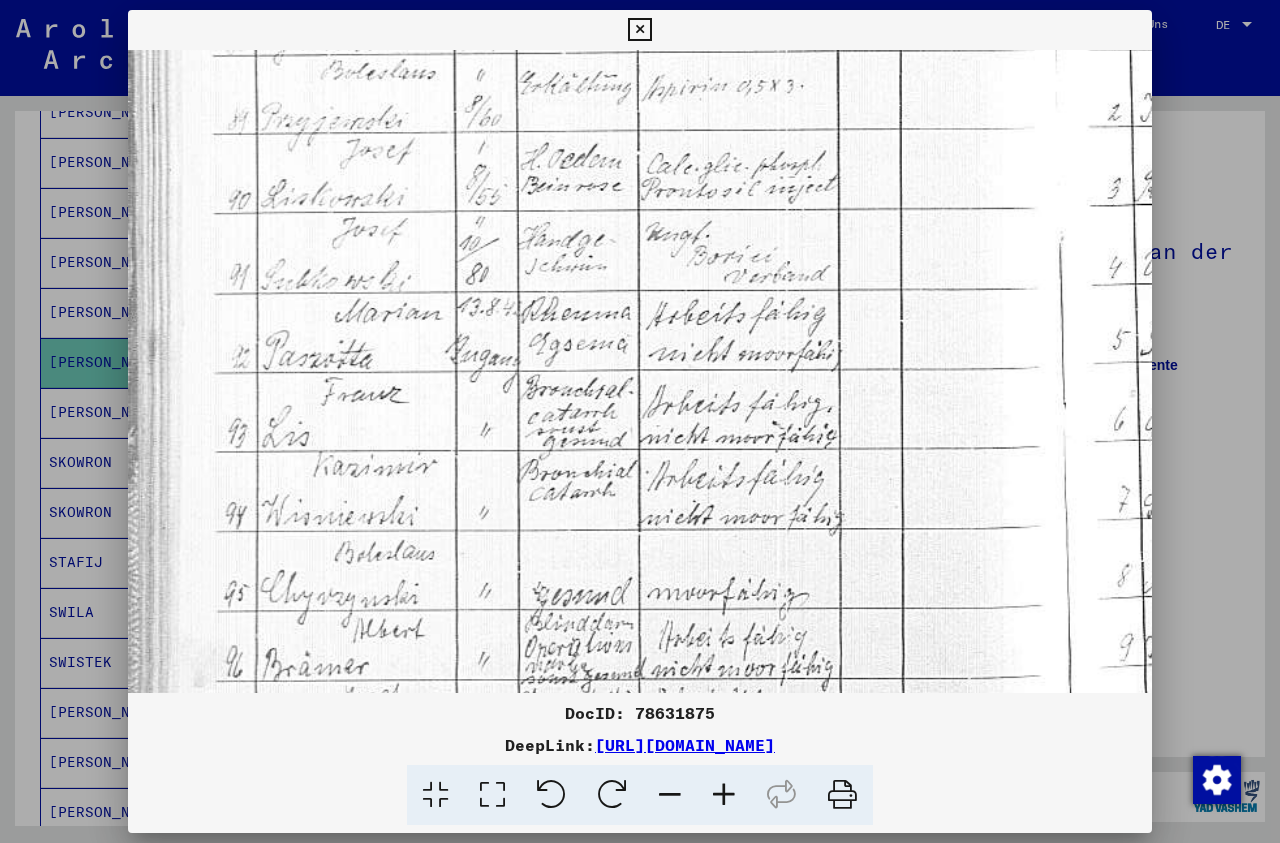 click at bounding box center (724, 795) 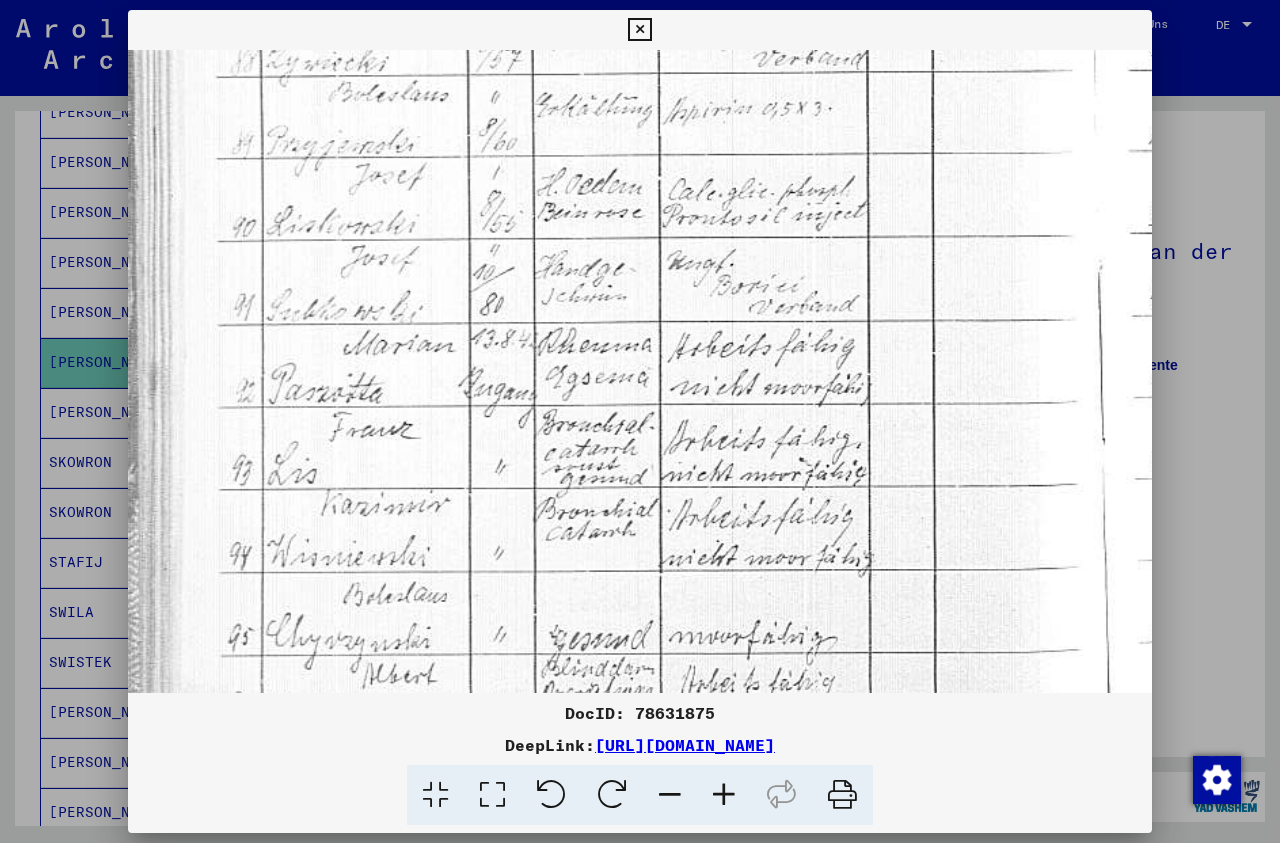 click at bounding box center (724, 795) 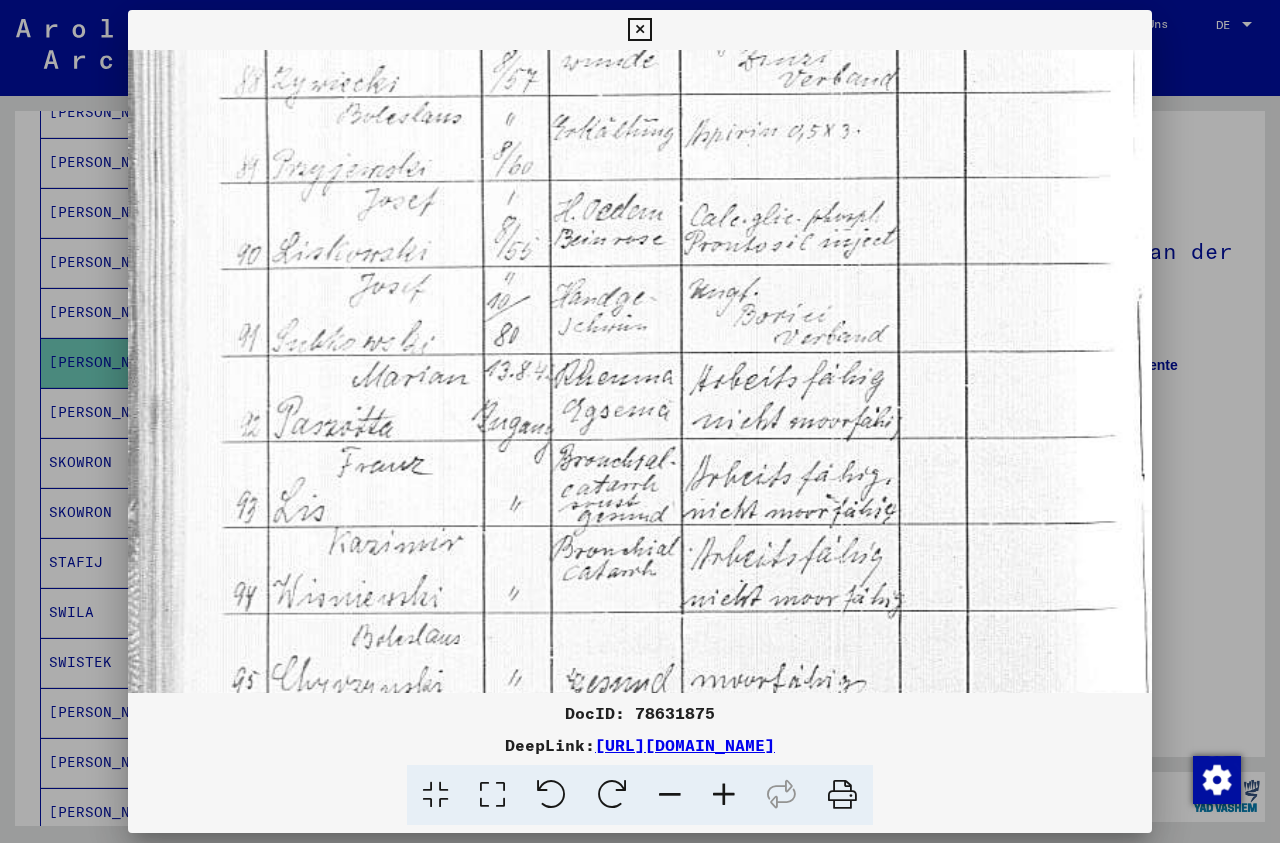 click at bounding box center [724, 795] 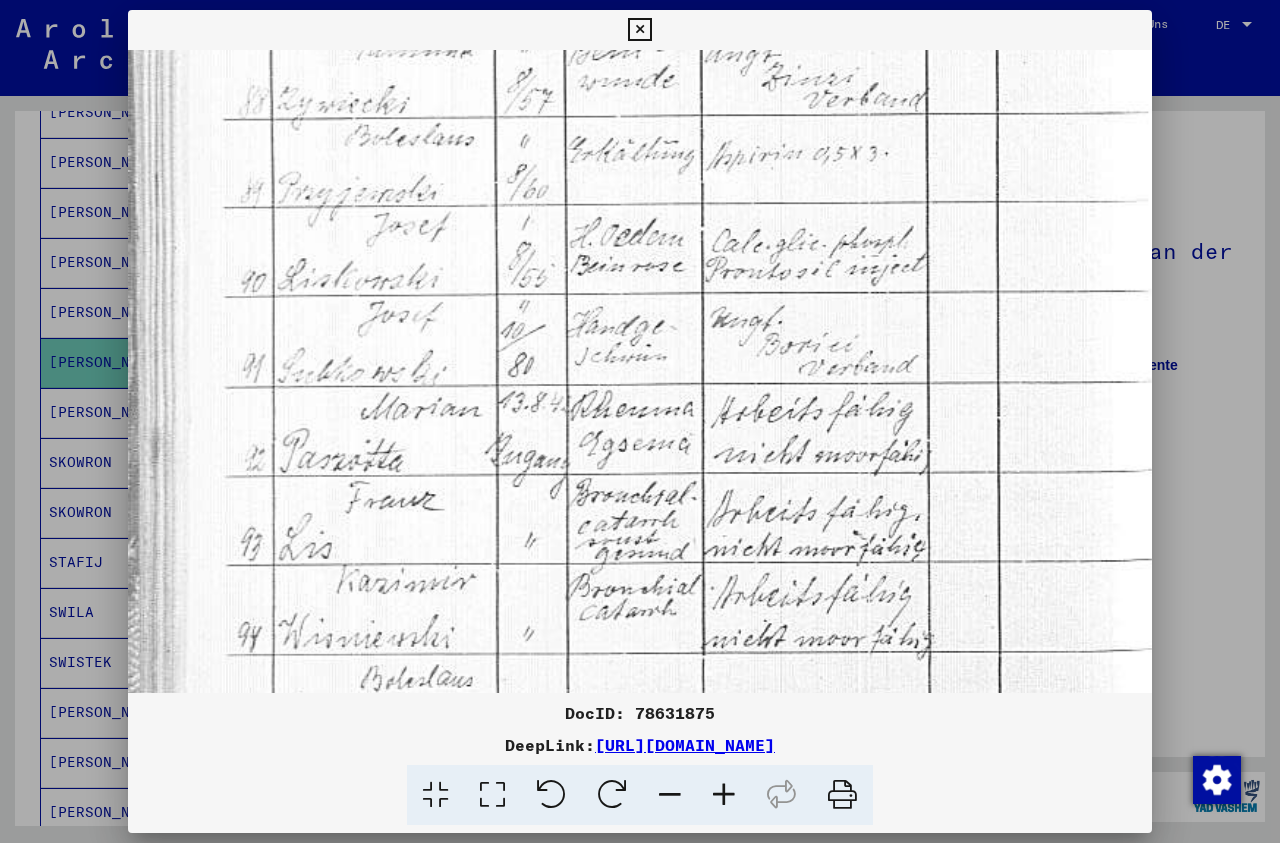 click at bounding box center (724, 795) 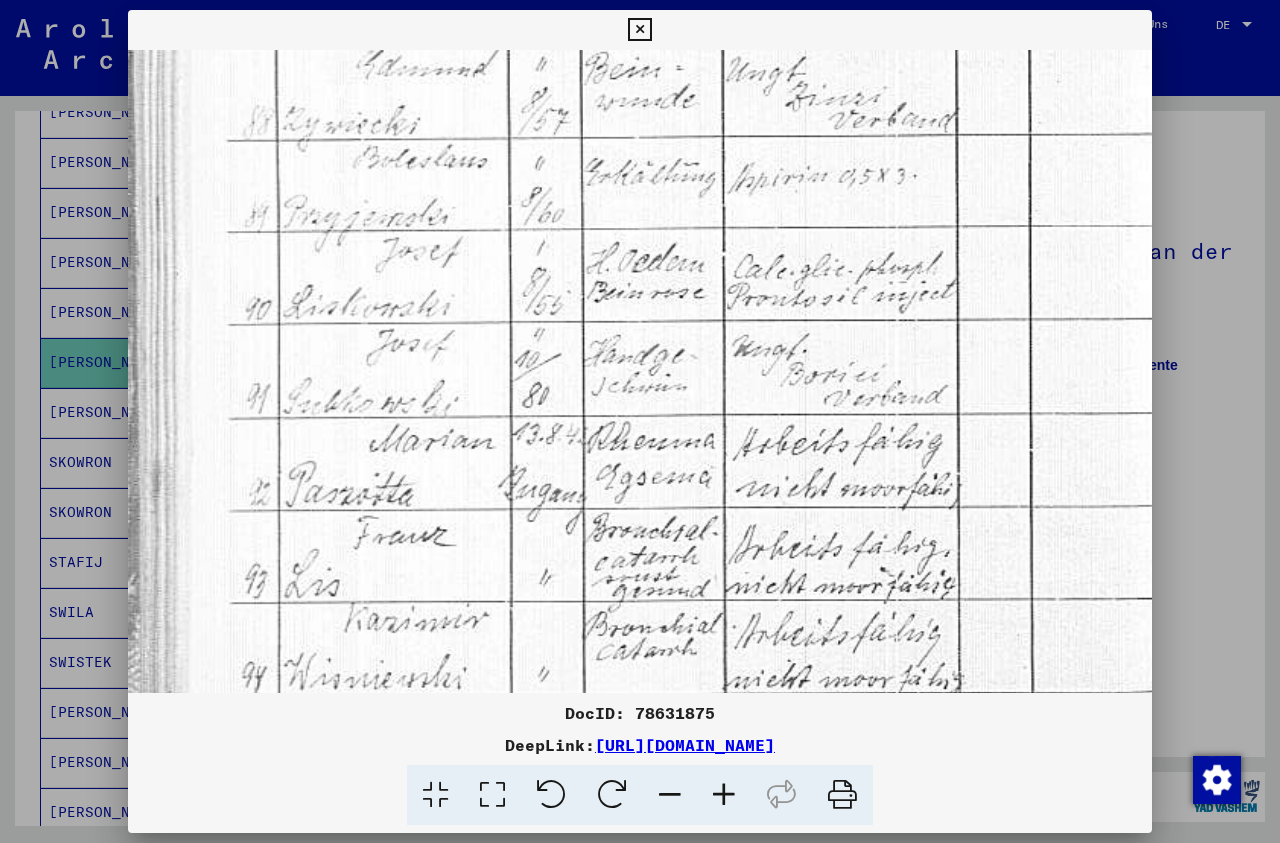 drag, startPoint x: 656, startPoint y: 708, endPoint x: 714, endPoint y: 570, distance: 149.69302 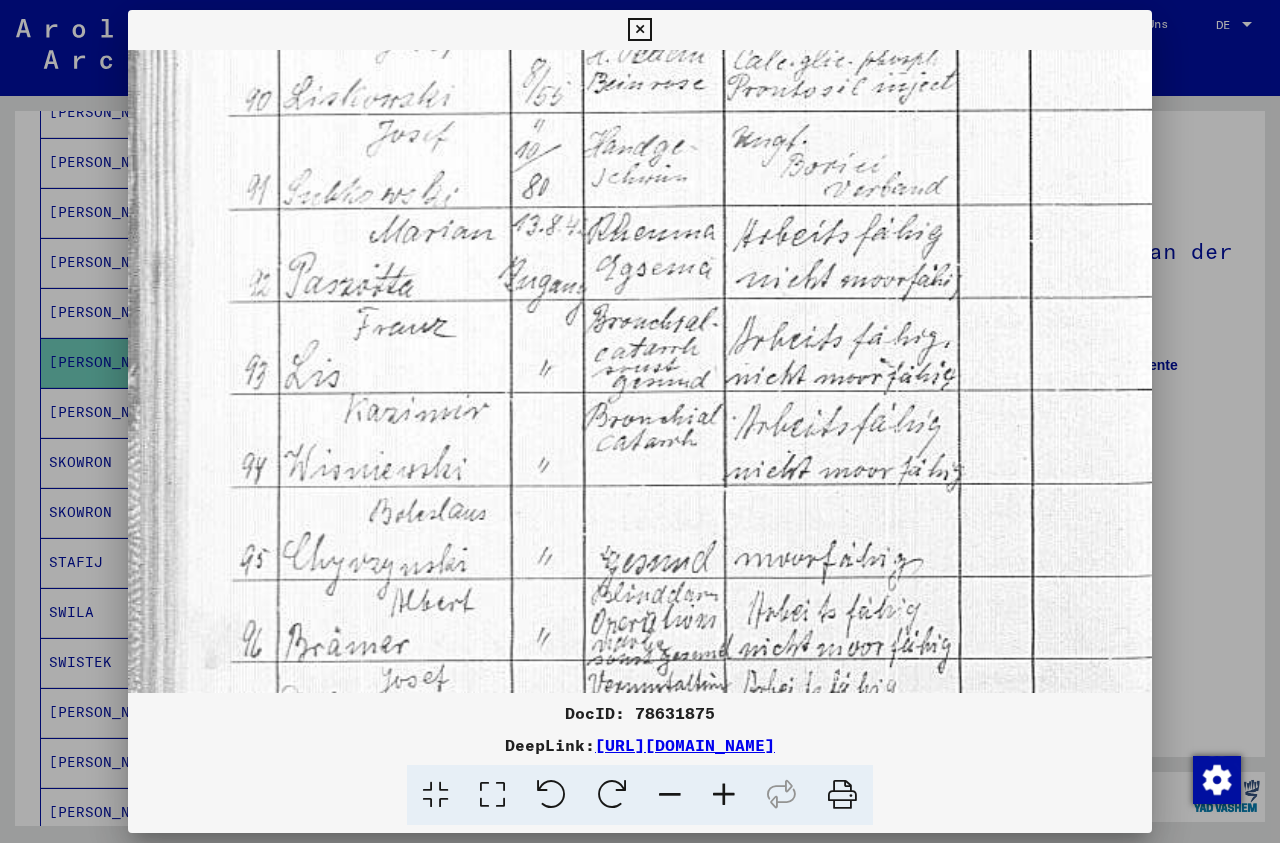 scroll, scrollTop: 750, scrollLeft: 0, axis: vertical 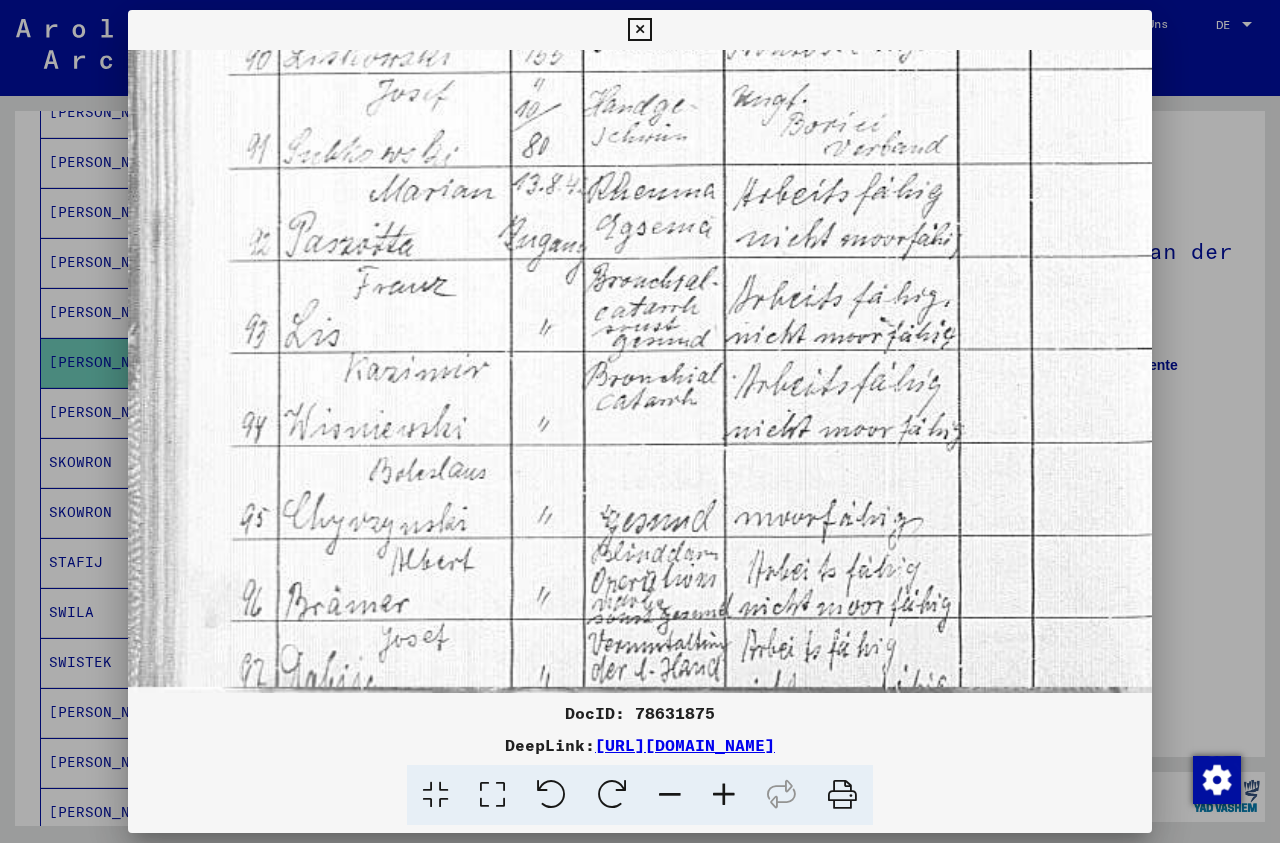 drag, startPoint x: 649, startPoint y: 630, endPoint x: 894, endPoint y: 357, distance: 366.81604 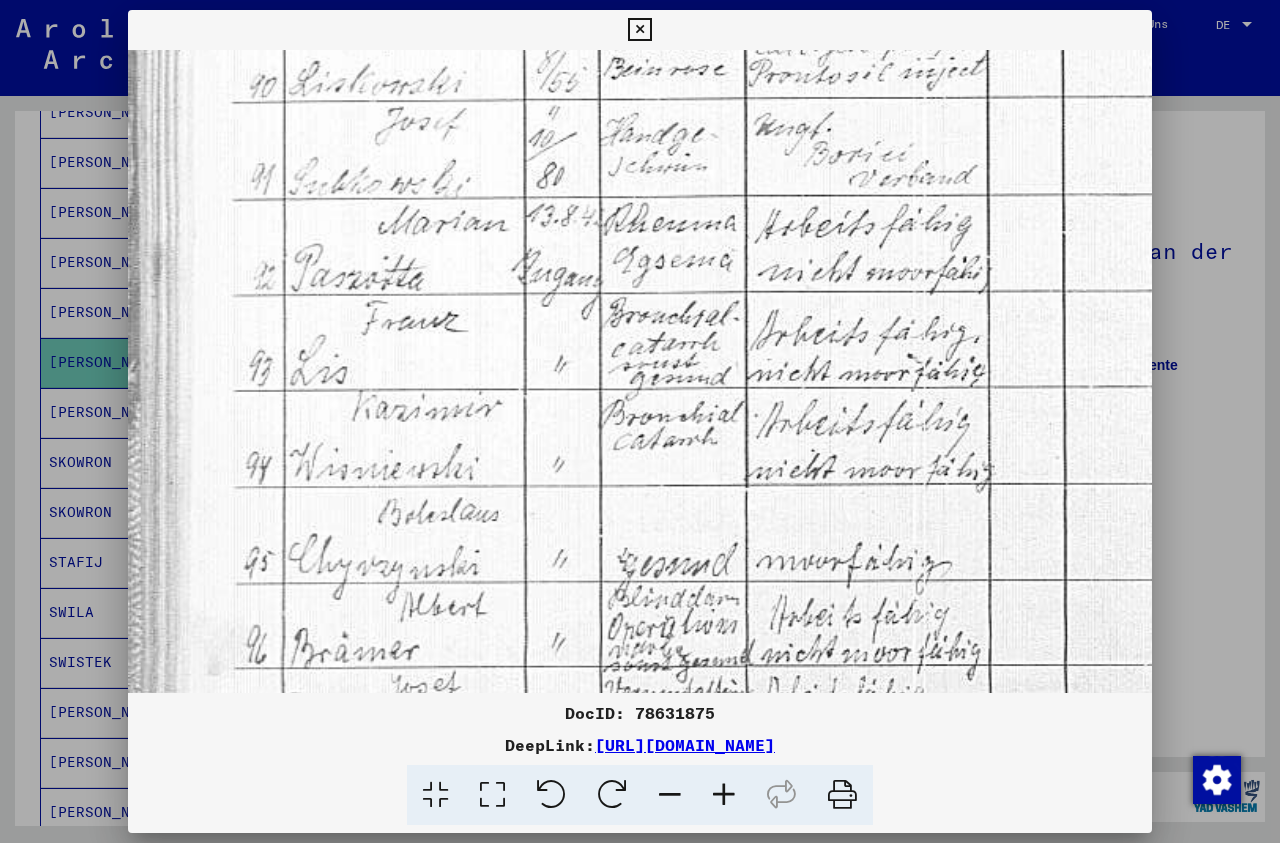 click at bounding box center (492, 795) 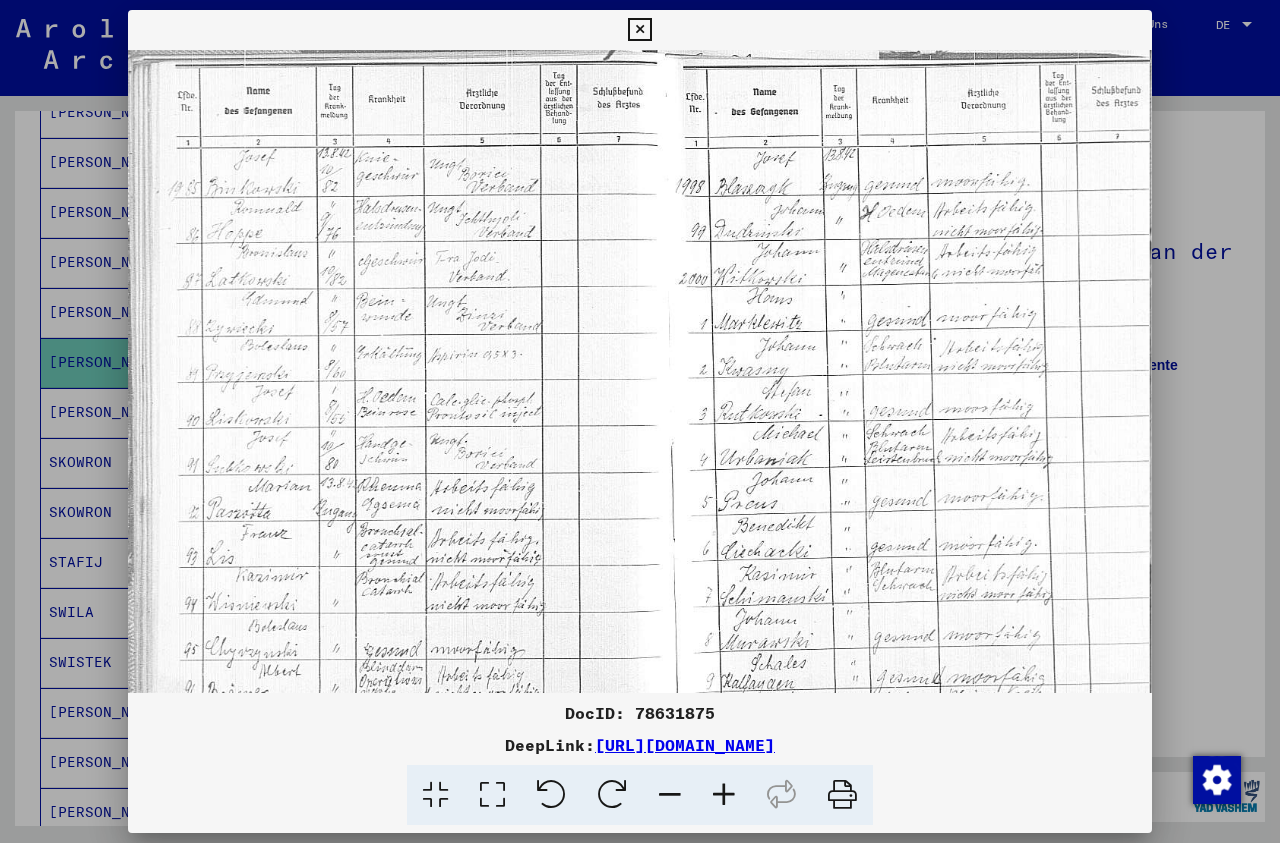 scroll, scrollTop: 0, scrollLeft: 0, axis: both 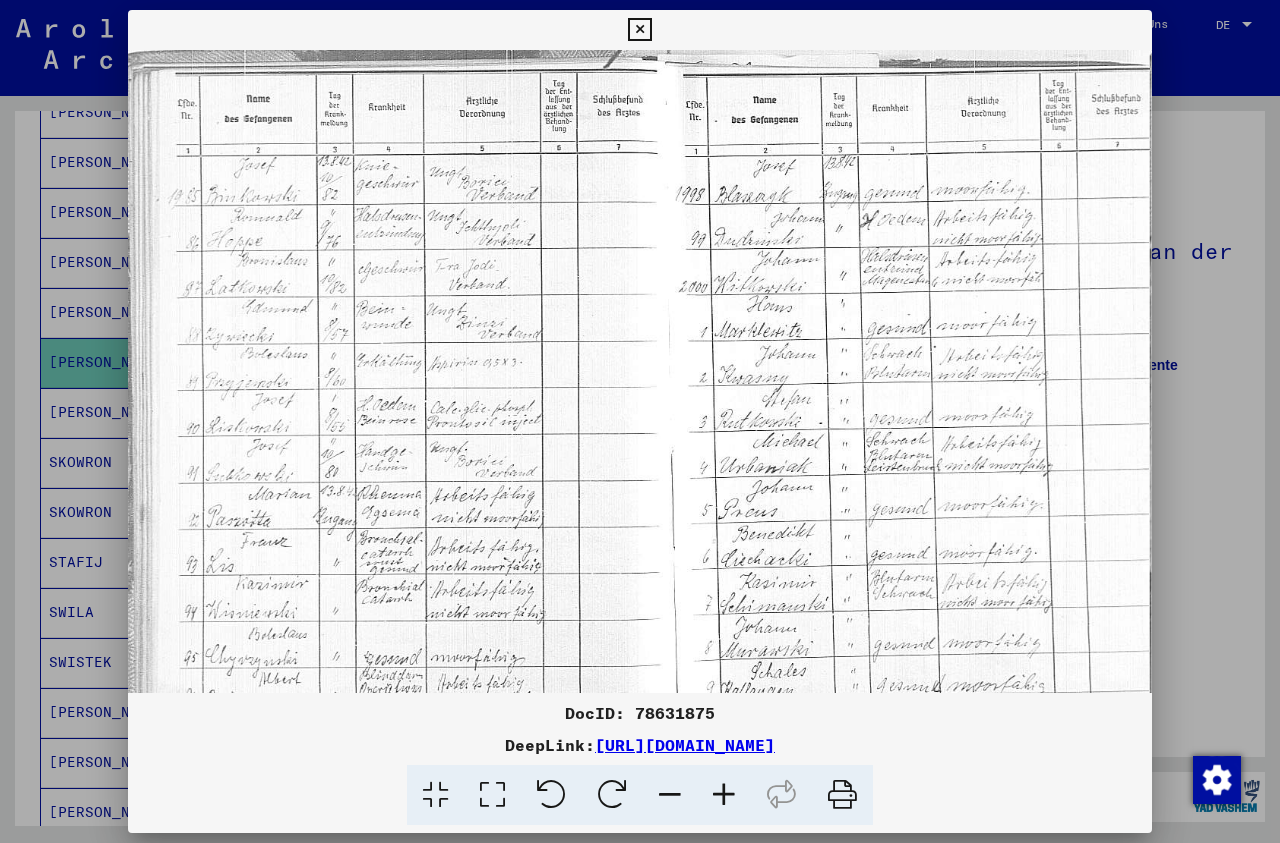 drag, startPoint x: 802, startPoint y: 223, endPoint x: 782, endPoint y: 433, distance: 210.95023 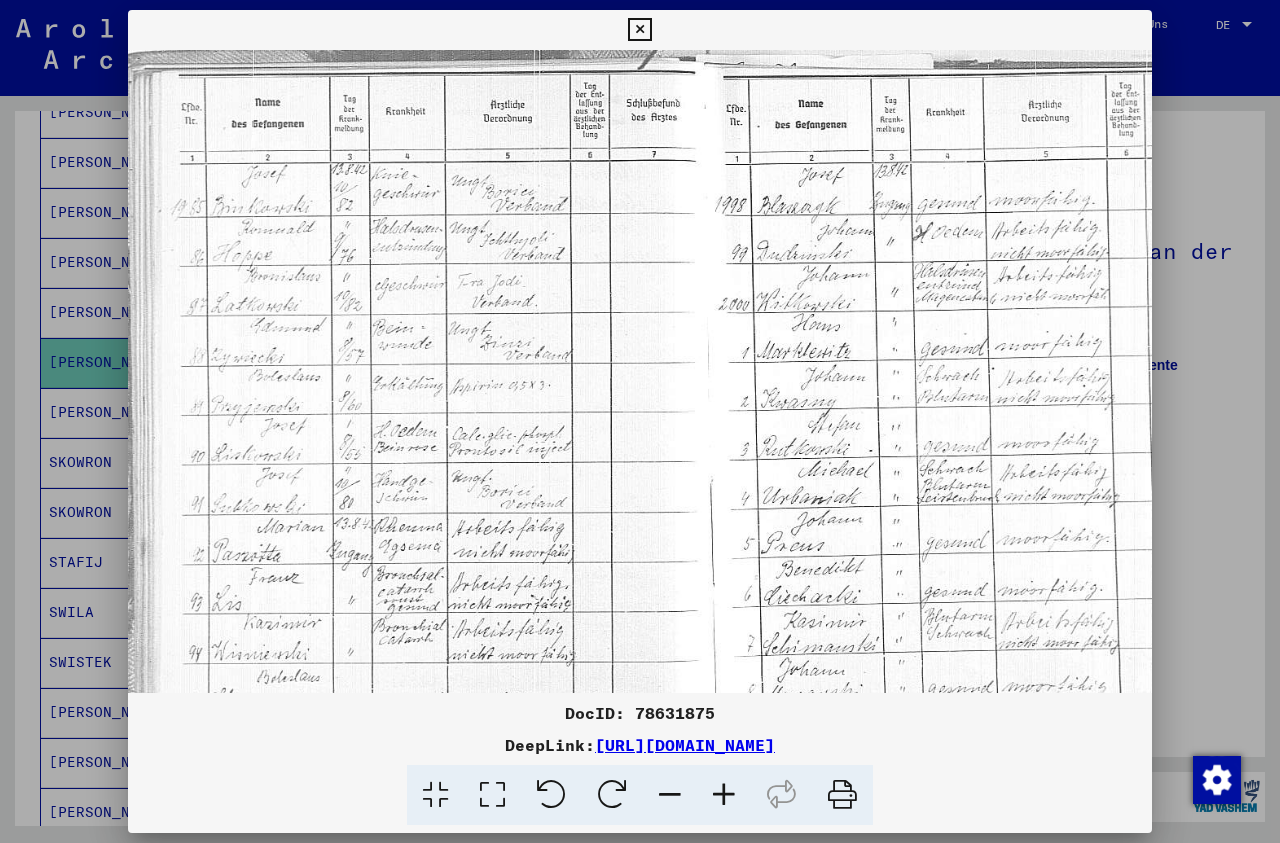 click at bounding box center (724, 795) 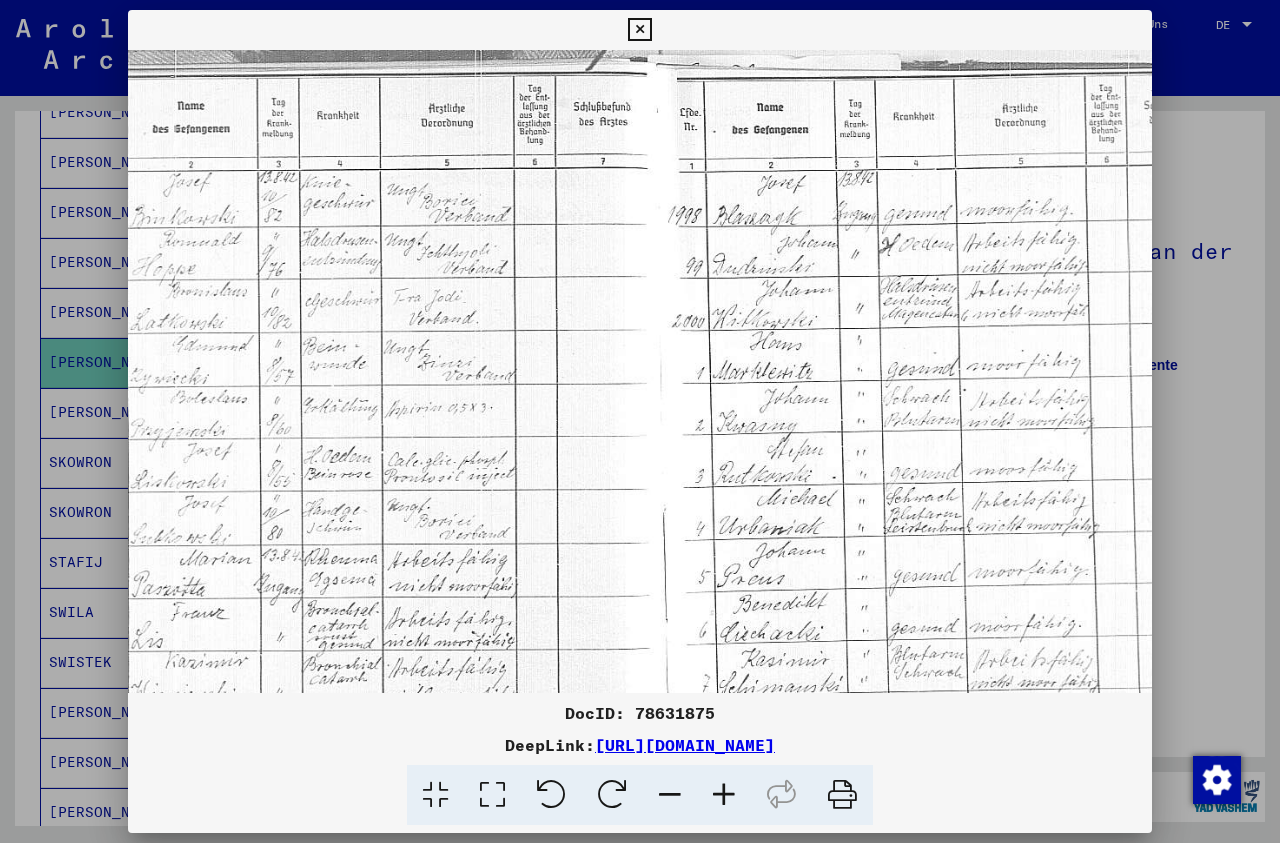 scroll, scrollTop: 0, scrollLeft: 147, axis: horizontal 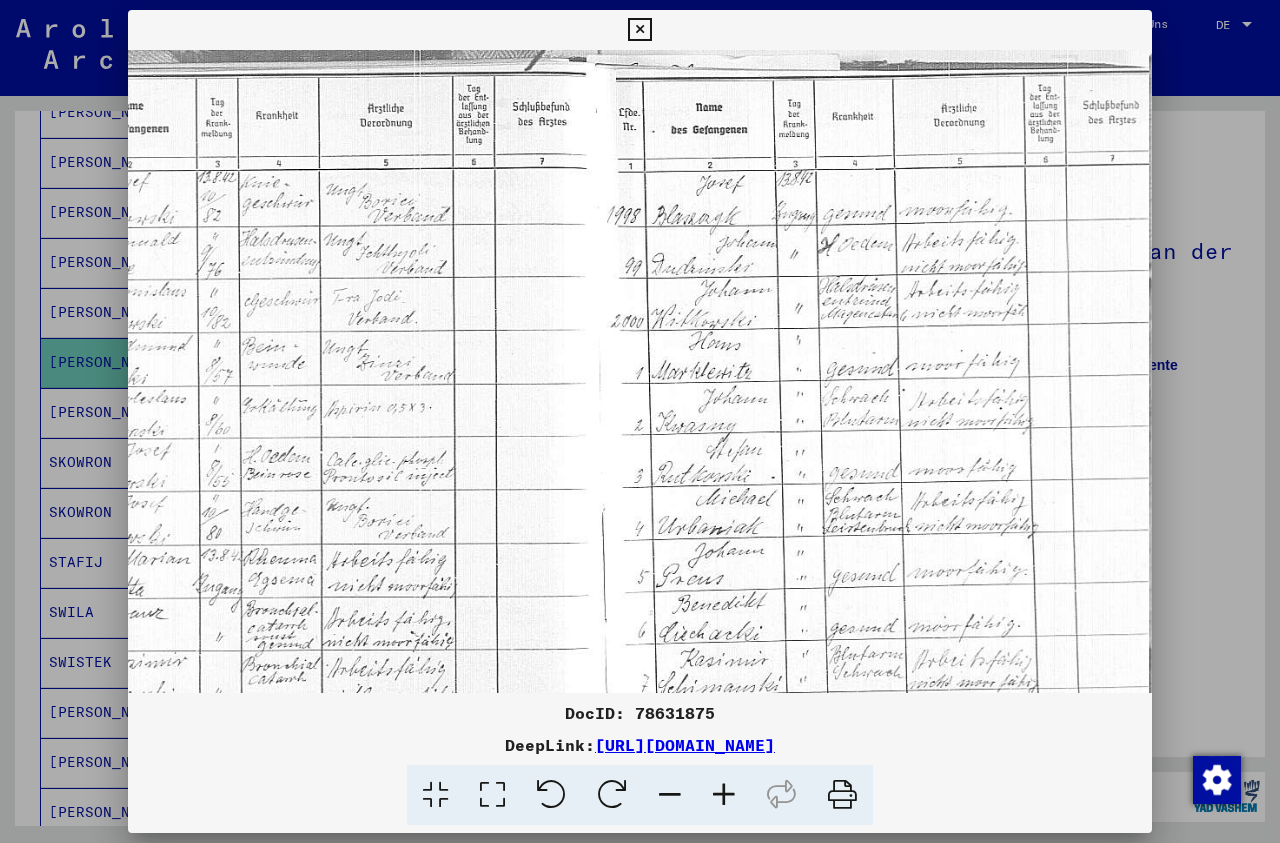 drag, startPoint x: 853, startPoint y: 376, endPoint x: 632, endPoint y: 505, distance: 255.89452 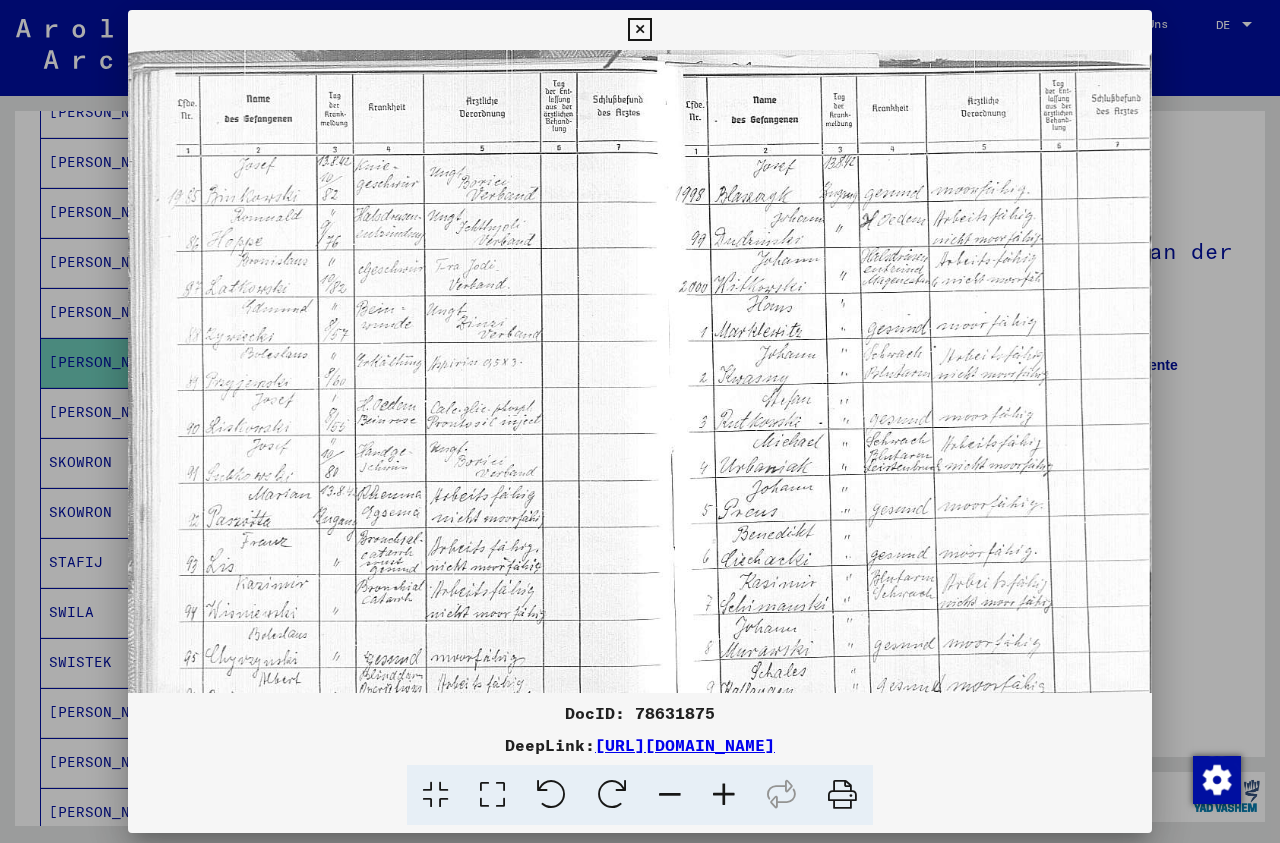 click at bounding box center [639, 30] 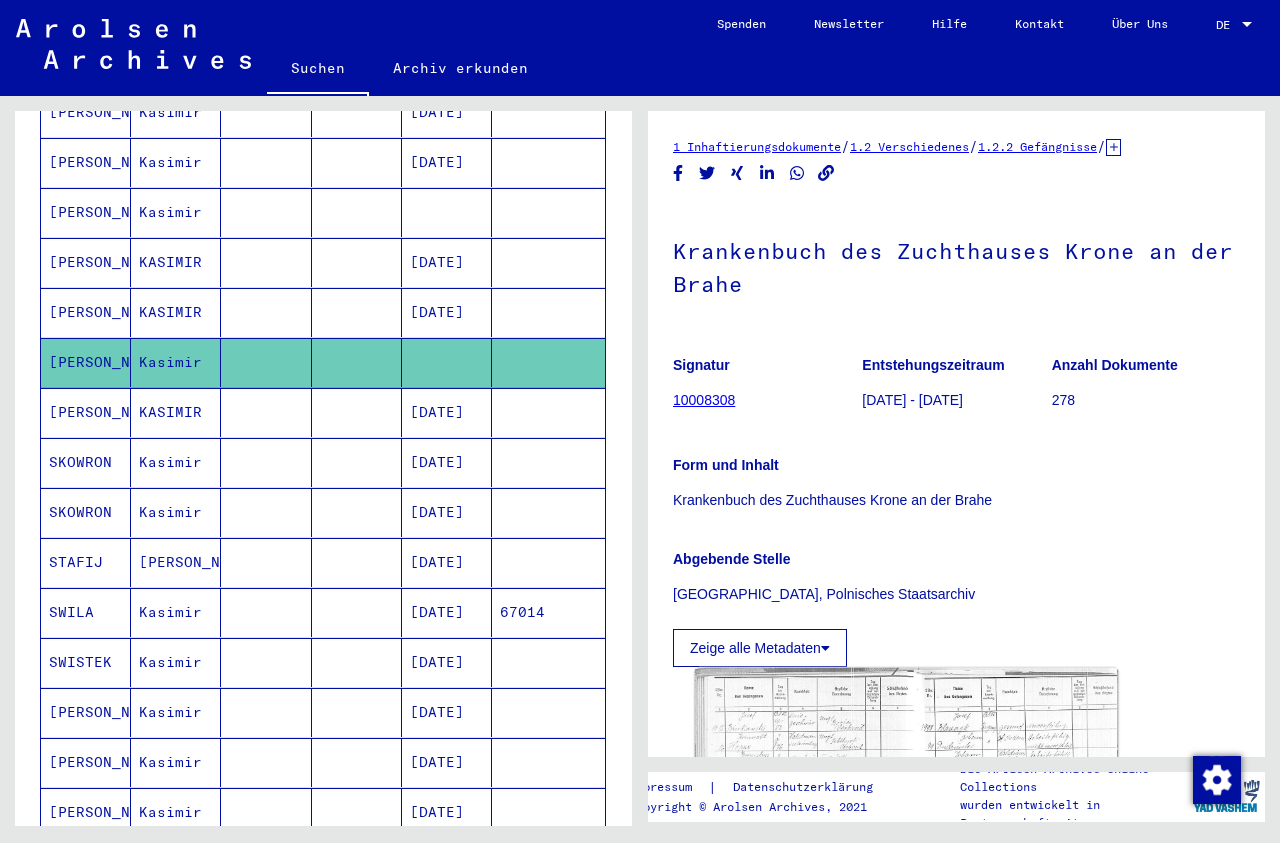 click 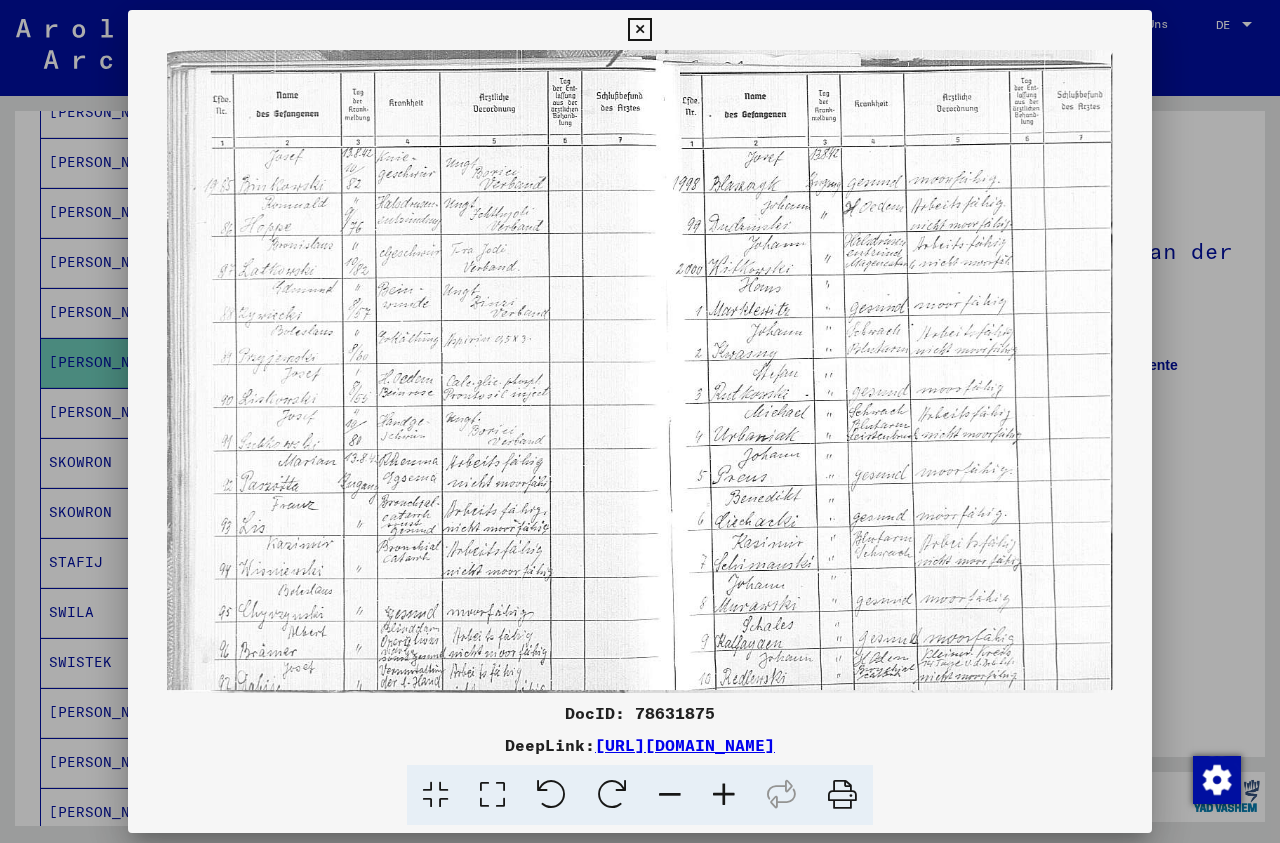 click at bounding box center (724, 795) 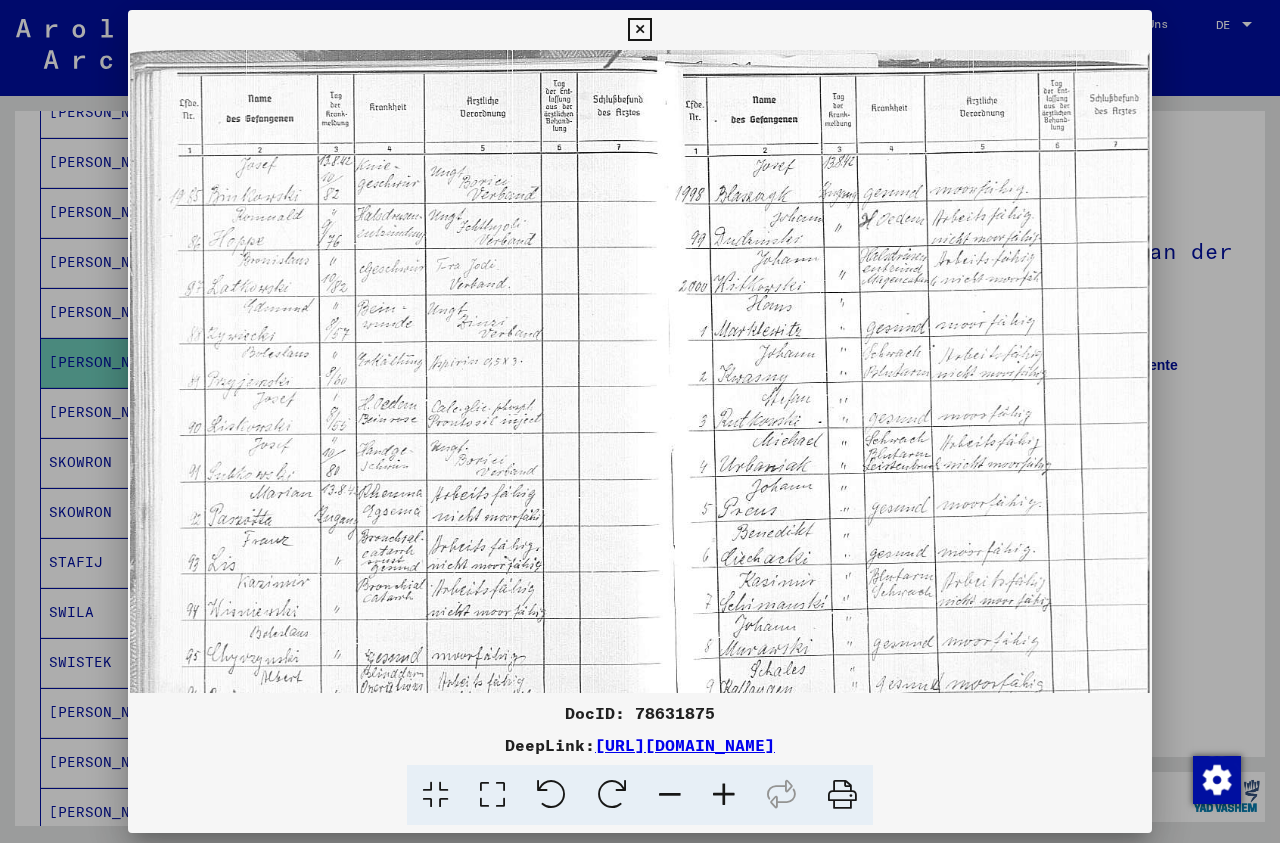 click at bounding box center [724, 795] 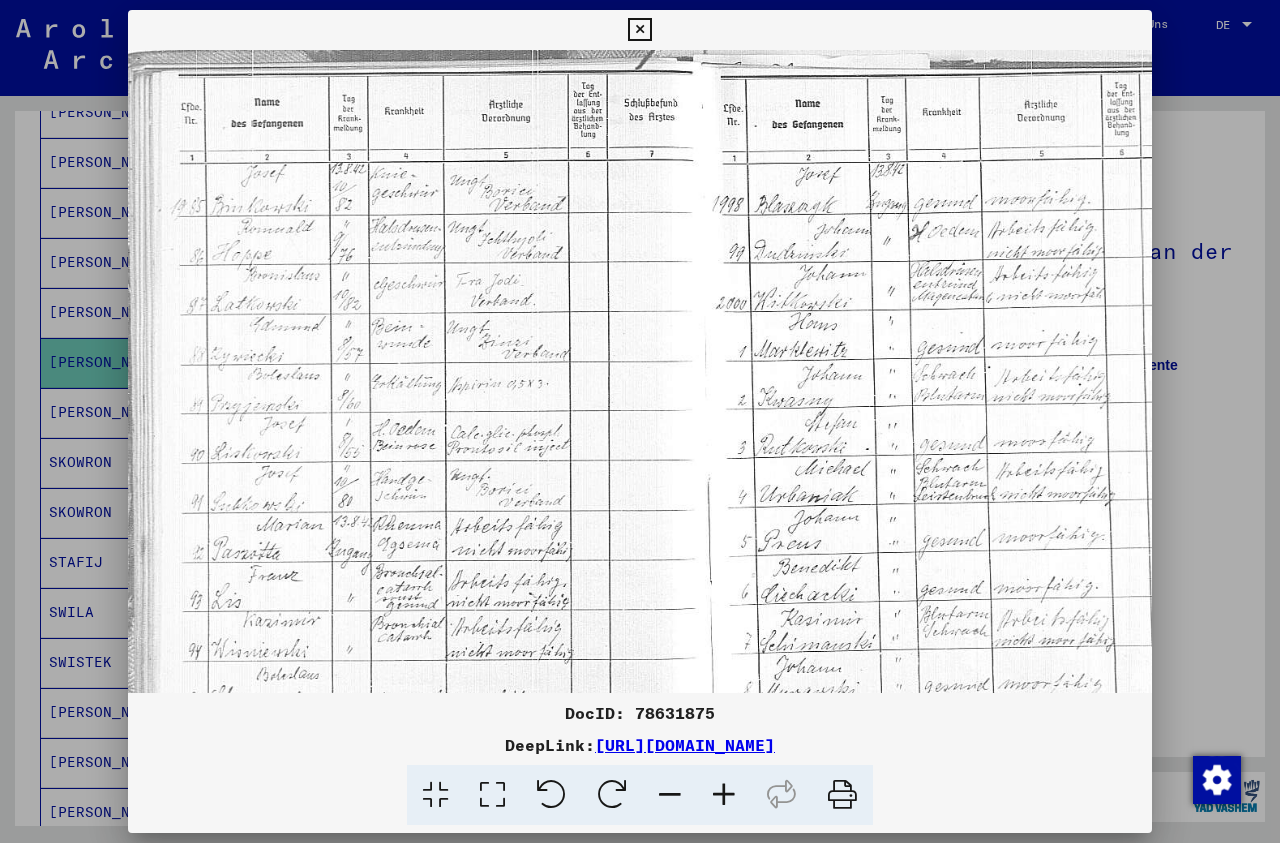 click at bounding box center (724, 795) 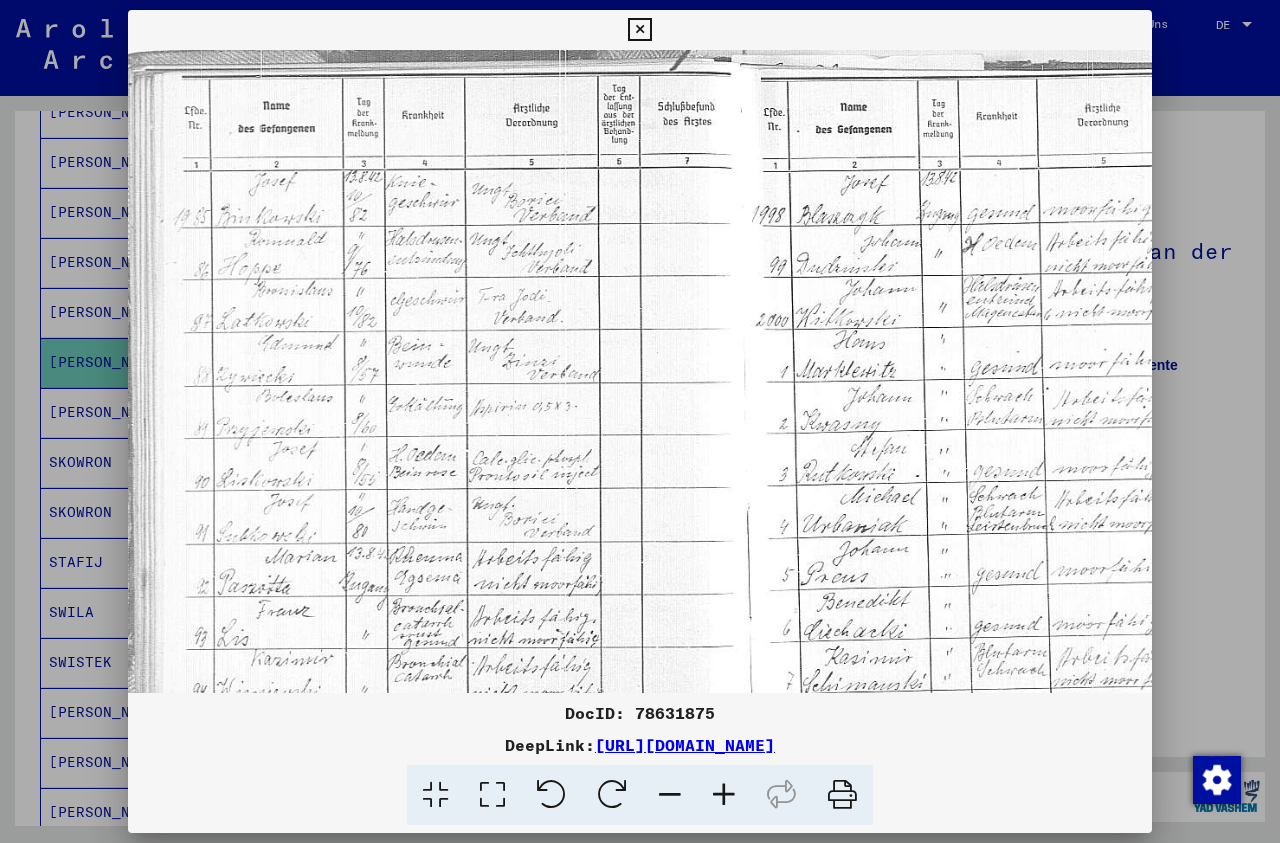 click at bounding box center (724, 795) 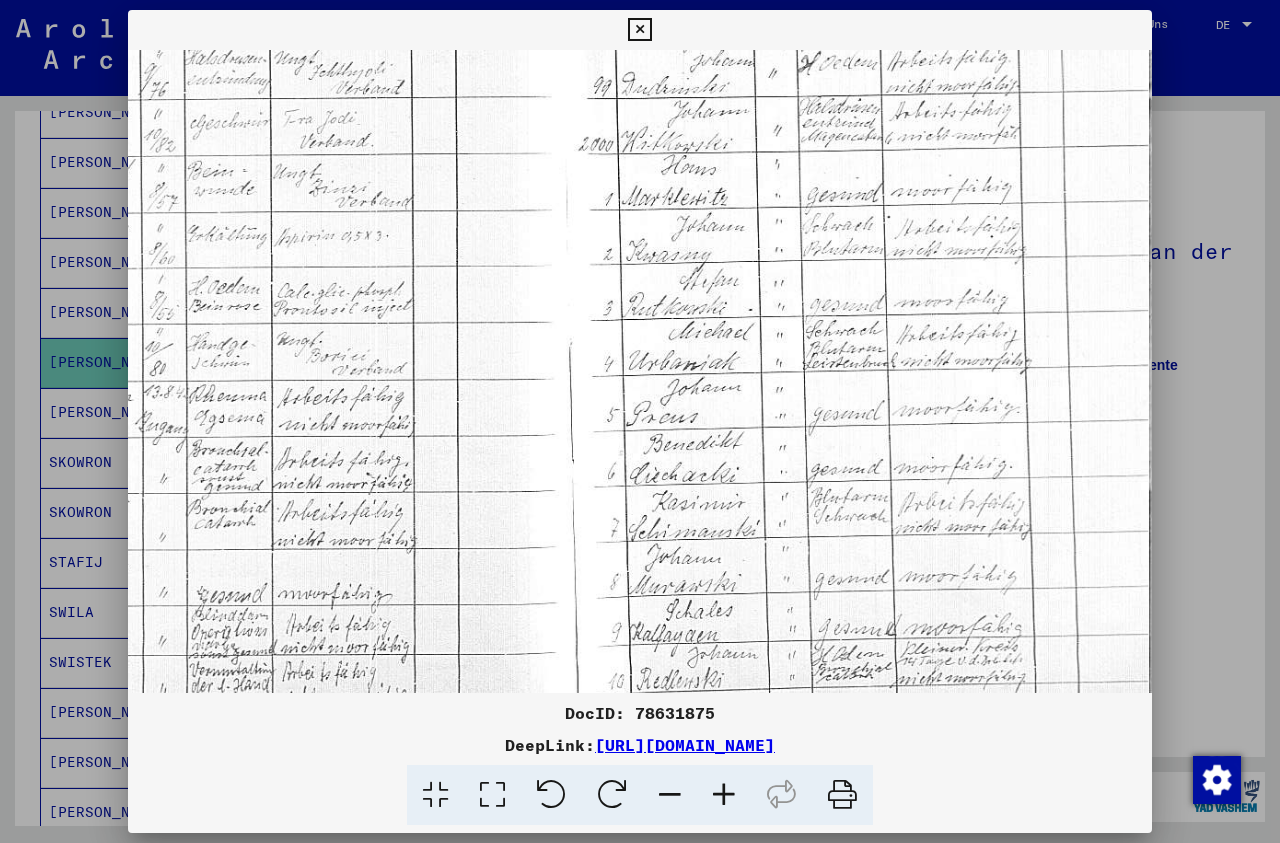 scroll, scrollTop: 200, scrollLeft: 217, axis: both 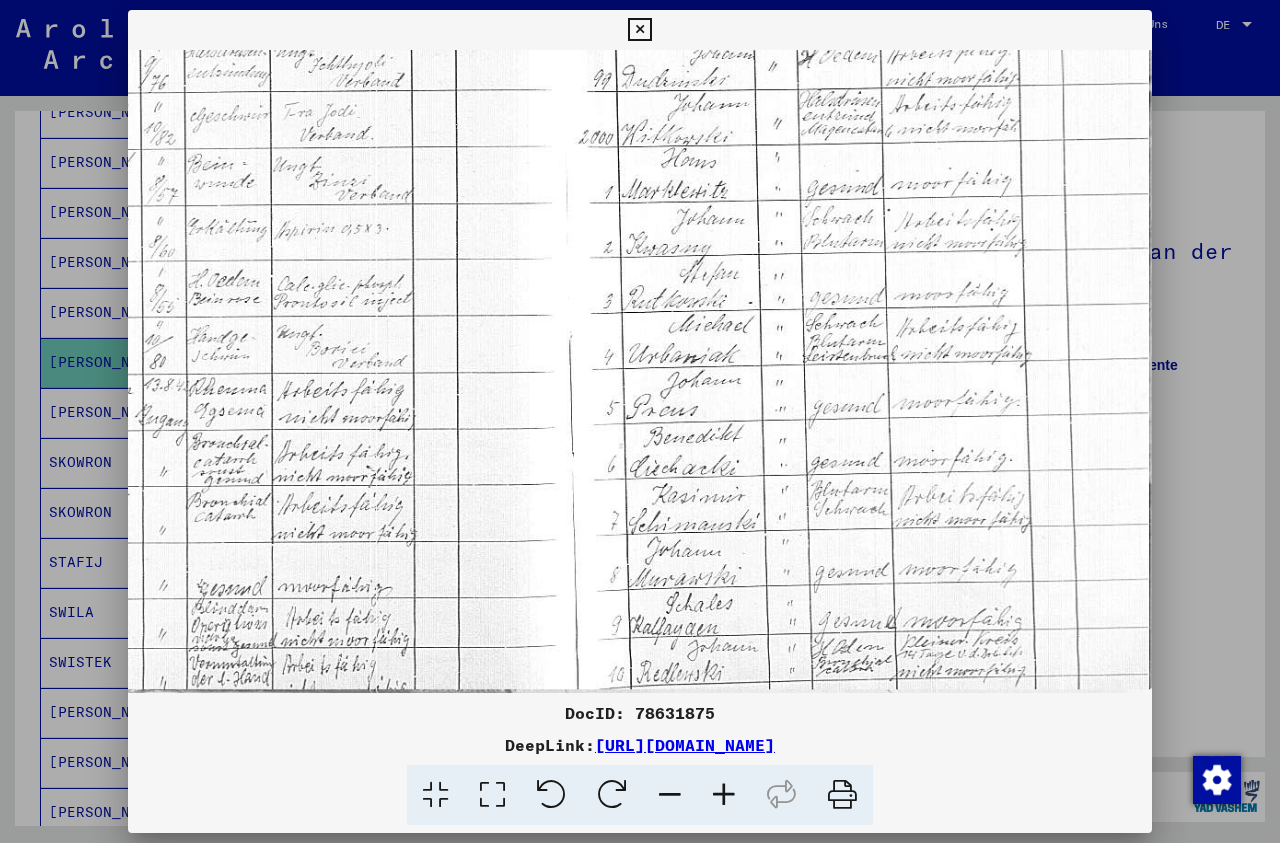 drag, startPoint x: 908, startPoint y: 636, endPoint x: 582, endPoint y: 343, distance: 438.32065 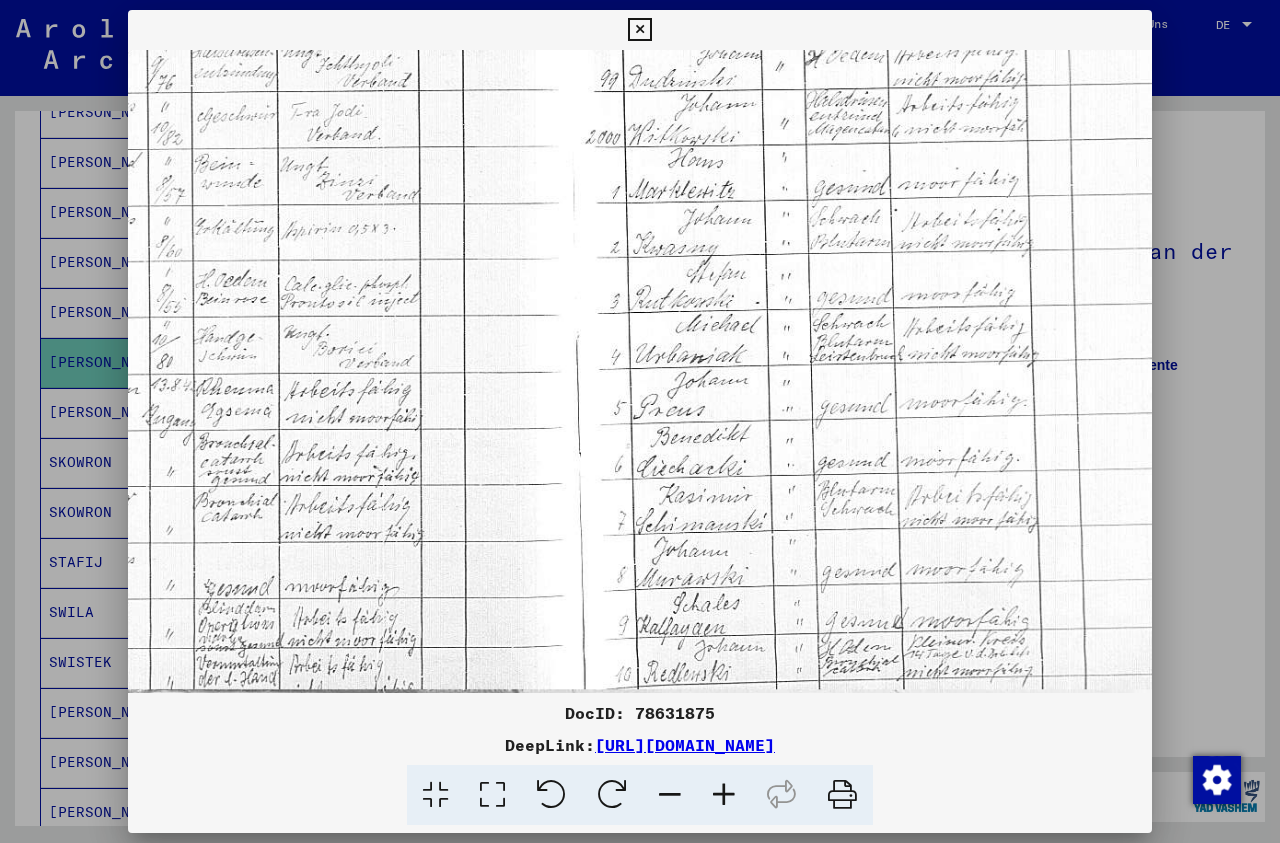 scroll, scrollTop: 200, scrollLeft: 199, axis: both 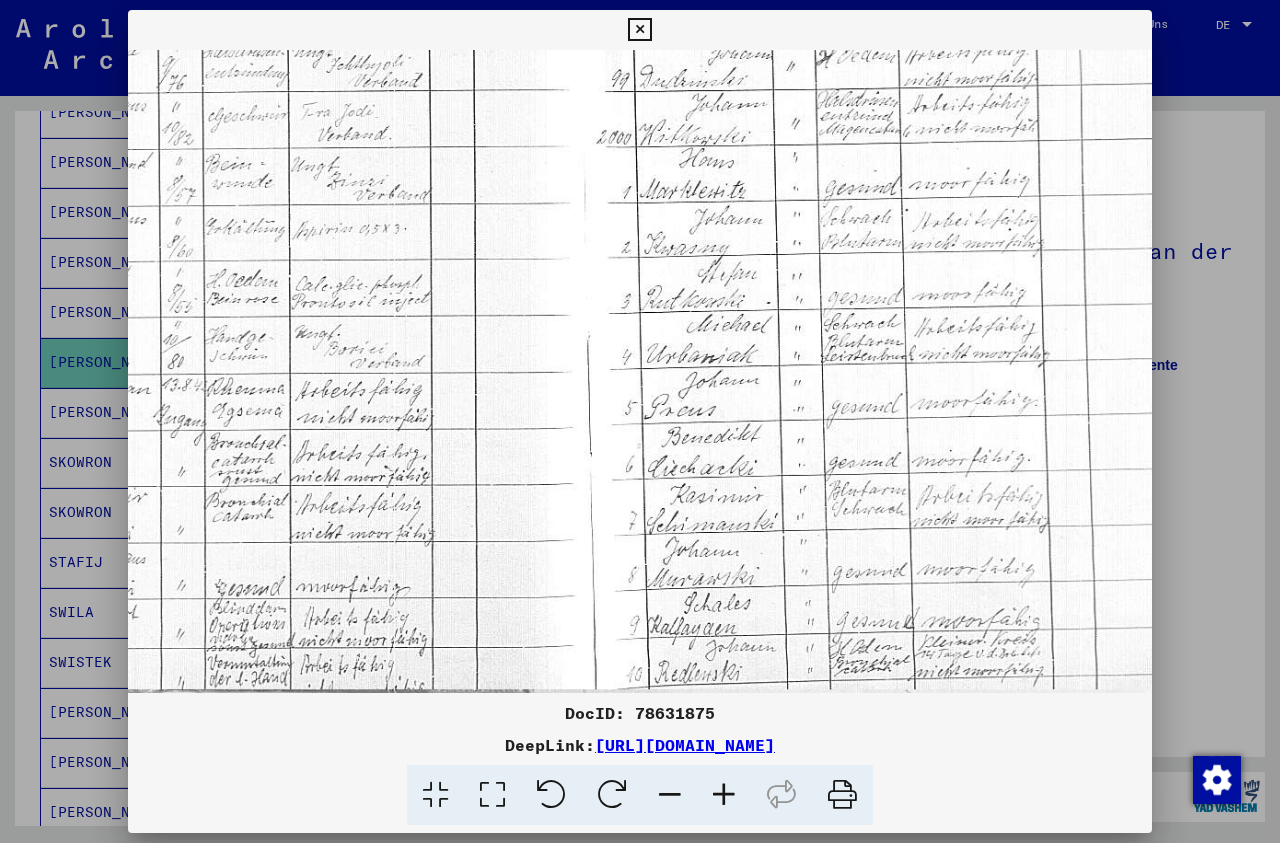 drag, startPoint x: 805, startPoint y: 219, endPoint x: 792, endPoint y: -12, distance: 231.36551 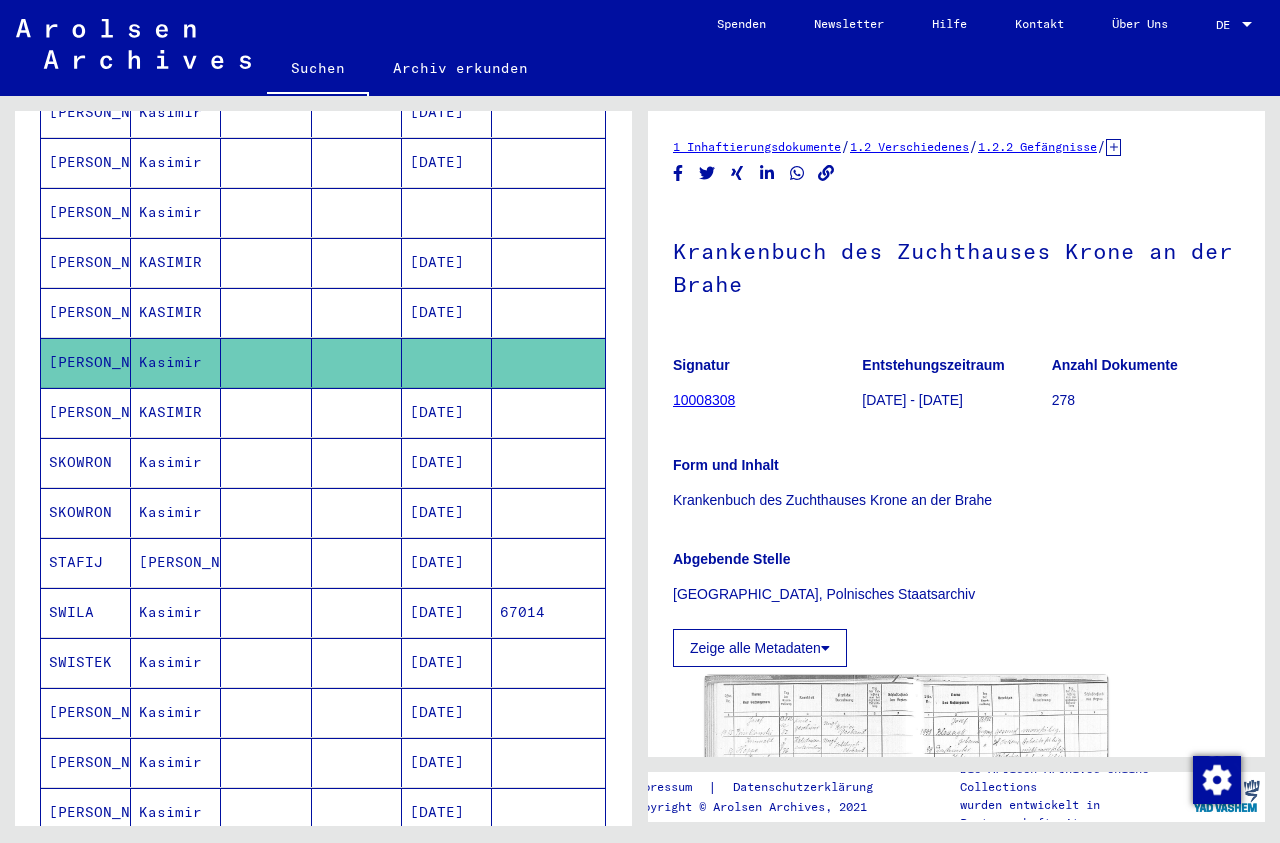 click on "Zeige alle Metadaten" 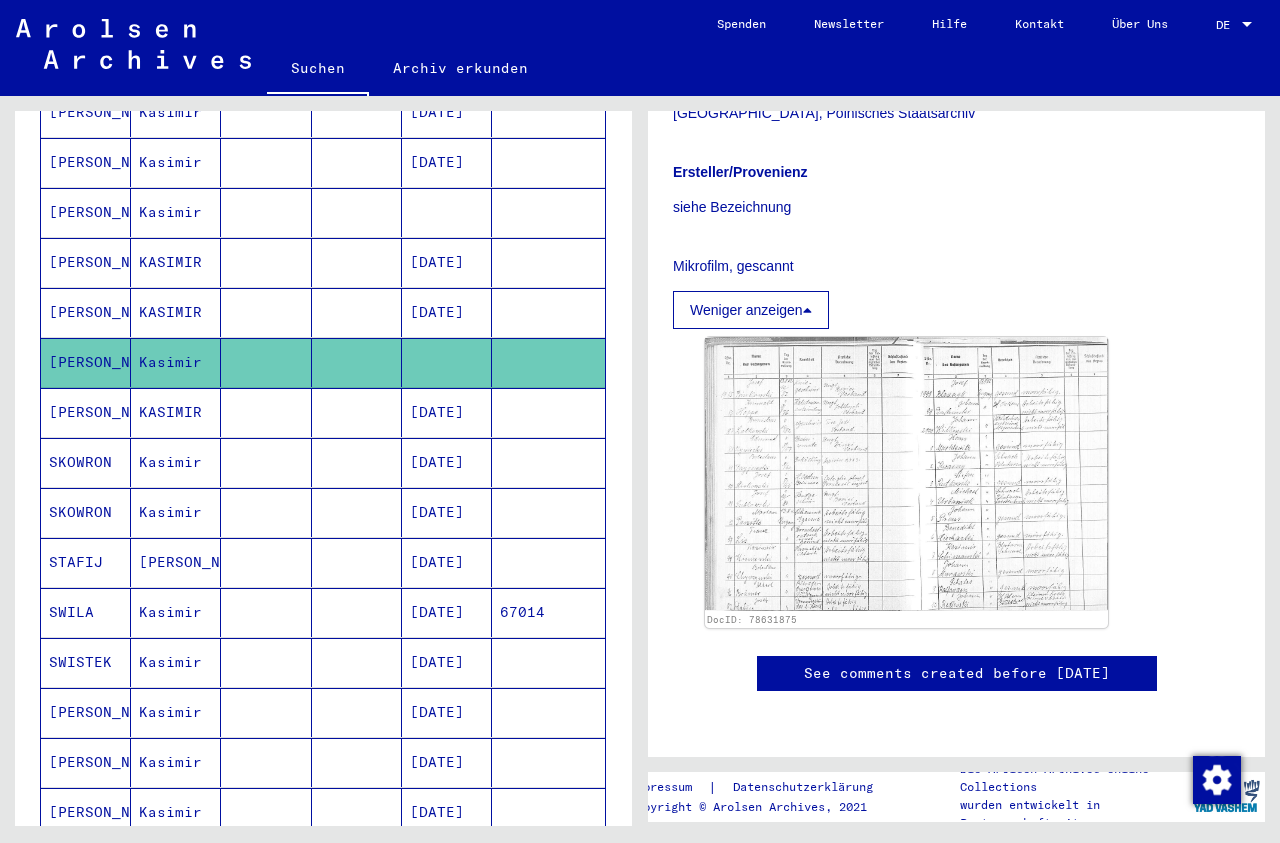 scroll, scrollTop: 648, scrollLeft: 0, axis: vertical 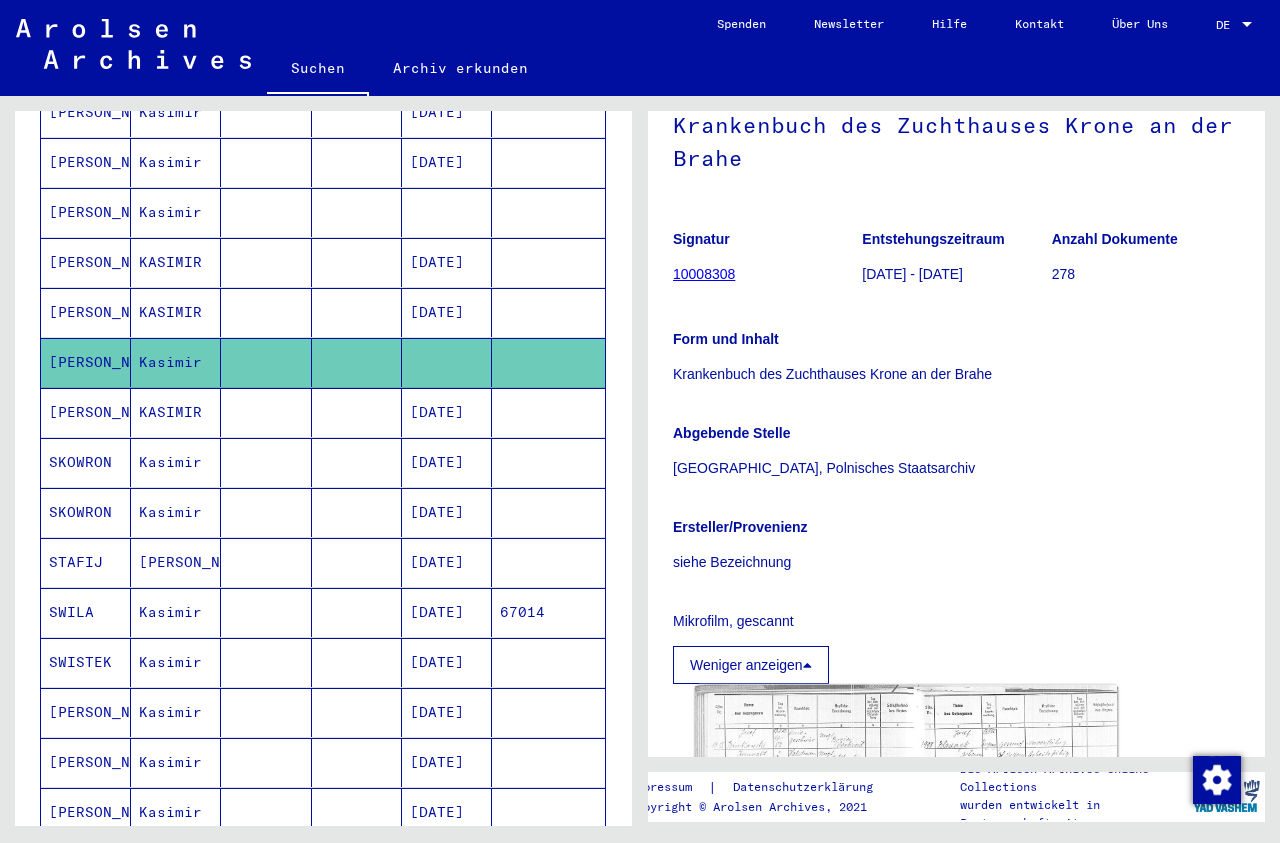 click 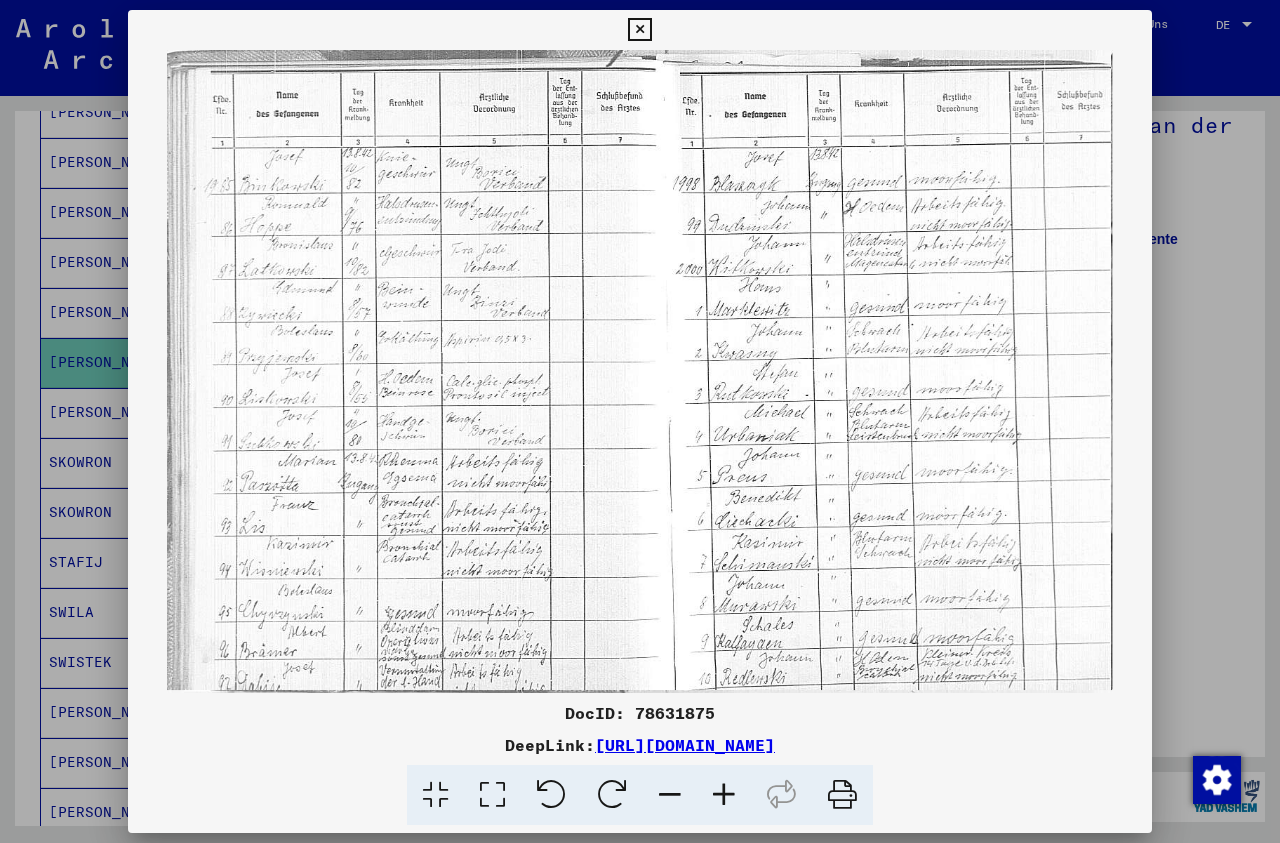 click at bounding box center [724, 795] 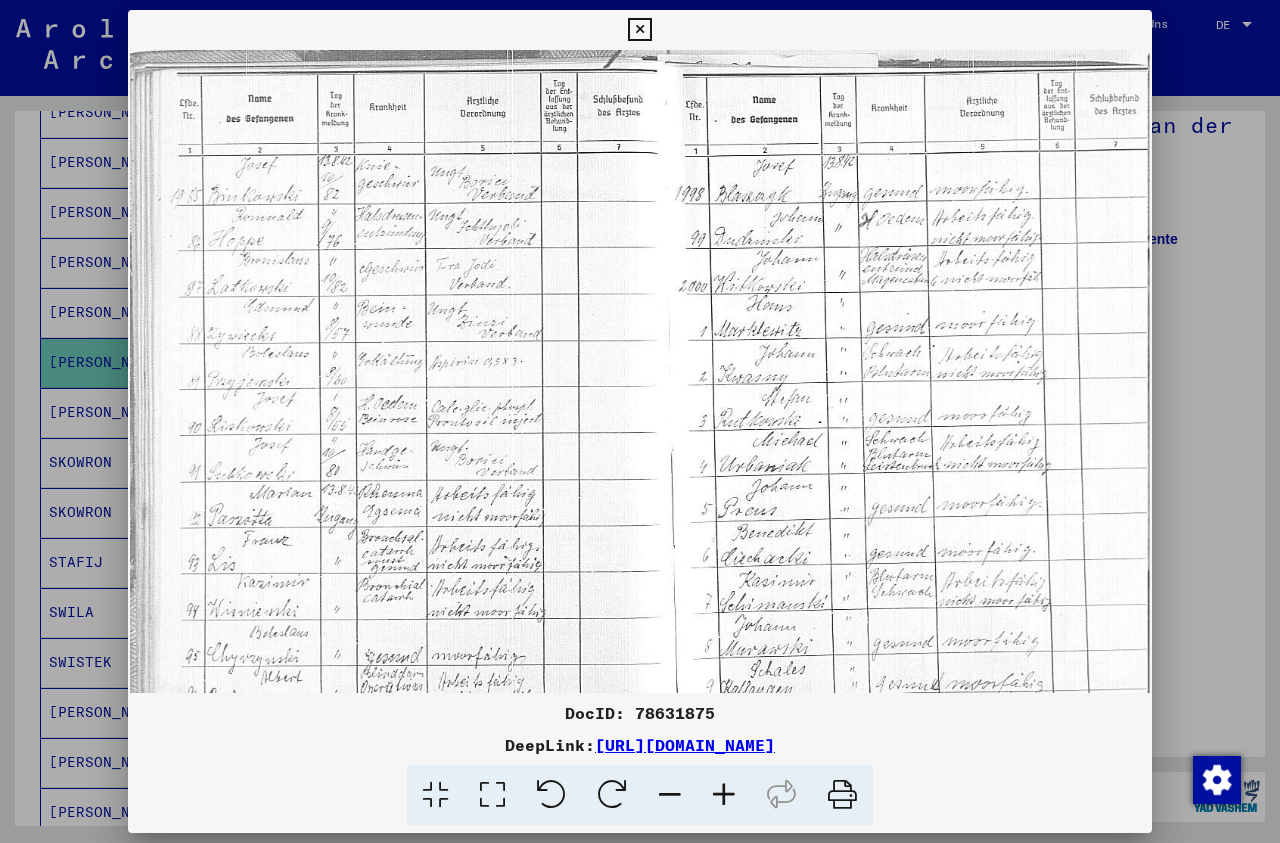 click at bounding box center (724, 795) 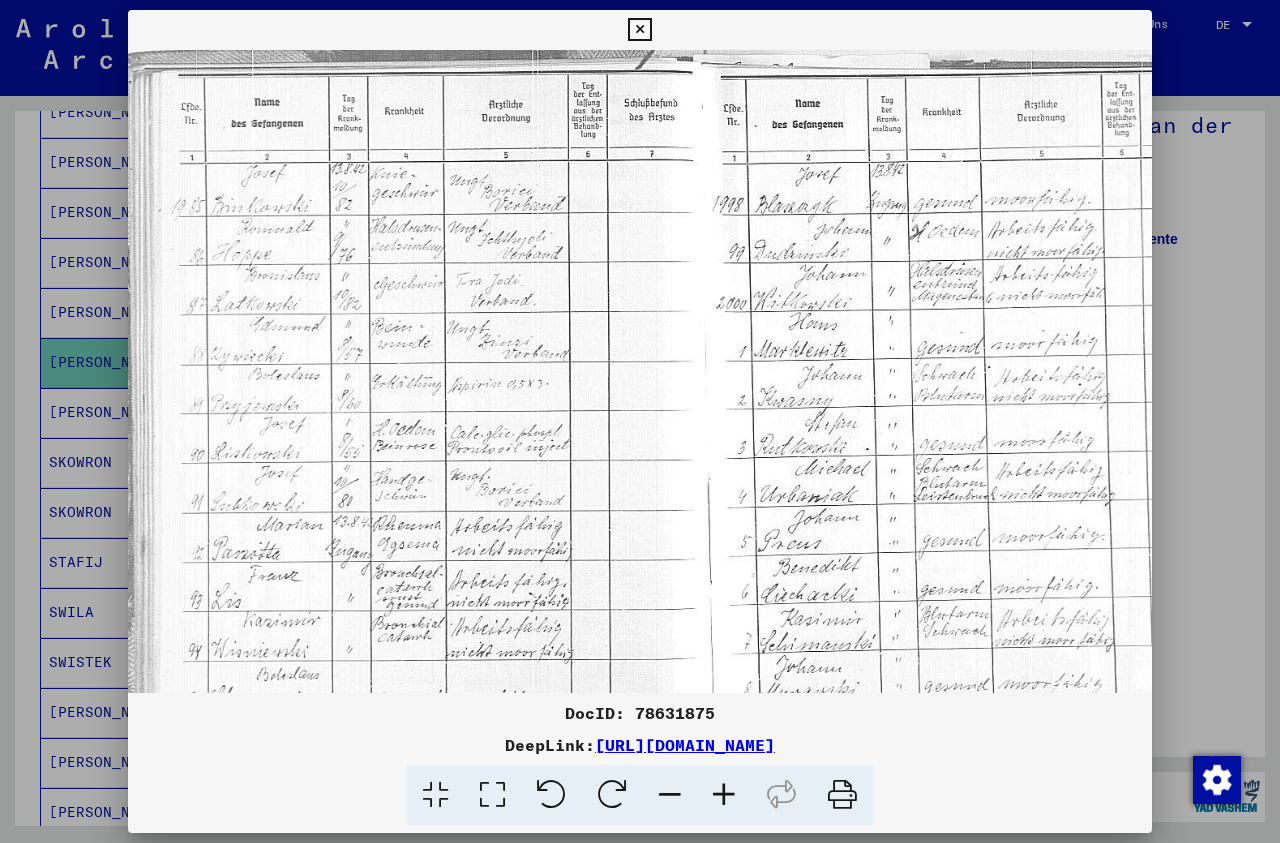 click at bounding box center [724, 795] 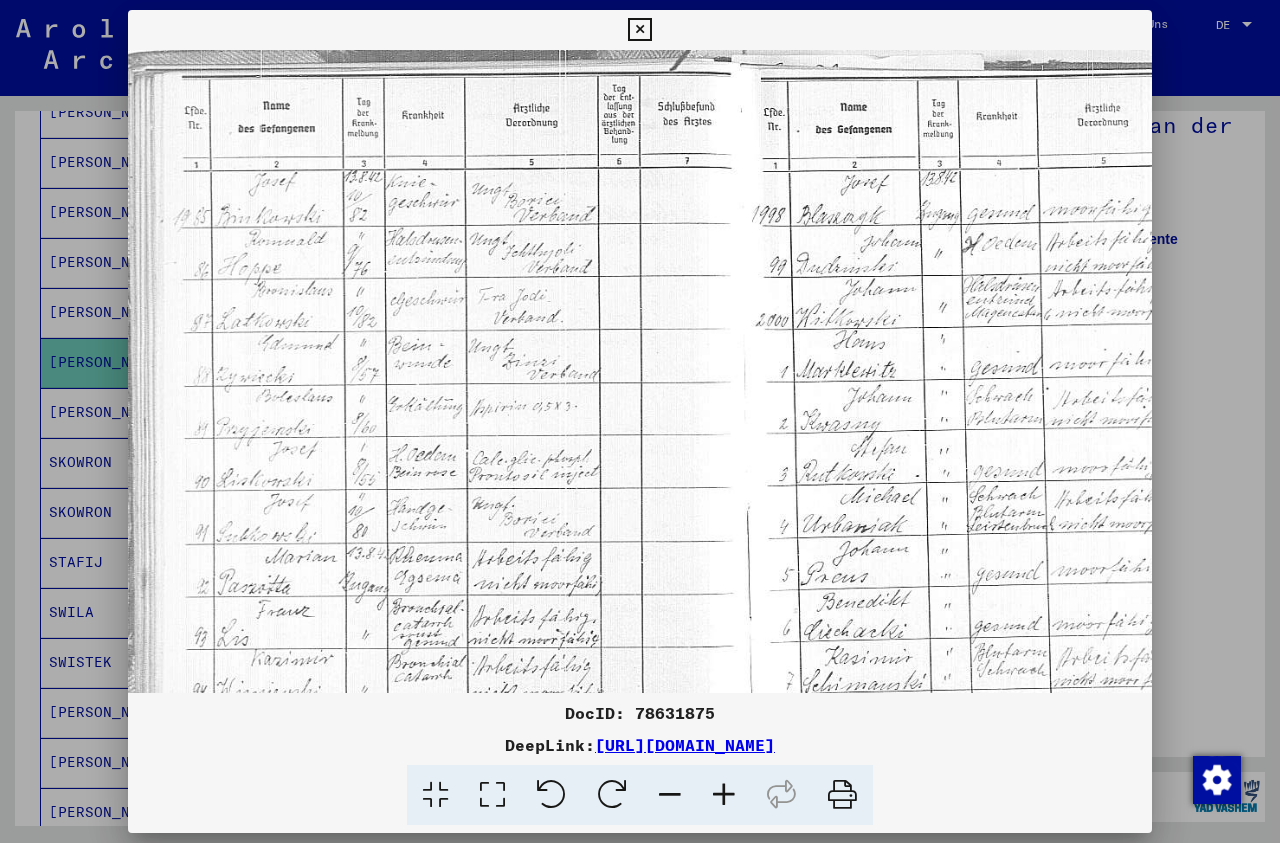 click at bounding box center [724, 795] 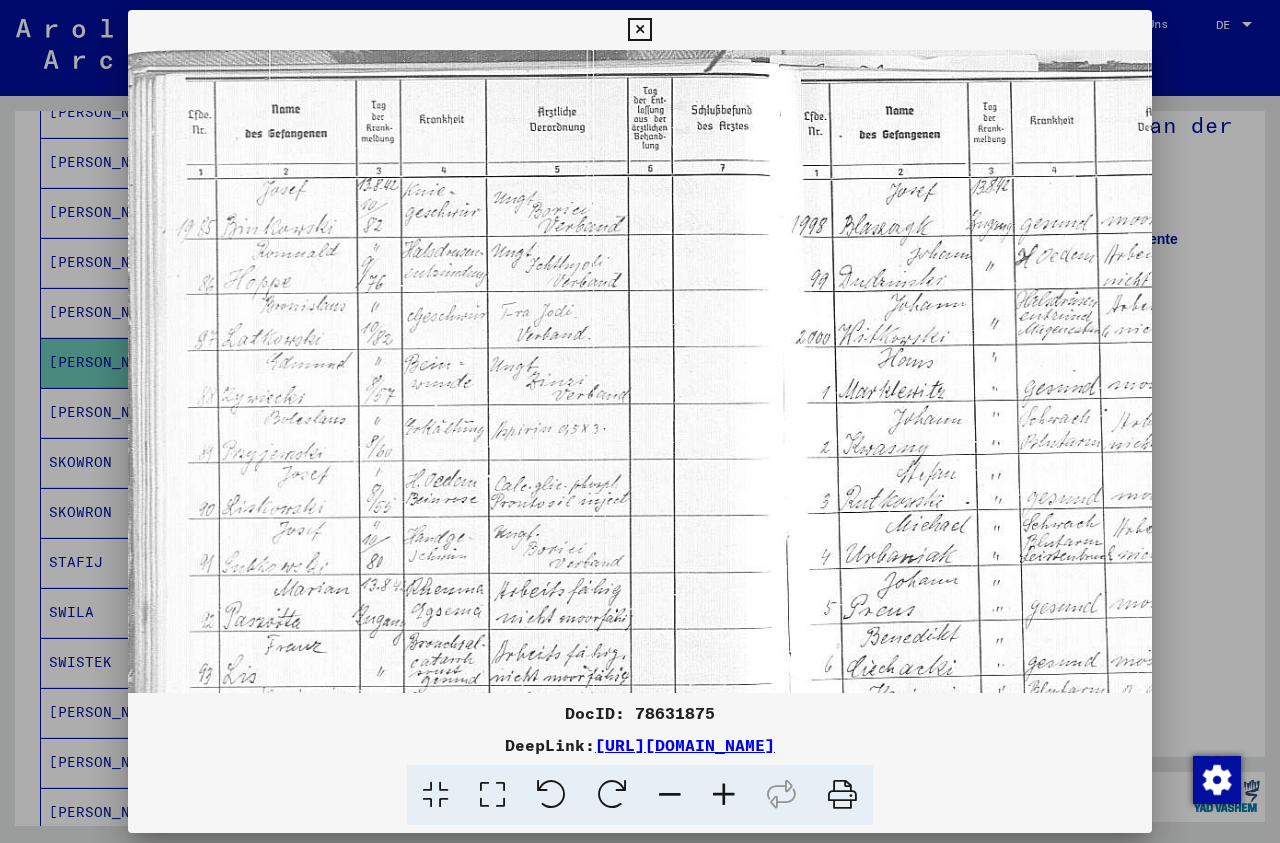 click at bounding box center (724, 795) 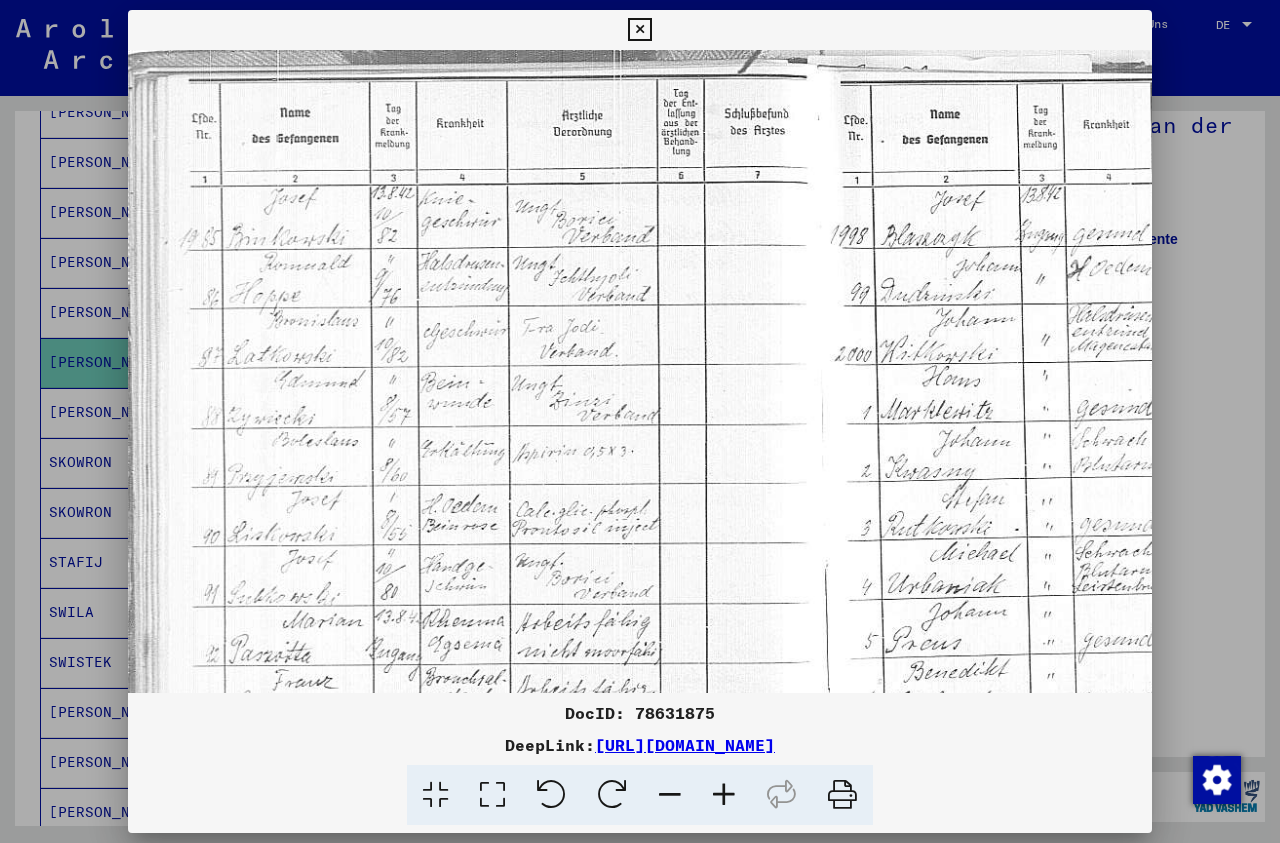 click at bounding box center [724, 795] 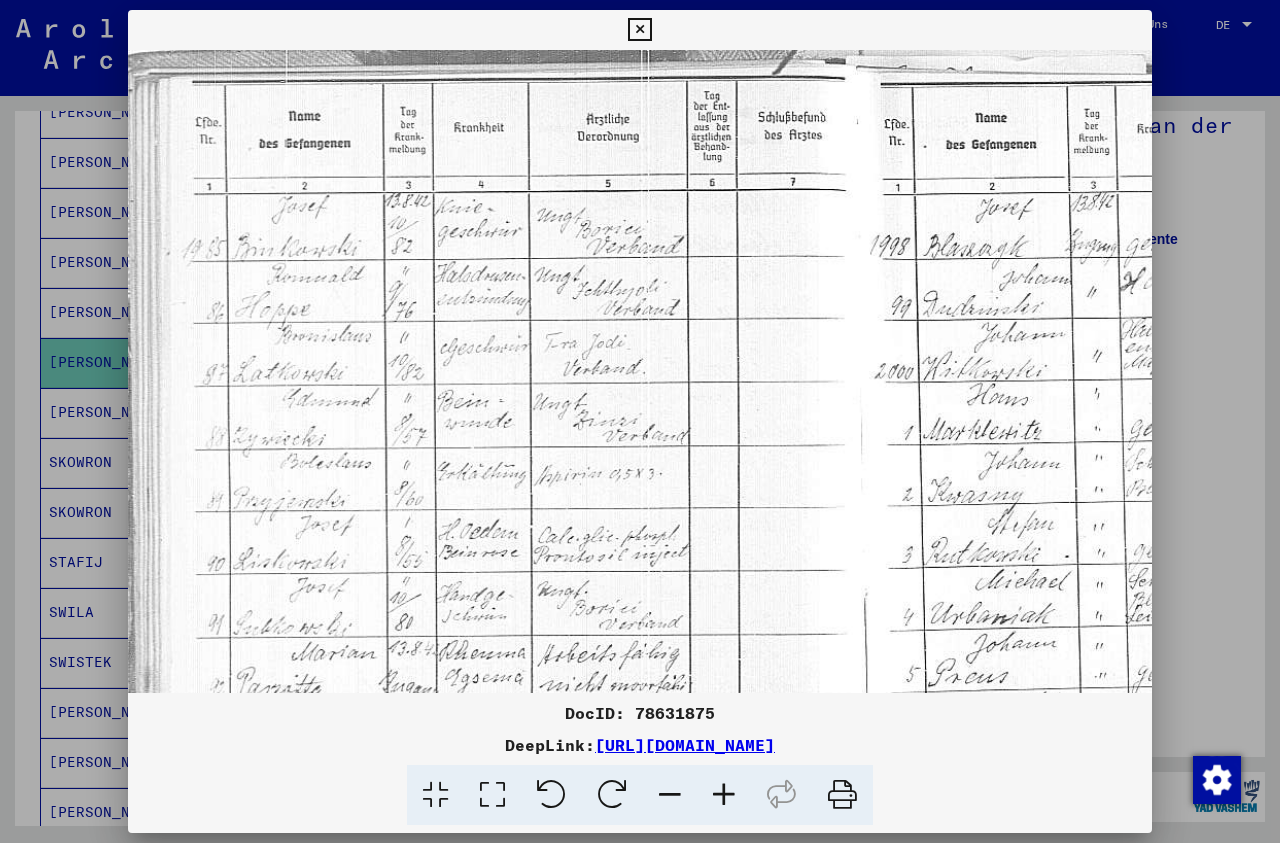 click at bounding box center [724, 795] 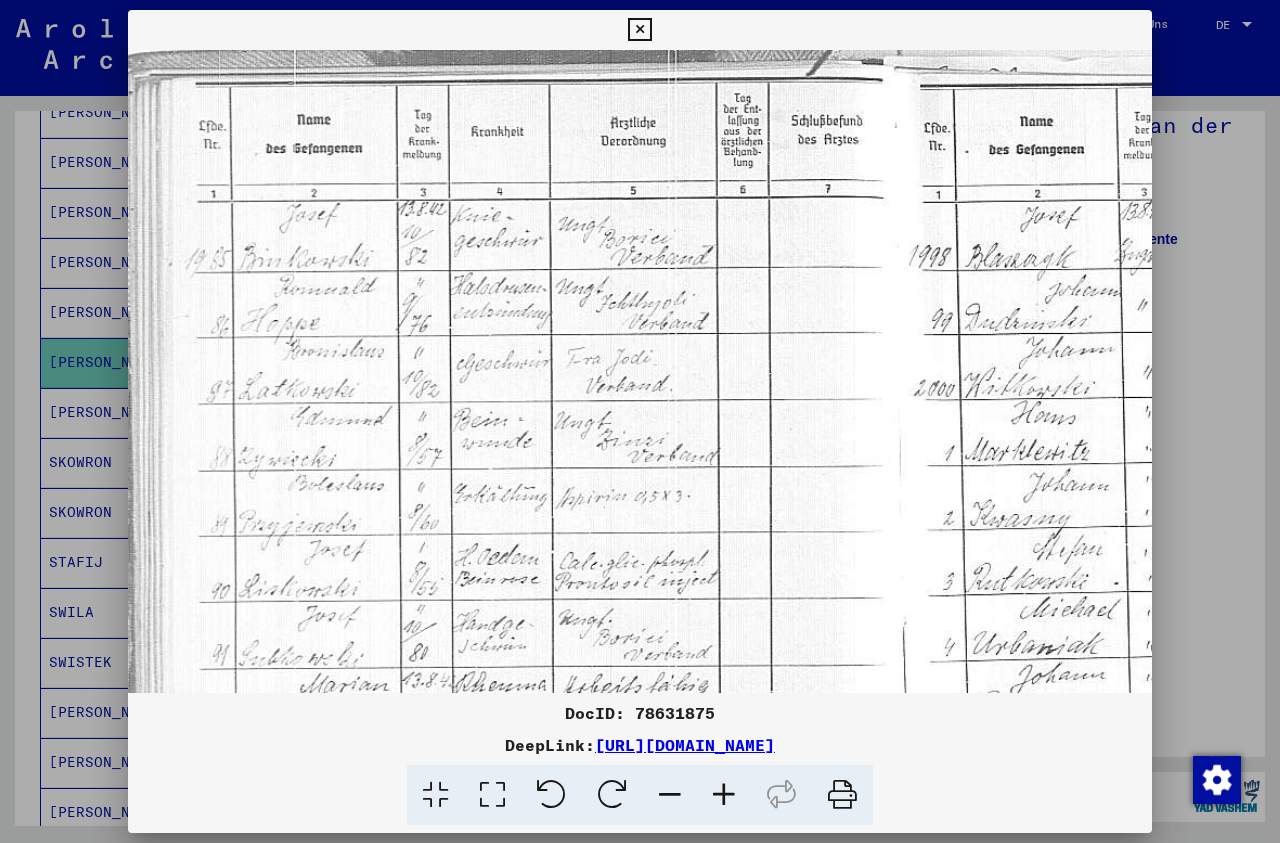 click at bounding box center (724, 795) 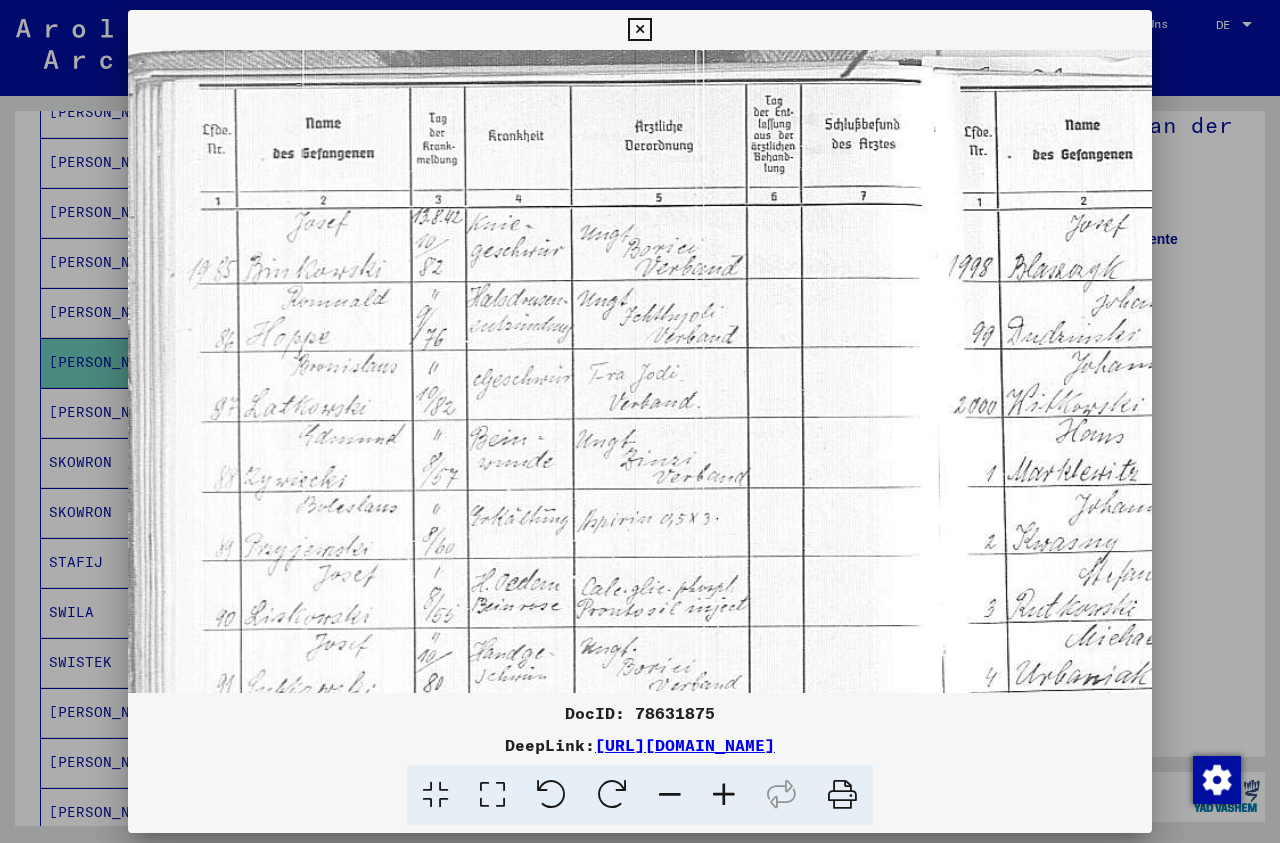 click at bounding box center [724, 795] 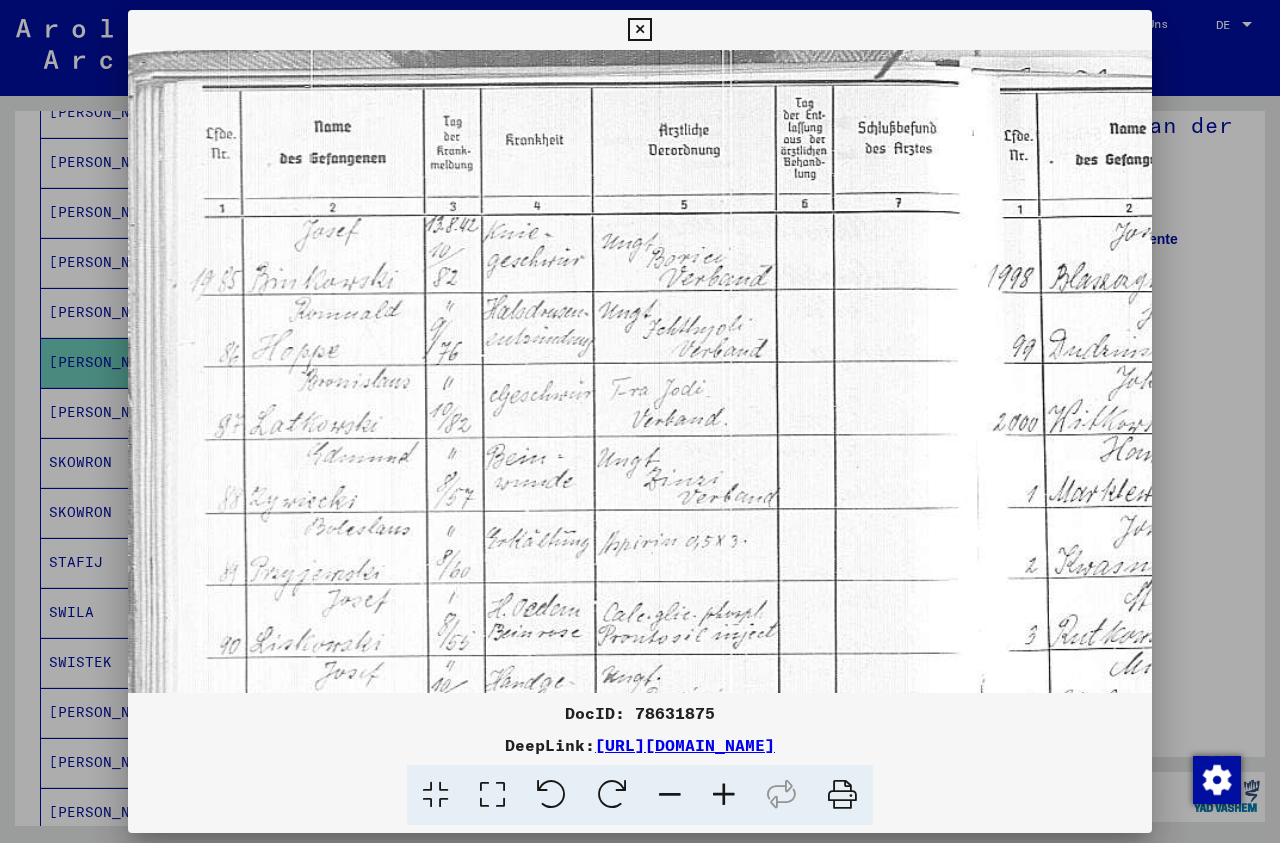 click at bounding box center (724, 795) 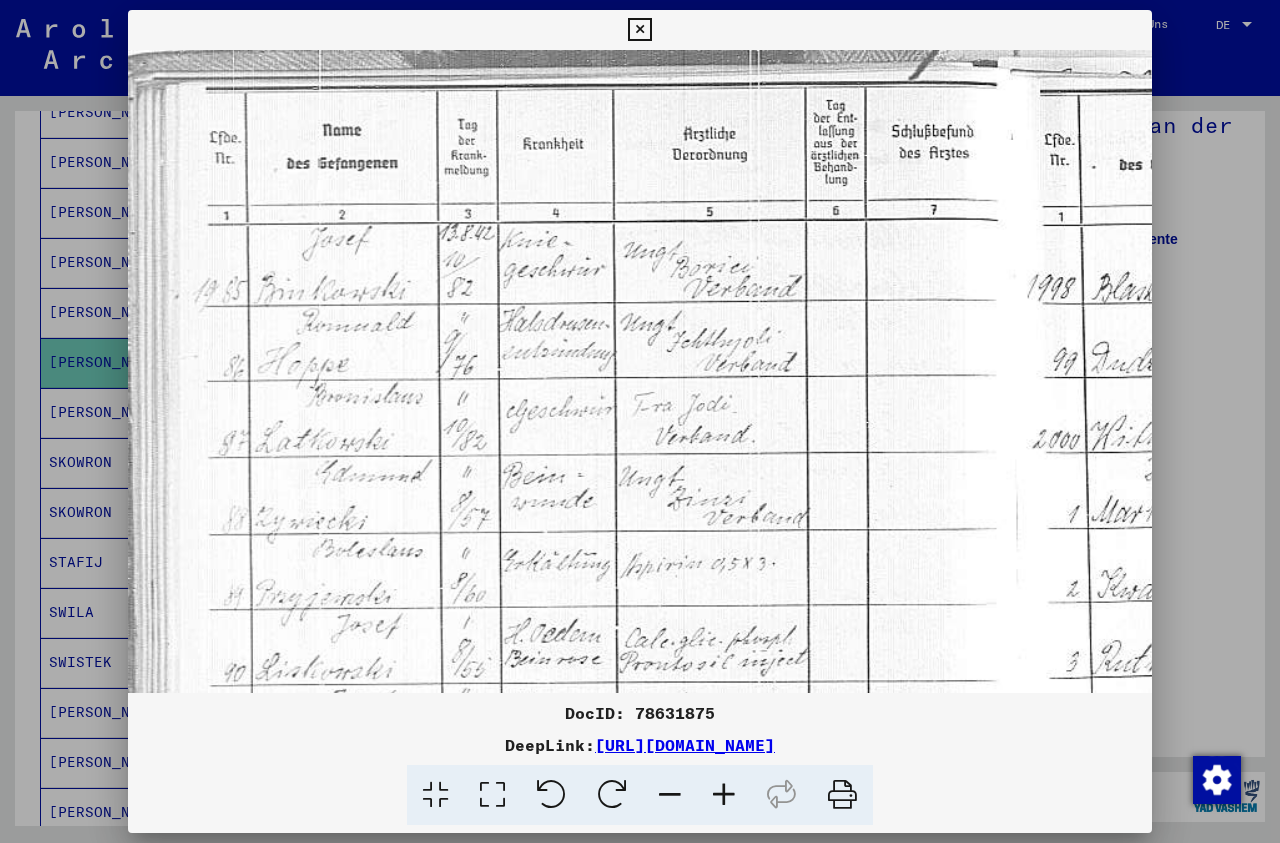 click at bounding box center (724, 795) 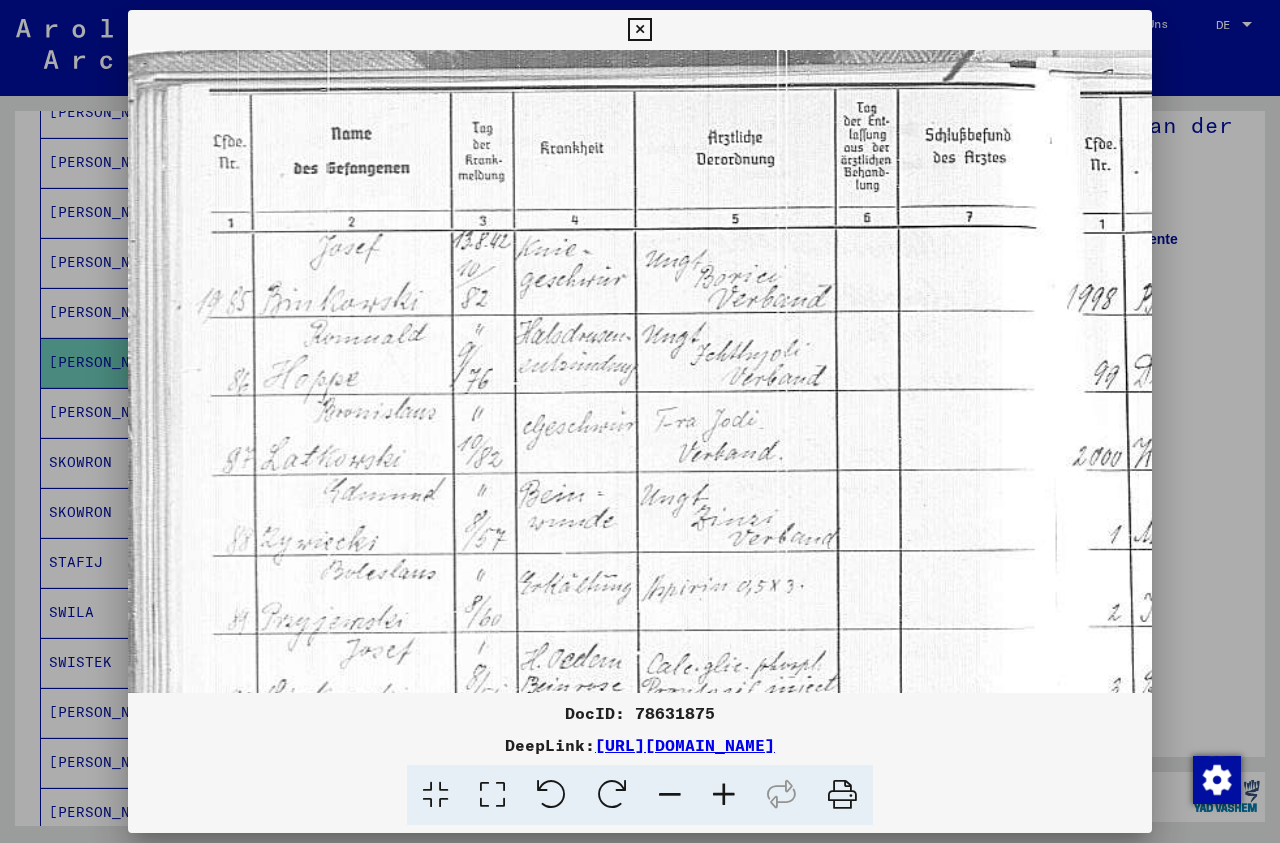 click at bounding box center (724, 795) 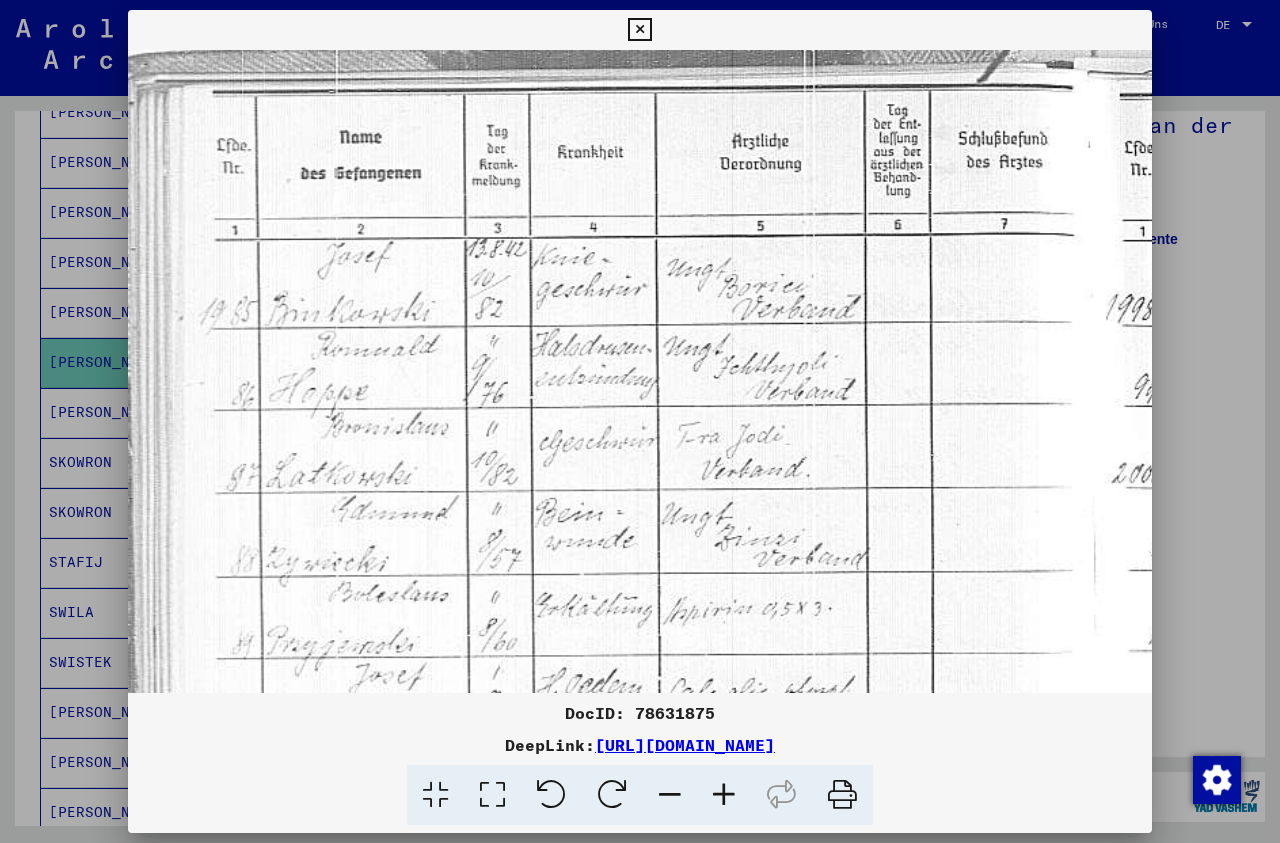 click at bounding box center (724, 795) 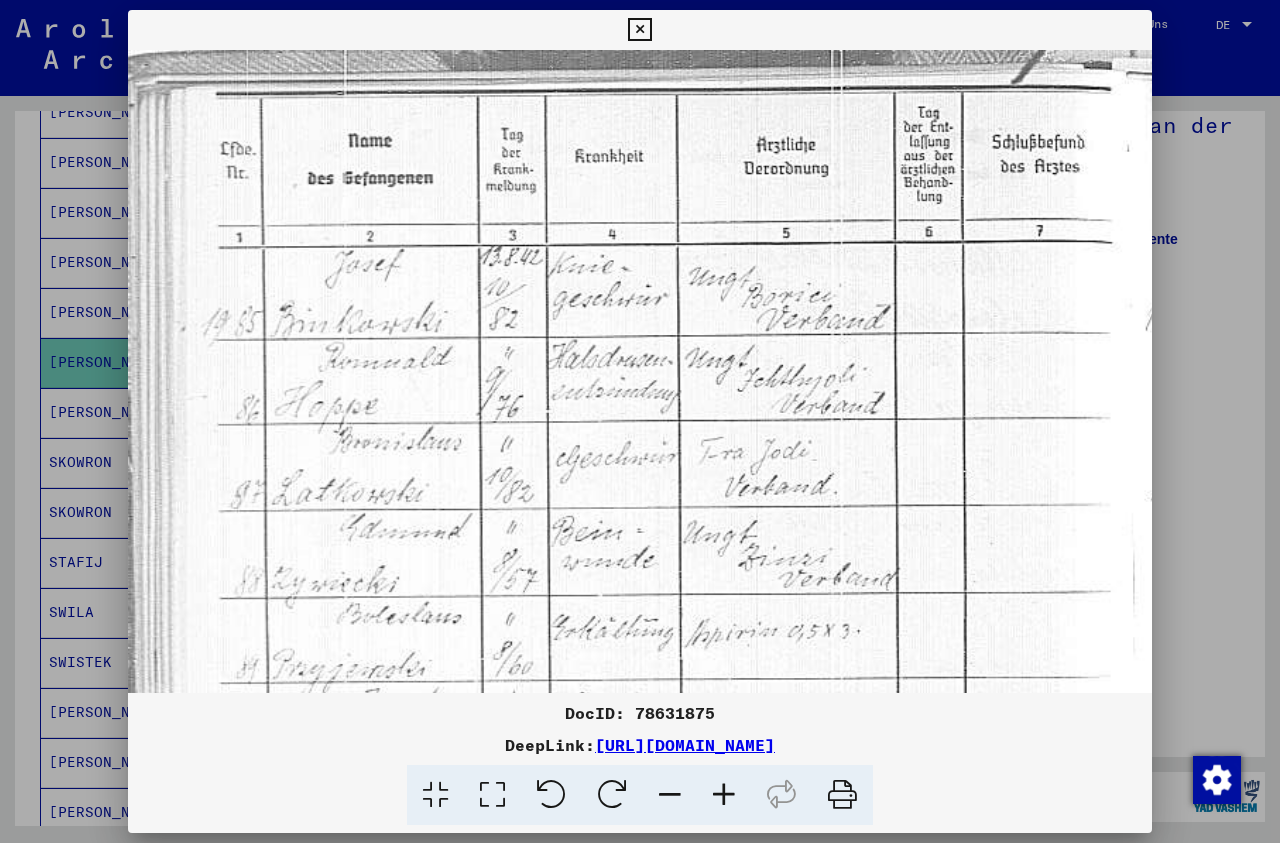 click at bounding box center [724, 795] 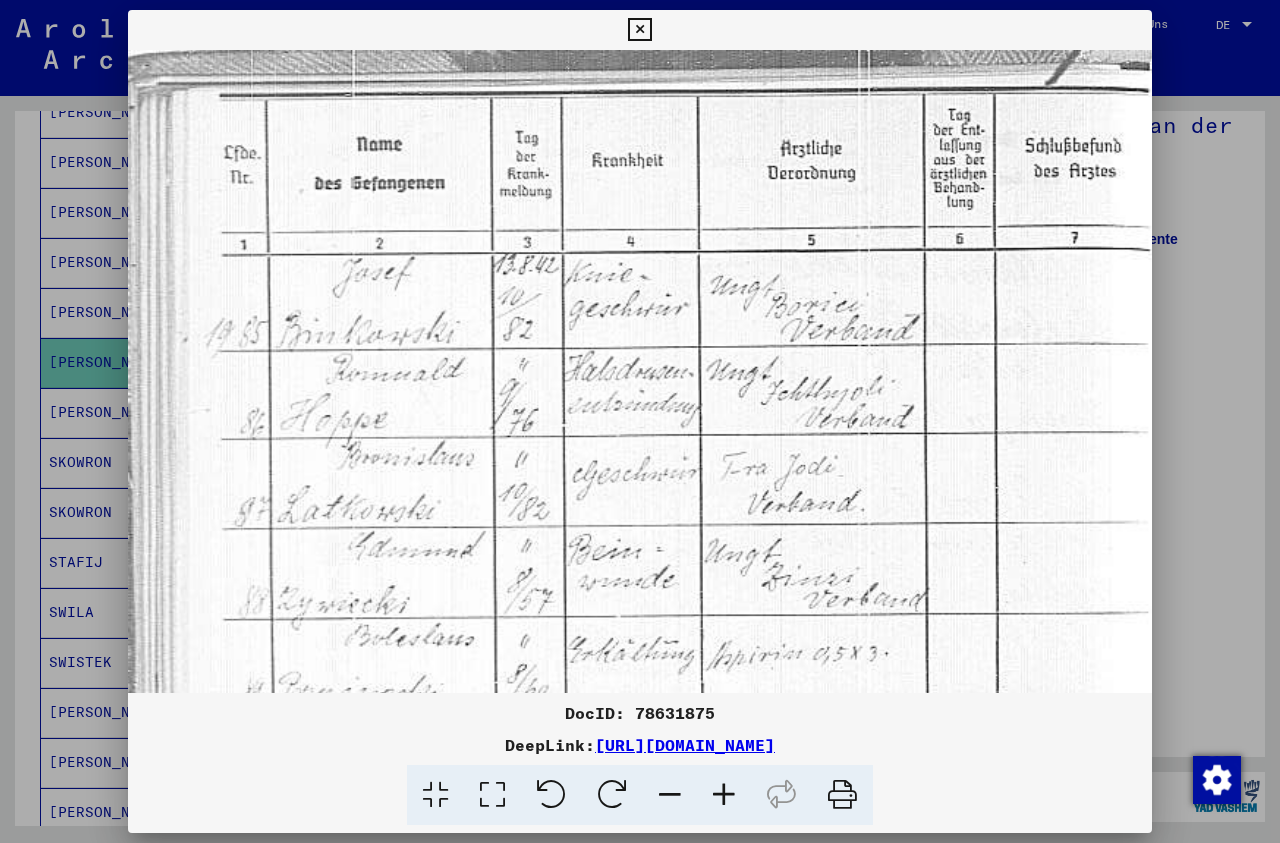 click at bounding box center (724, 795) 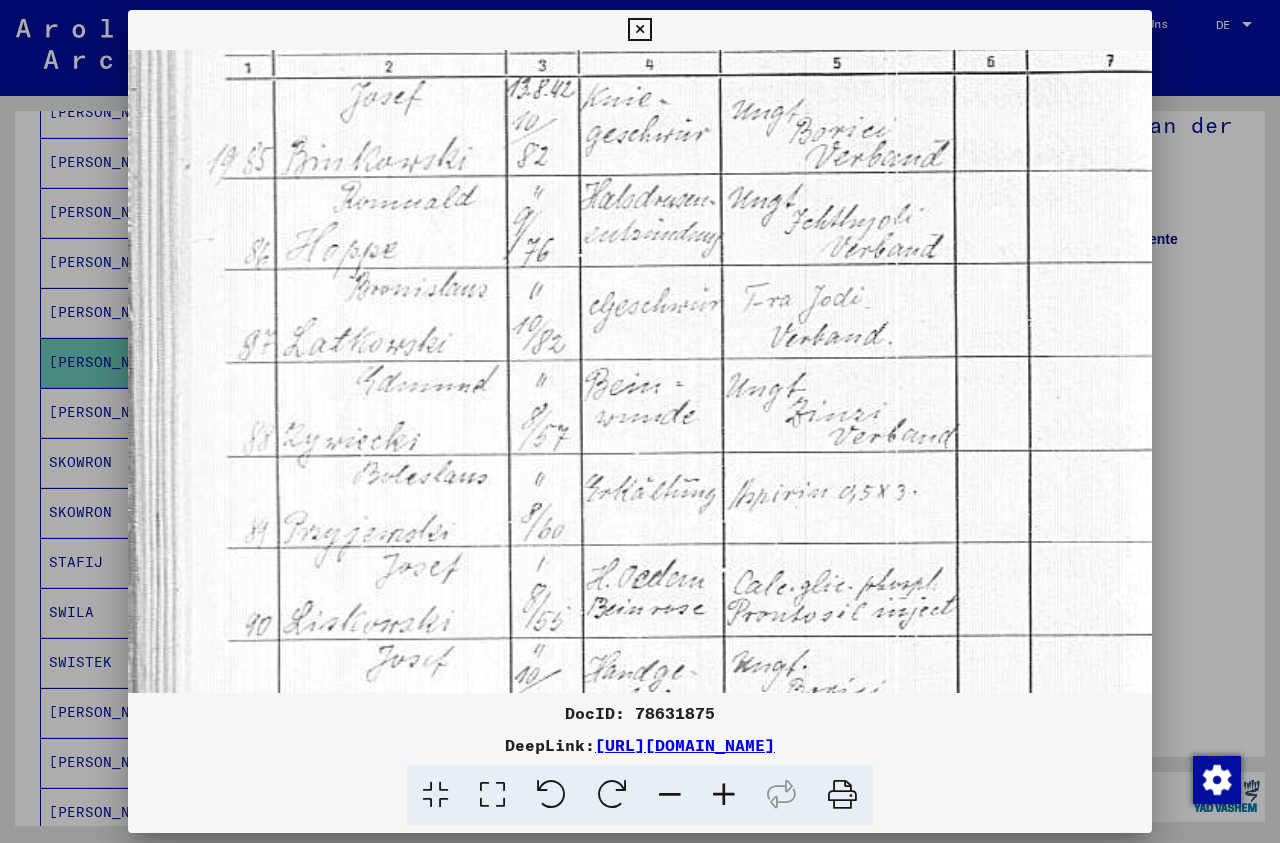 drag, startPoint x: 559, startPoint y: 581, endPoint x: 583, endPoint y: 396, distance: 186.55026 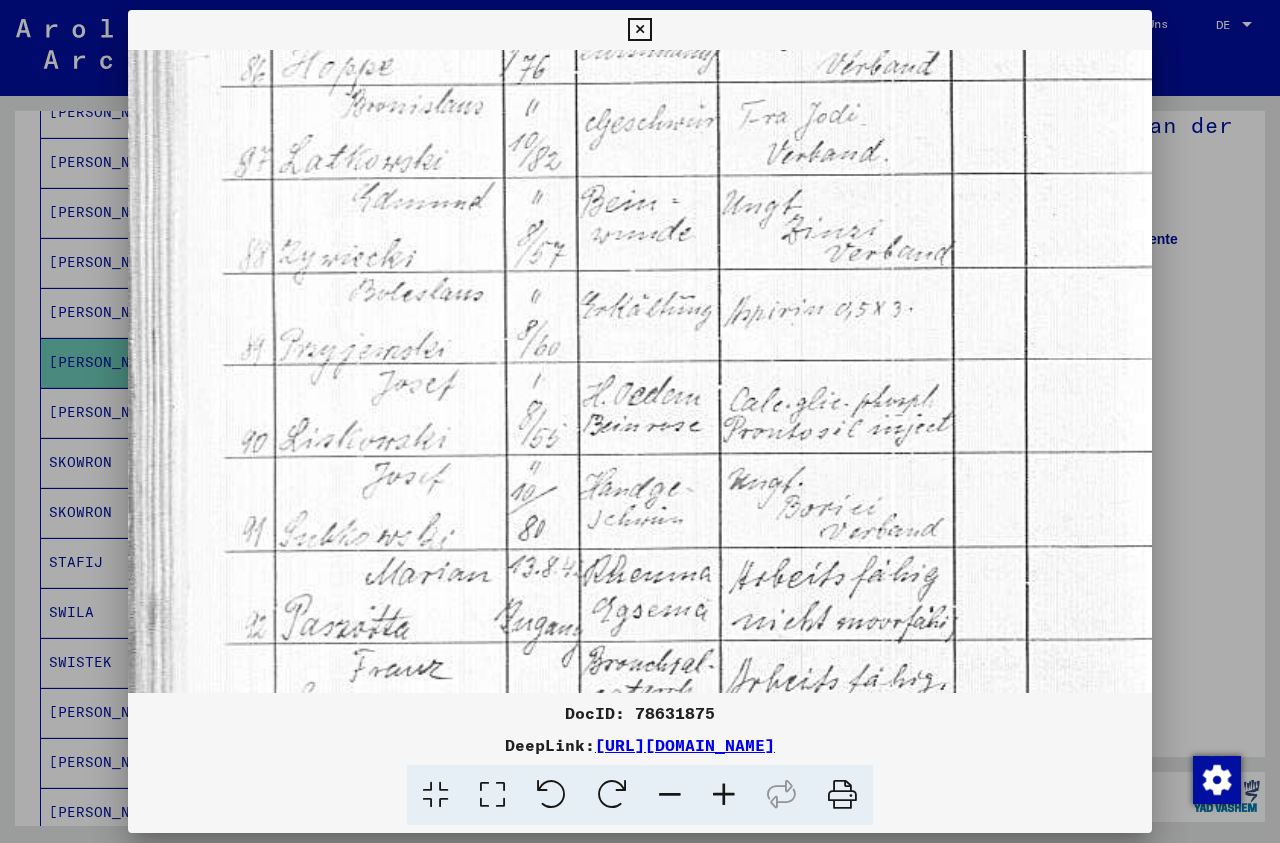 scroll, scrollTop: 391, scrollLeft: 4, axis: both 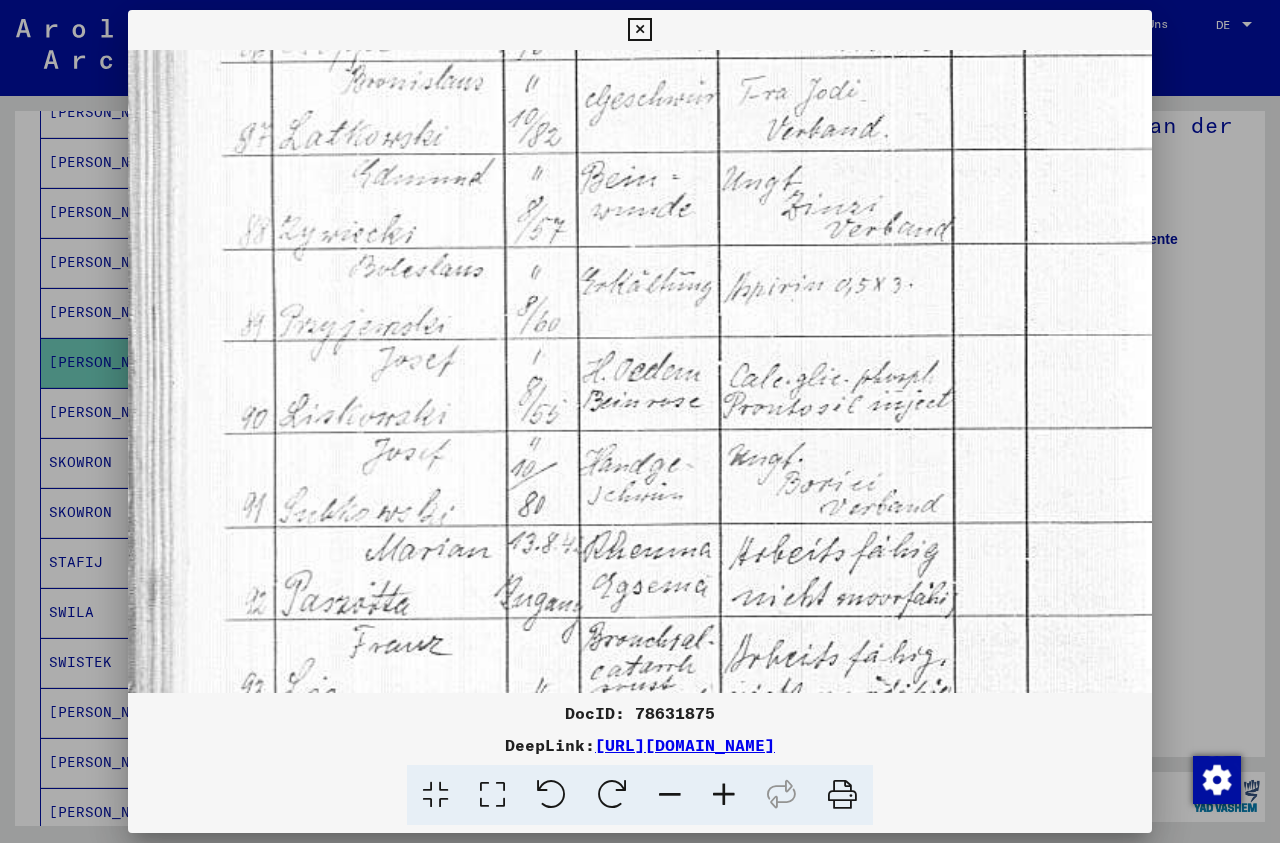 drag, startPoint x: 543, startPoint y: 626, endPoint x: 539, endPoint y: 420, distance: 206.03883 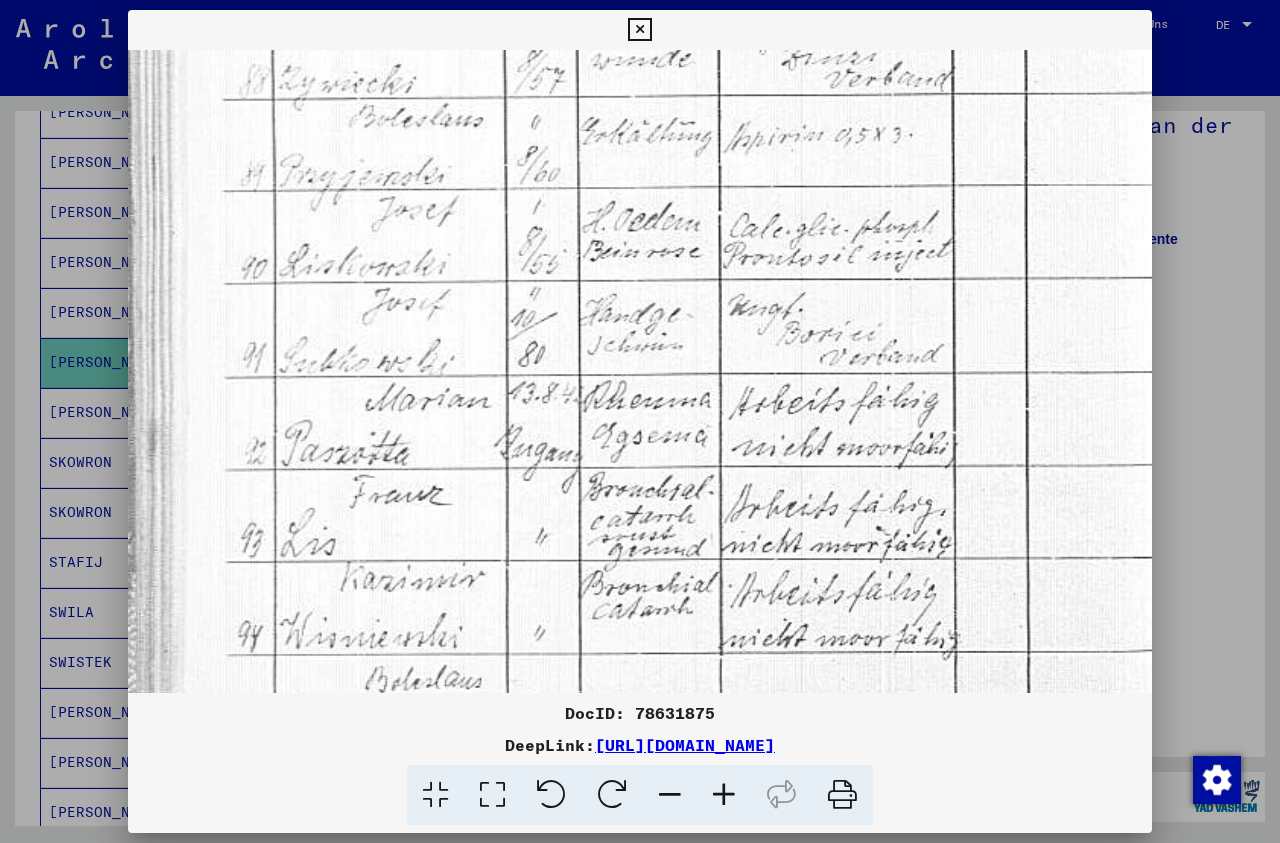 scroll, scrollTop: 556, scrollLeft: 1, axis: both 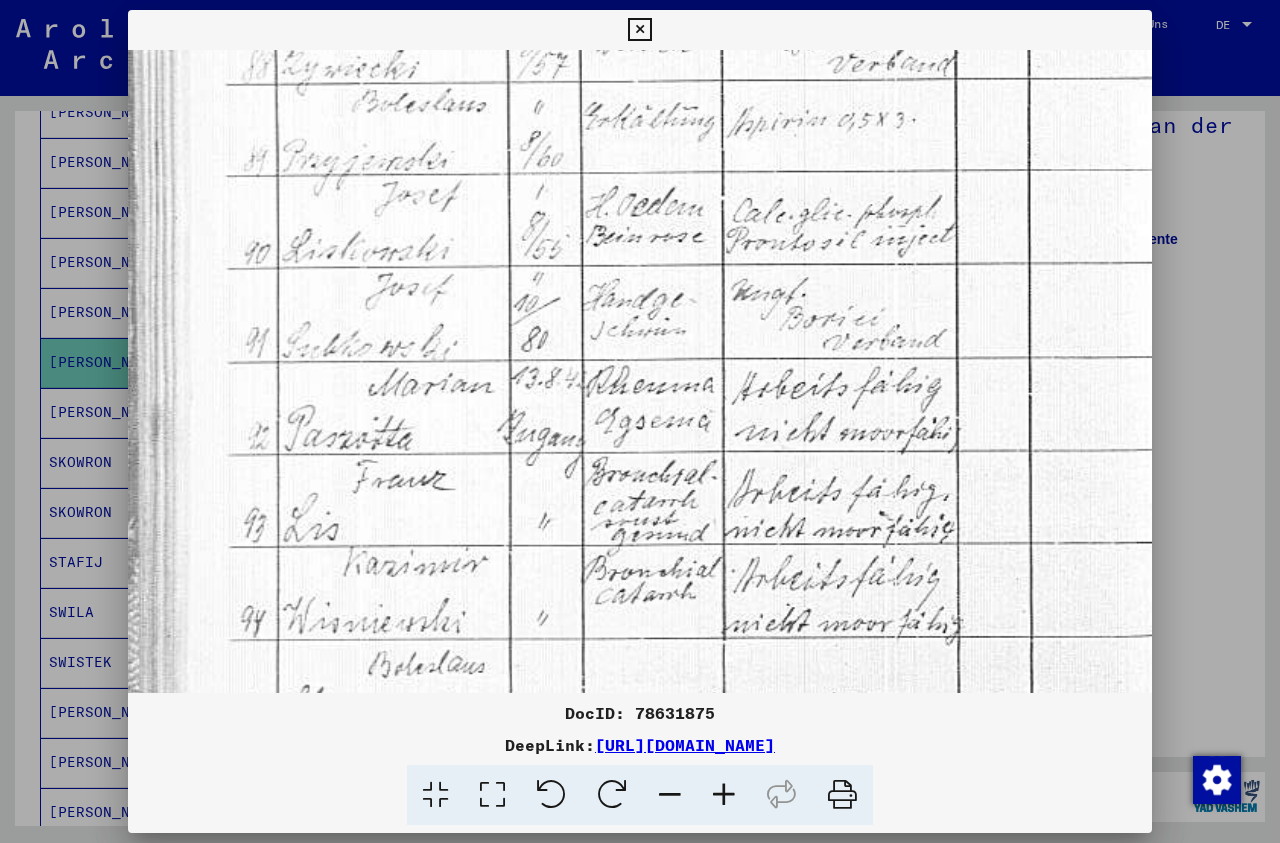 drag, startPoint x: 547, startPoint y: 621, endPoint x: 550, endPoint y: 456, distance: 165.02727 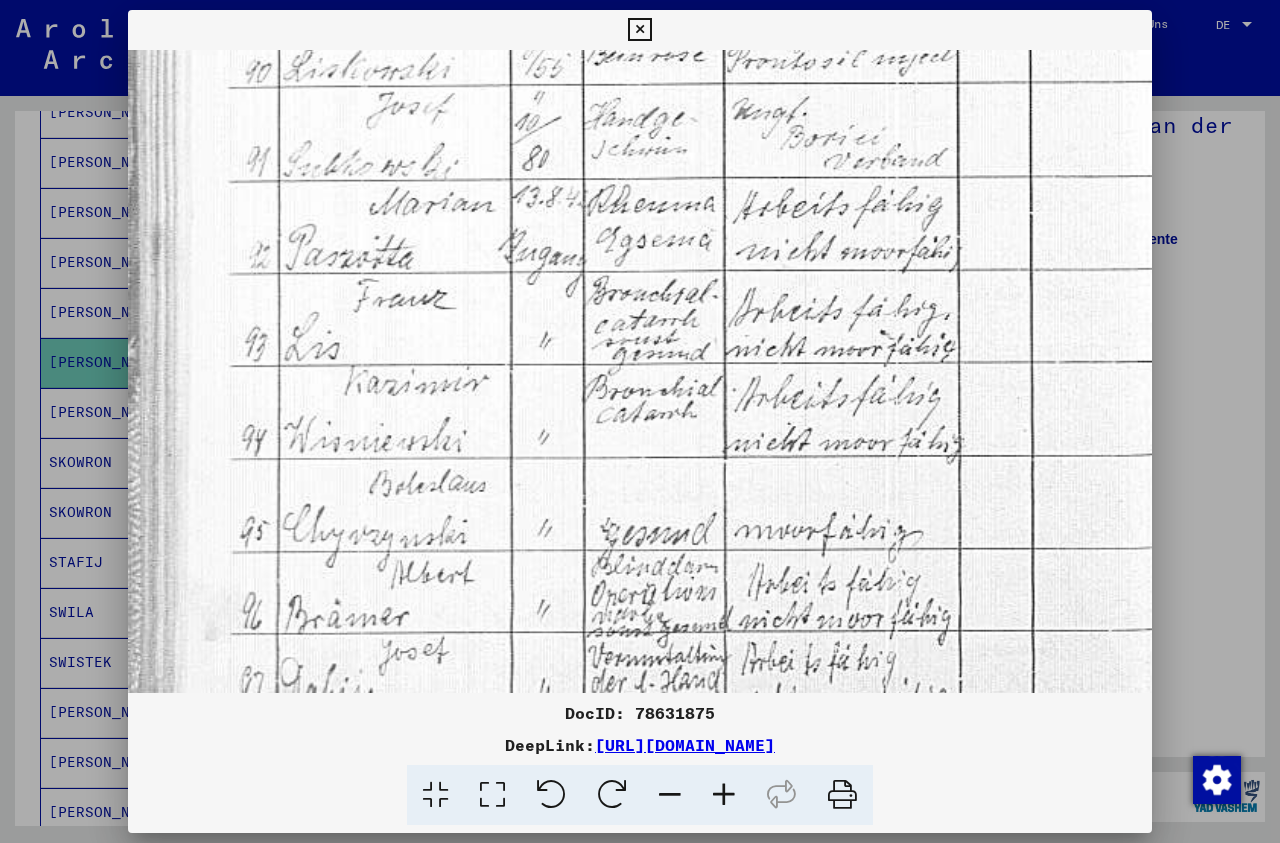 scroll, scrollTop: 750, scrollLeft: 0, axis: vertical 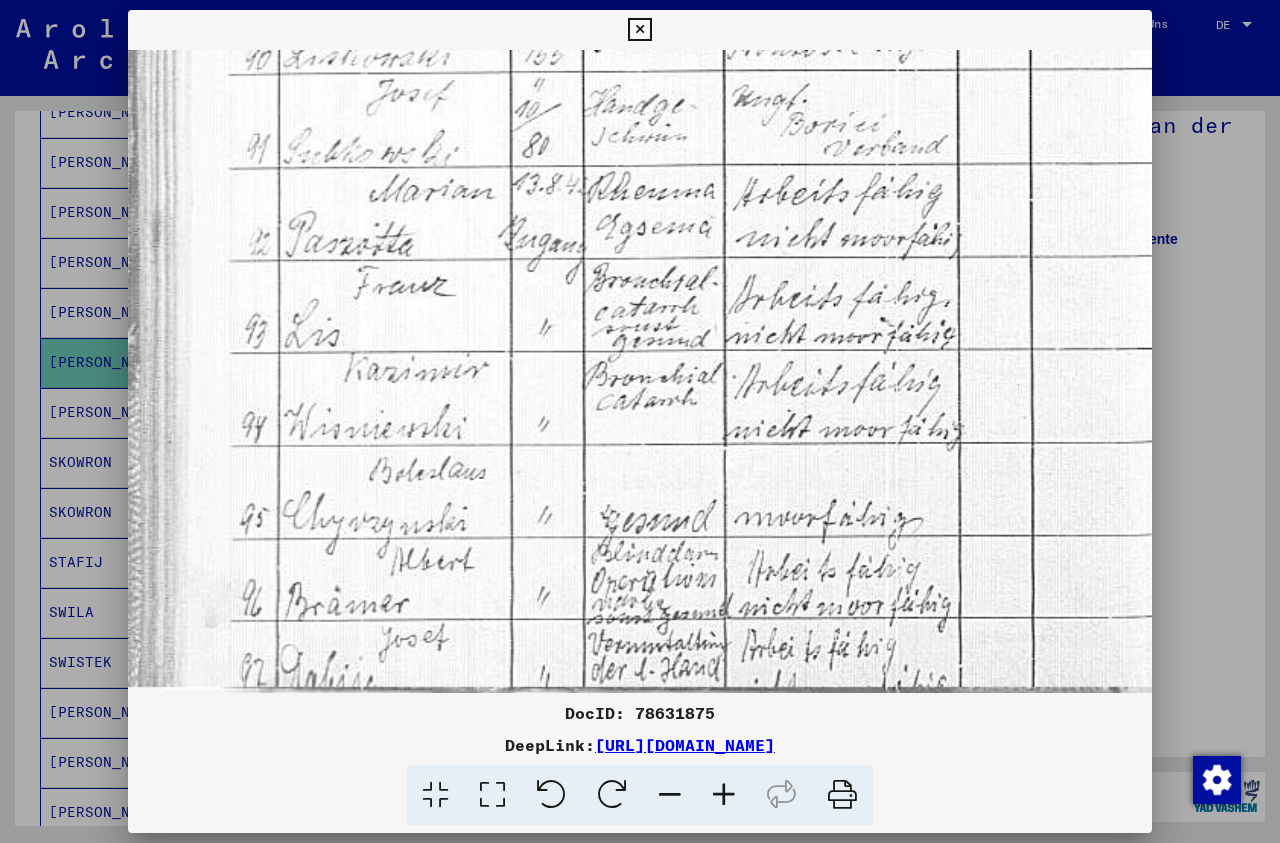 drag, startPoint x: 512, startPoint y: 678, endPoint x: 542, endPoint y: 466, distance: 214.11212 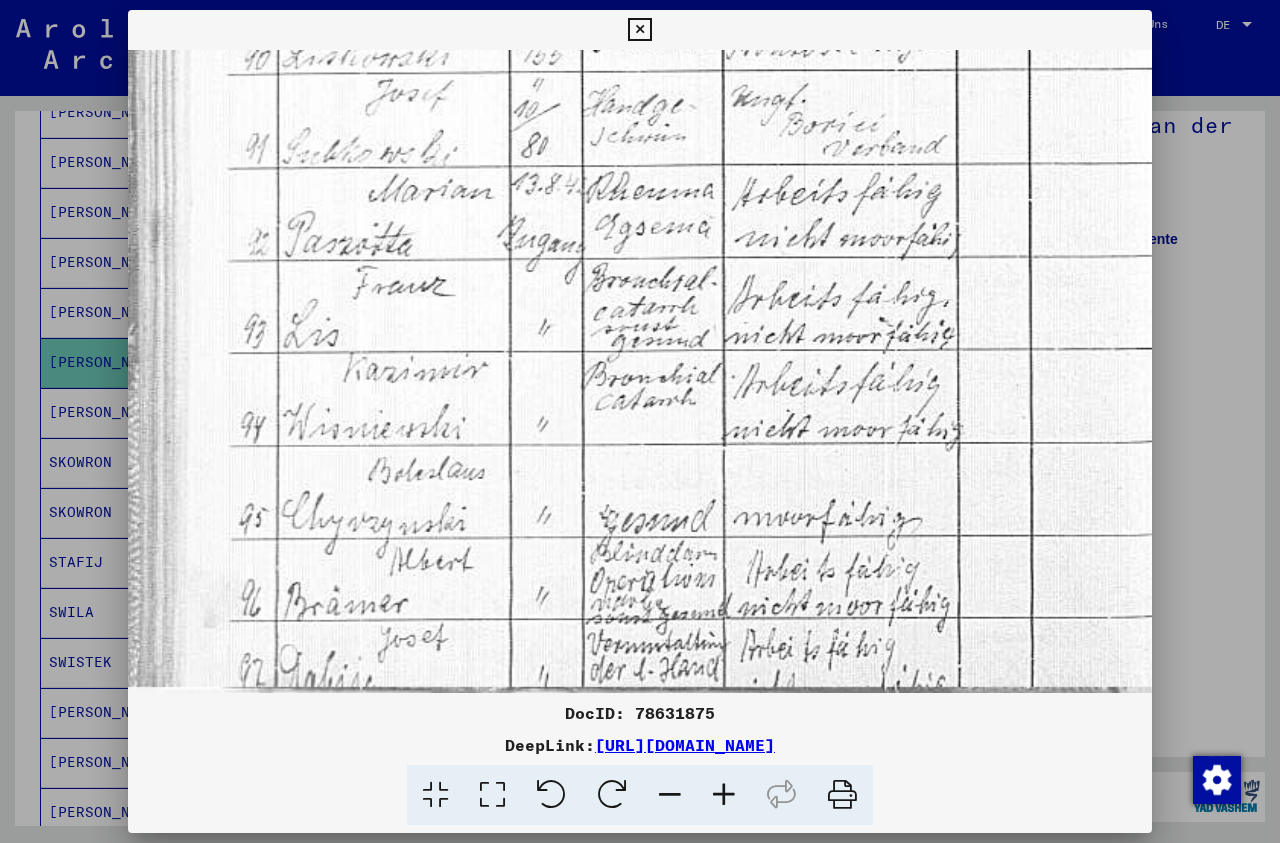drag, startPoint x: 543, startPoint y: 673, endPoint x: 542, endPoint y: 541, distance: 132.00378 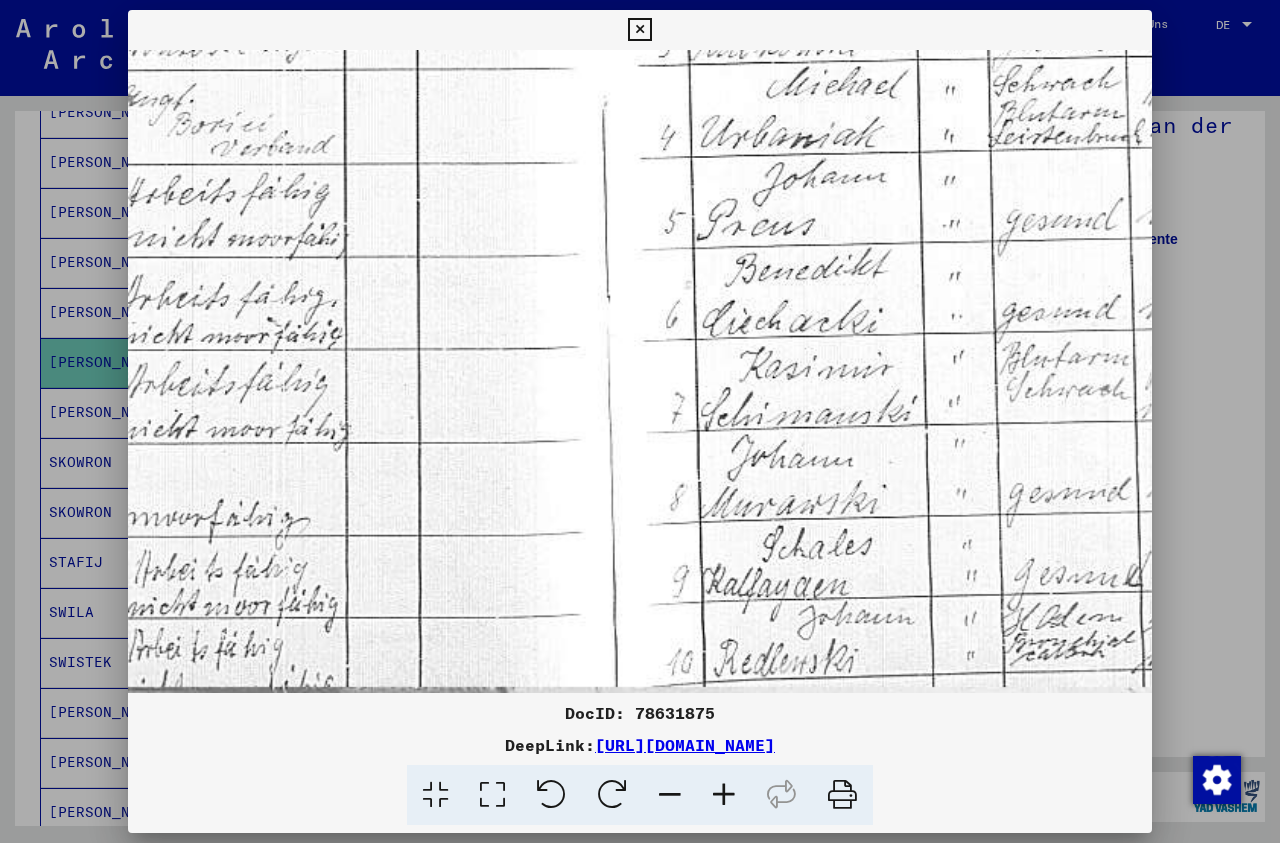 drag, startPoint x: 1006, startPoint y: 539, endPoint x: 394, endPoint y: 491, distance: 613.87946 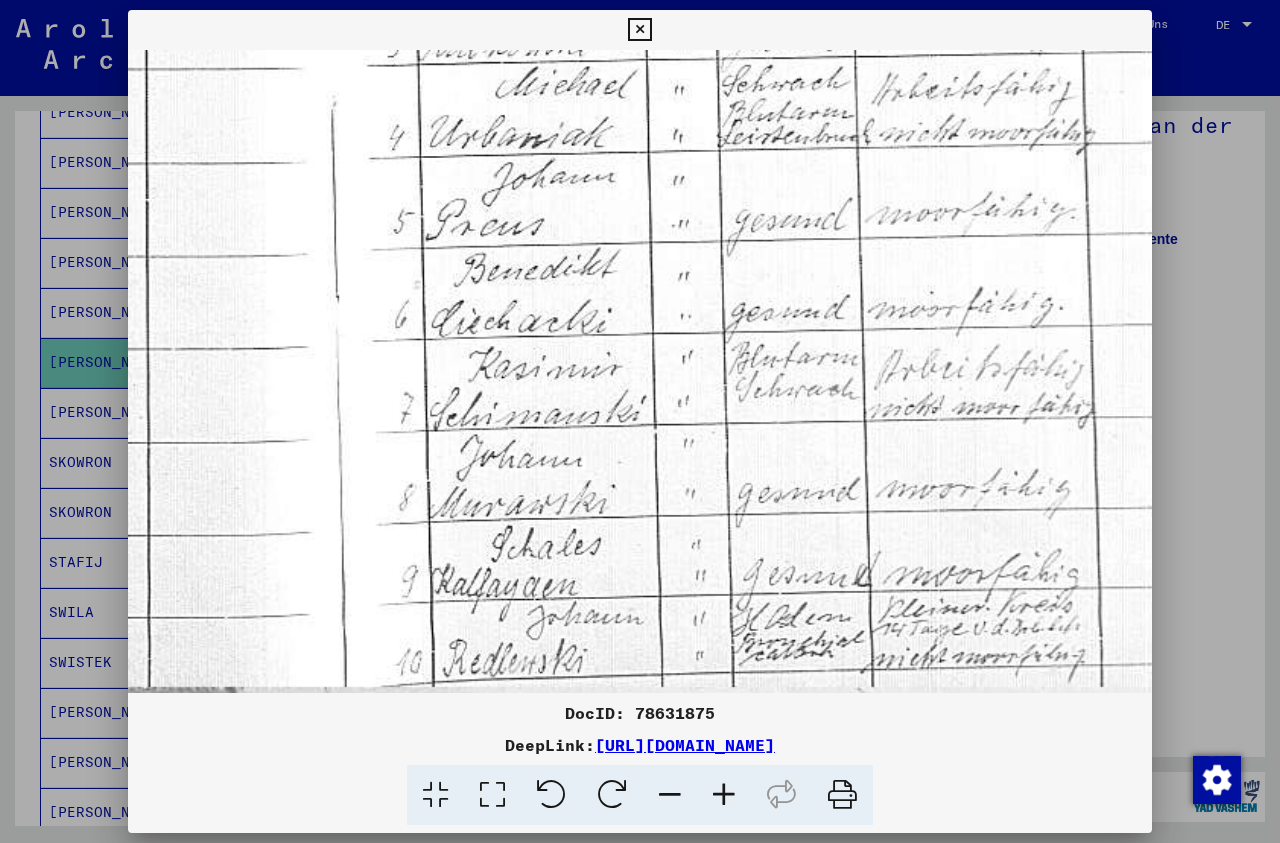 scroll, scrollTop: 750, scrollLeft: 889, axis: both 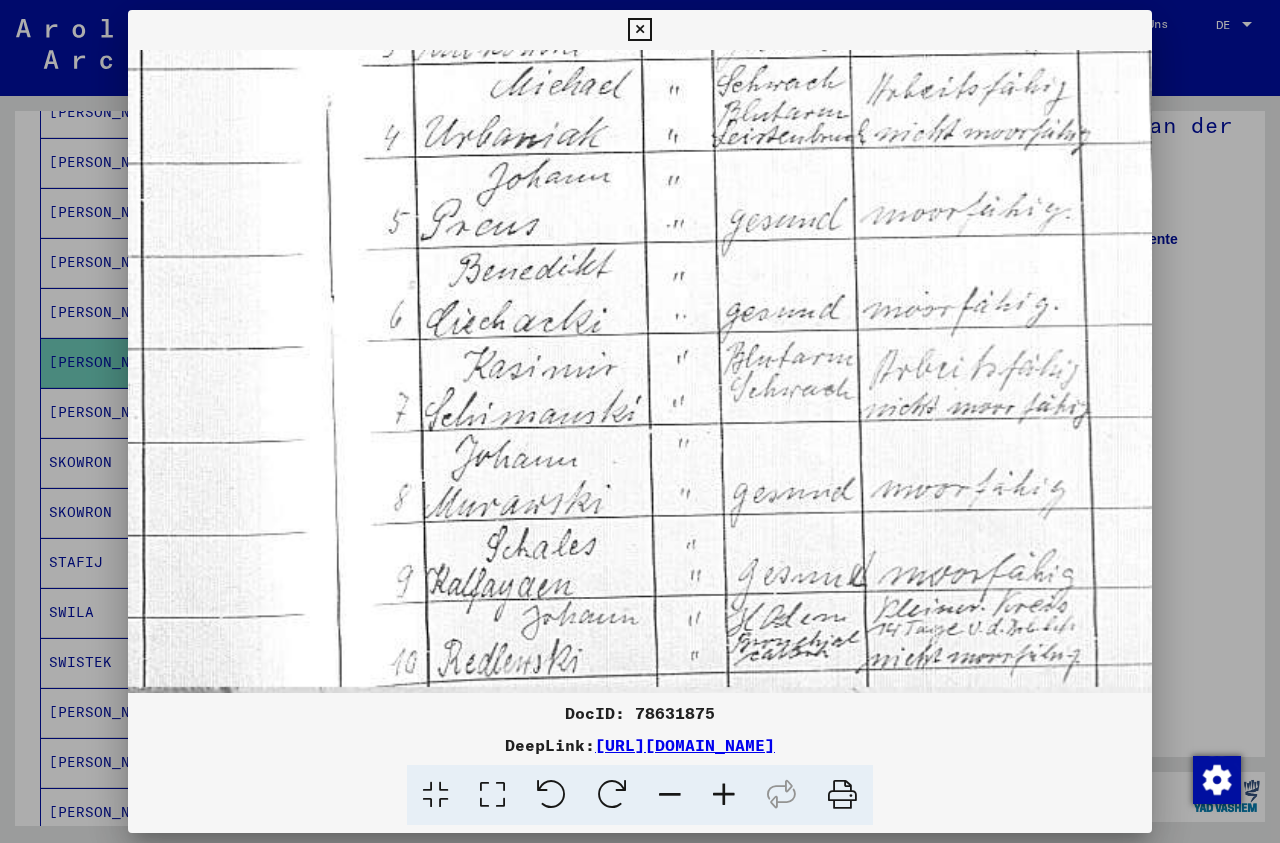 drag, startPoint x: 818, startPoint y: 507, endPoint x: 542, endPoint y: 498, distance: 276.1467 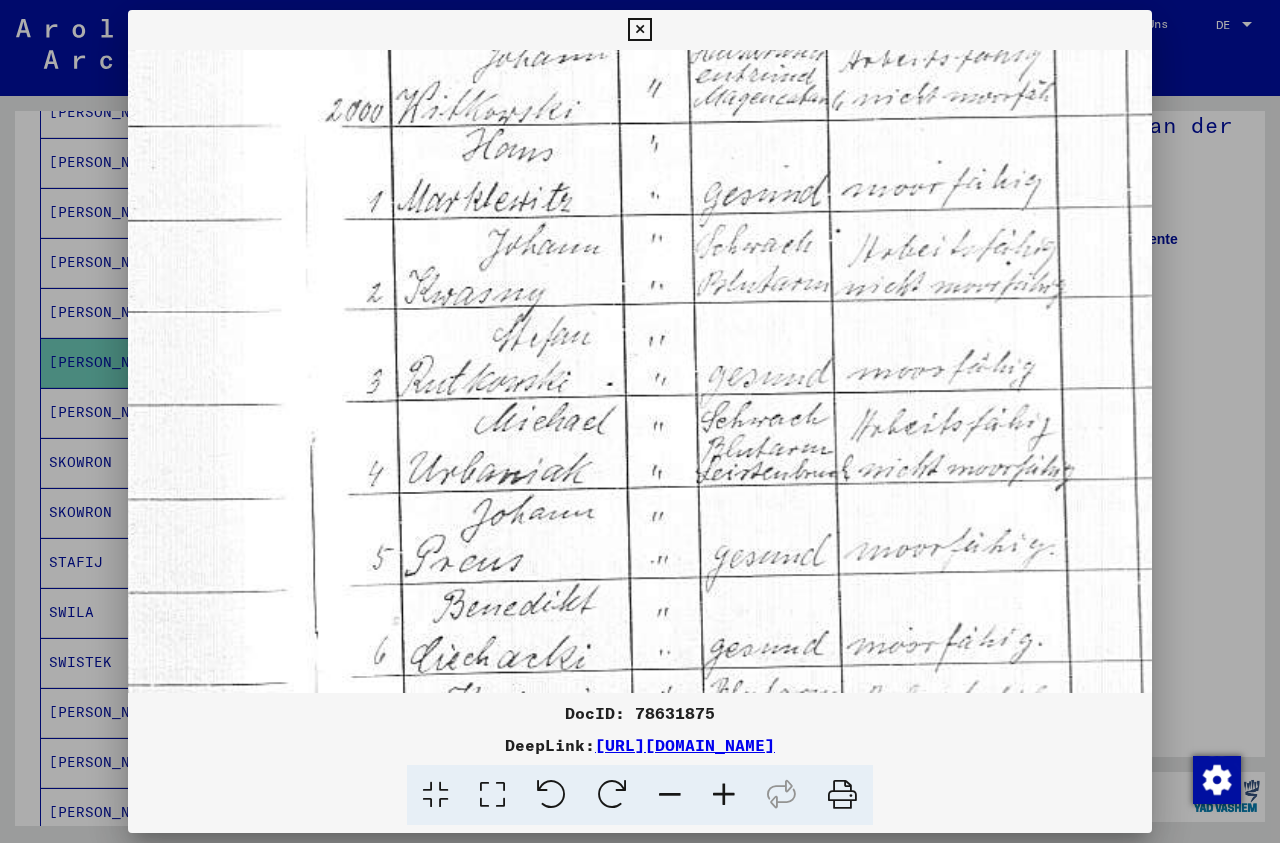 drag, startPoint x: 673, startPoint y: 200, endPoint x: 645, endPoint y: 418, distance: 219.79082 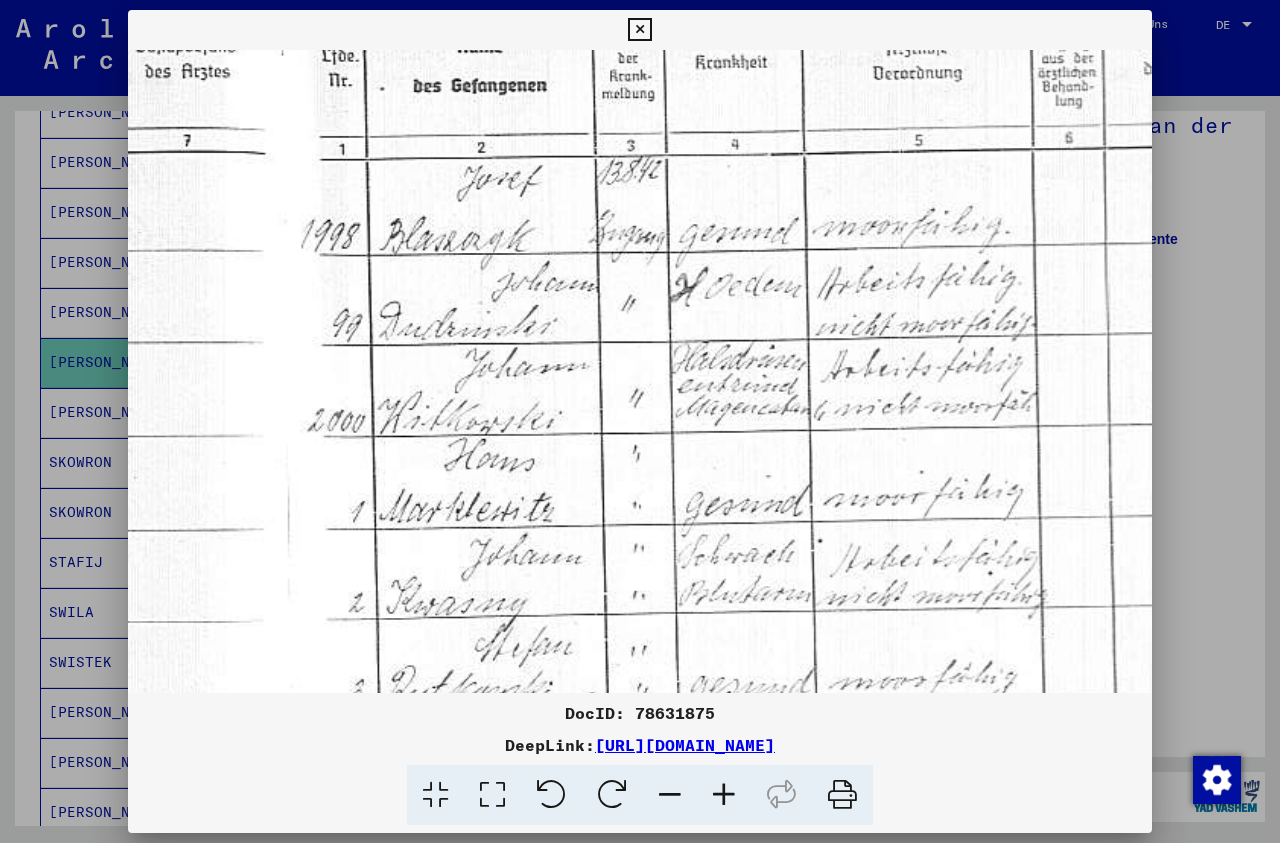 scroll, scrollTop: 102, scrollLeft: 923, axis: both 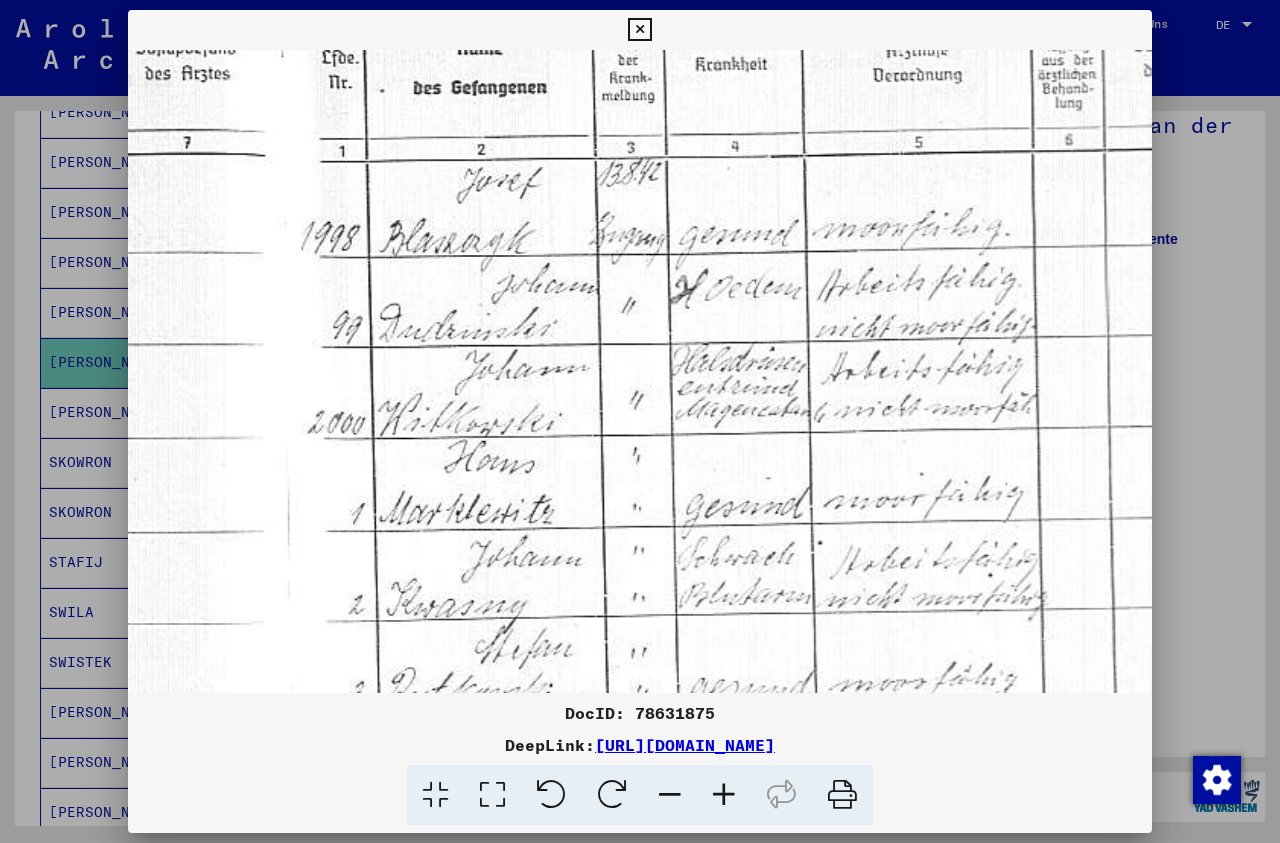 drag, startPoint x: 683, startPoint y: 290, endPoint x: 666, endPoint y: 602, distance: 312.4628 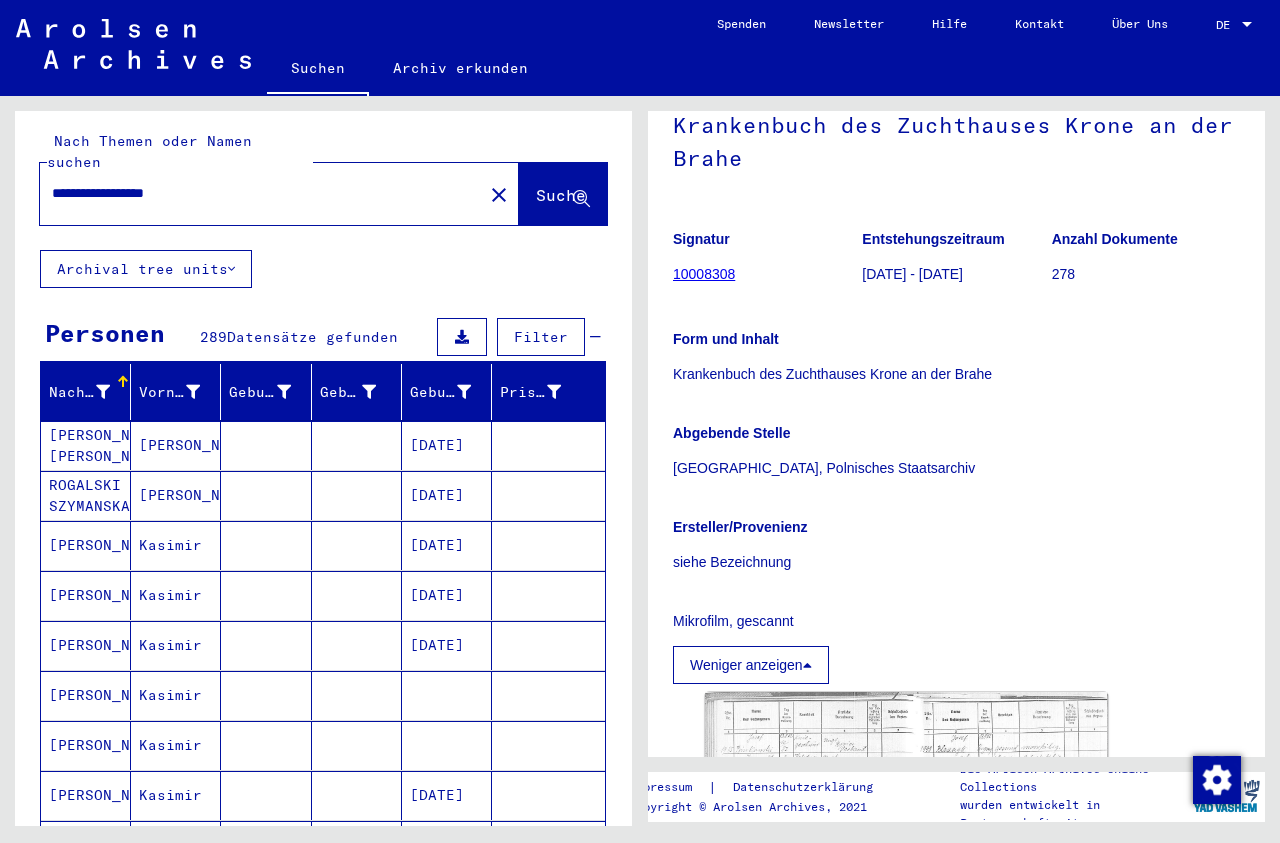 scroll, scrollTop: 0, scrollLeft: 0, axis: both 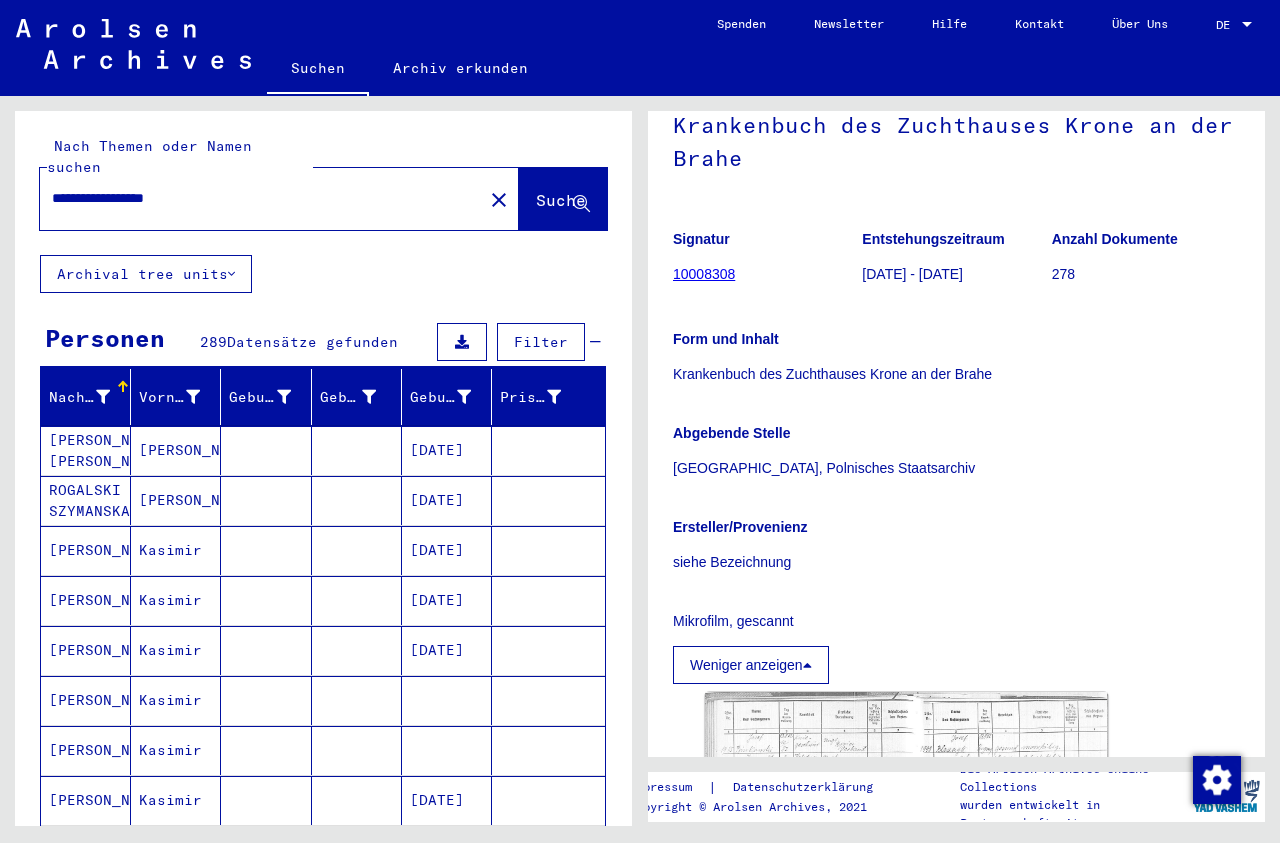 drag, startPoint x: 52, startPoint y: 176, endPoint x: 251, endPoint y: 200, distance: 200.44202 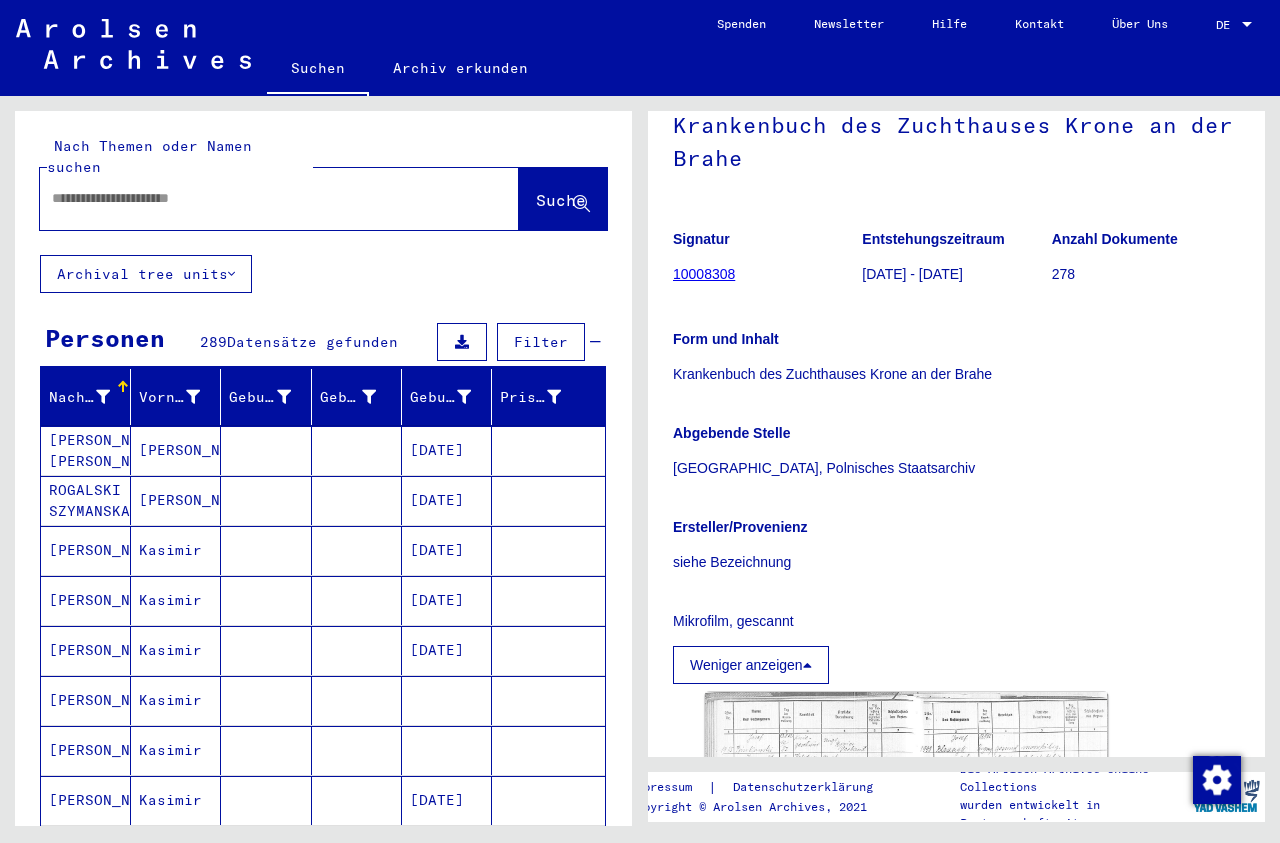 paste on "**********" 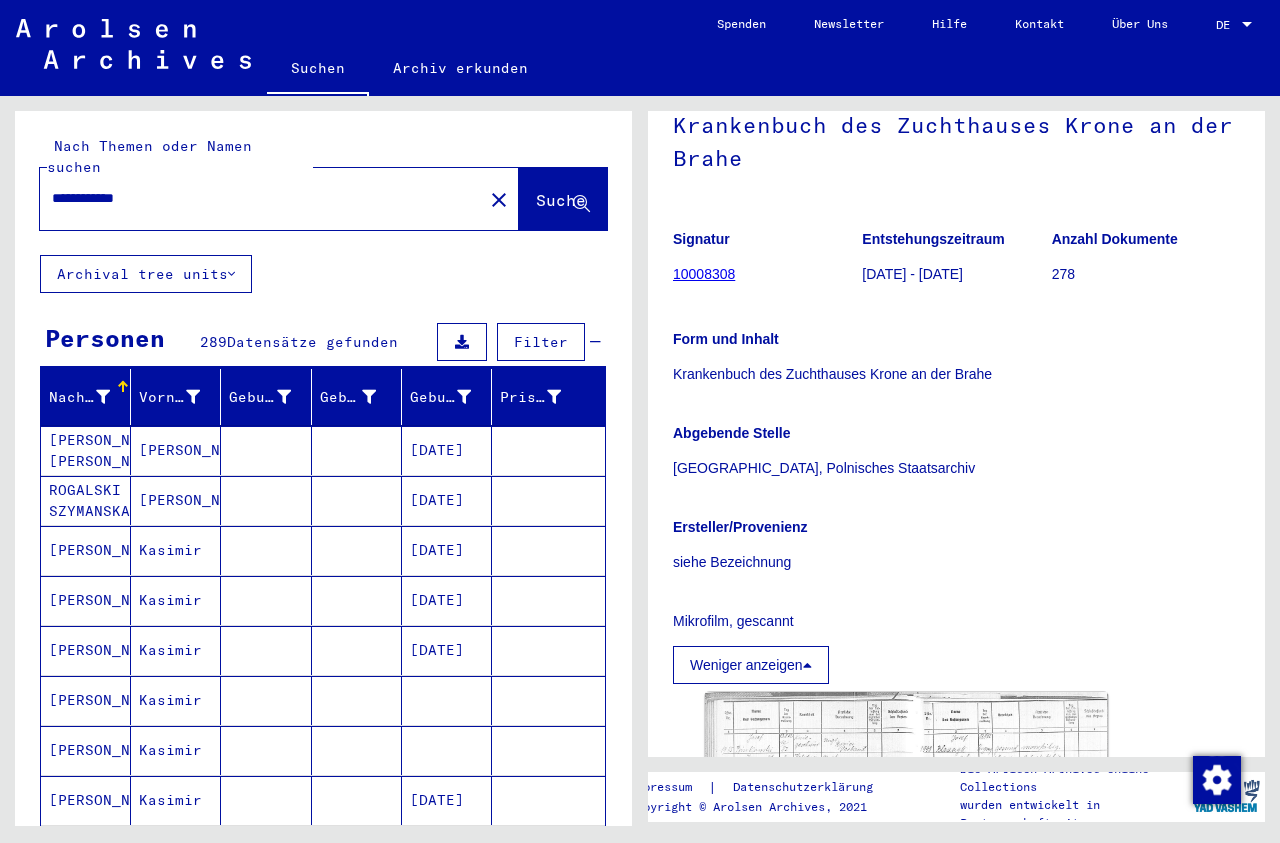 type on "**********" 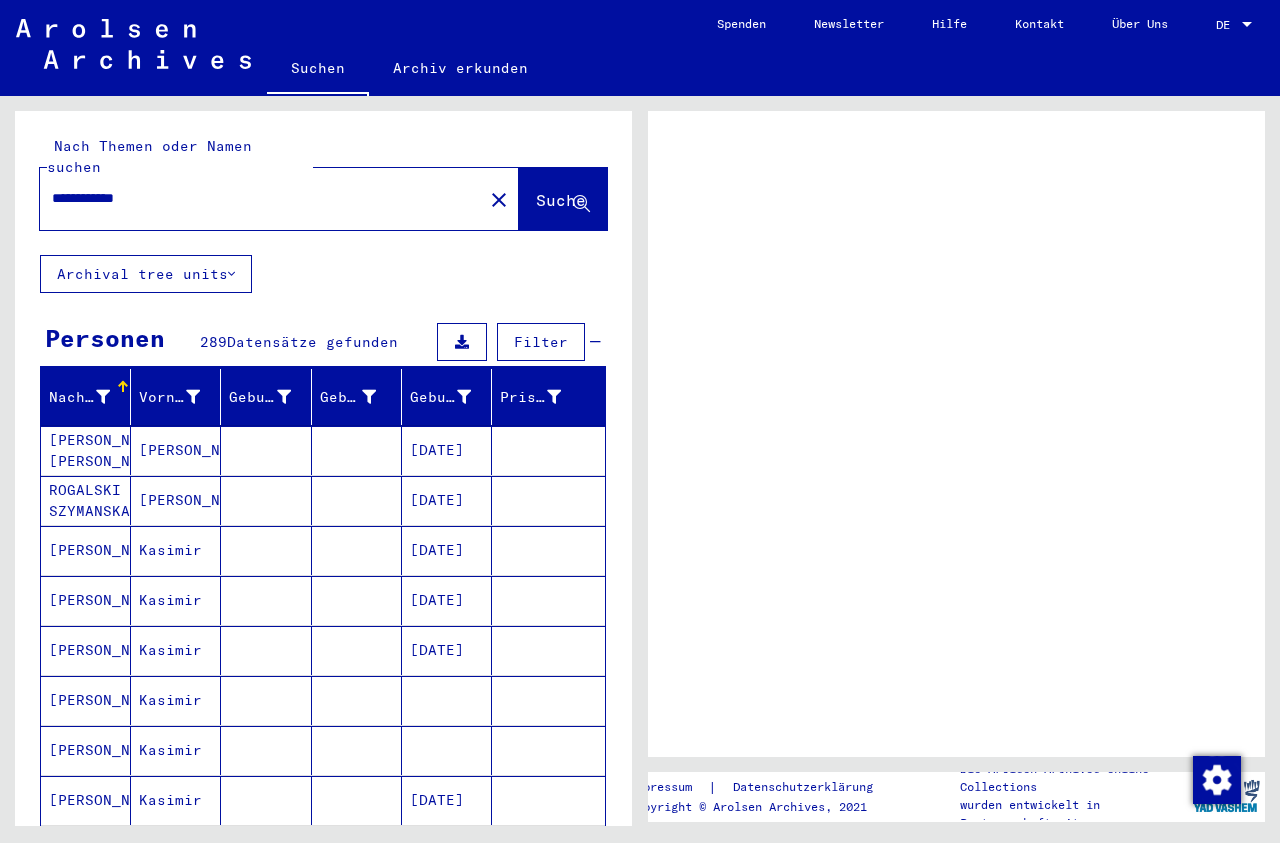 scroll, scrollTop: 0, scrollLeft: 0, axis: both 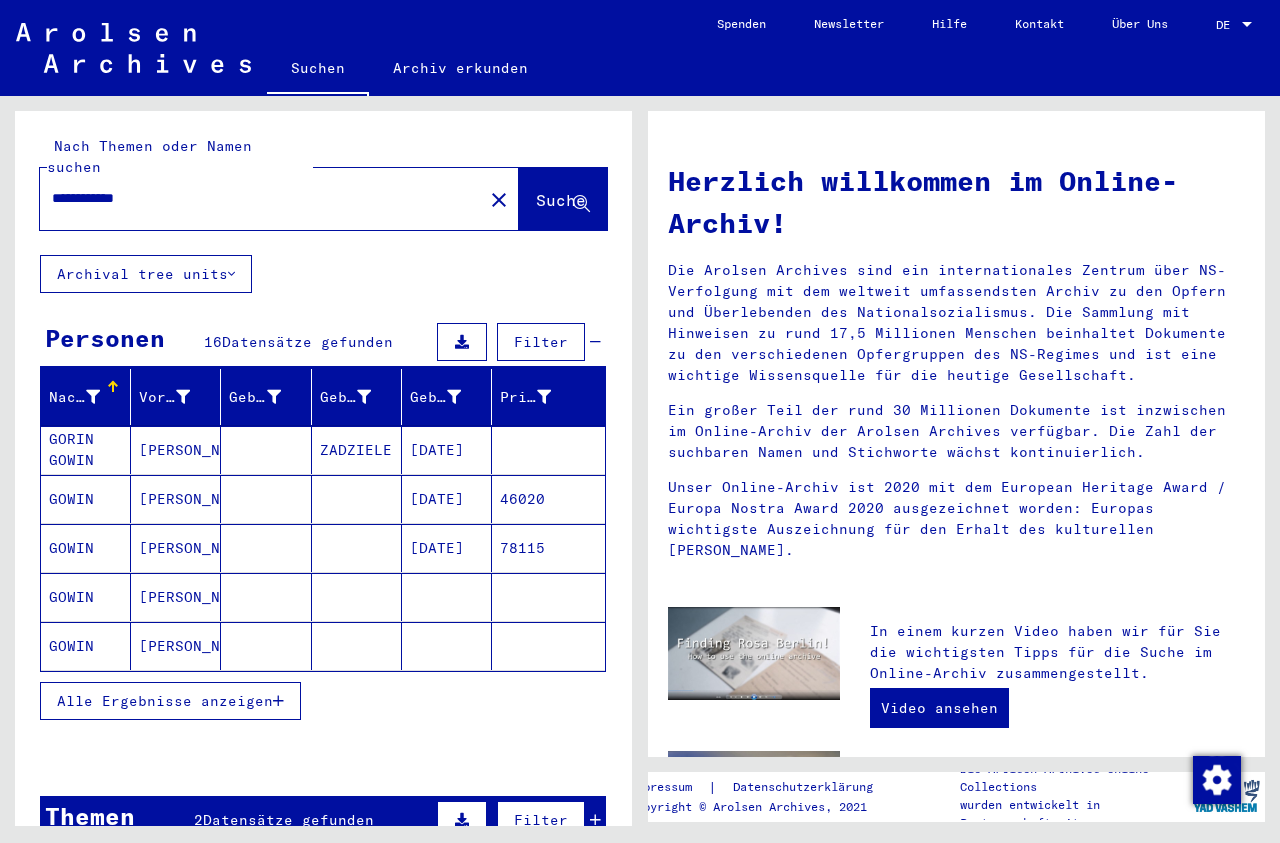 click on "ZADZIELE" at bounding box center [357, 499] 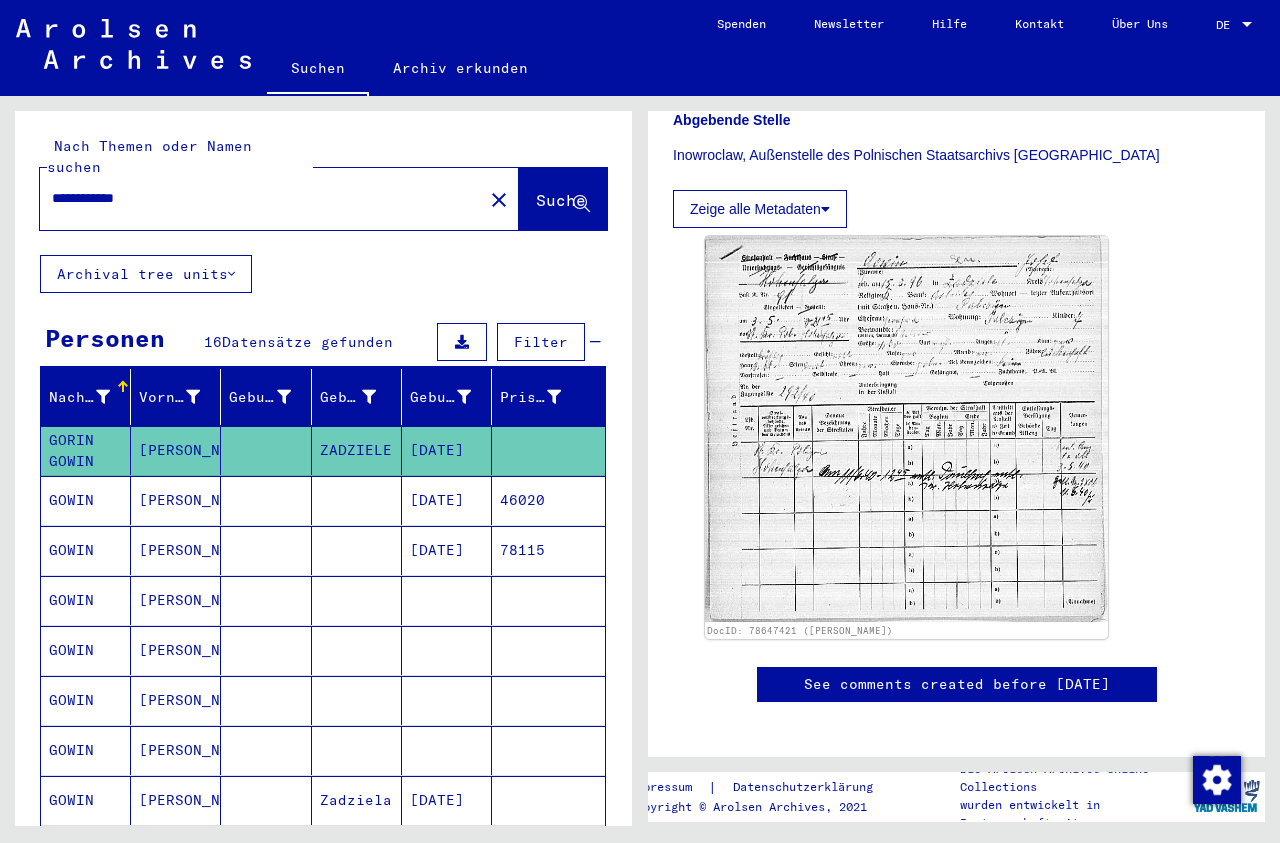 scroll, scrollTop: 450, scrollLeft: 0, axis: vertical 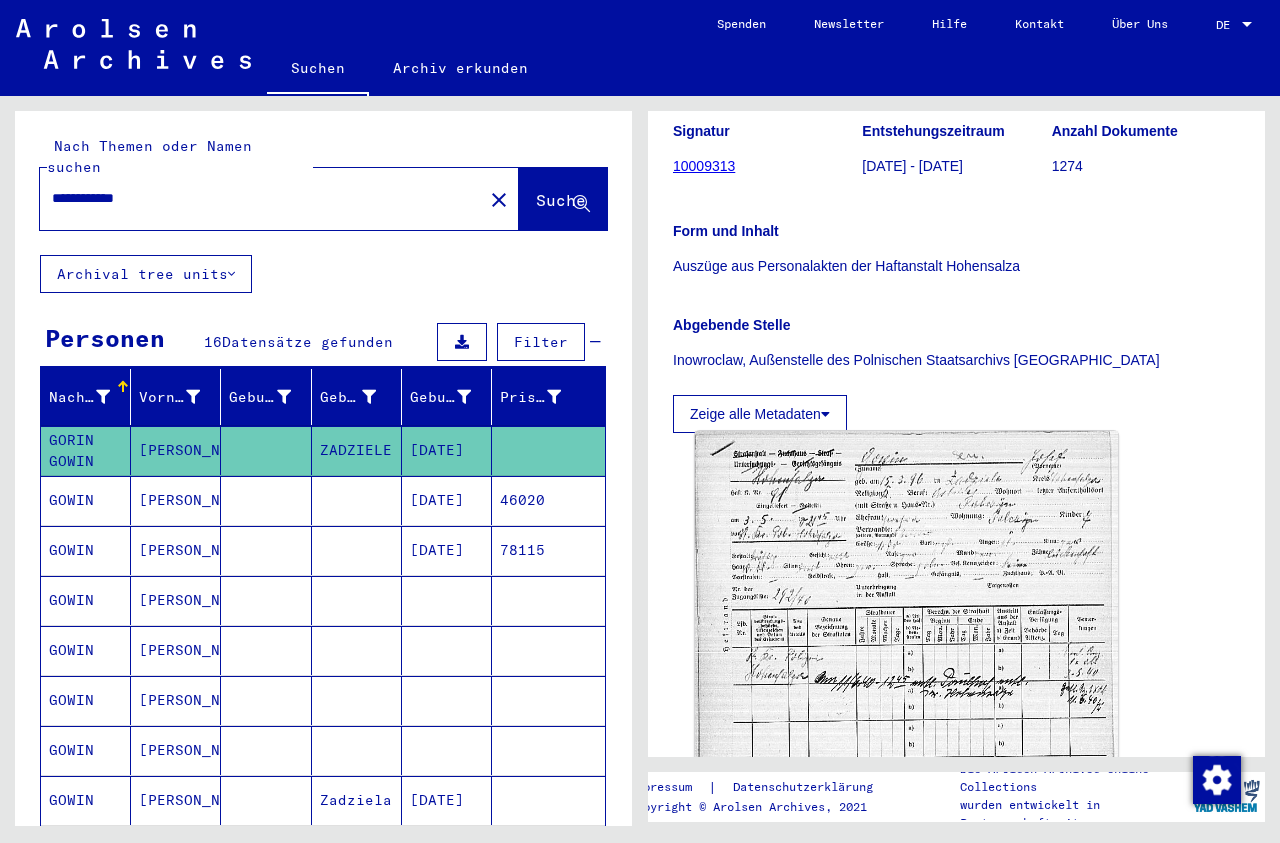 click 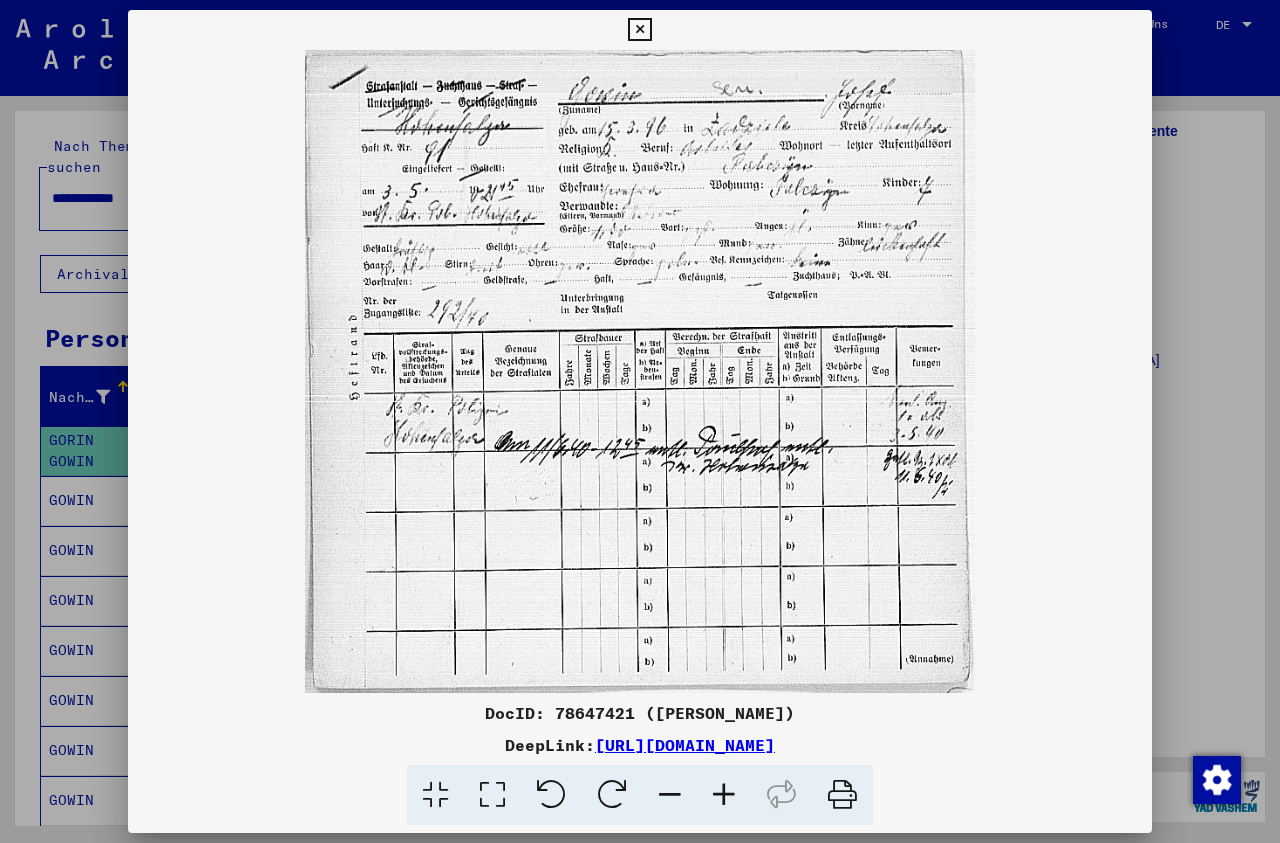 click at bounding box center (724, 795) 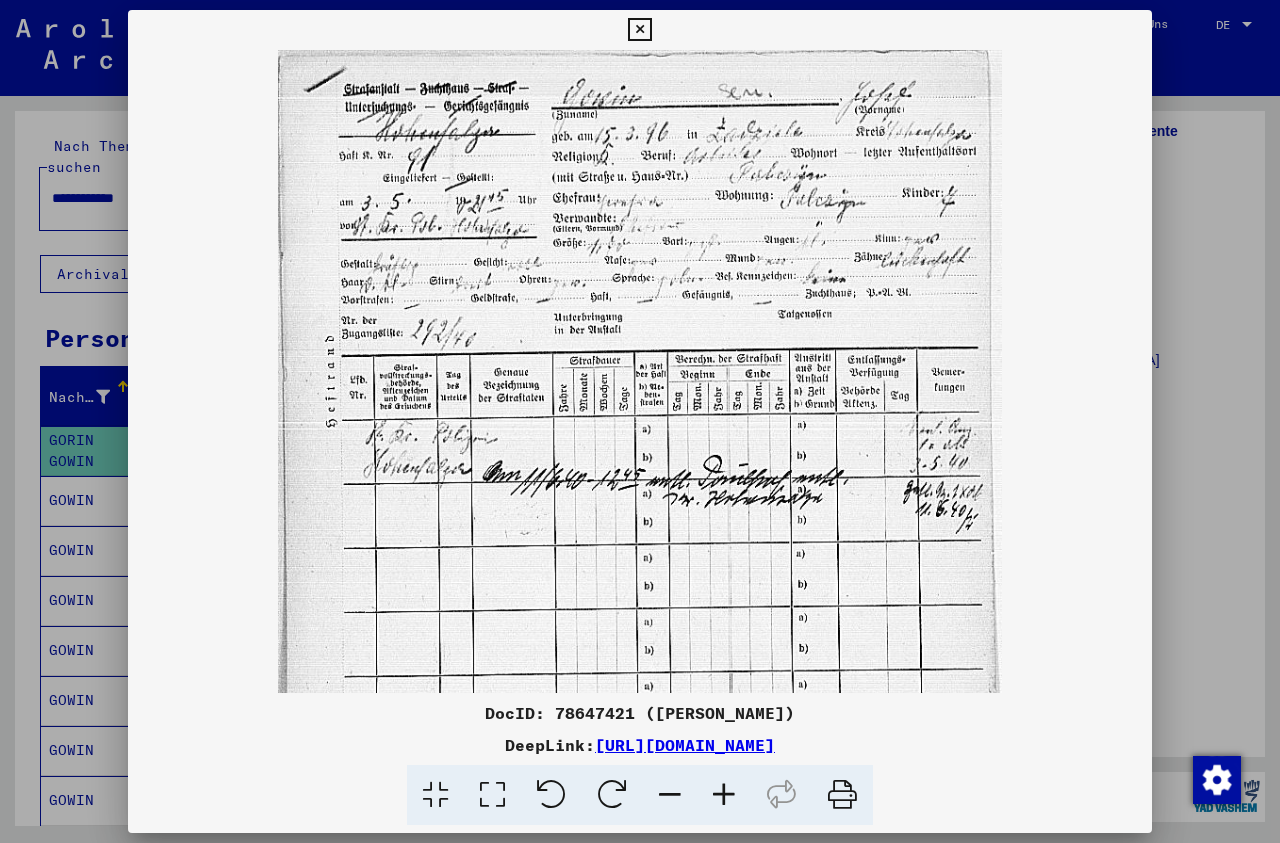 click at bounding box center (724, 795) 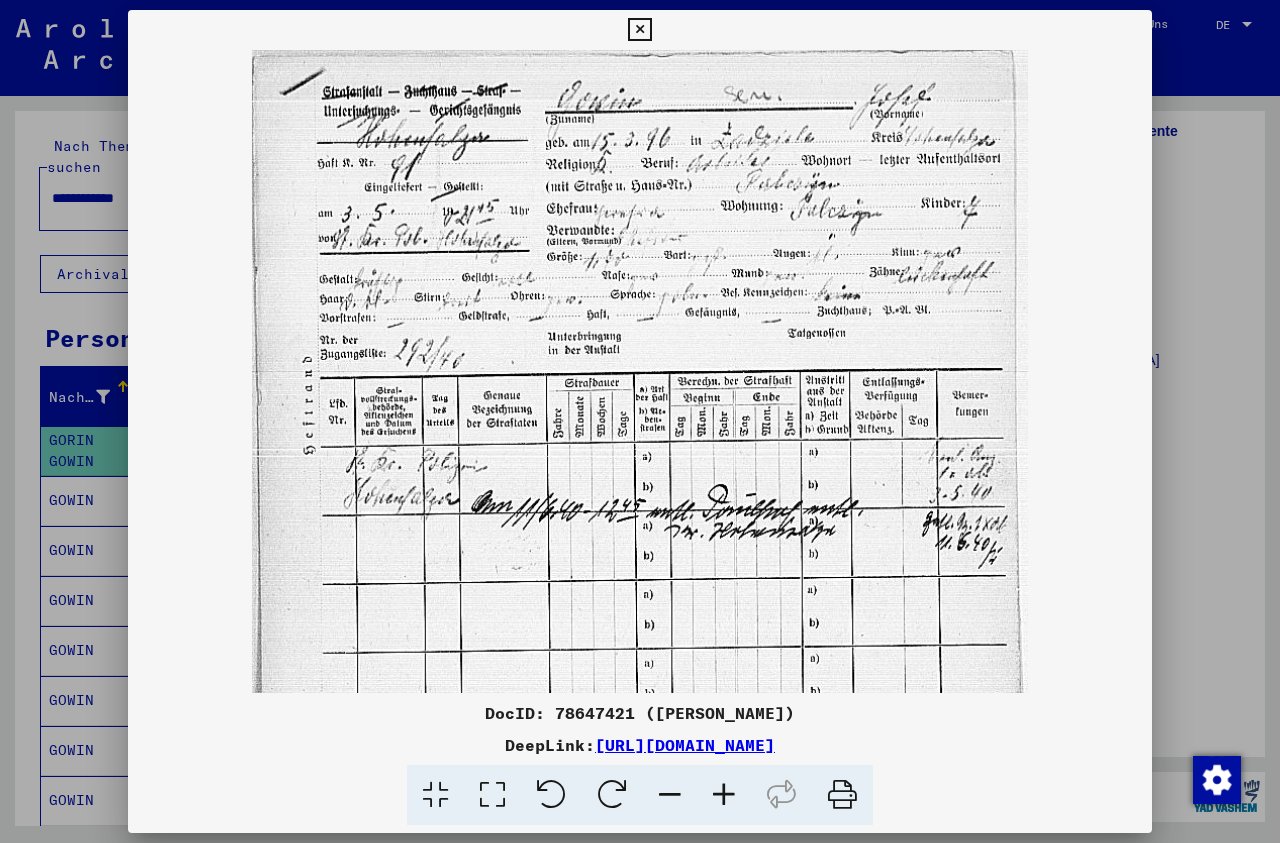 click at bounding box center [724, 795] 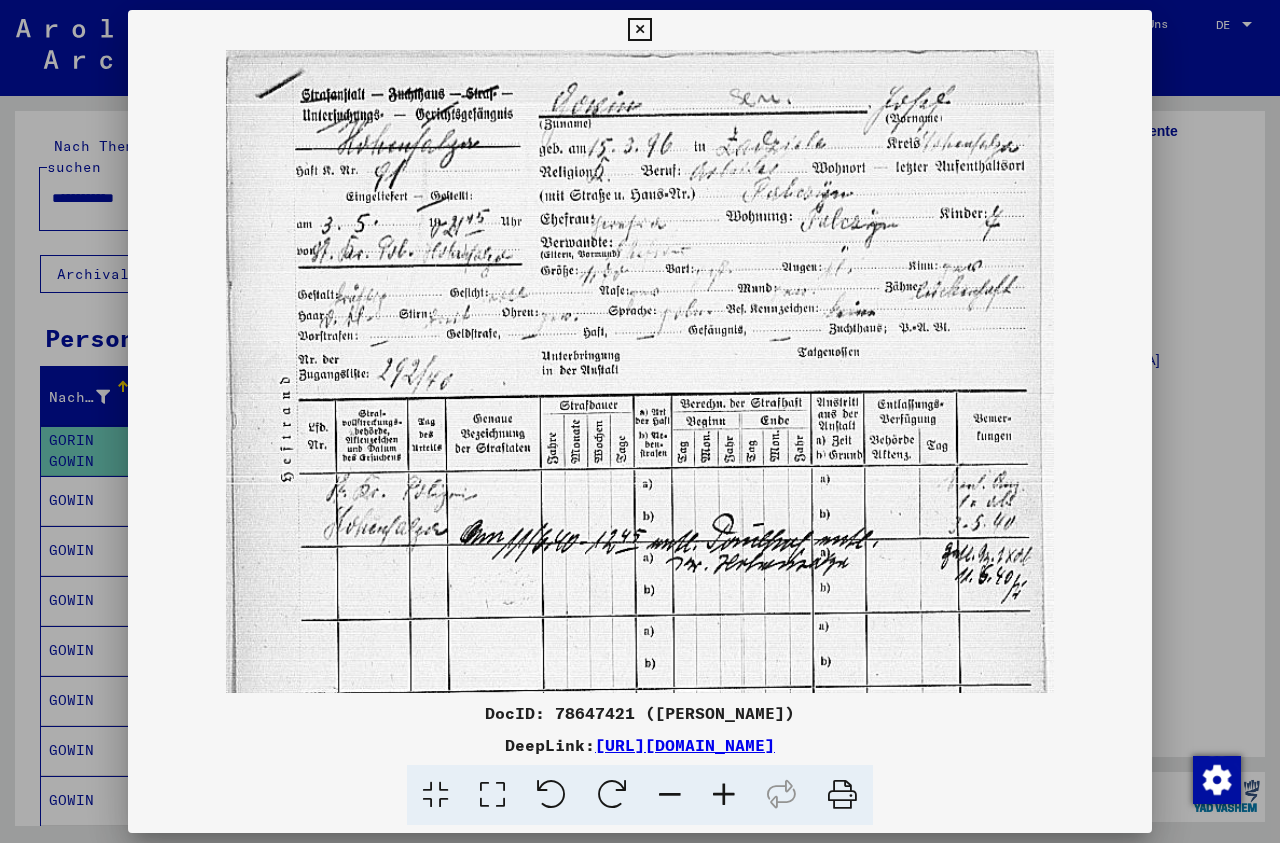 click at bounding box center (724, 795) 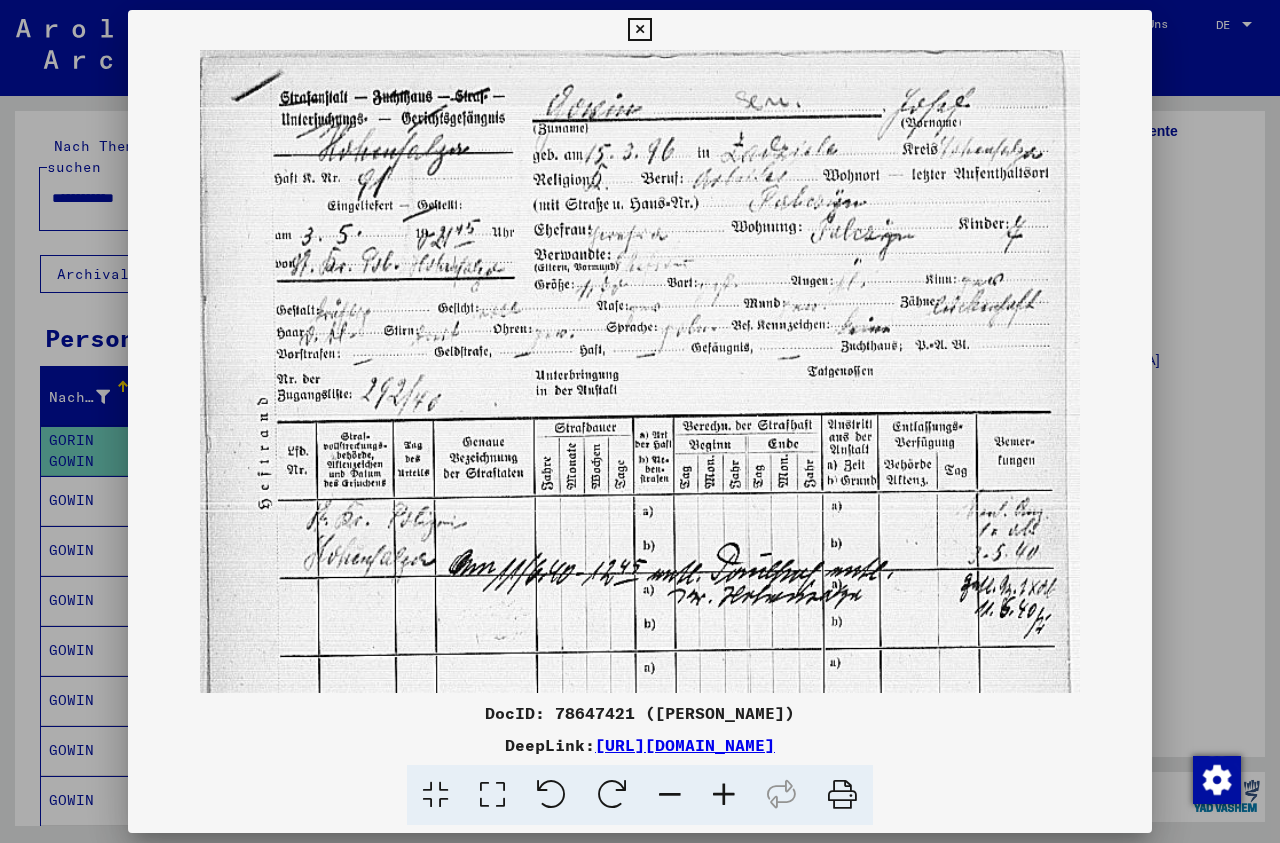 click at bounding box center [724, 795] 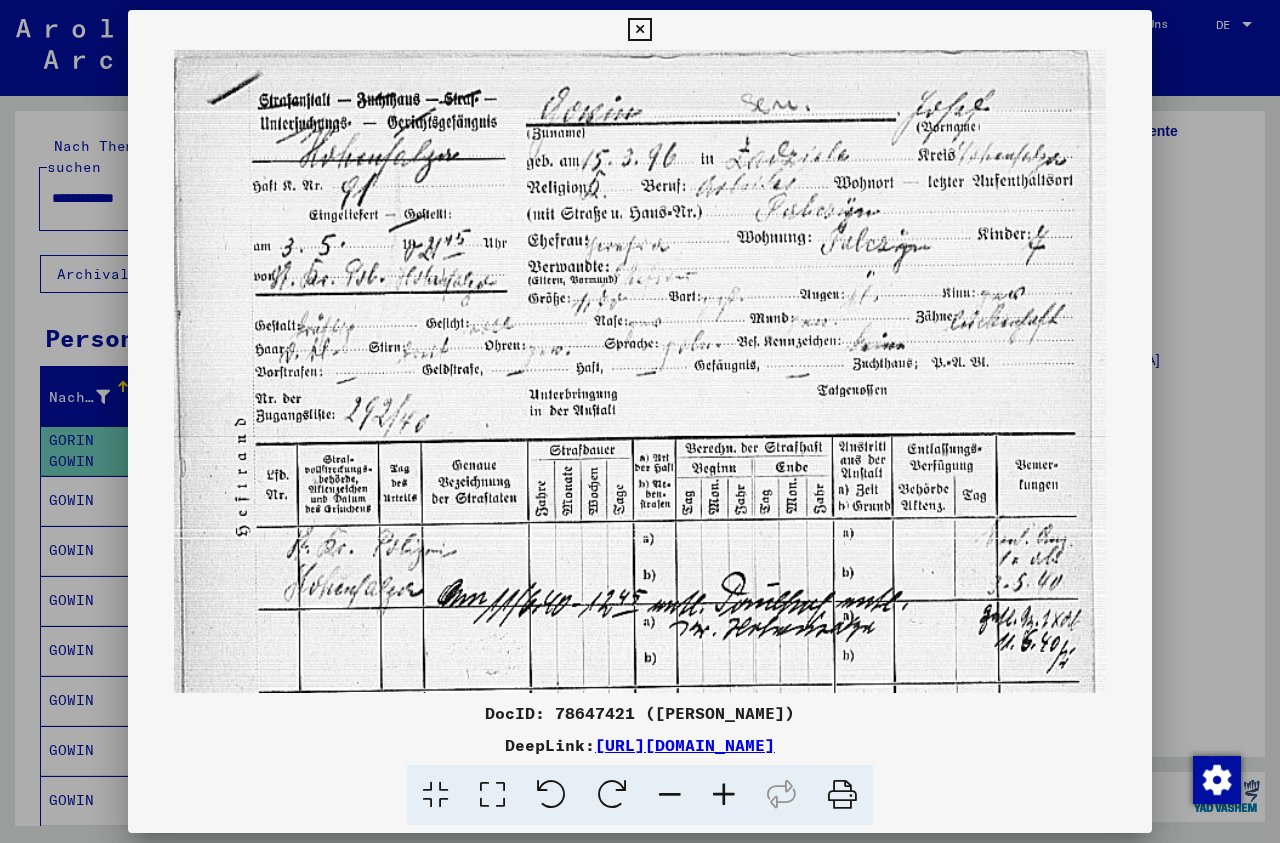 click at bounding box center [724, 795] 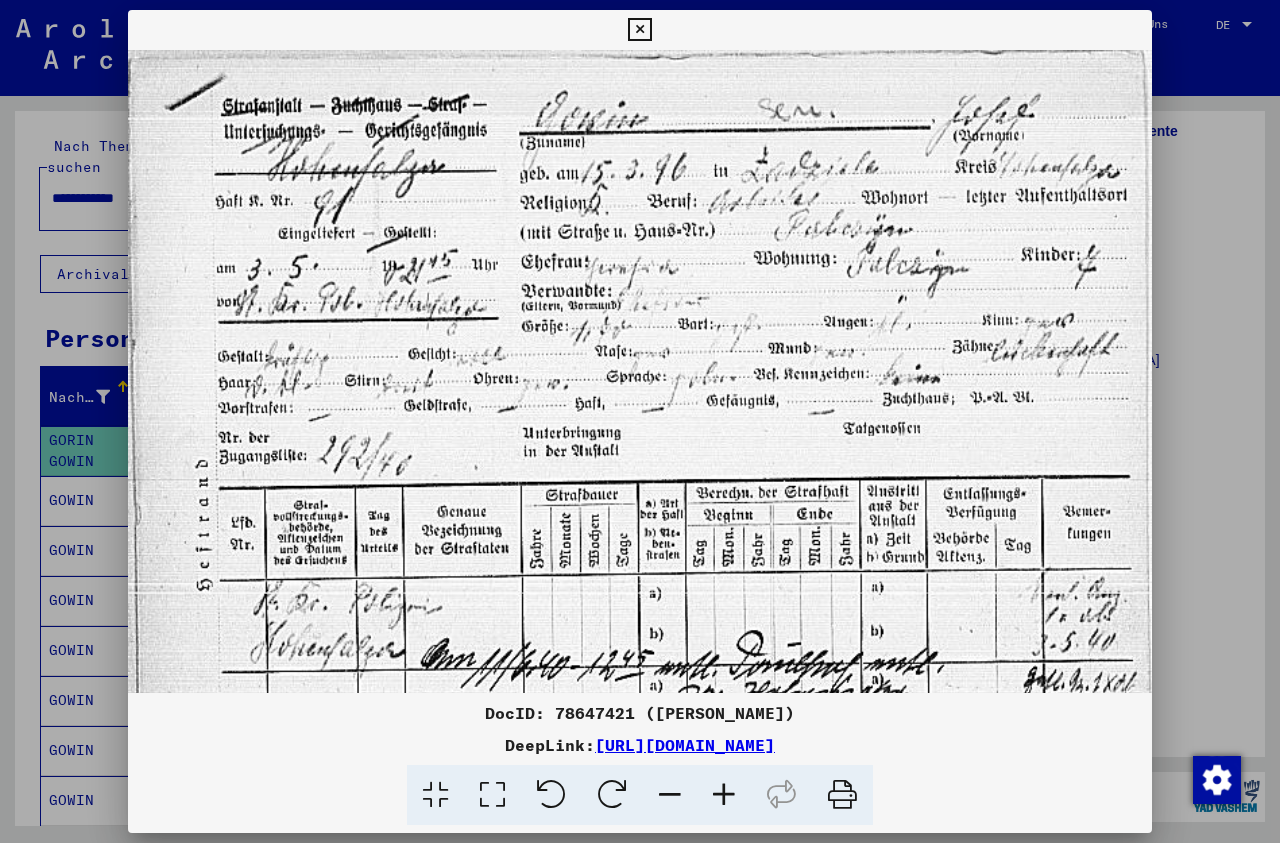 click at bounding box center (724, 795) 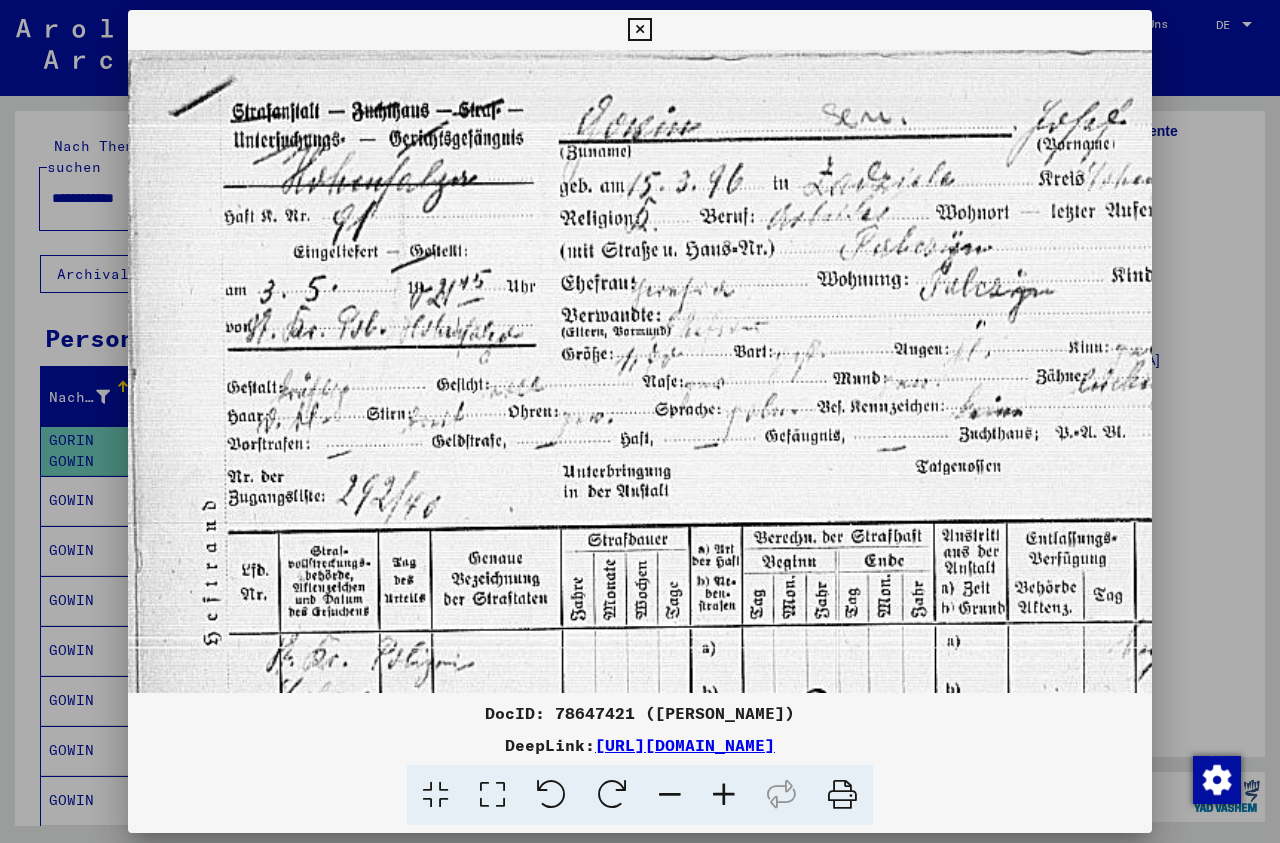 click at bounding box center (724, 795) 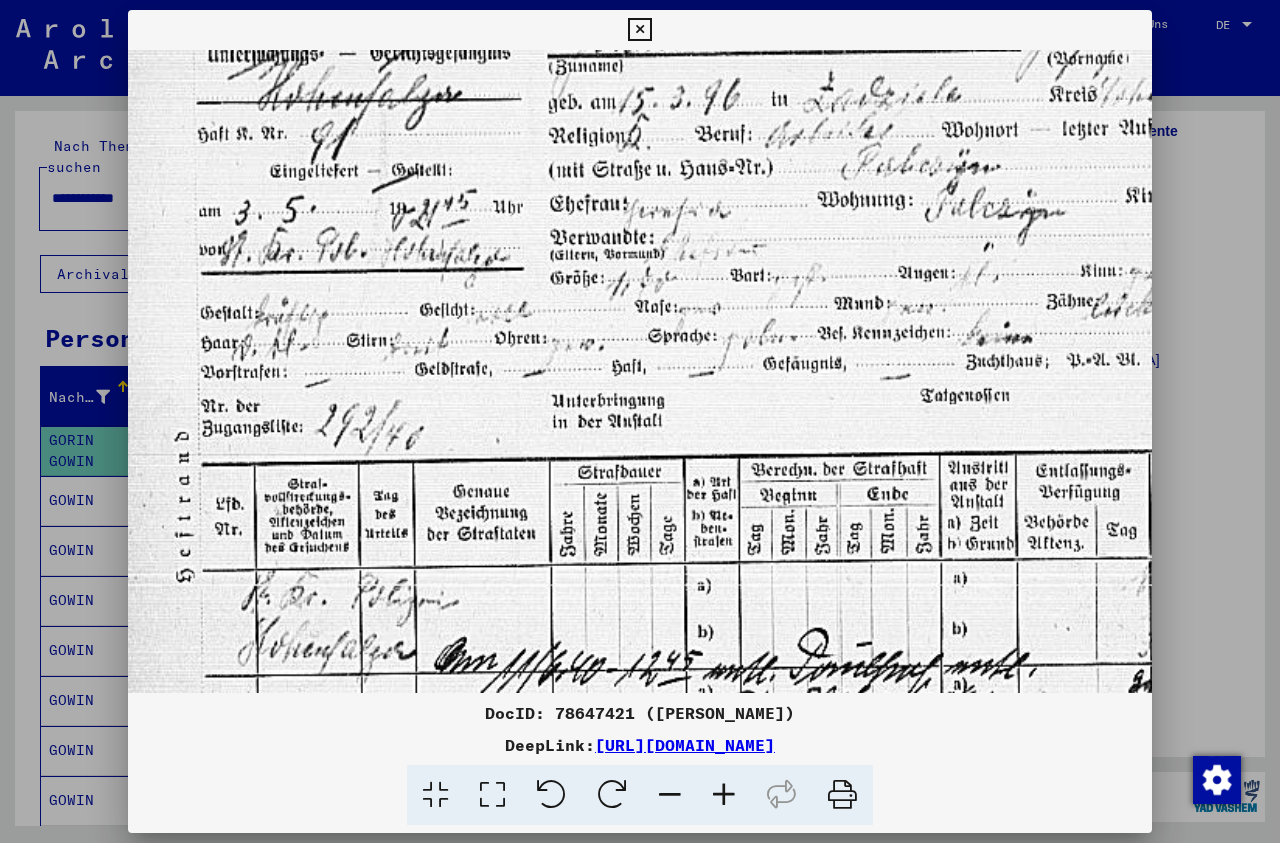 scroll, scrollTop: 97, scrollLeft: 40, axis: both 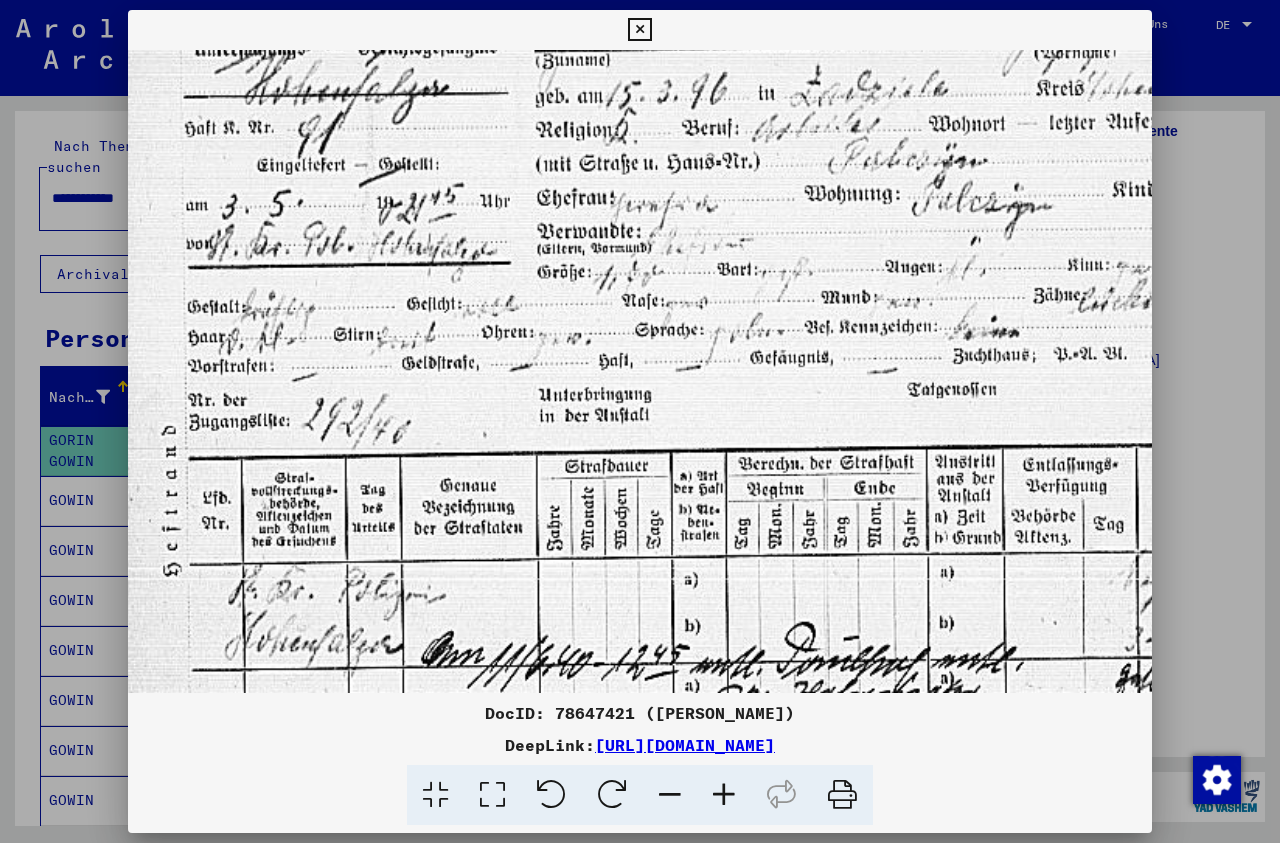 drag, startPoint x: 931, startPoint y: 638, endPoint x: 891, endPoint y: 544, distance: 102.156746 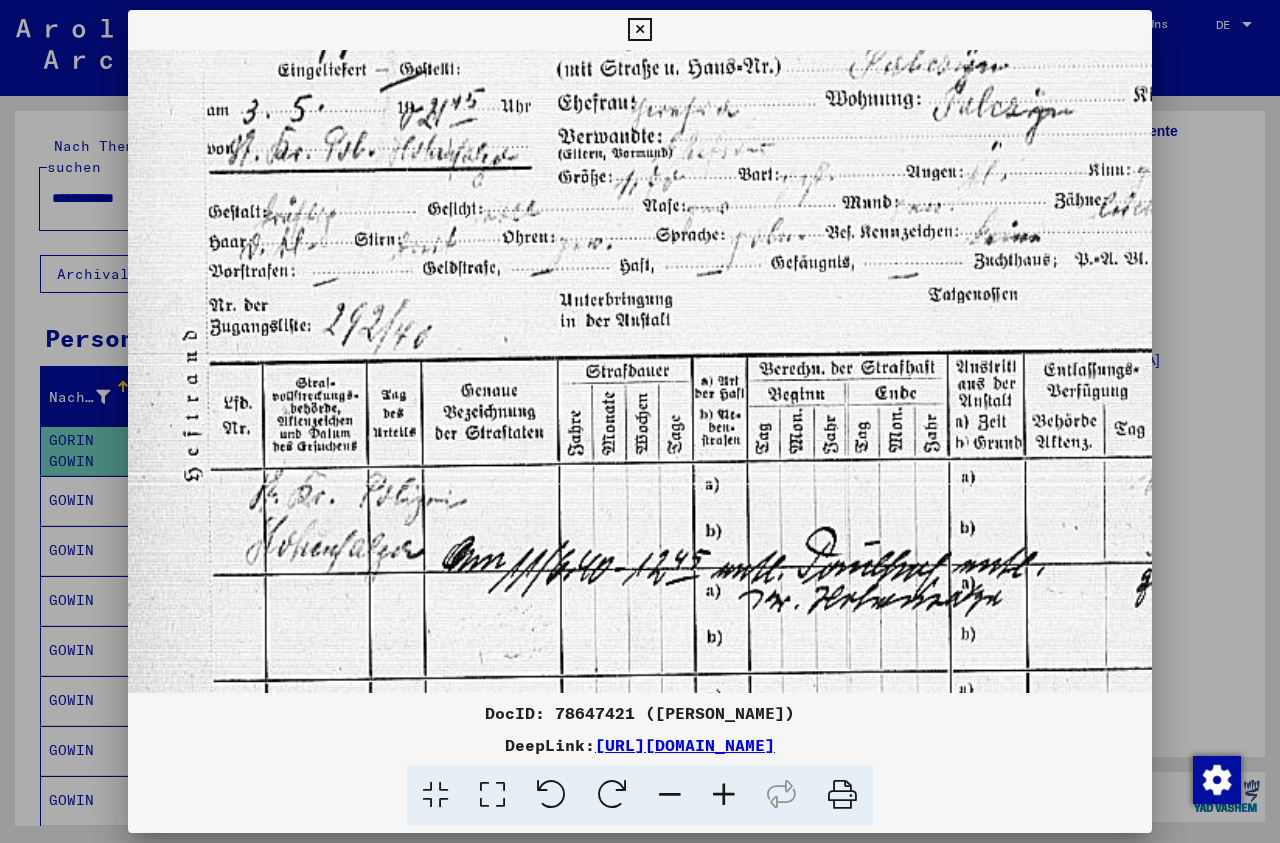 scroll, scrollTop: 197, scrollLeft: 21, axis: both 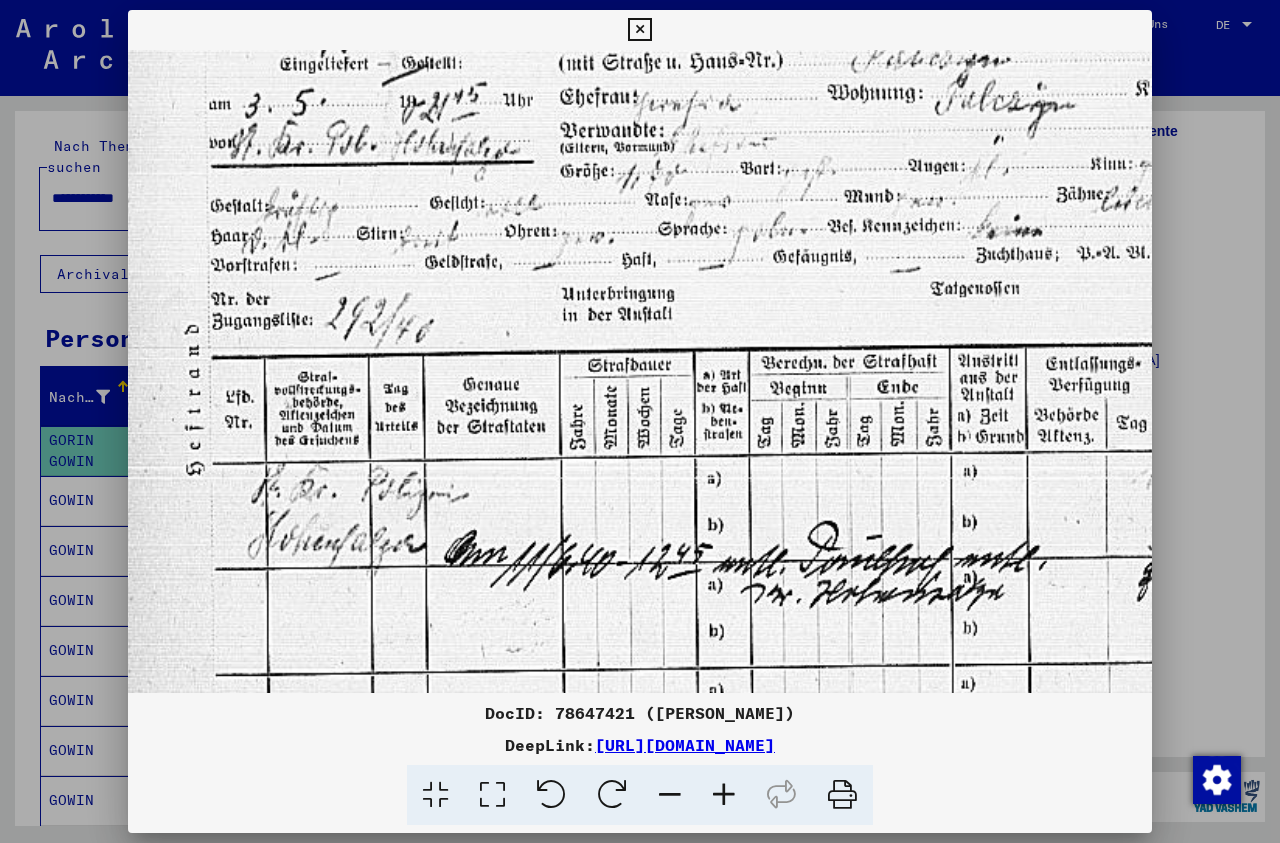 drag, startPoint x: 445, startPoint y: 558, endPoint x: 465, endPoint y: 459, distance: 101 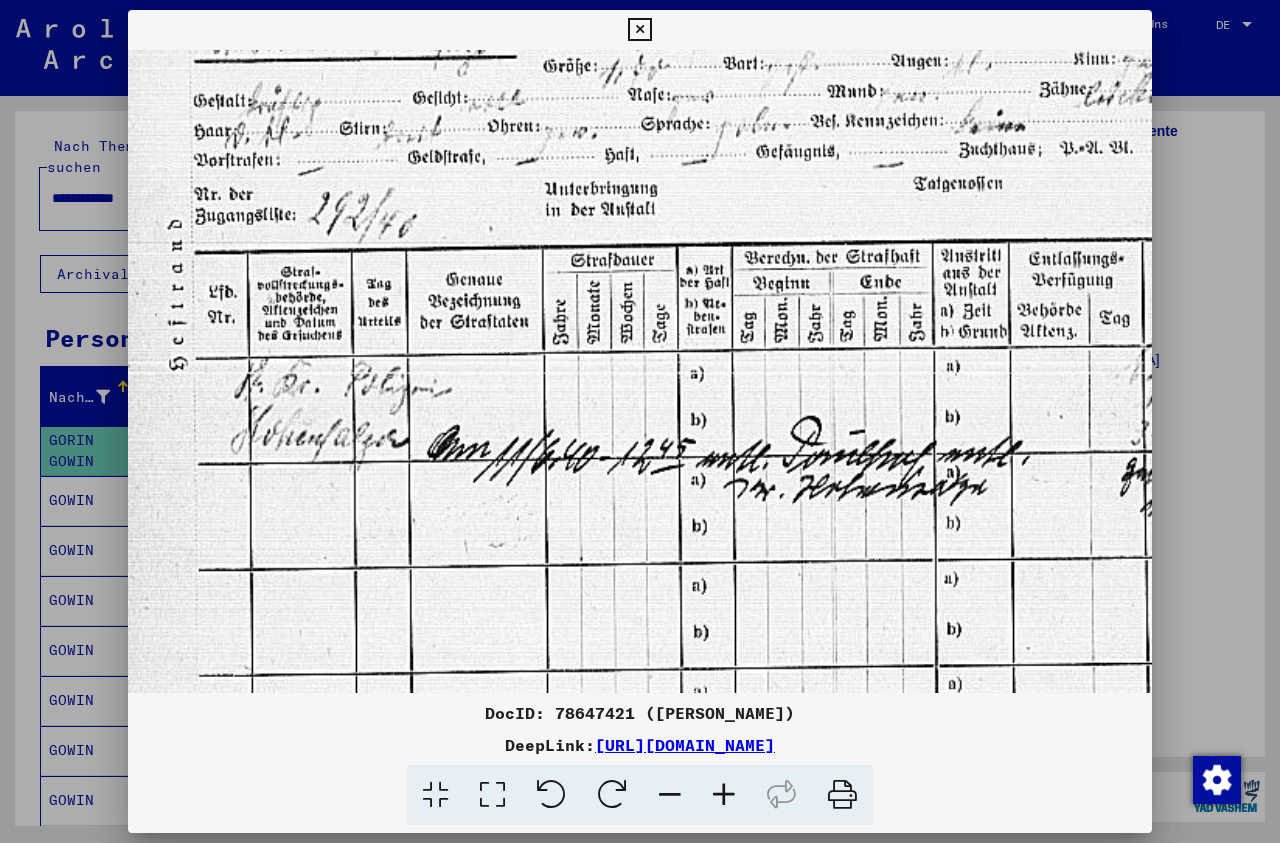 scroll, scrollTop: 309, scrollLeft: 40, axis: both 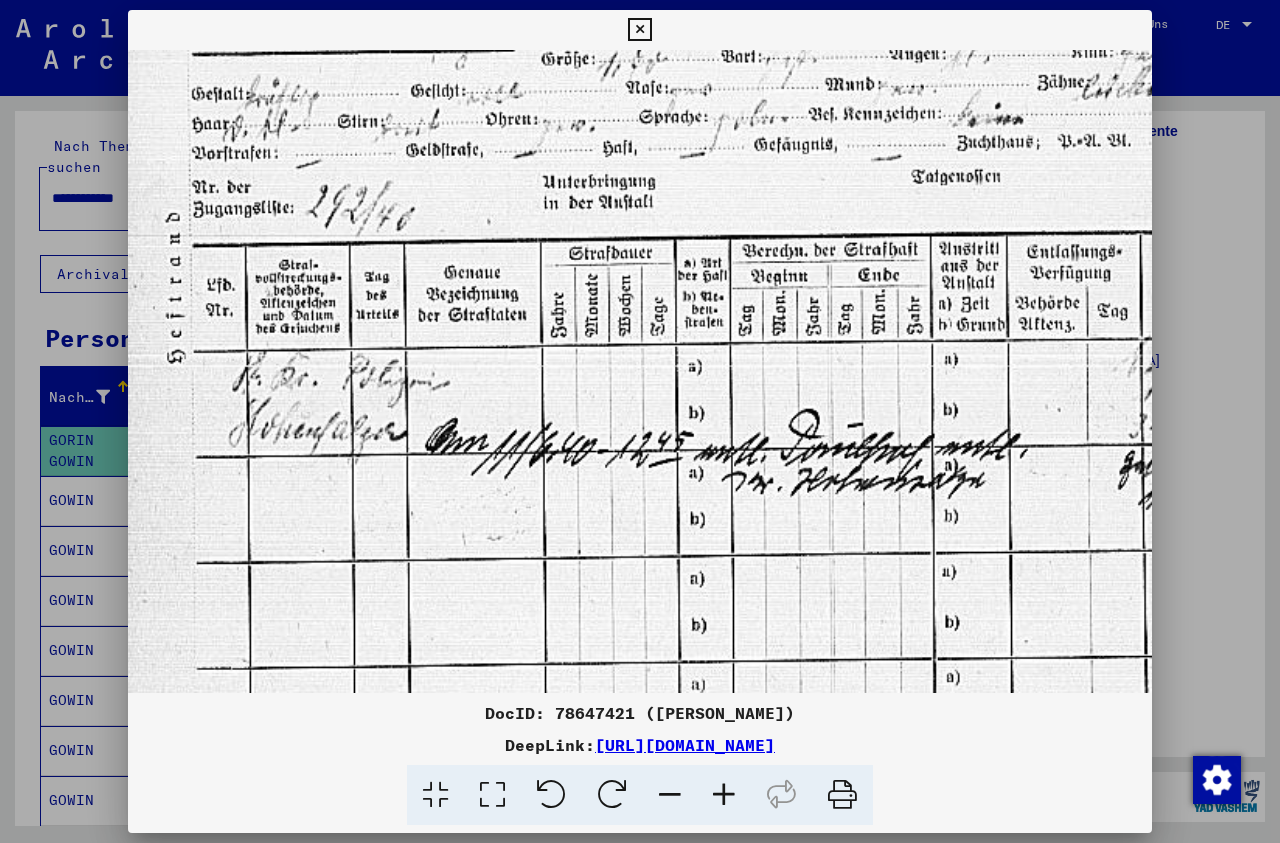 drag, startPoint x: 815, startPoint y: 514, endPoint x: 798, endPoint y: 412, distance: 103.40696 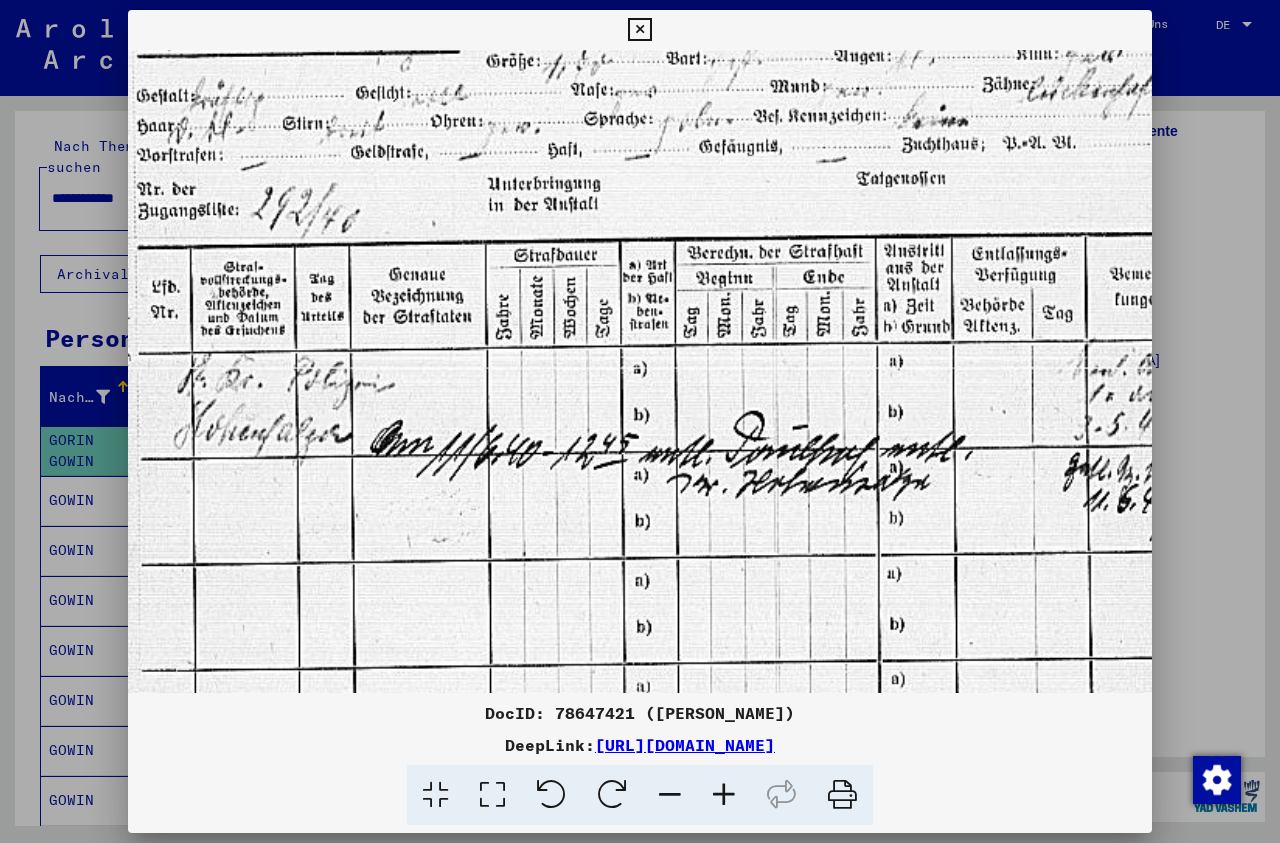 drag, startPoint x: 1088, startPoint y: 564, endPoint x: 1033, endPoint y: 566, distance: 55.03635 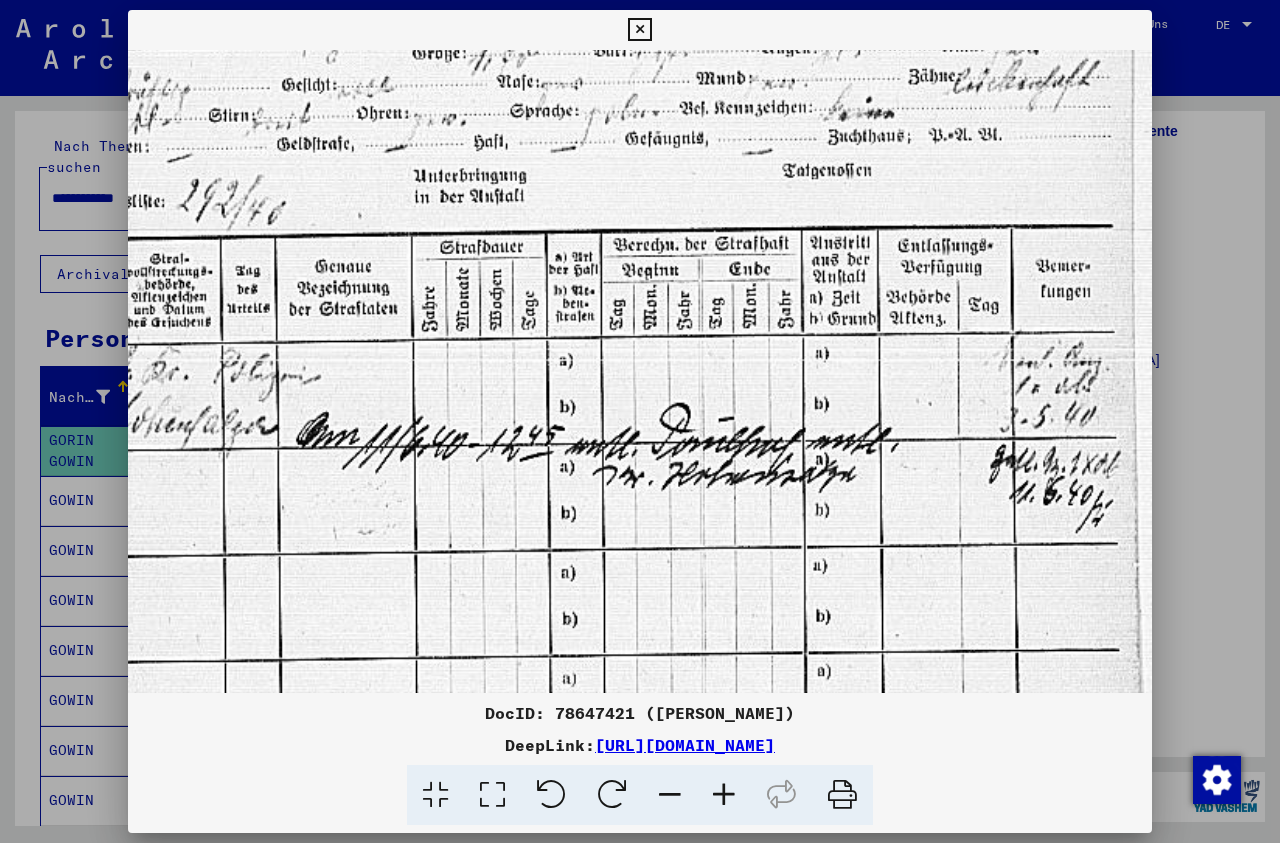 scroll, scrollTop: 333, scrollLeft: 169, axis: both 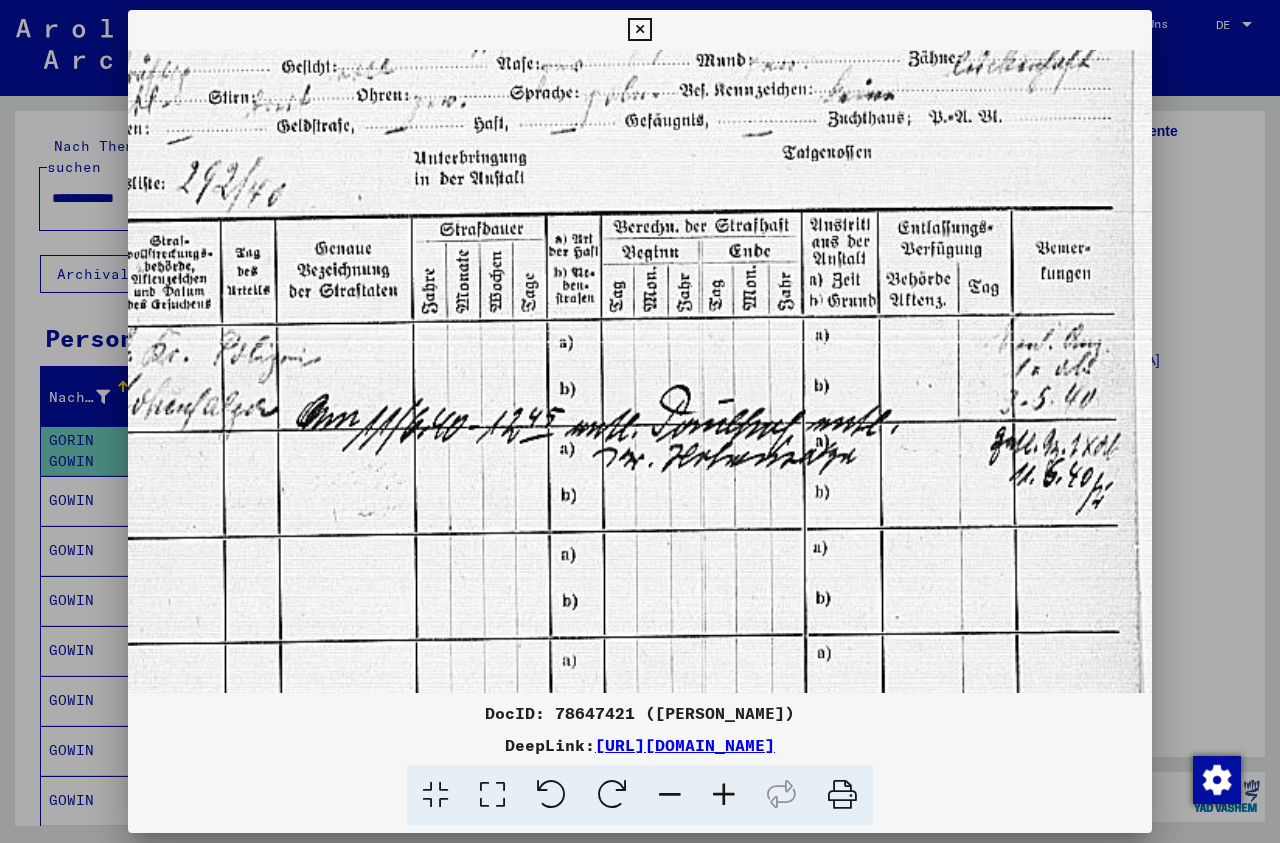 drag, startPoint x: 1025, startPoint y: 563, endPoint x: 805, endPoint y: 537, distance: 221.53104 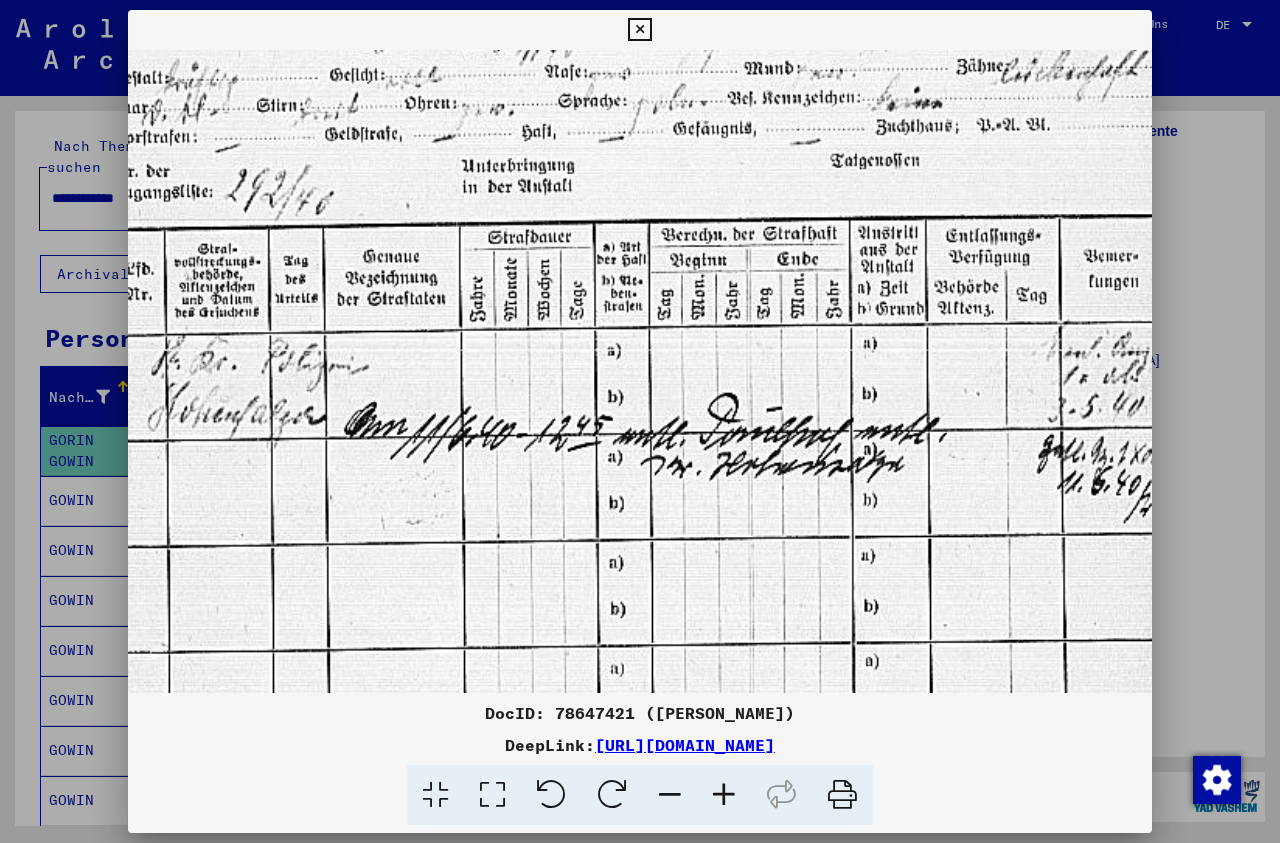 scroll, scrollTop: 316, scrollLeft: 0, axis: vertical 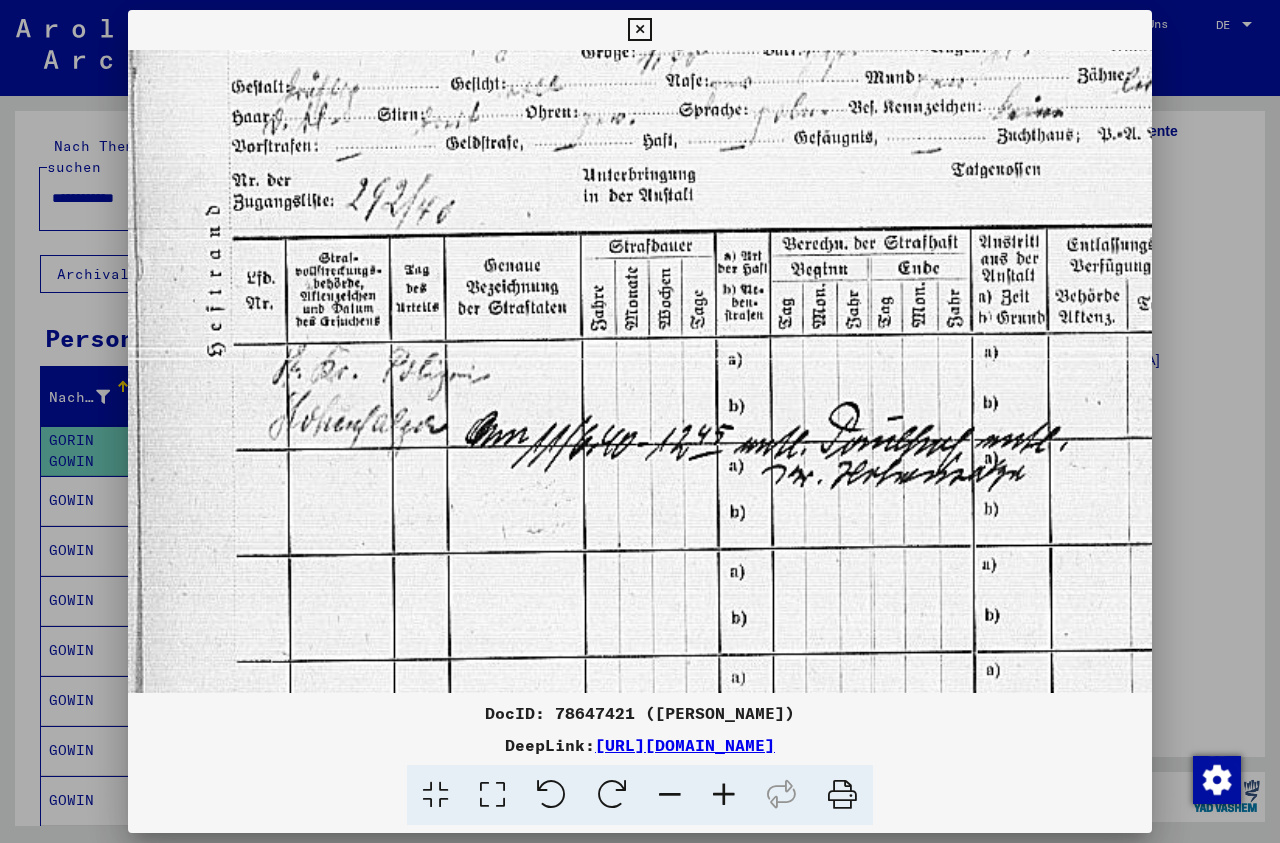 drag, startPoint x: 457, startPoint y: 379, endPoint x: 758, endPoint y: 396, distance: 301.47968 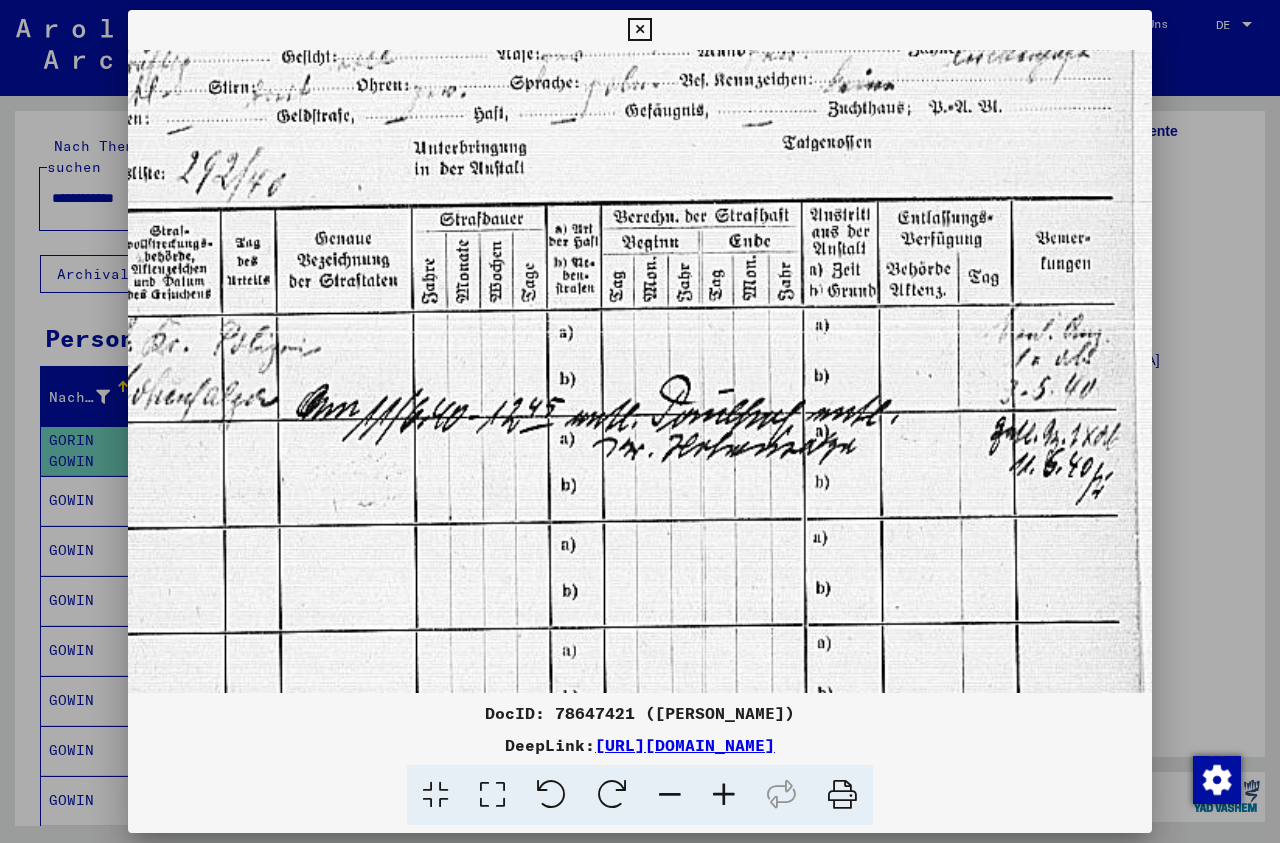 scroll, scrollTop: 345, scrollLeft: 169, axis: both 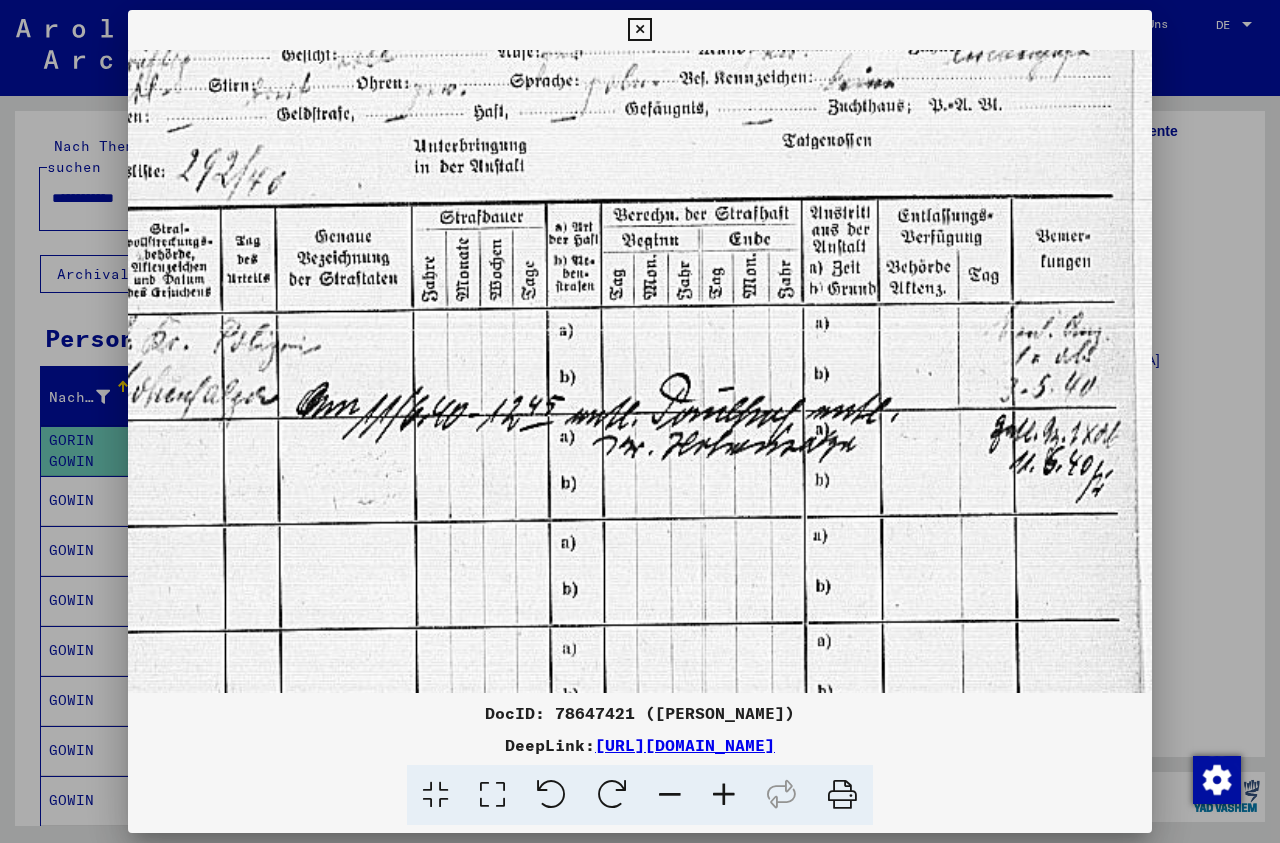 drag, startPoint x: 1028, startPoint y: 523, endPoint x: 835, endPoint y: 494, distance: 195.1666 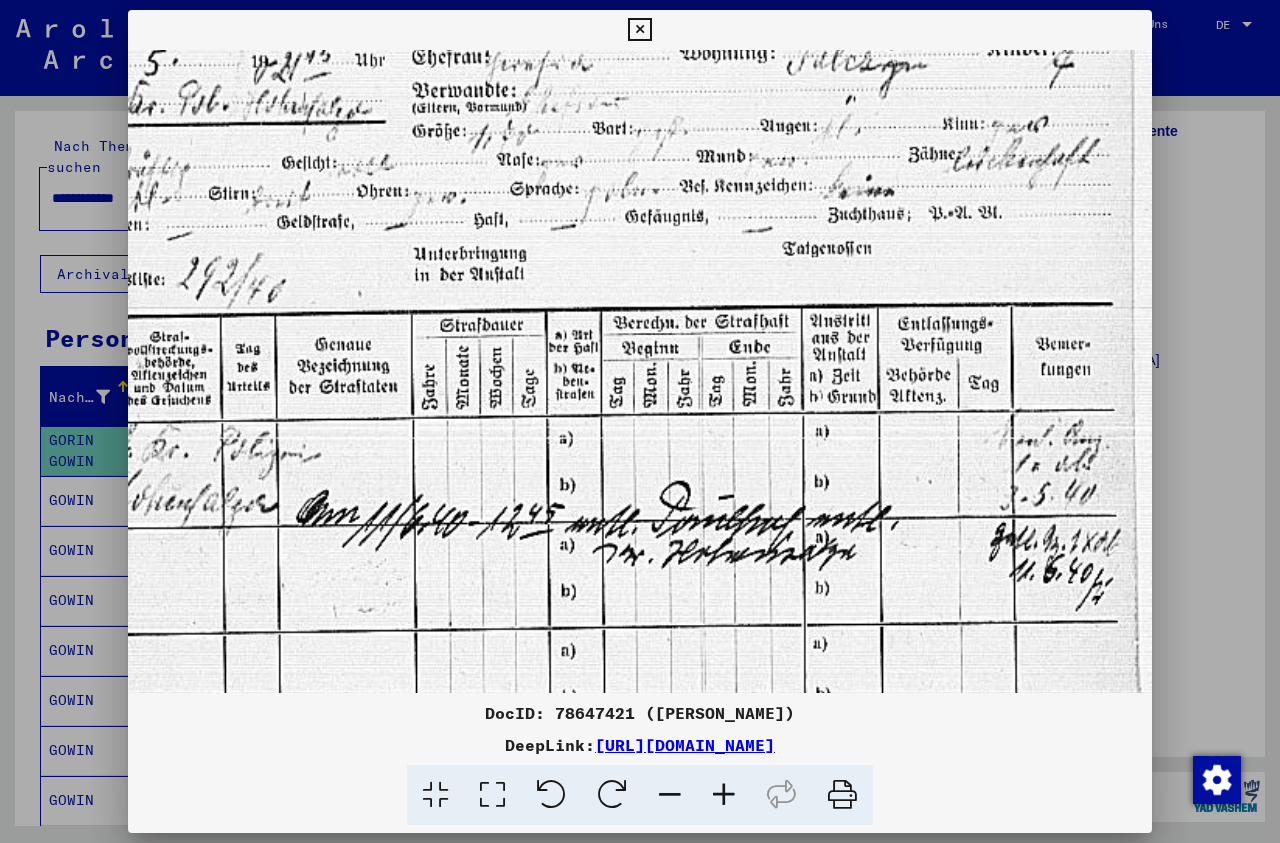 scroll, scrollTop: 235, scrollLeft: 169, axis: both 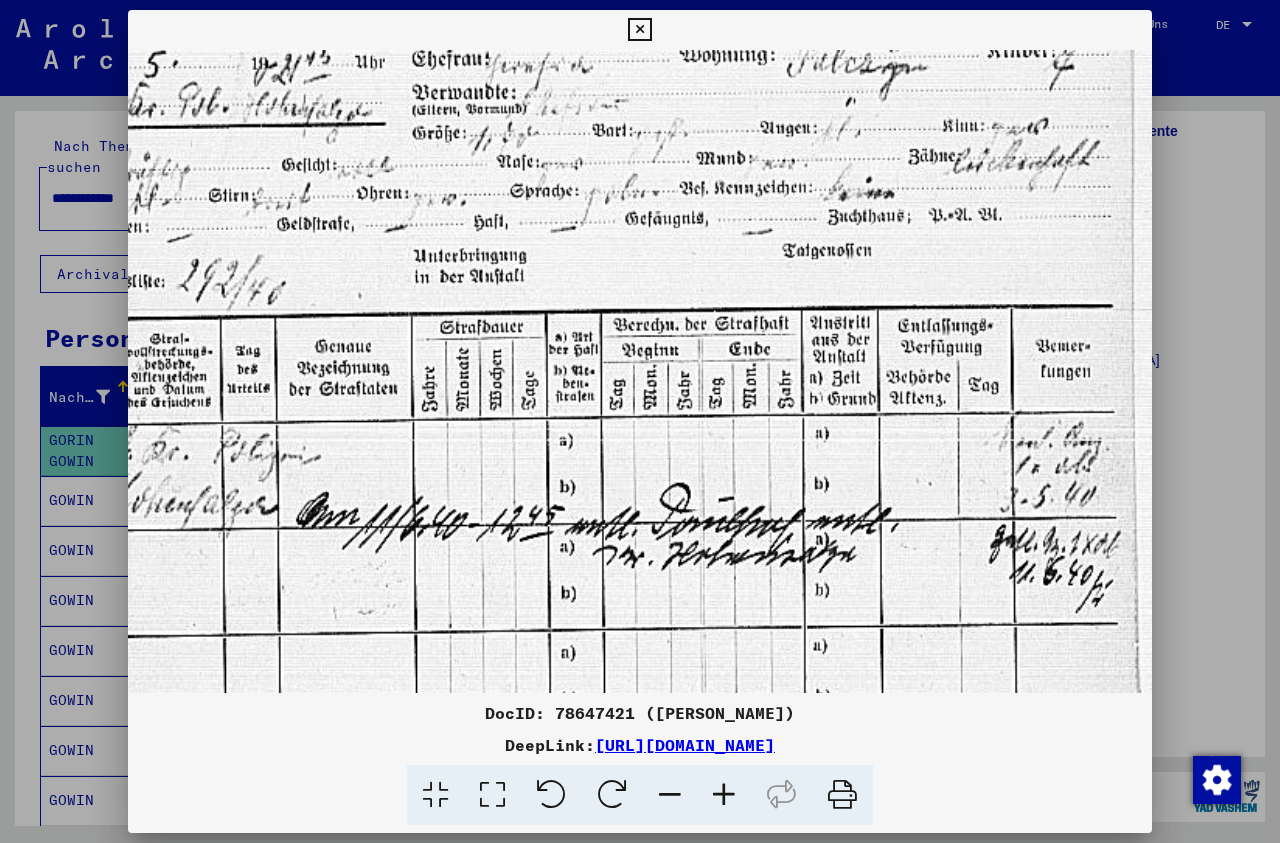 drag, startPoint x: 803, startPoint y: 390, endPoint x: 779, endPoint y: 500, distance: 112.587746 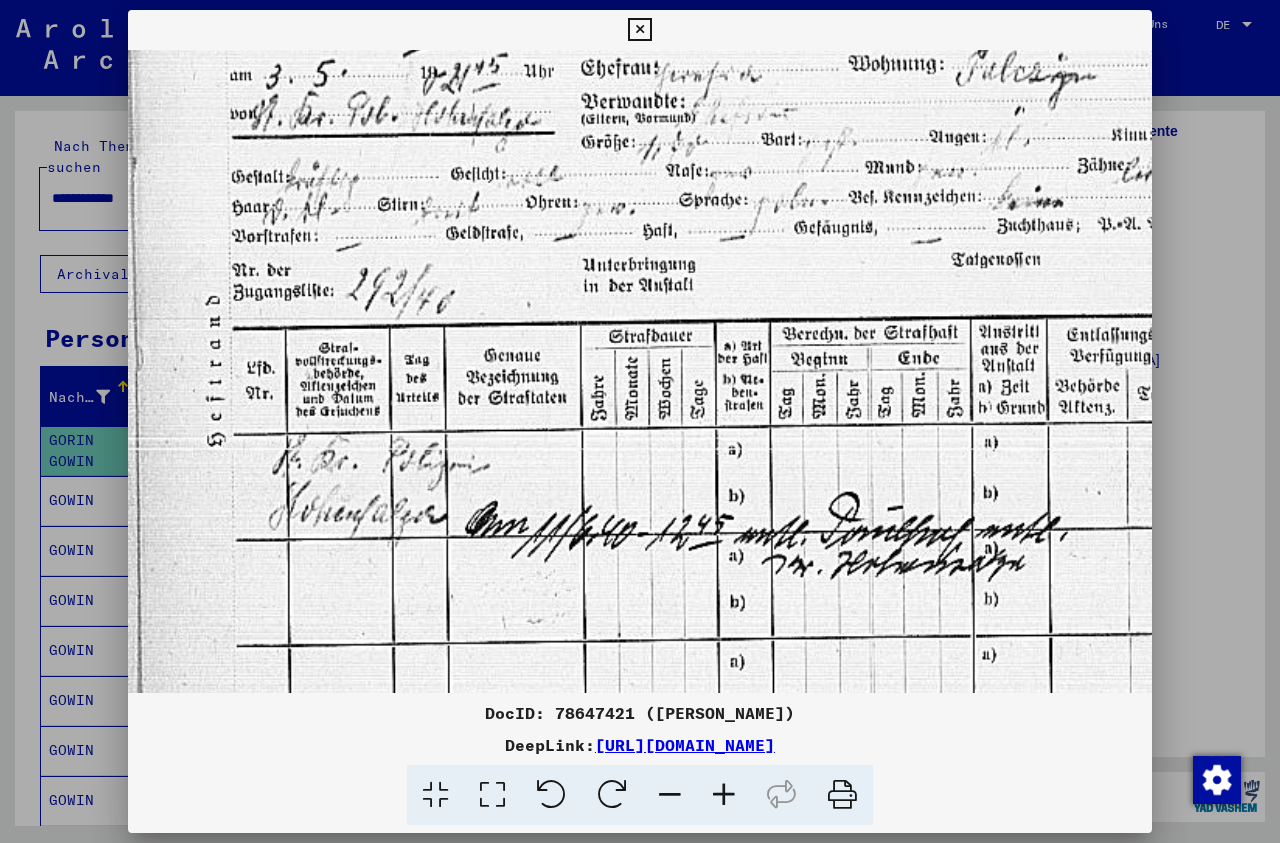 scroll, scrollTop: 225, scrollLeft: 0, axis: vertical 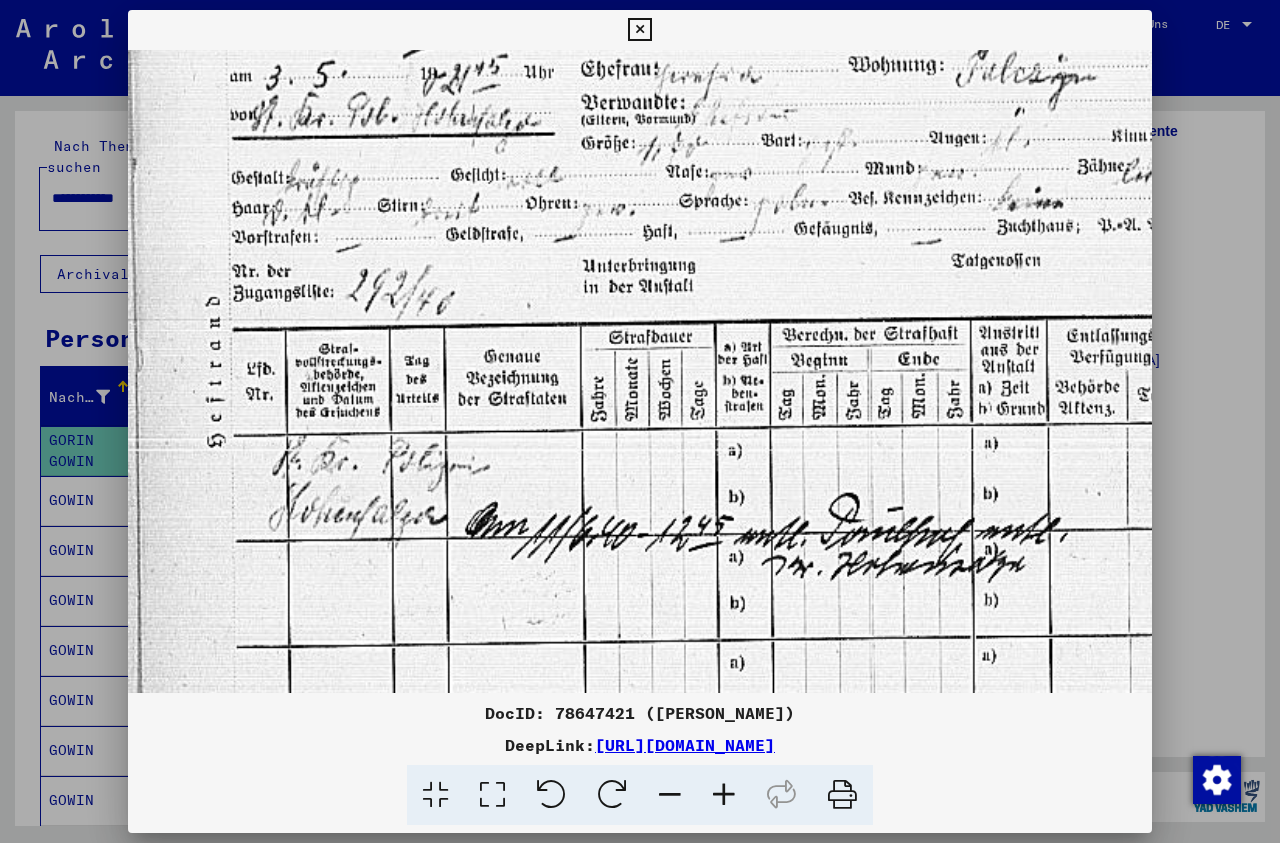 drag, startPoint x: 475, startPoint y: 482, endPoint x: 648, endPoint y: 492, distance: 173.28877 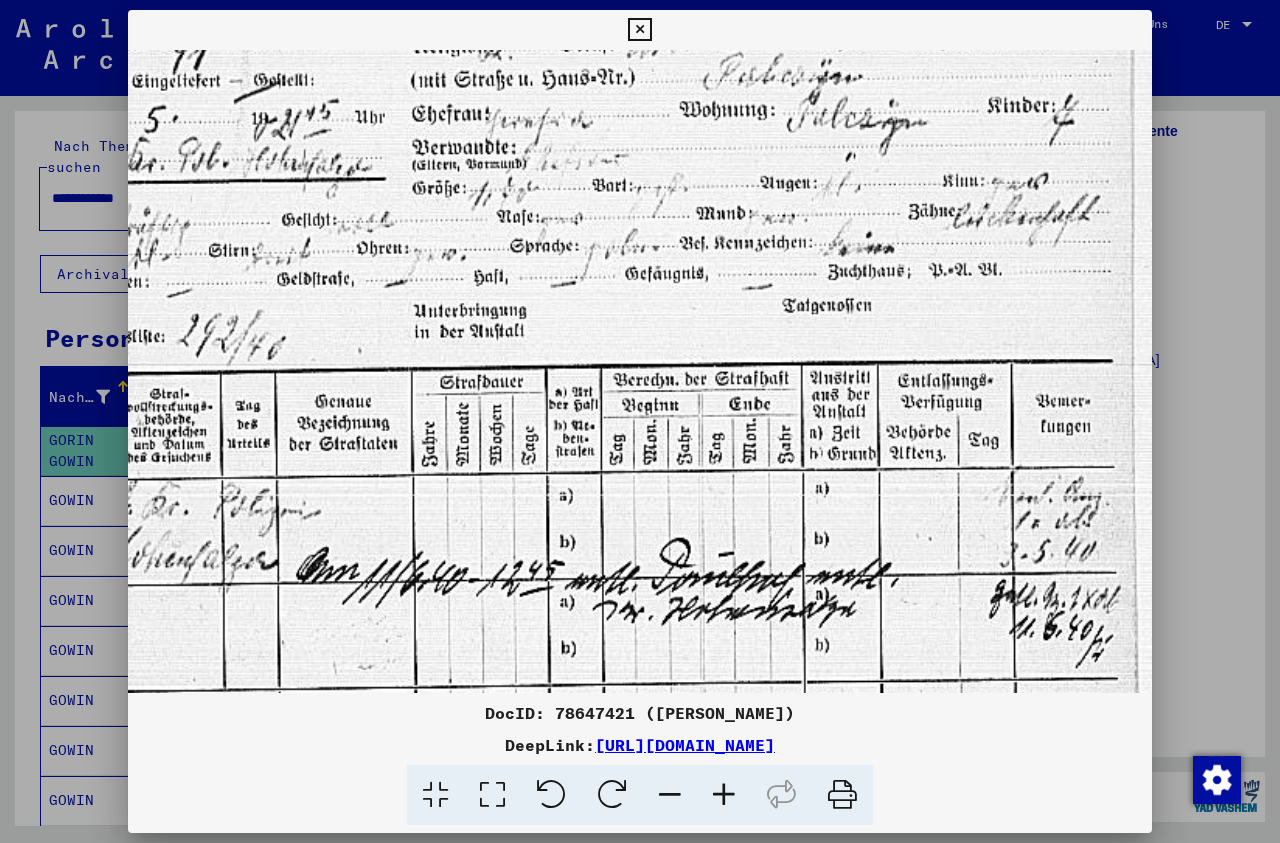 drag, startPoint x: 896, startPoint y: 175, endPoint x: 699, endPoint y: 229, distance: 204.26698 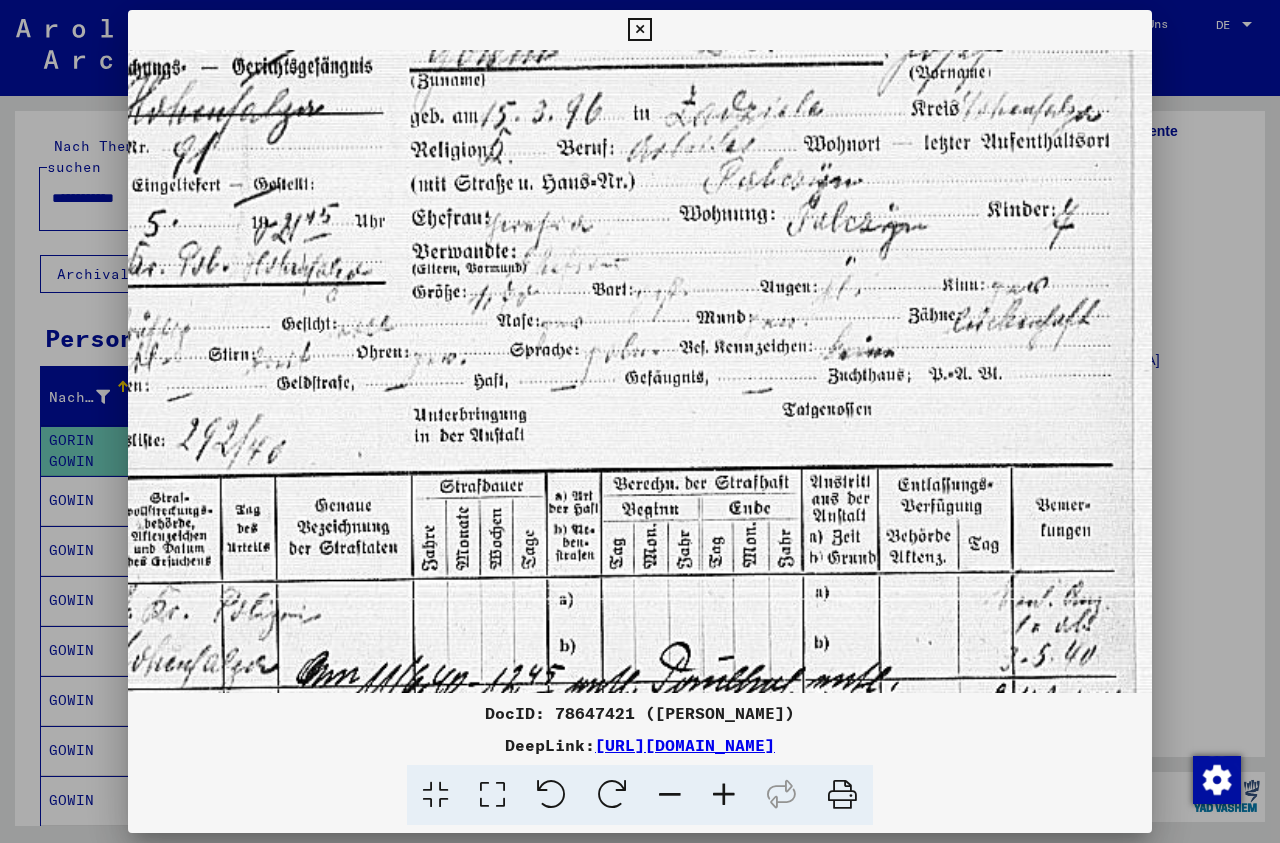 scroll, scrollTop: 33, scrollLeft: 169, axis: both 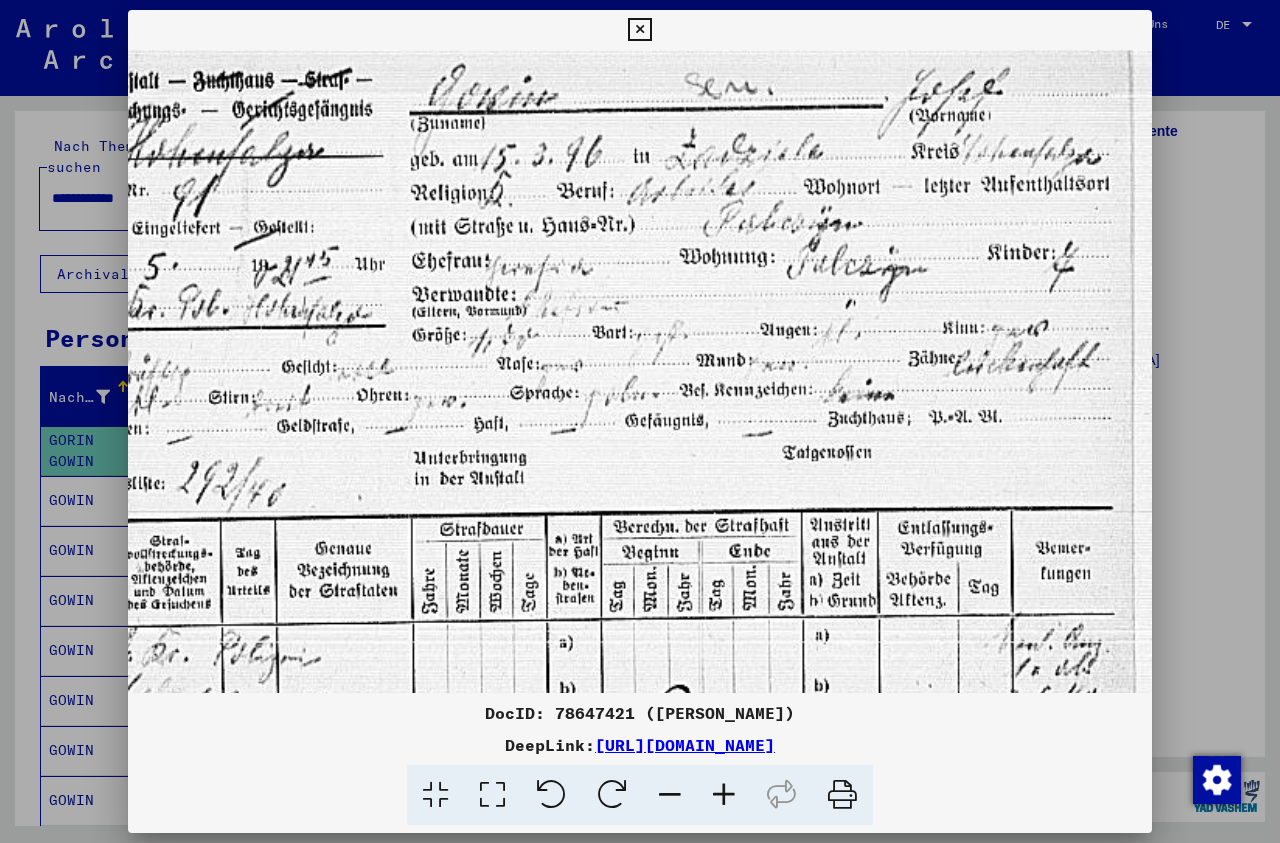 drag, startPoint x: 677, startPoint y: 190, endPoint x: 677, endPoint y: 286, distance: 96 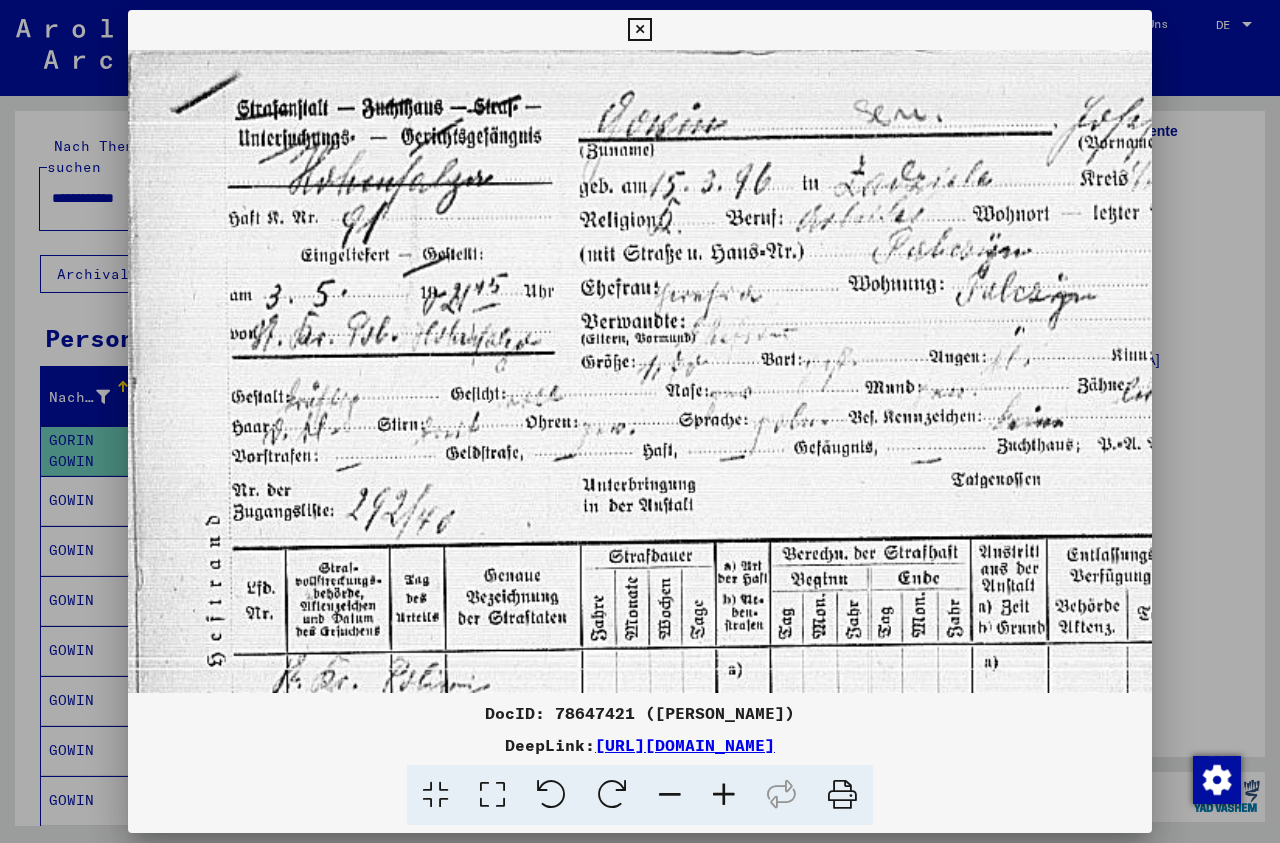 scroll, scrollTop: 5, scrollLeft: 0, axis: vertical 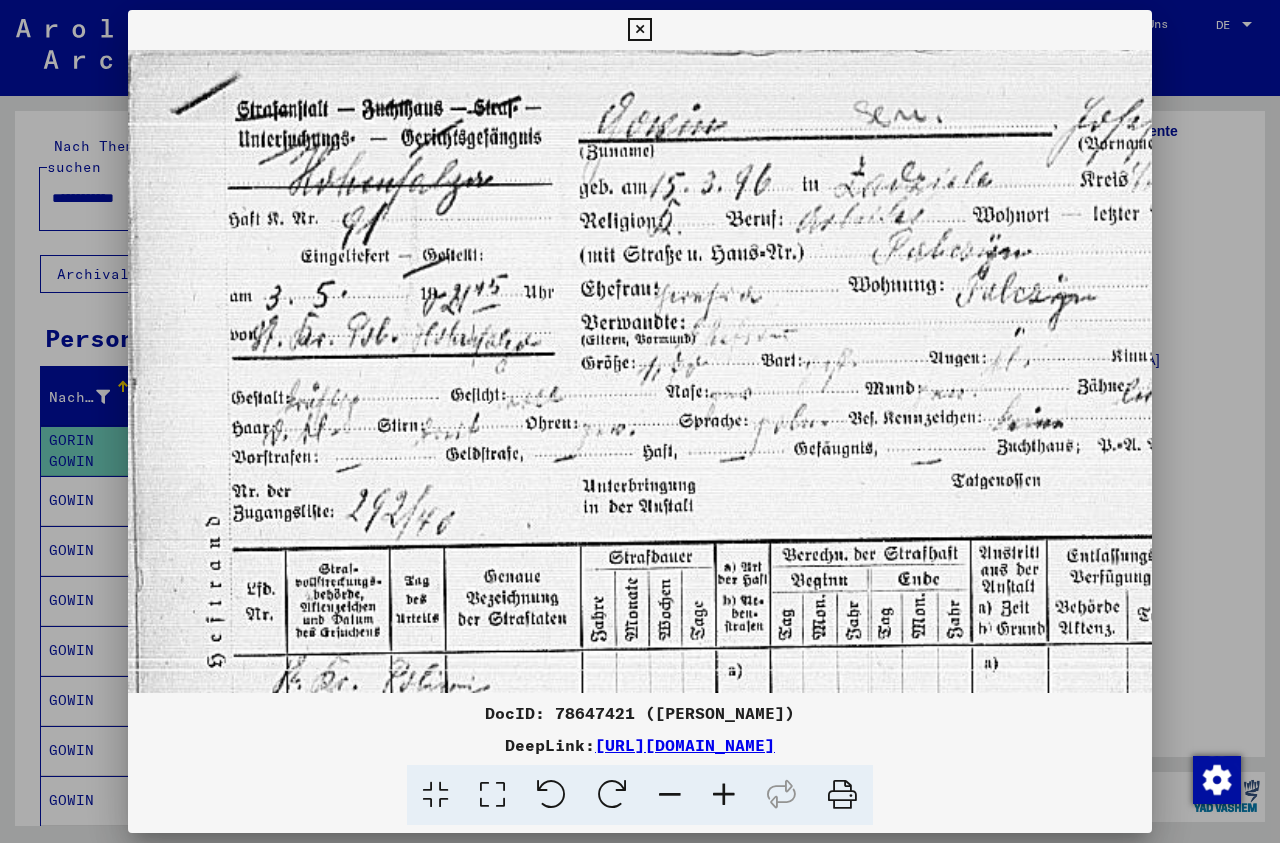 drag, startPoint x: 584, startPoint y: 223, endPoint x: 777, endPoint y: 251, distance: 195.02051 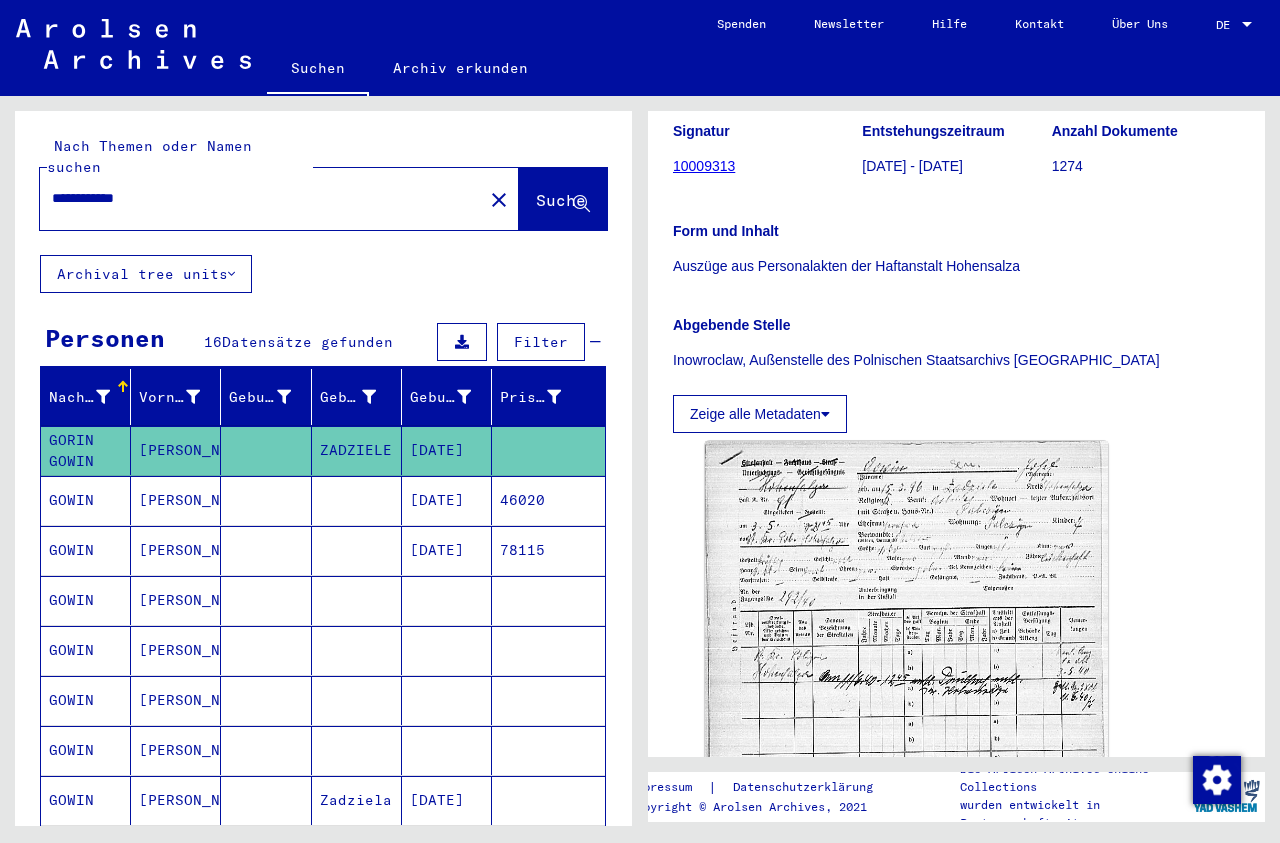 click at bounding box center [357, 550] 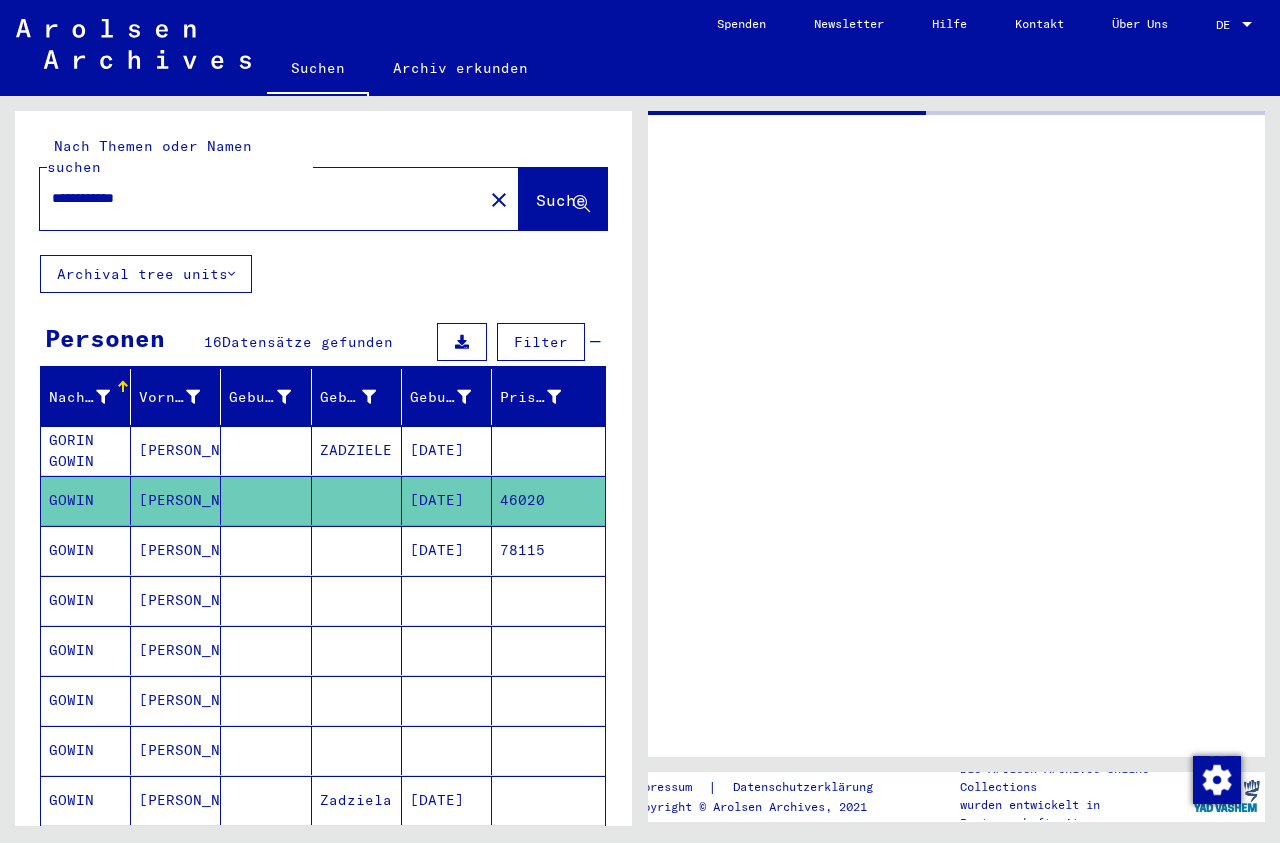scroll, scrollTop: 0, scrollLeft: 0, axis: both 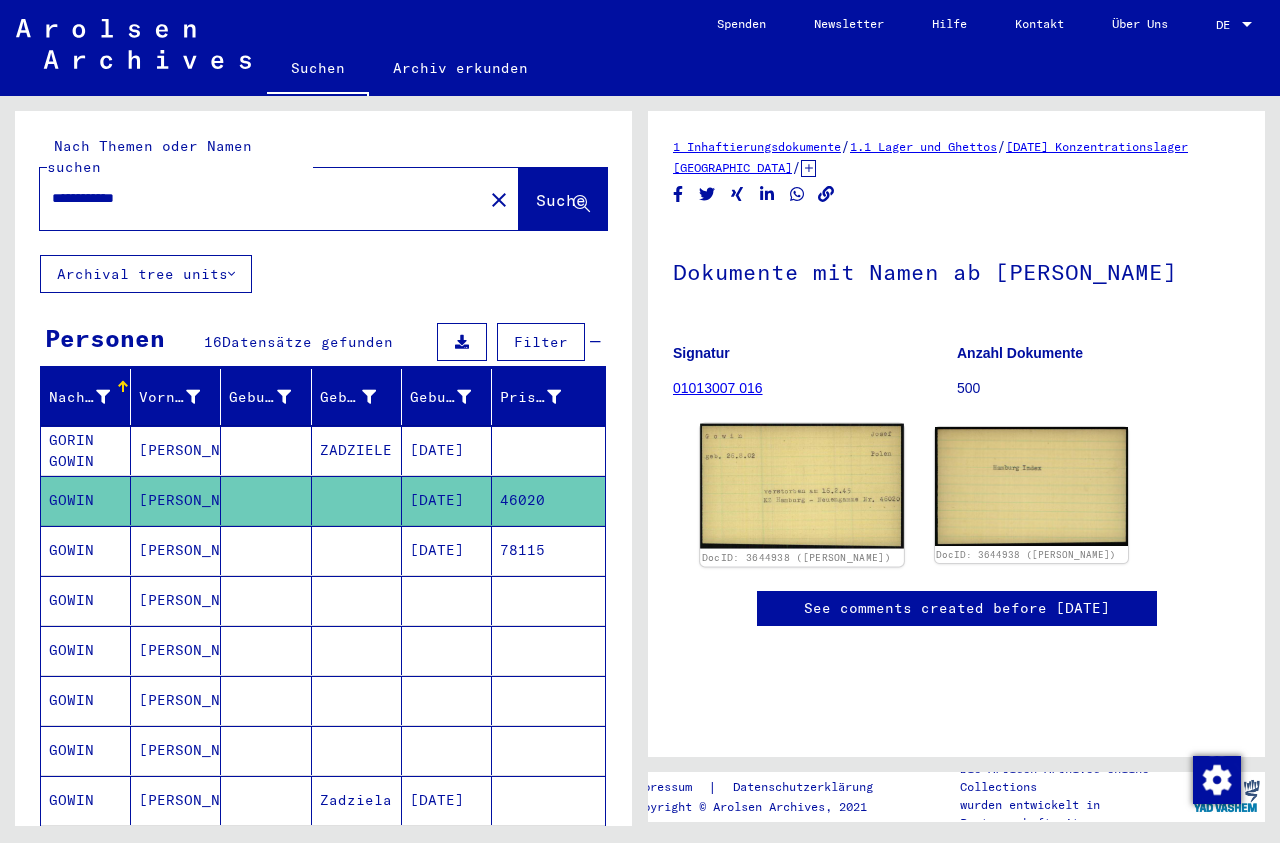 click 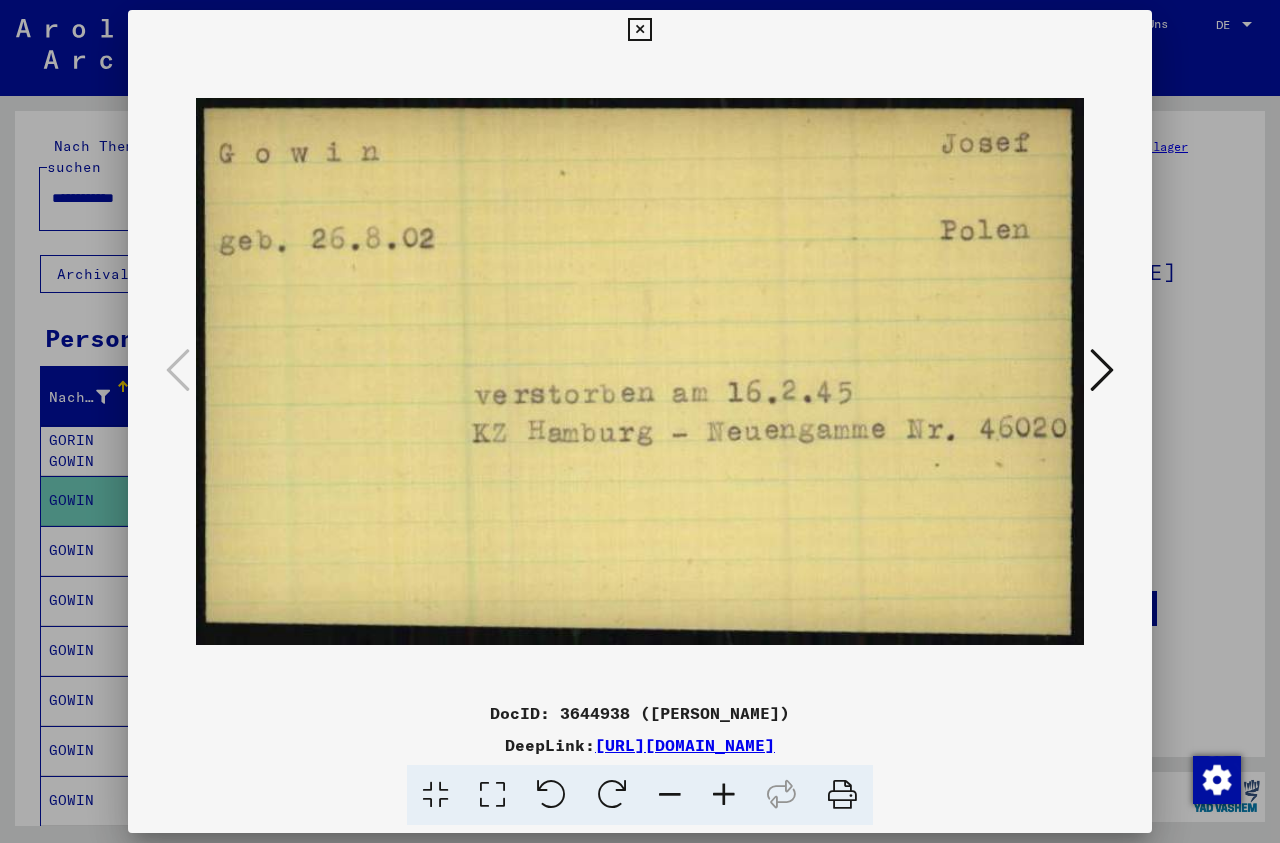 drag, startPoint x: 924, startPoint y: 497, endPoint x: 739, endPoint y: 492, distance: 185.06755 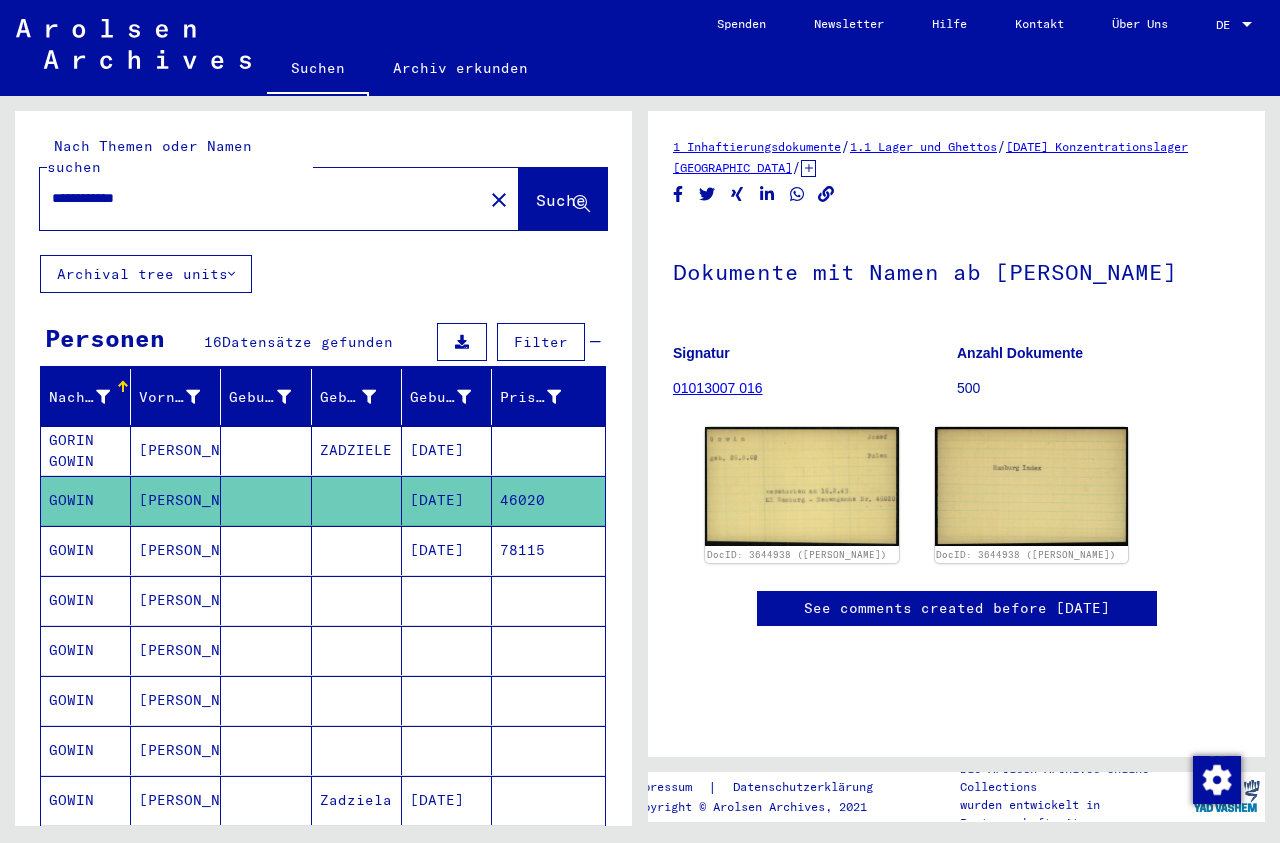 click at bounding box center [357, 600] 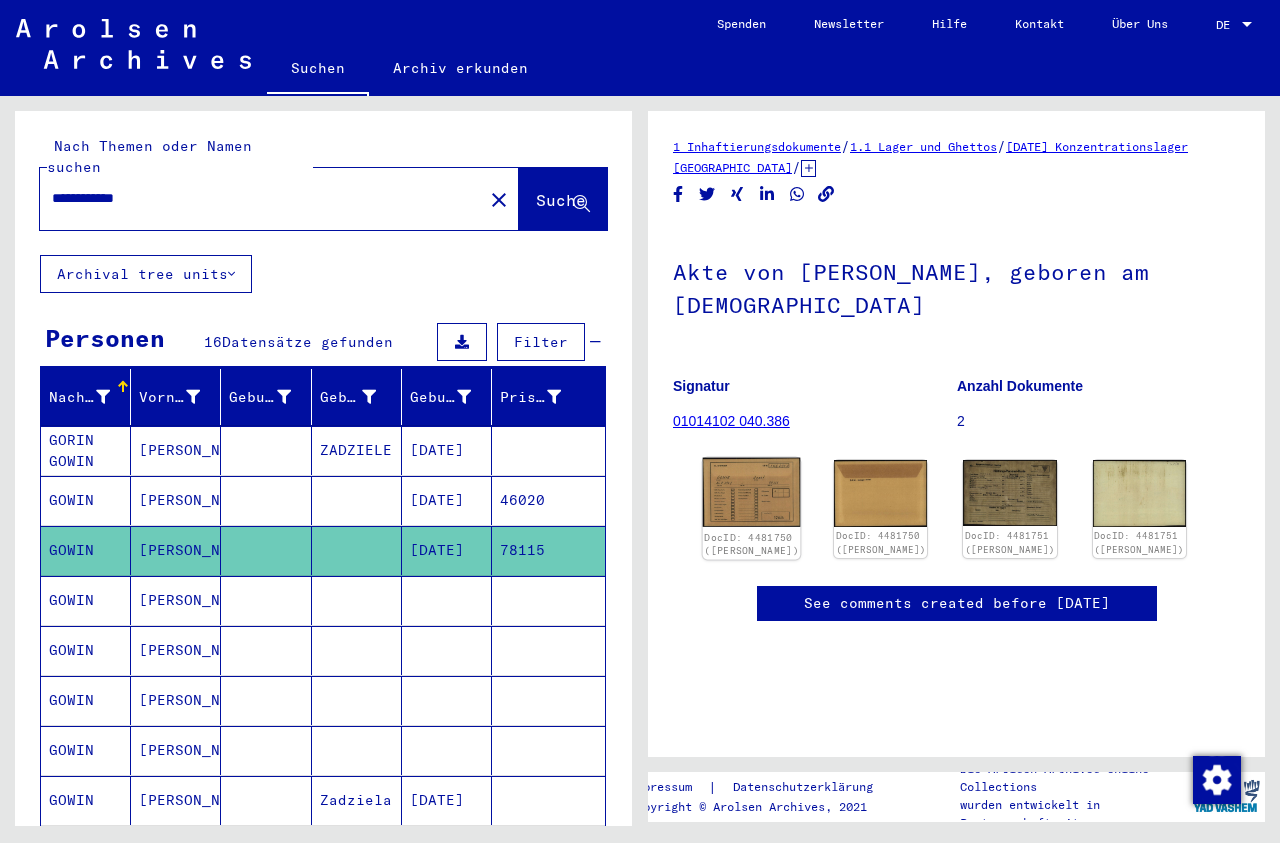 click 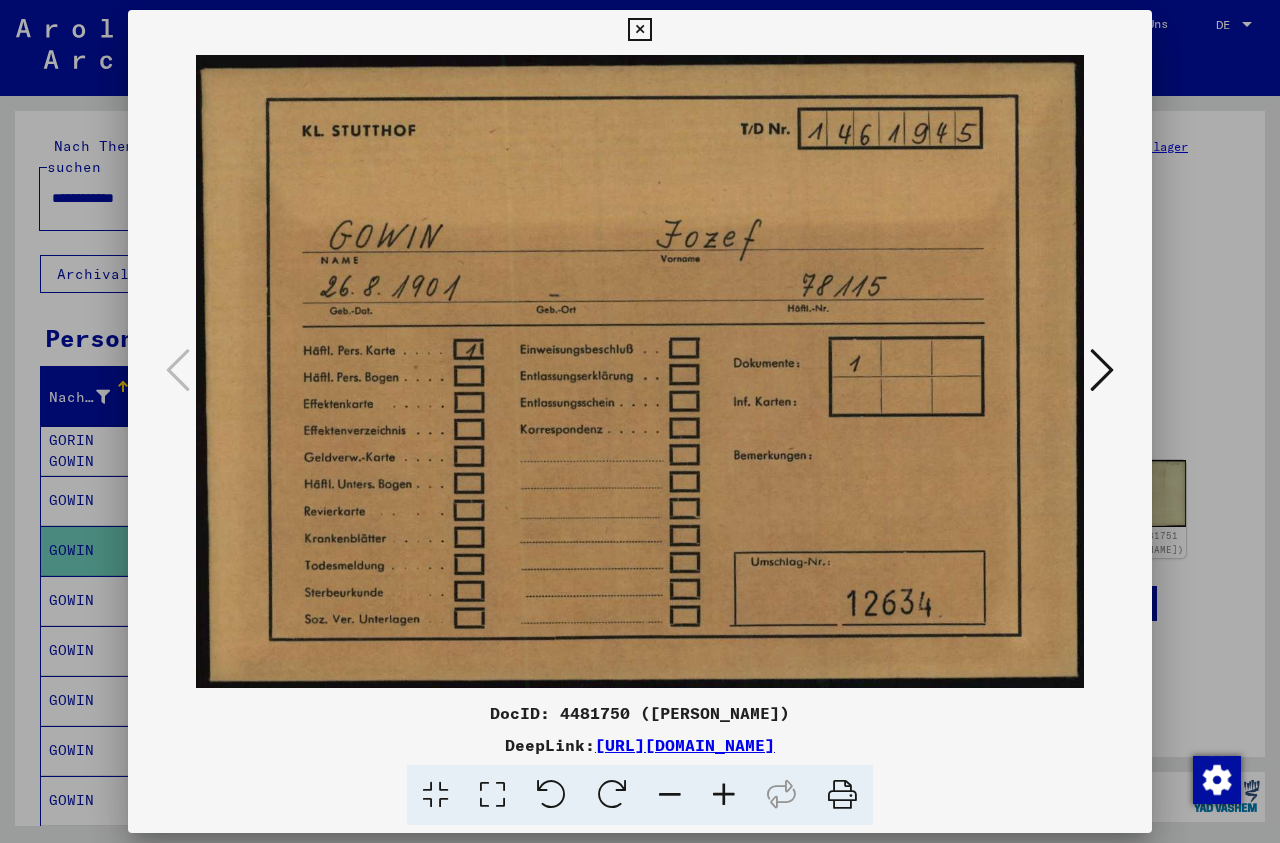 click at bounding box center [639, 30] 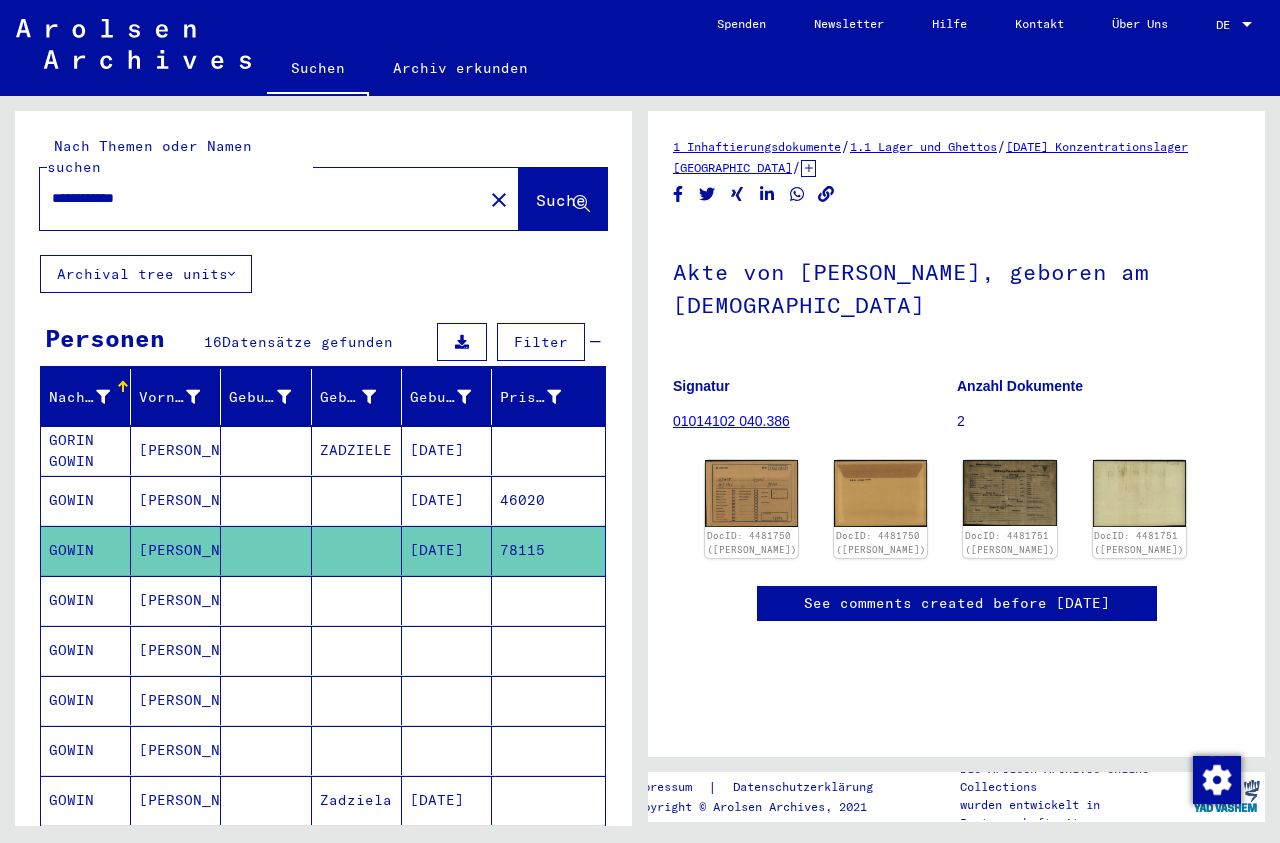 click at bounding box center (266, 650) 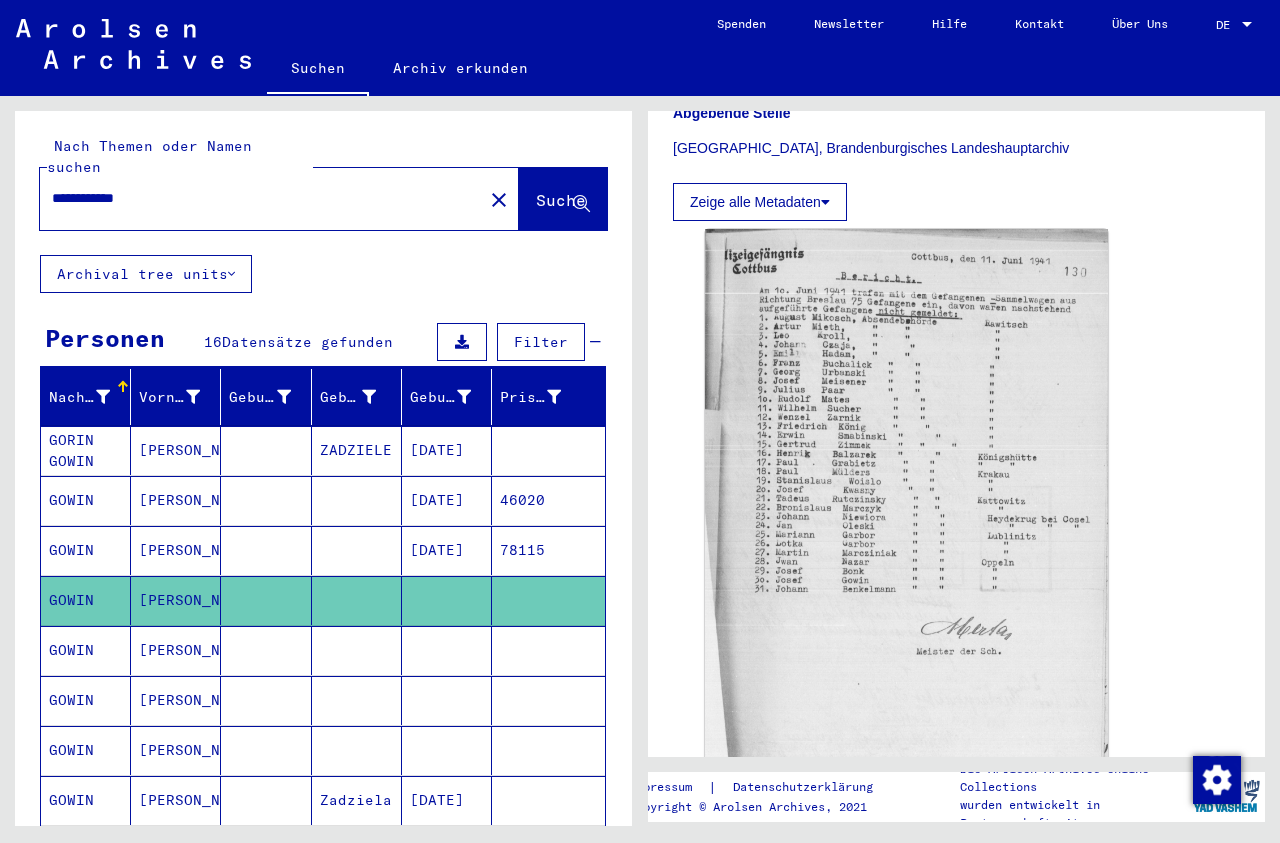 scroll, scrollTop: 504, scrollLeft: 0, axis: vertical 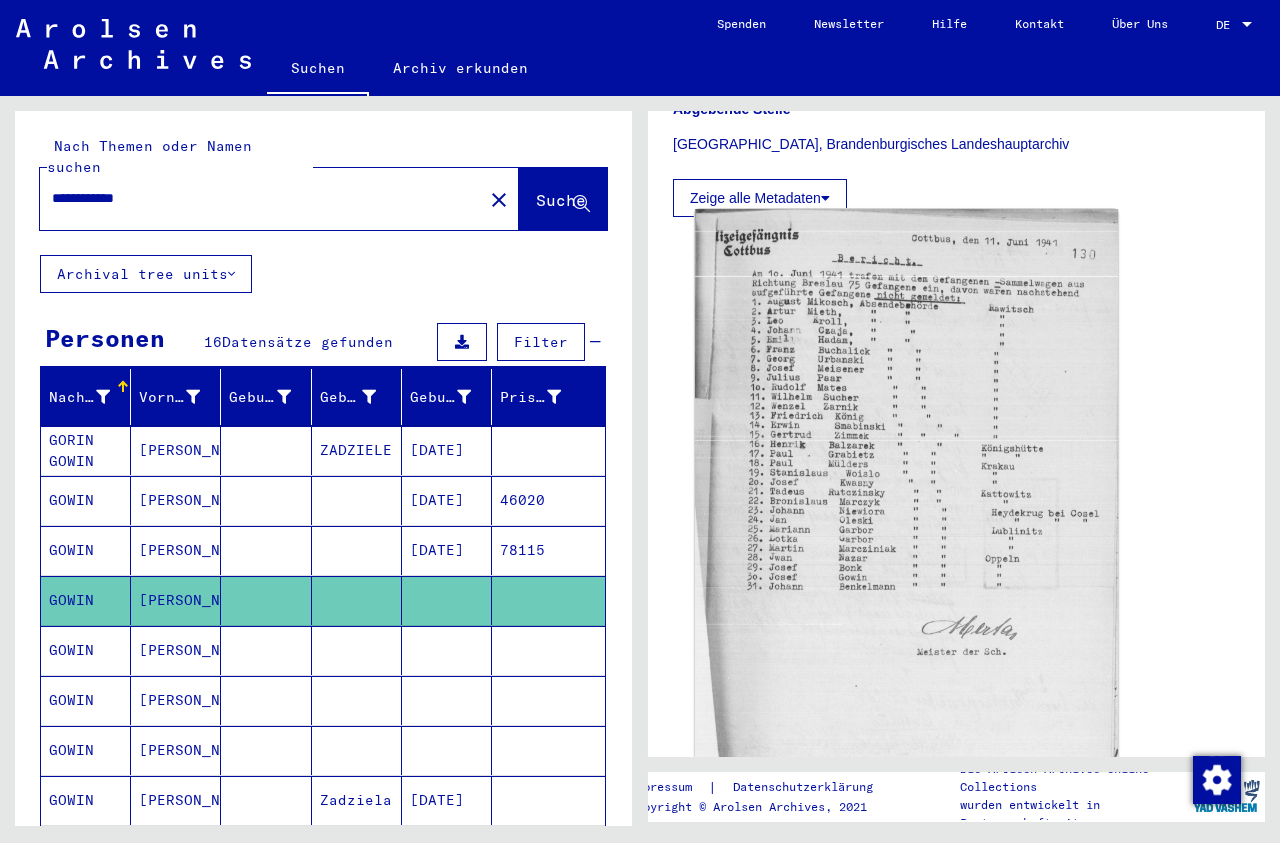 click 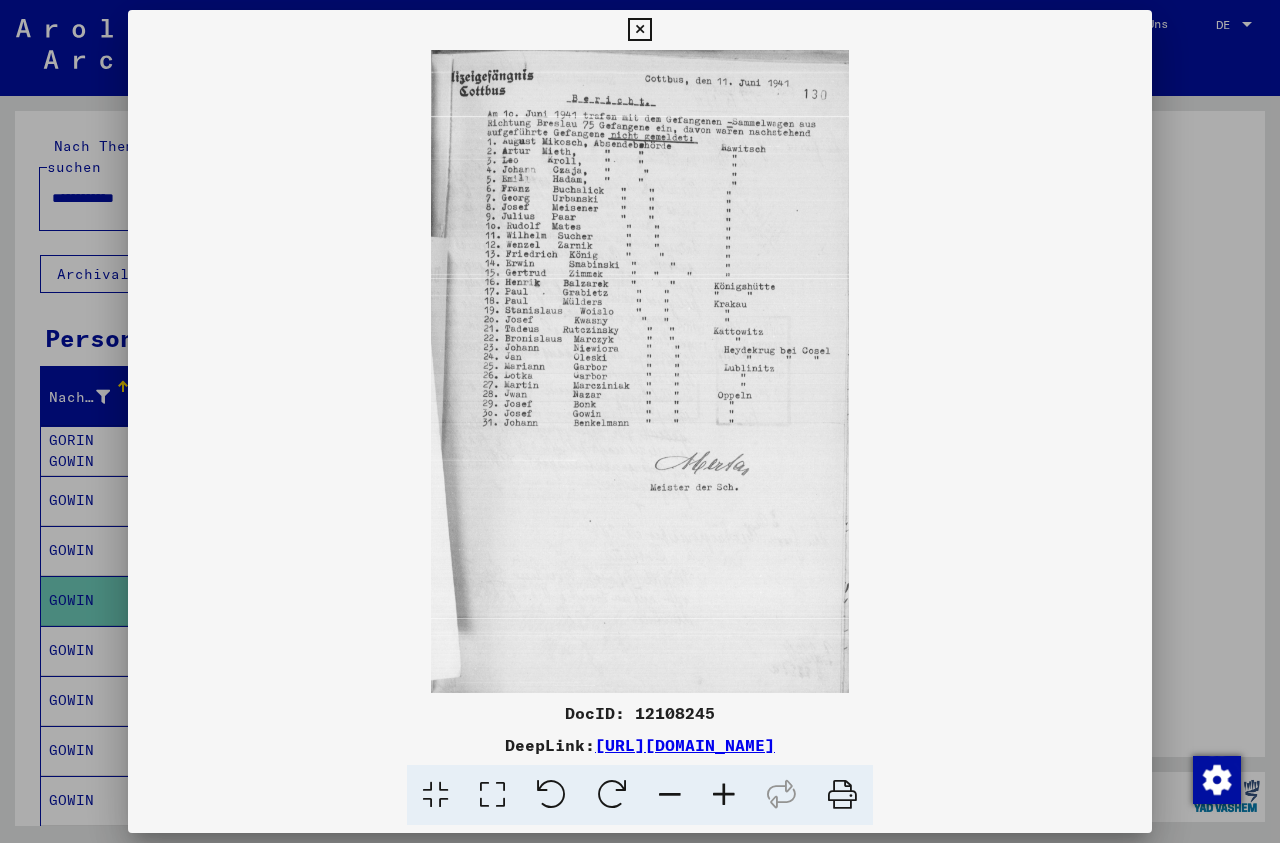 click at bounding box center (724, 795) 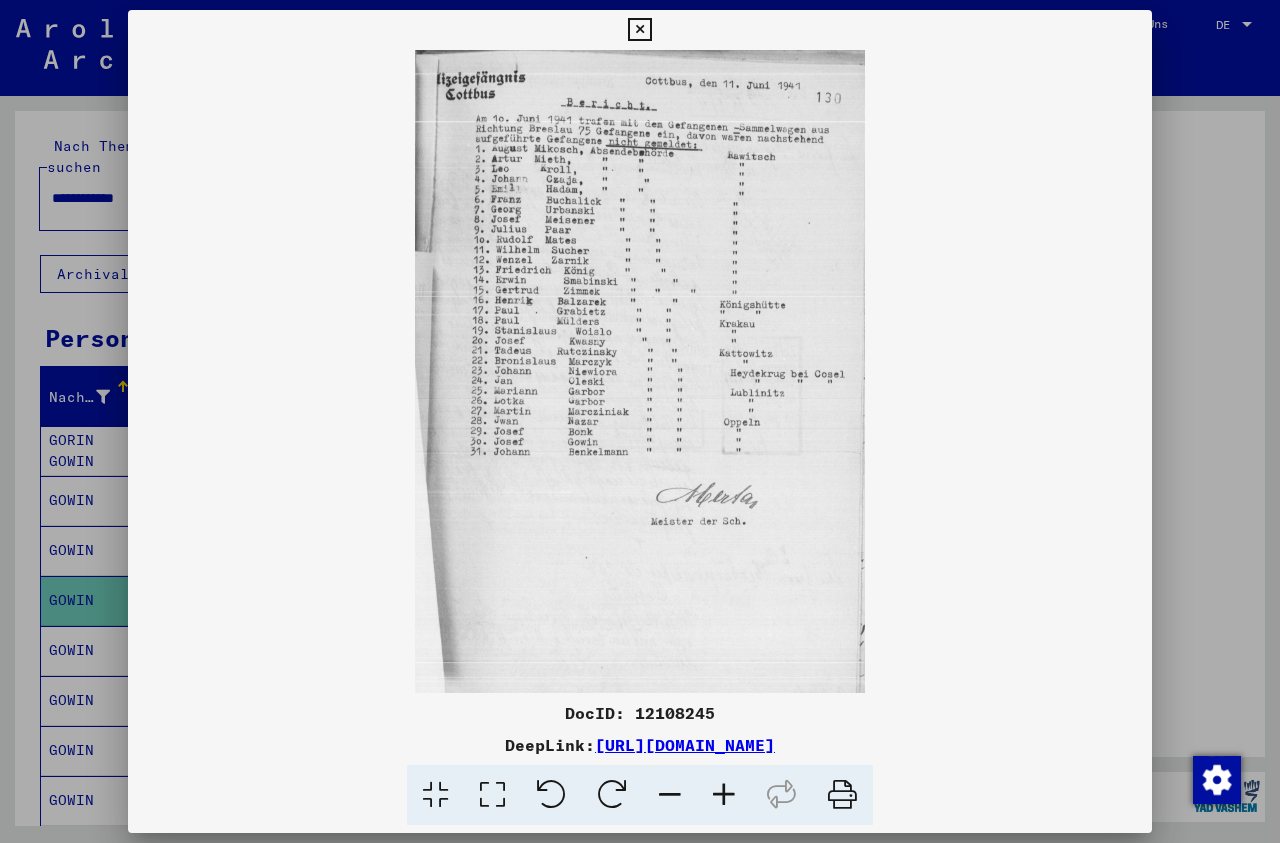 click at bounding box center [724, 795] 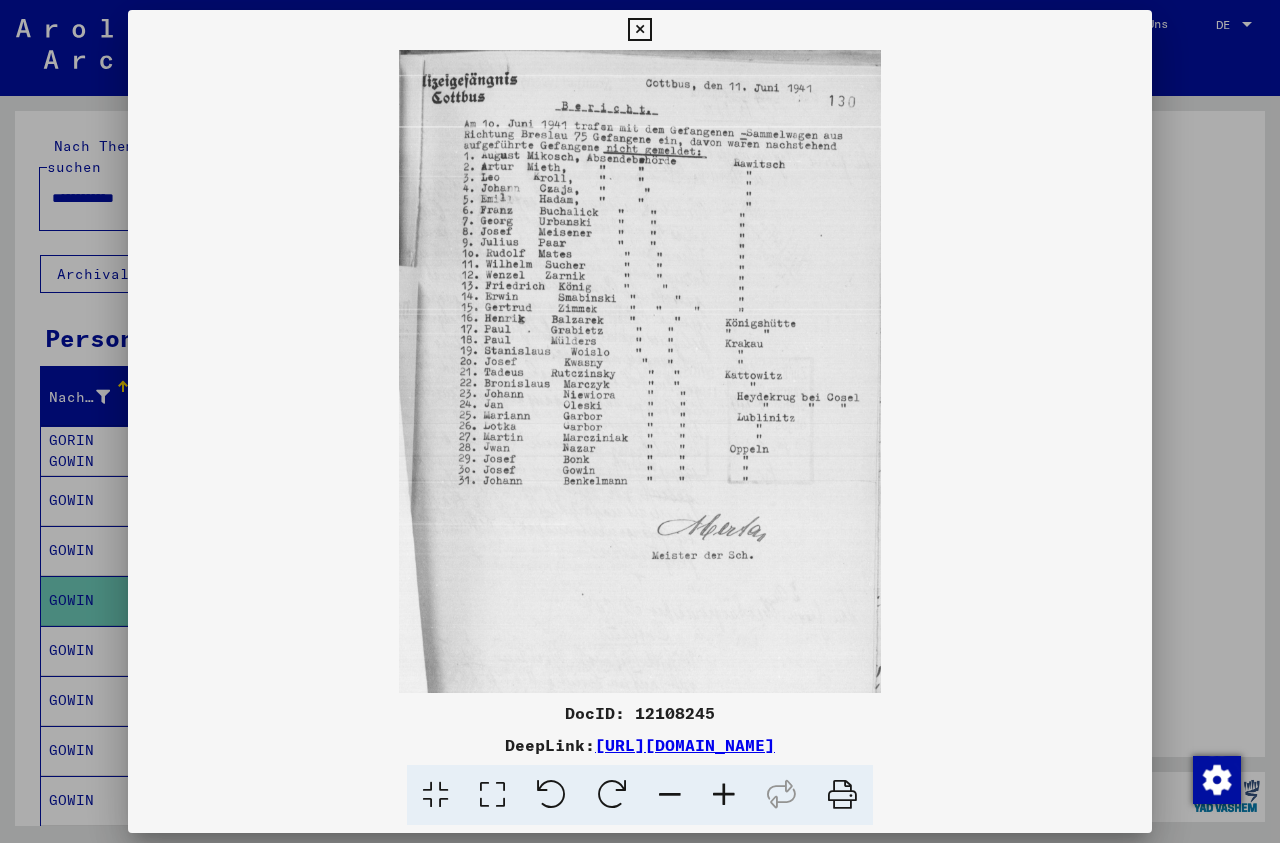 click at bounding box center [724, 795] 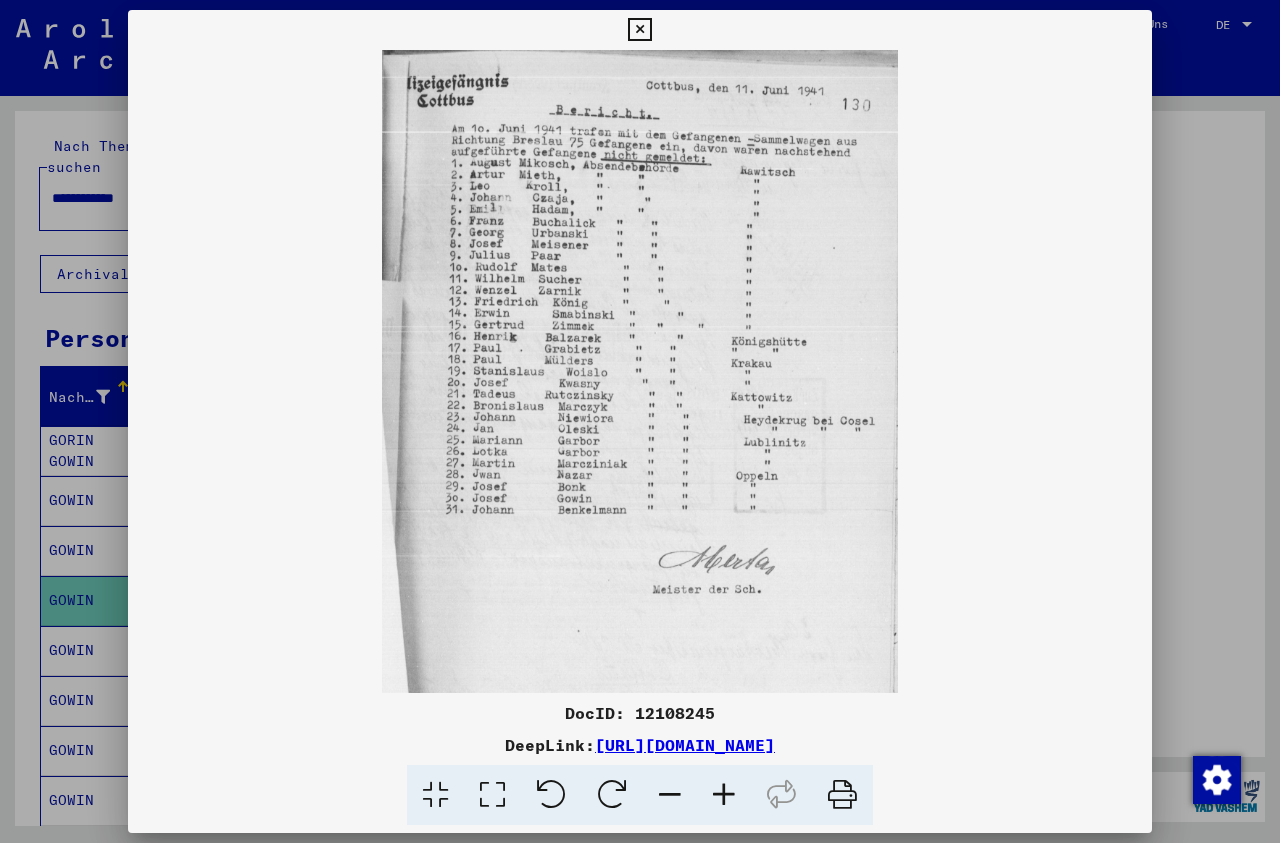 click at bounding box center (724, 795) 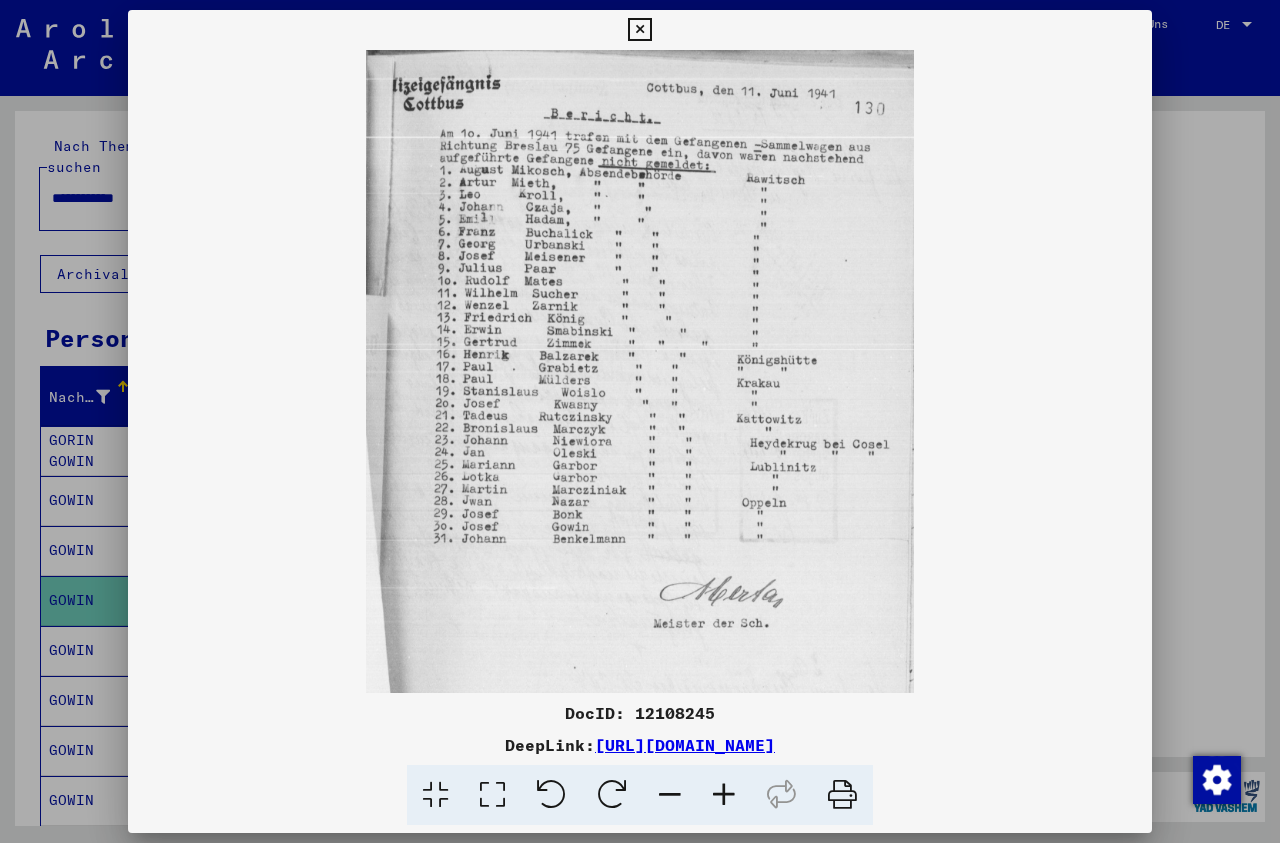 click at bounding box center [724, 795] 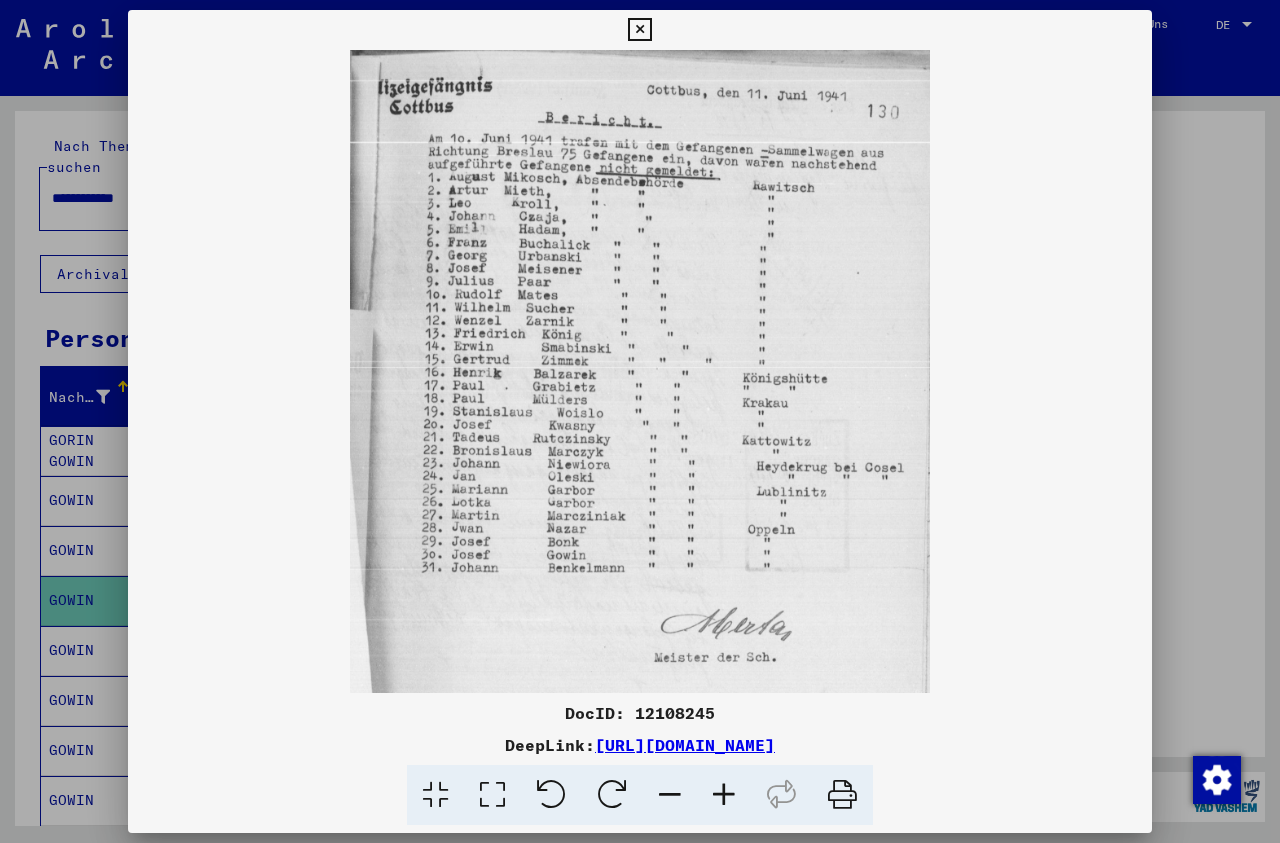 click at bounding box center (724, 795) 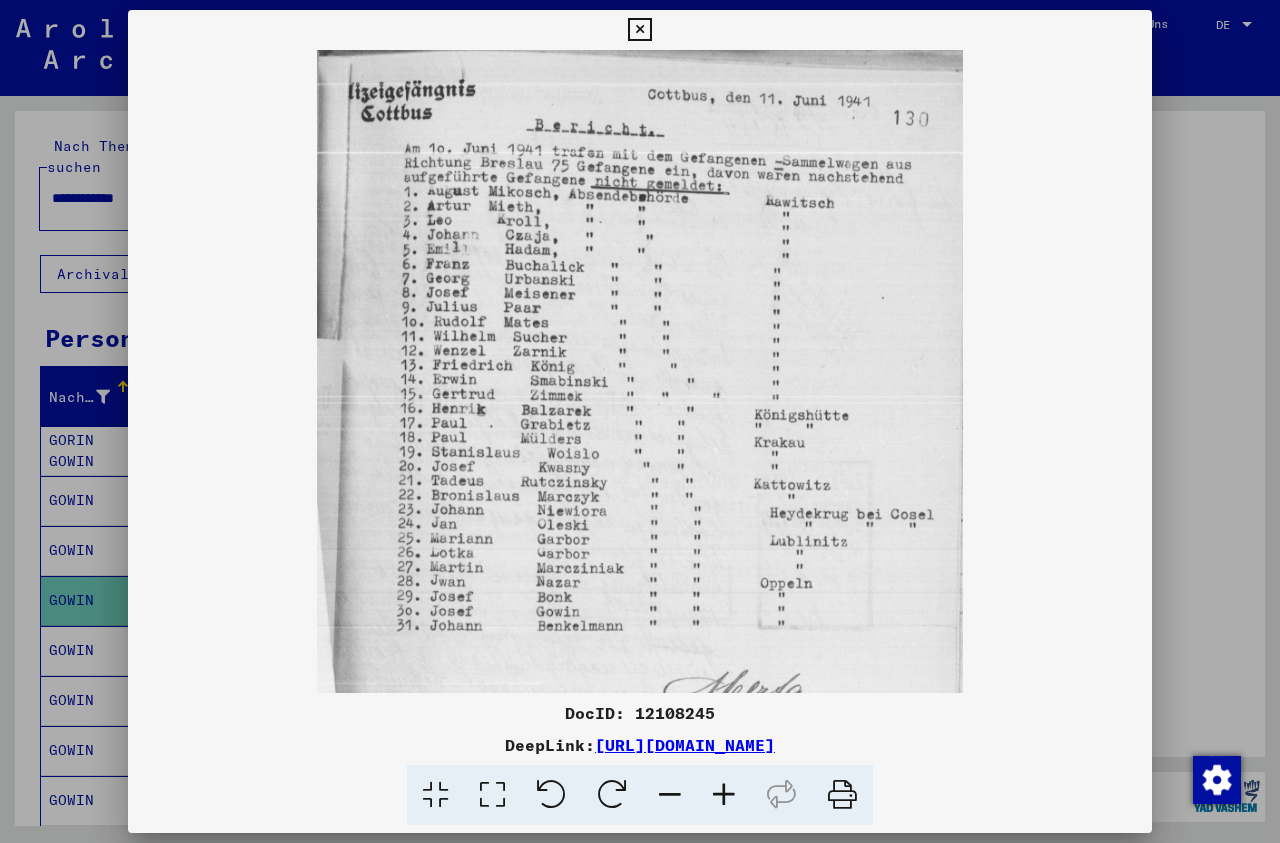 click at bounding box center [724, 795] 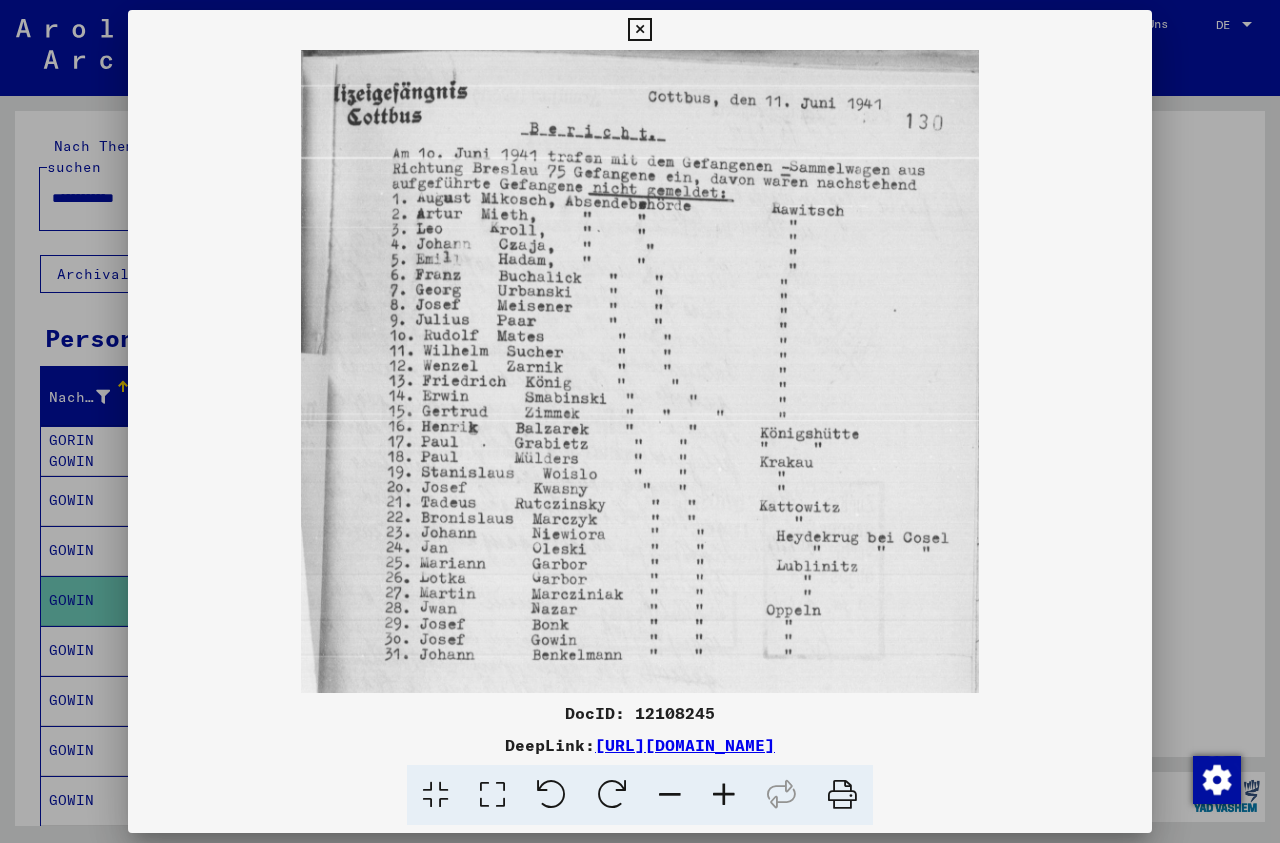 click at bounding box center (639, 30) 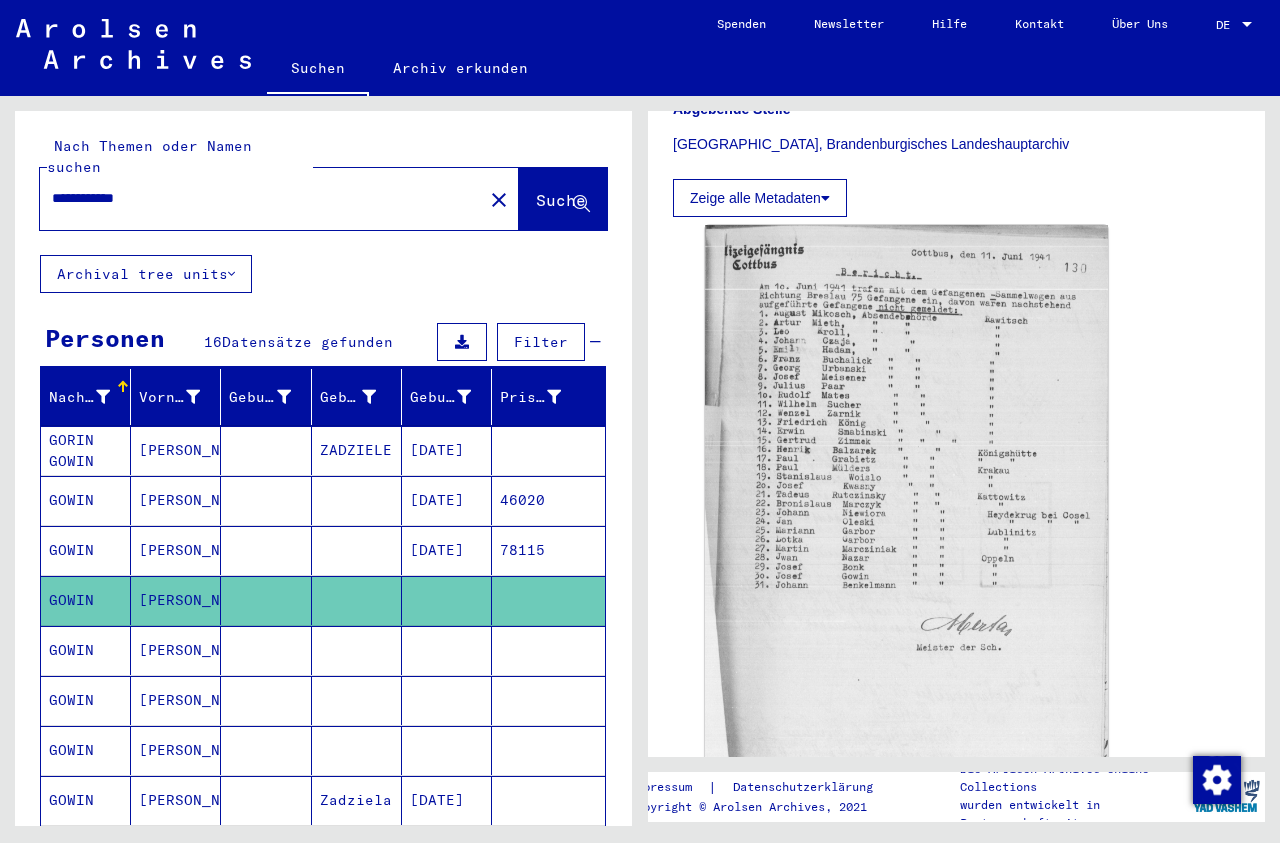 click at bounding box center (357, 700) 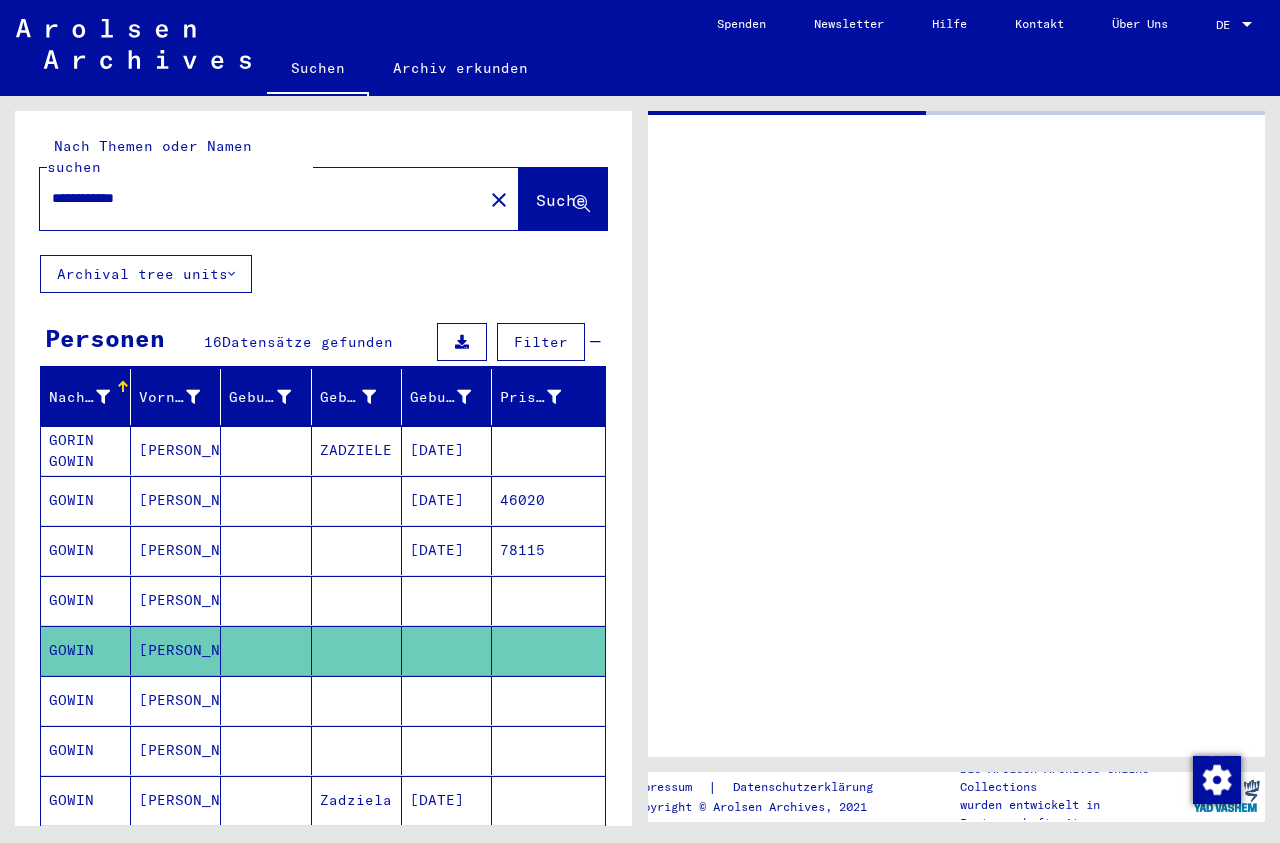 scroll, scrollTop: 0, scrollLeft: 0, axis: both 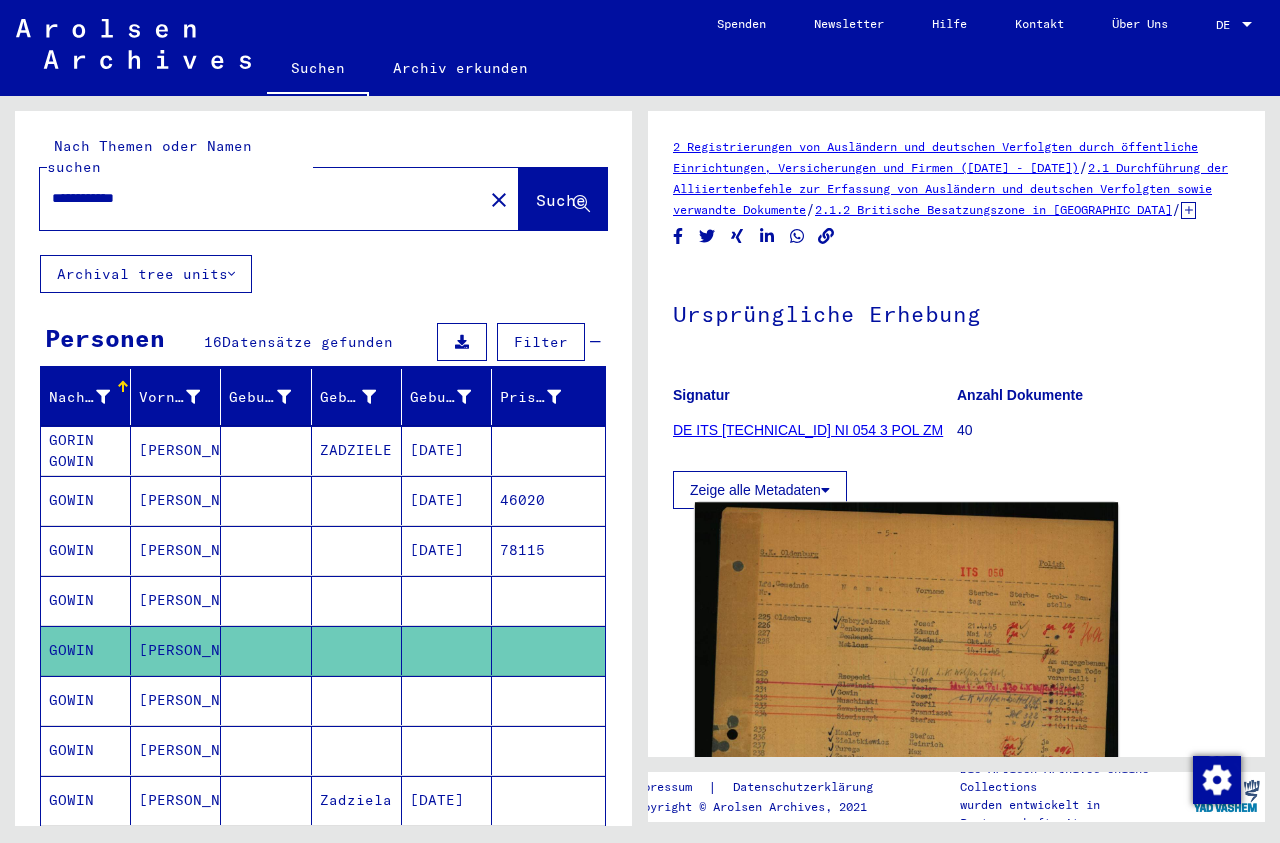 click 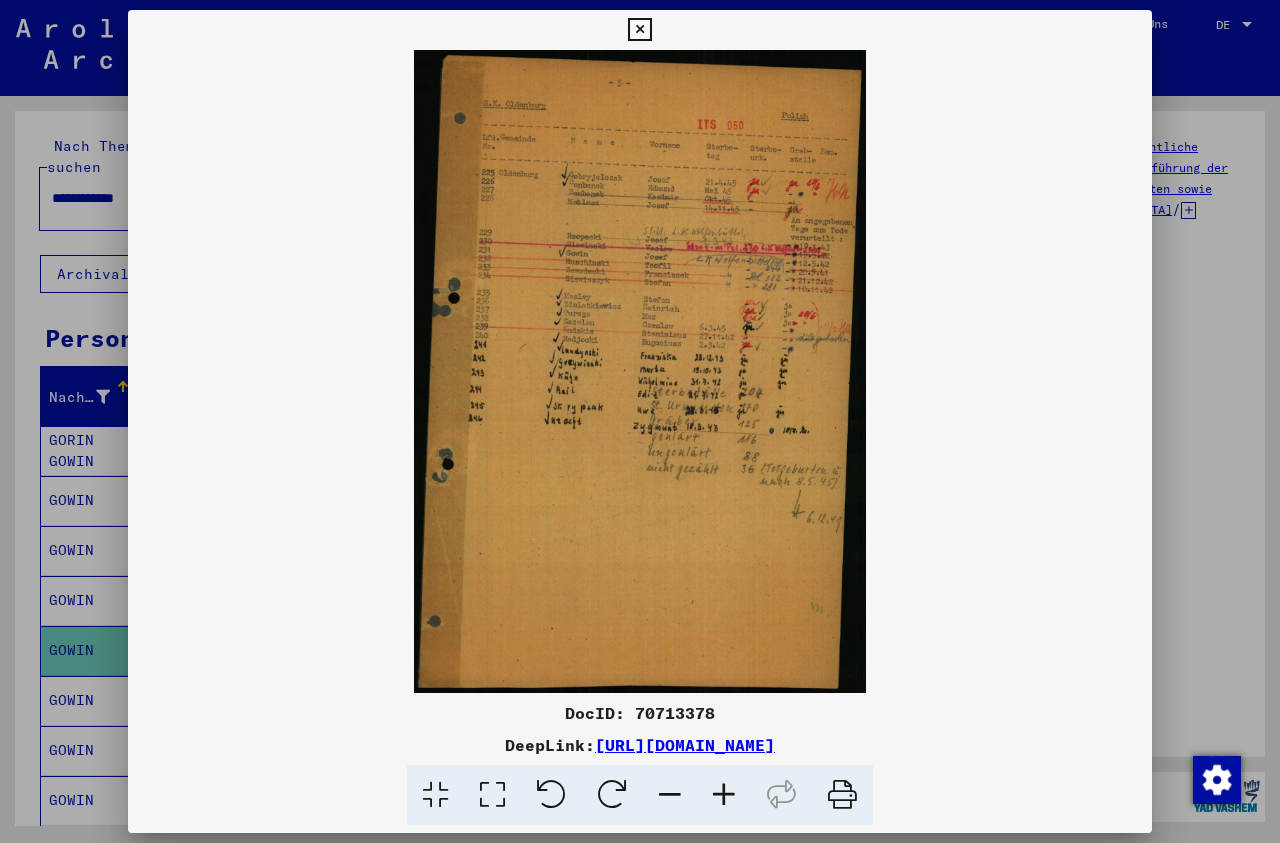 click at bounding box center (724, 795) 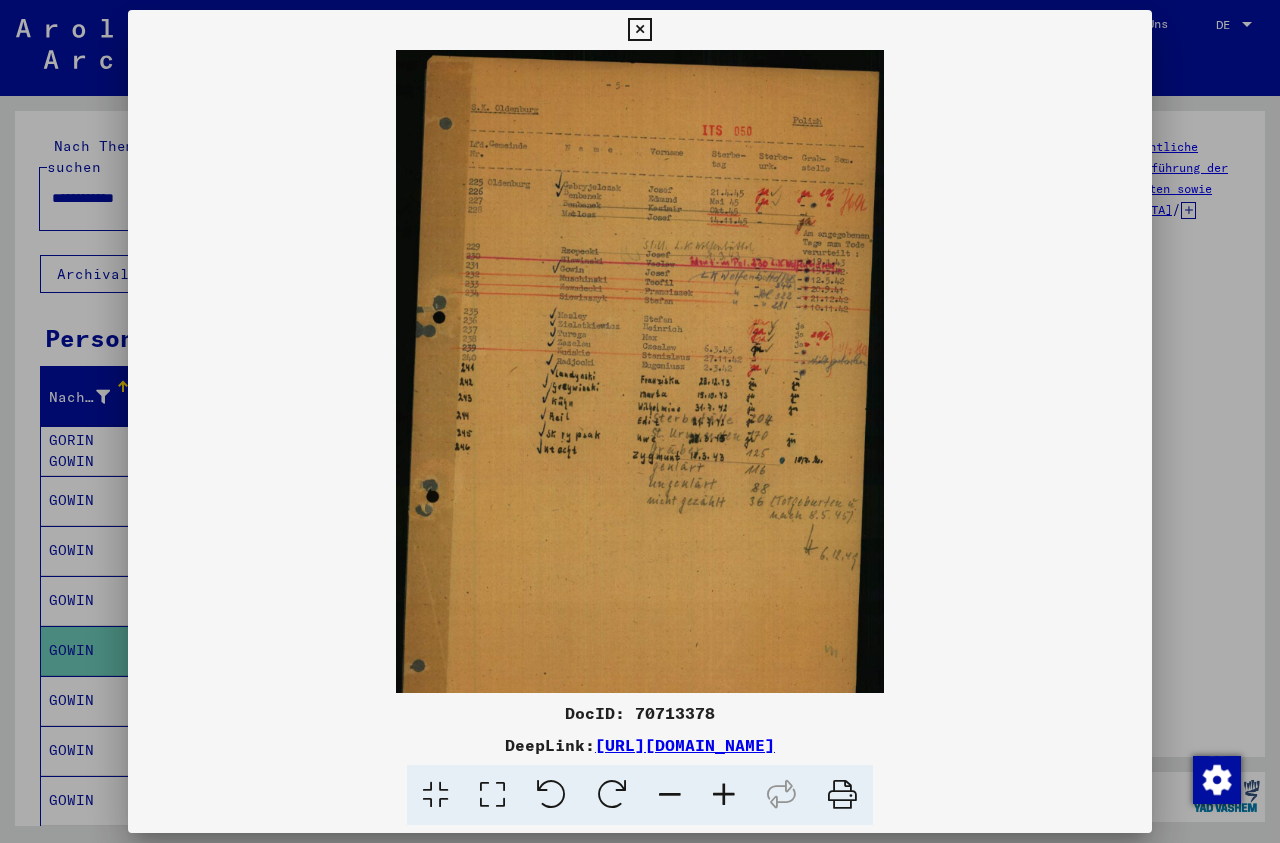 click at bounding box center [724, 795] 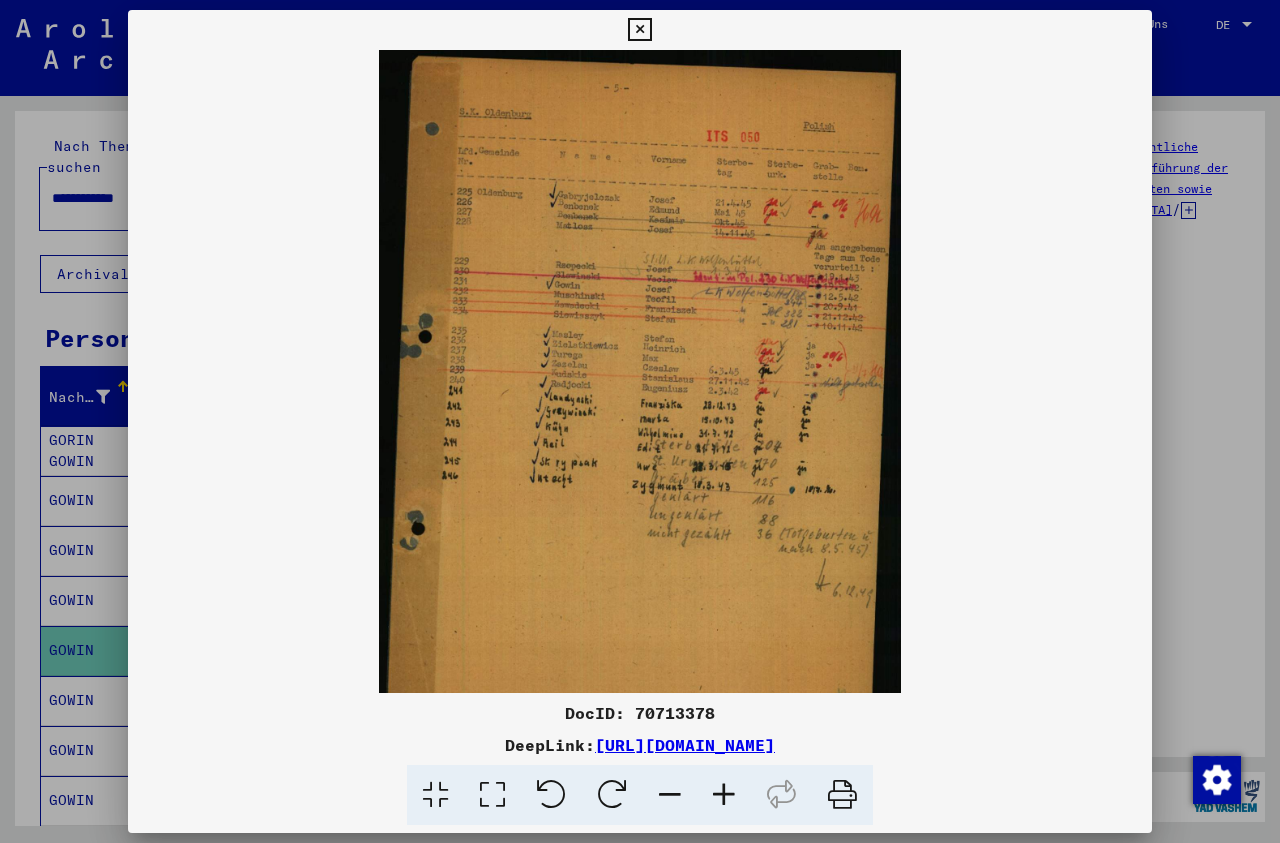 click at bounding box center [724, 795] 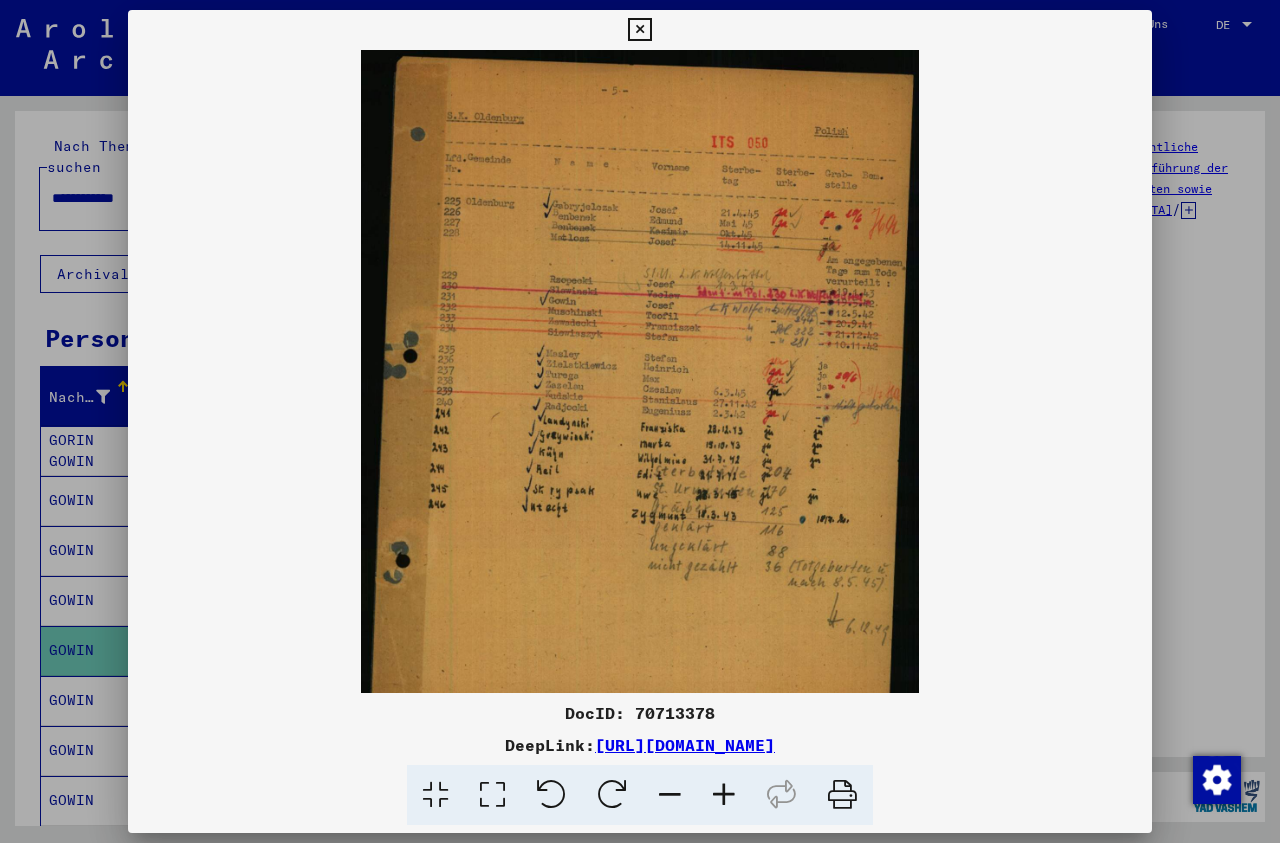 click at bounding box center (724, 795) 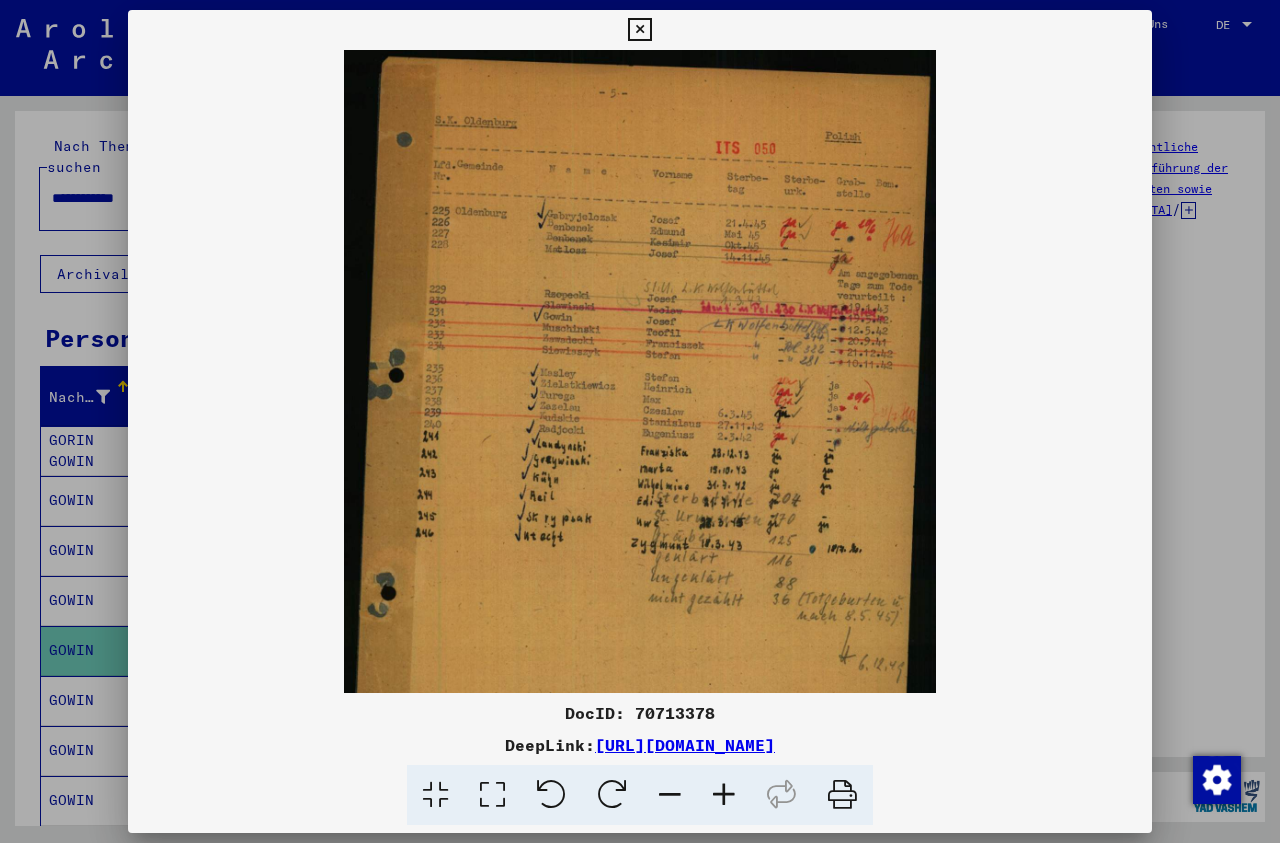 click at bounding box center (724, 795) 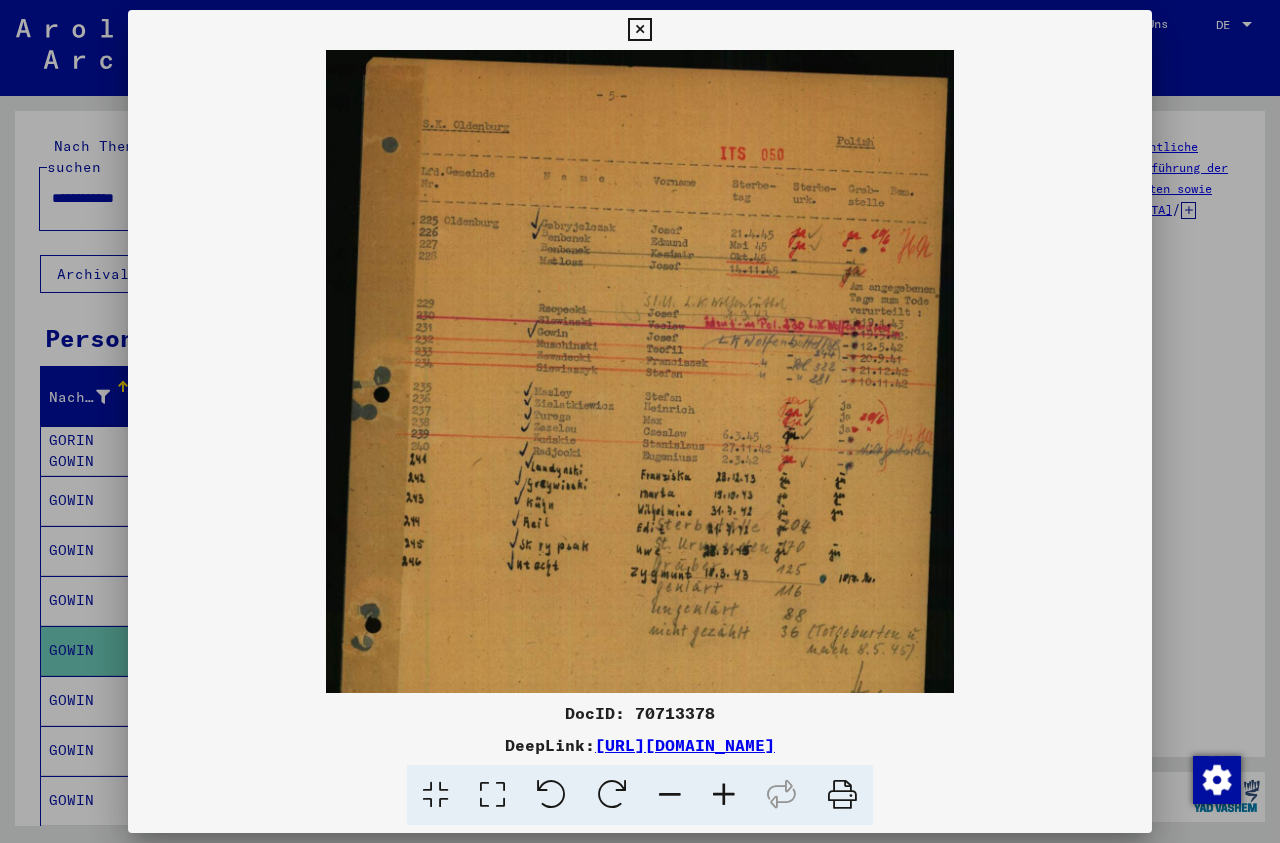 click at bounding box center (724, 795) 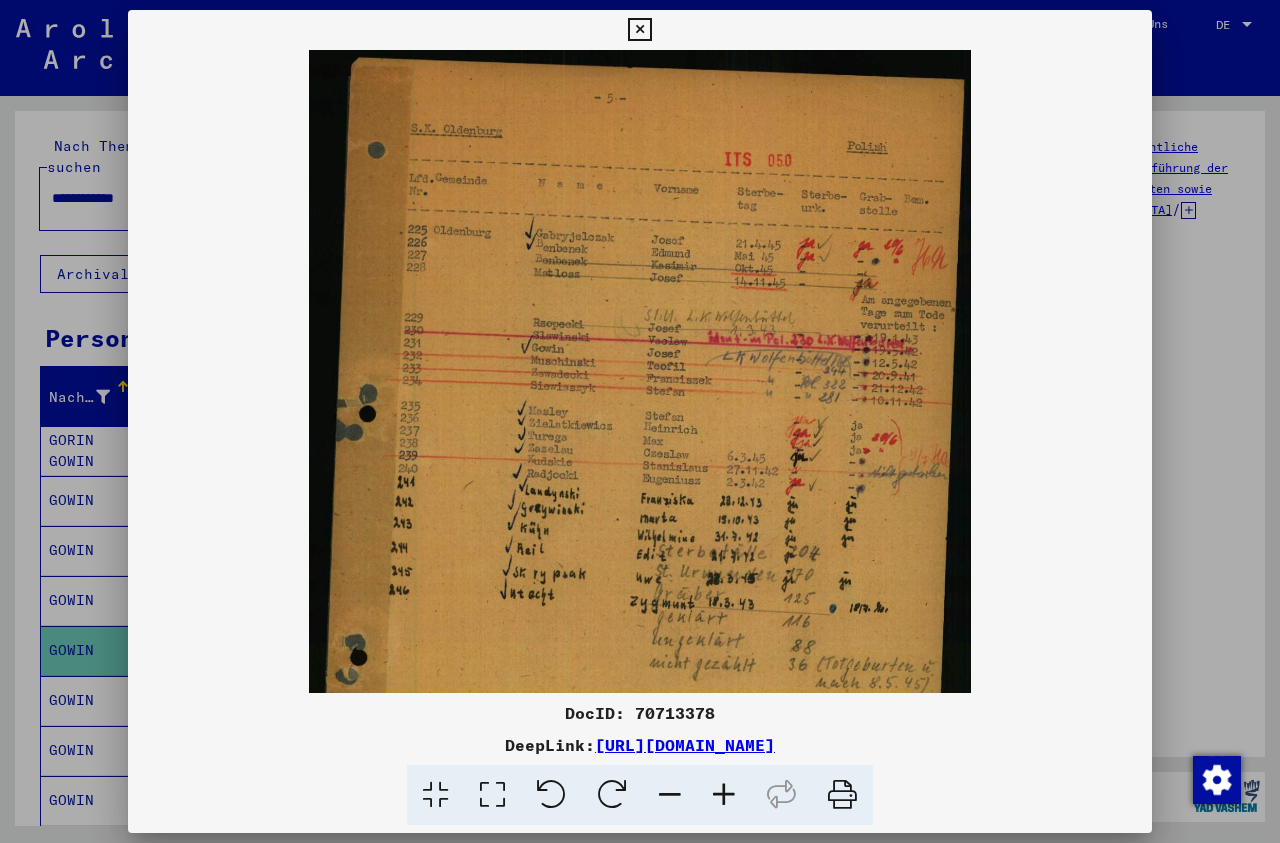 click at bounding box center [724, 795] 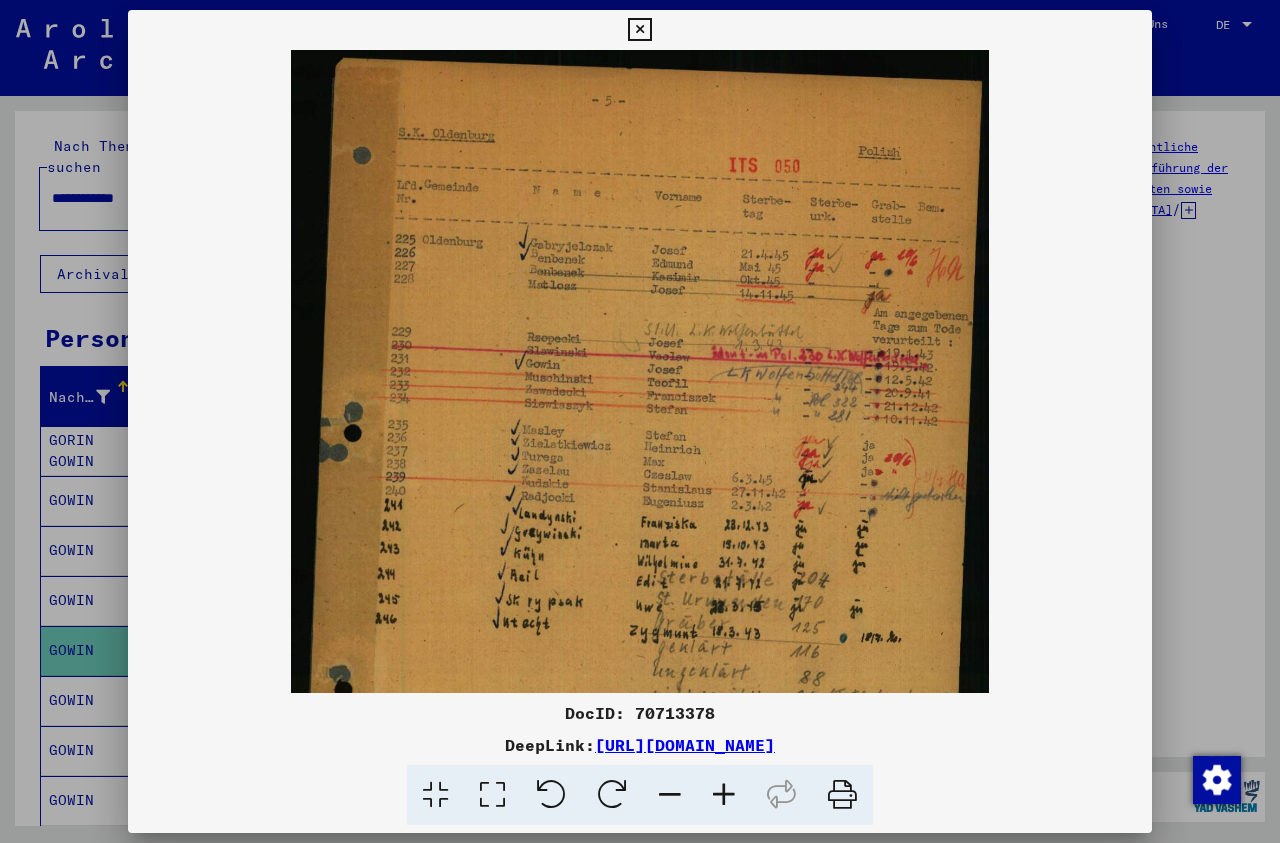click at bounding box center [724, 795] 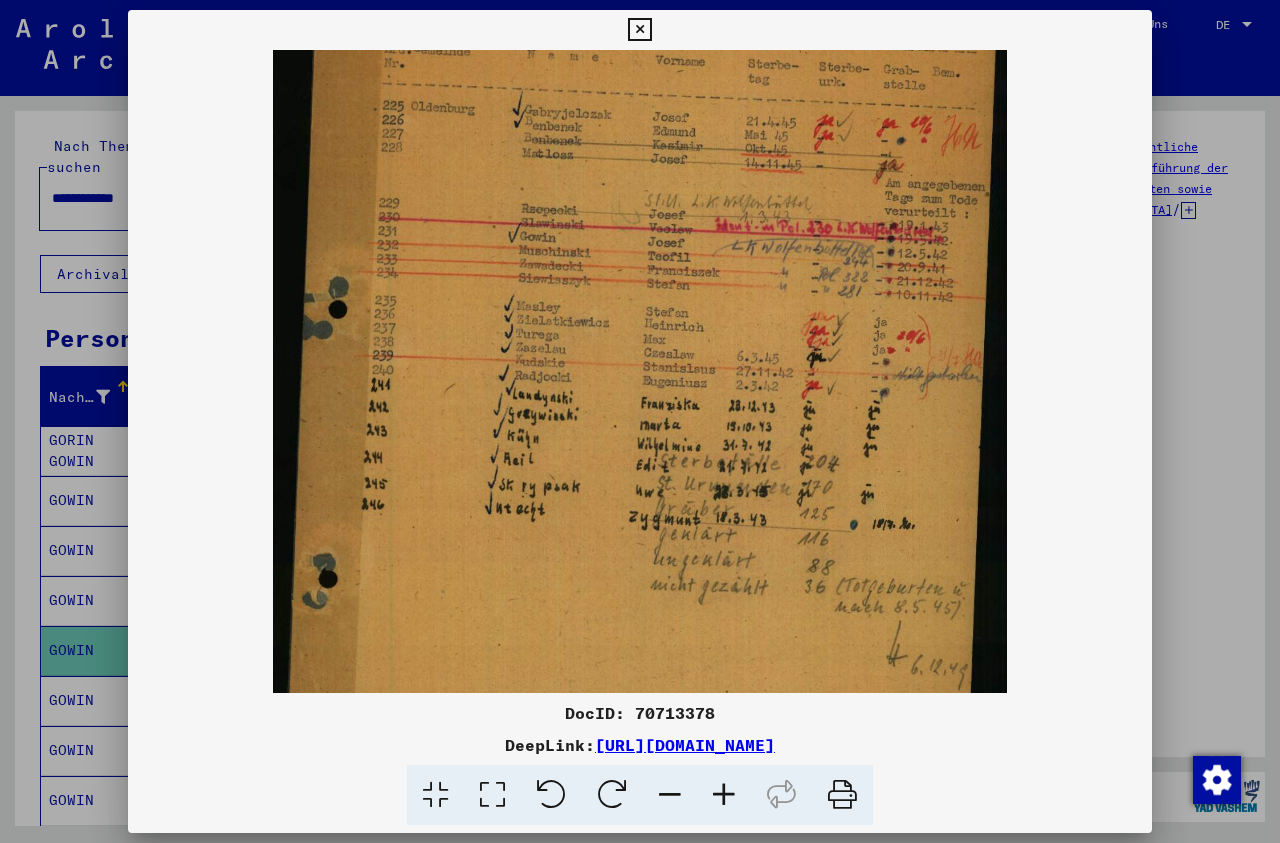 scroll, scrollTop: 199, scrollLeft: 0, axis: vertical 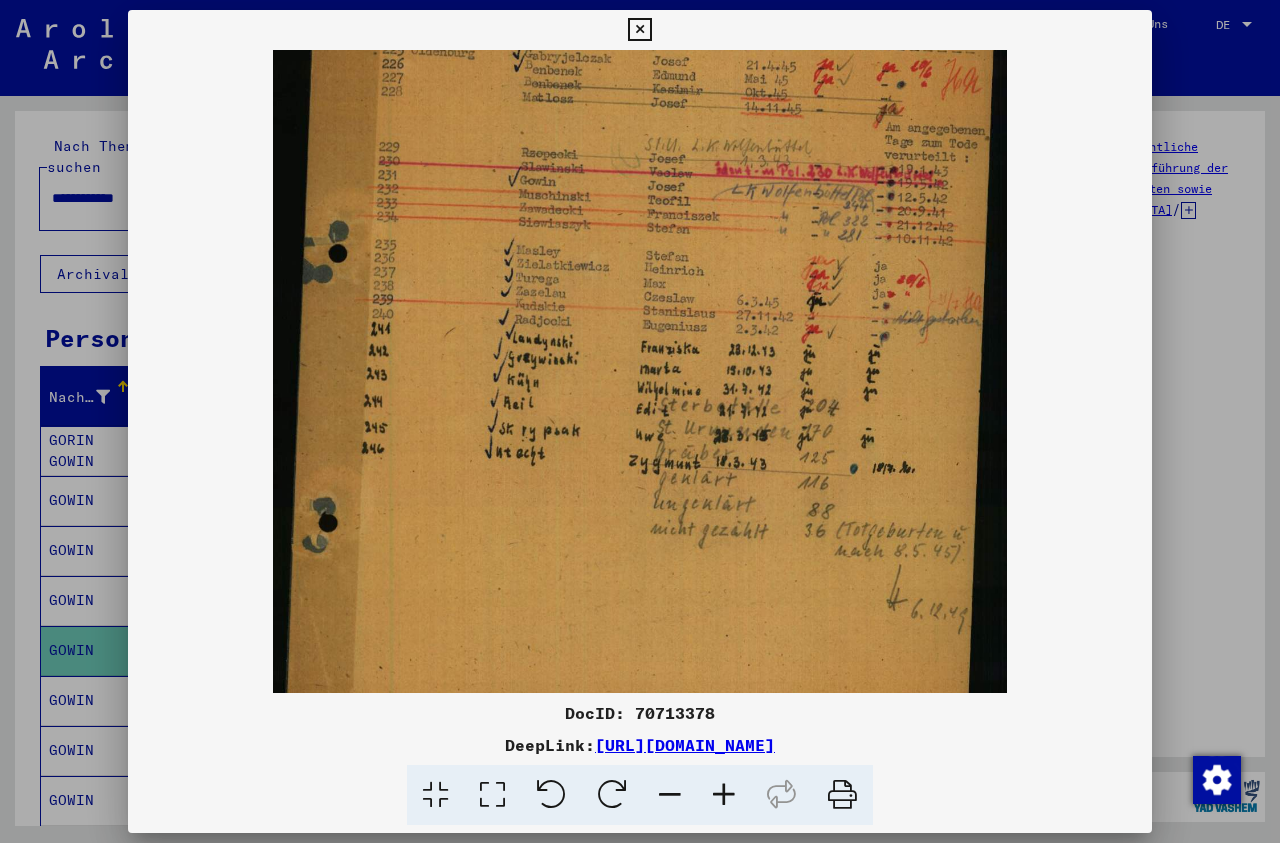 drag, startPoint x: 778, startPoint y: 607, endPoint x: 777, endPoint y: 408, distance: 199.00252 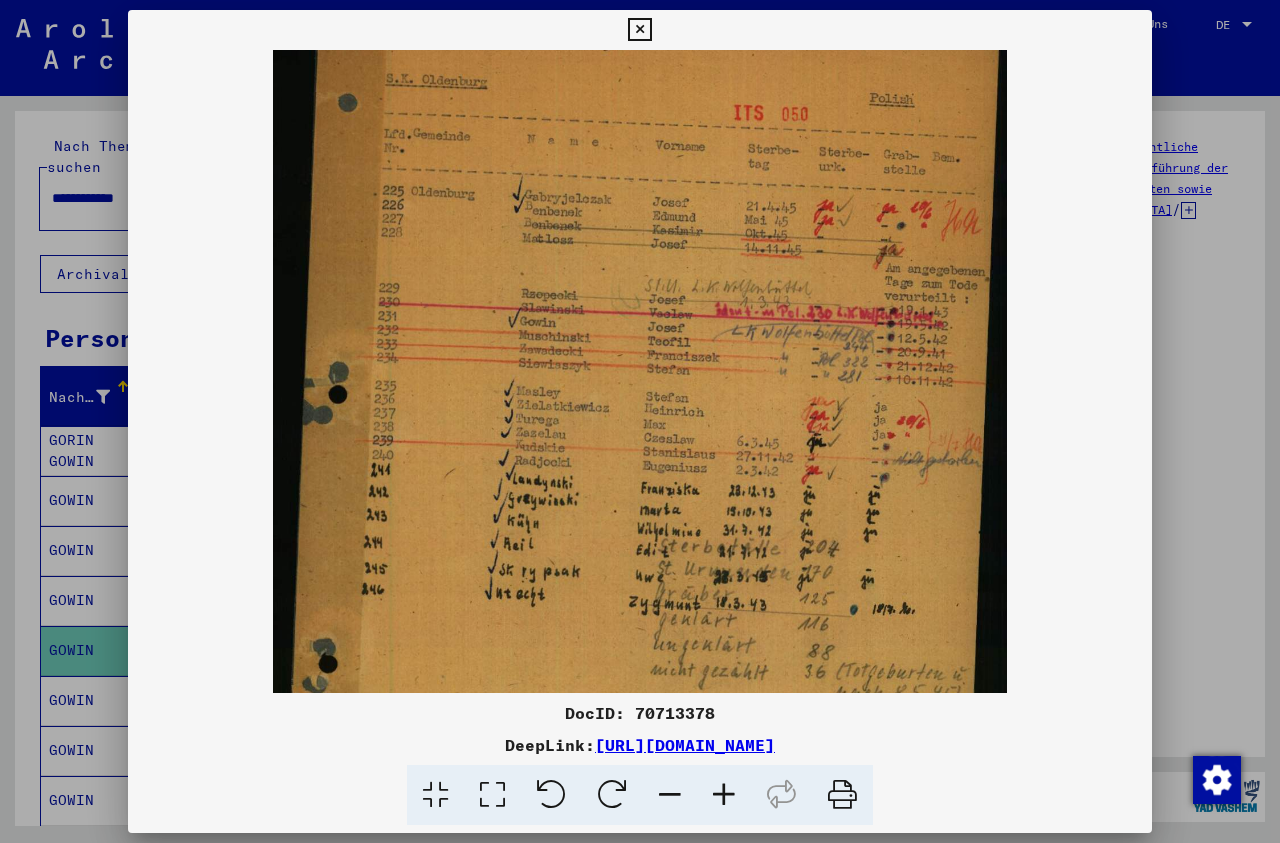 scroll, scrollTop: 57, scrollLeft: 0, axis: vertical 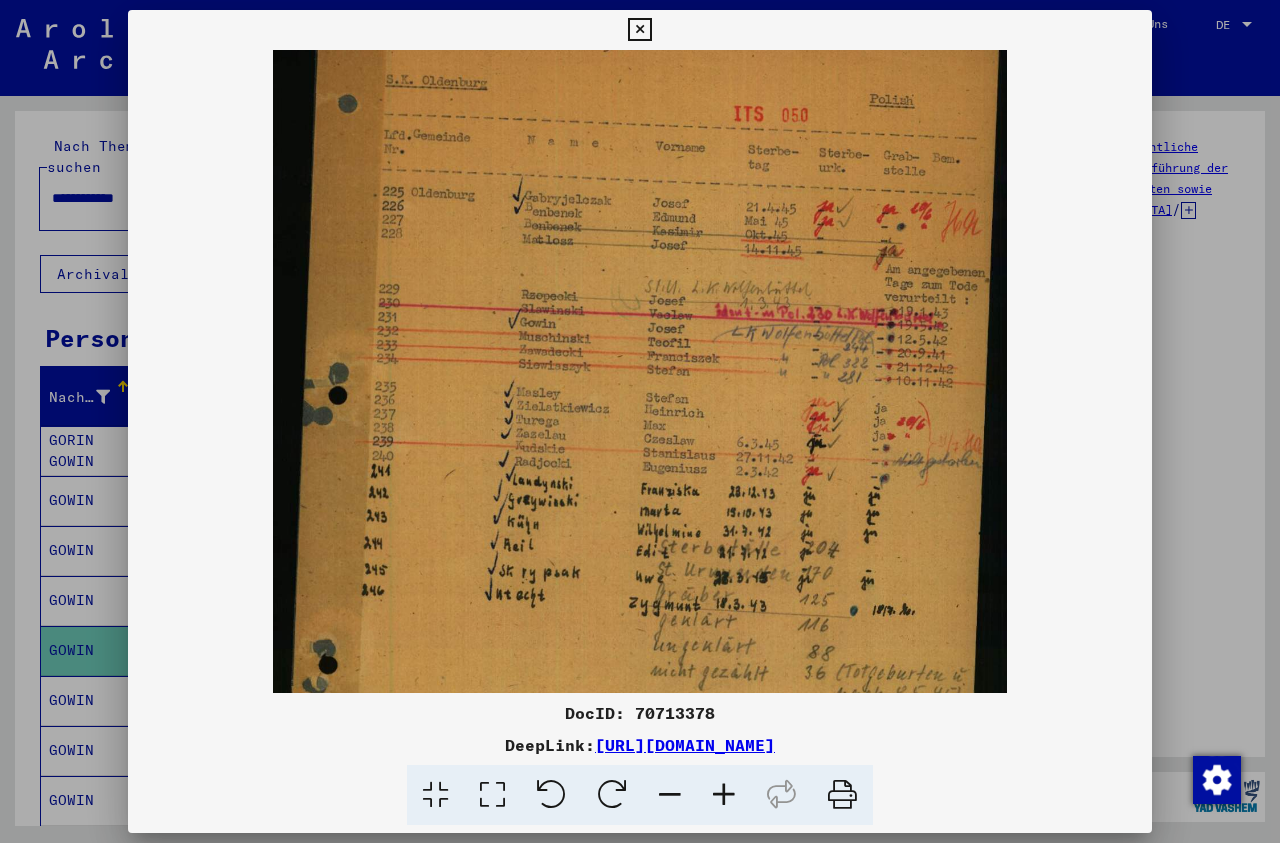 drag, startPoint x: 891, startPoint y: 159, endPoint x: 594, endPoint y: 301, distance: 329.20056 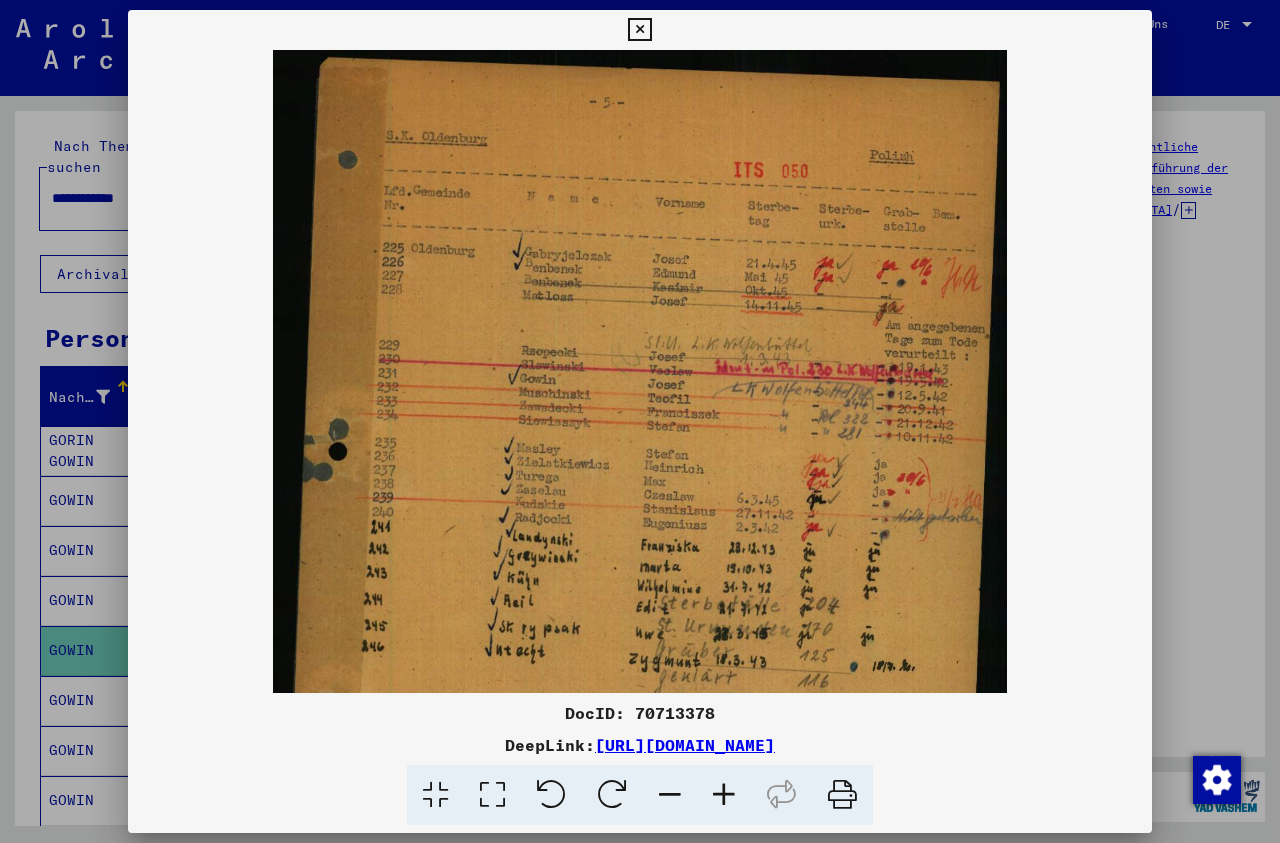 scroll, scrollTop: 0, scrollLeft: 0, axis: both 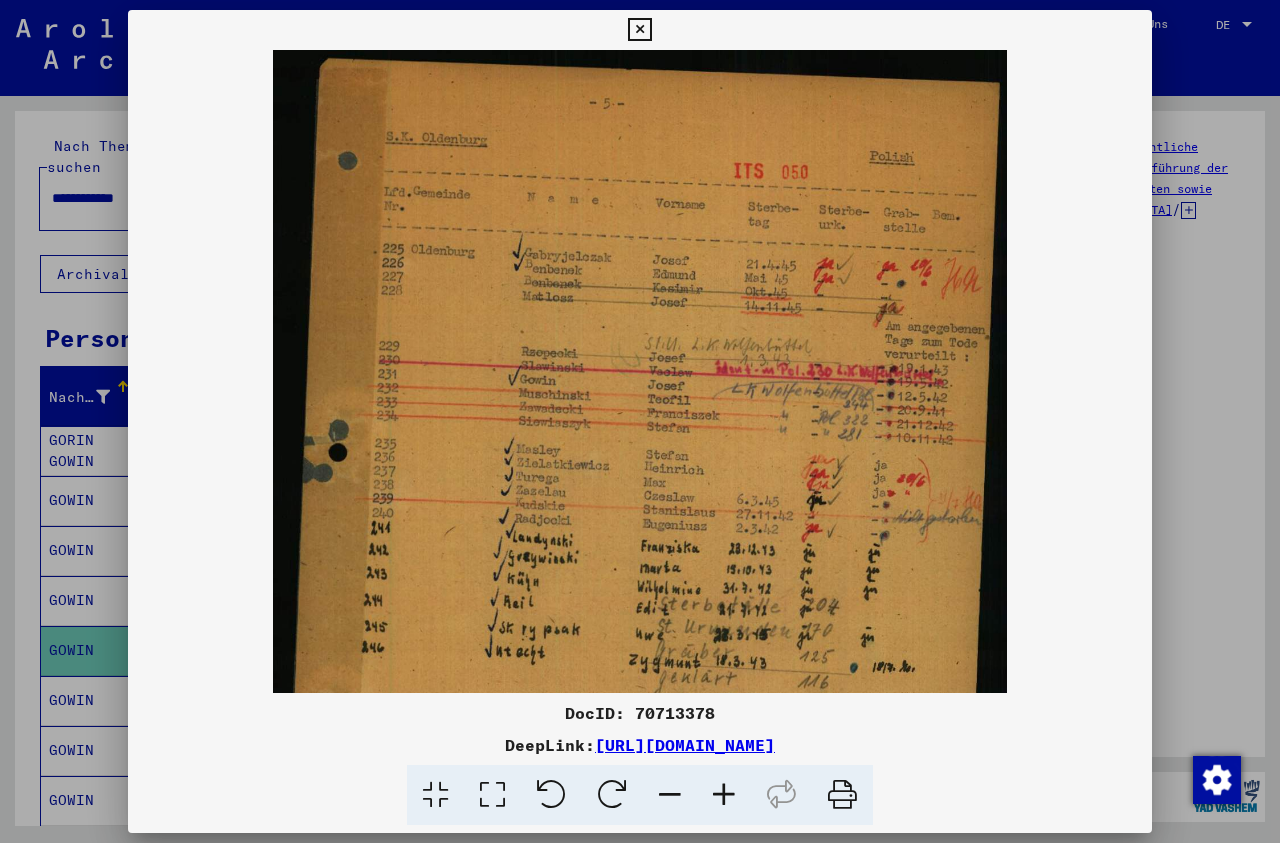 drag, startPoint x: 740, startPoint y: 378, endPoint x: 728, endPoint y: 461, distance: 83.86298 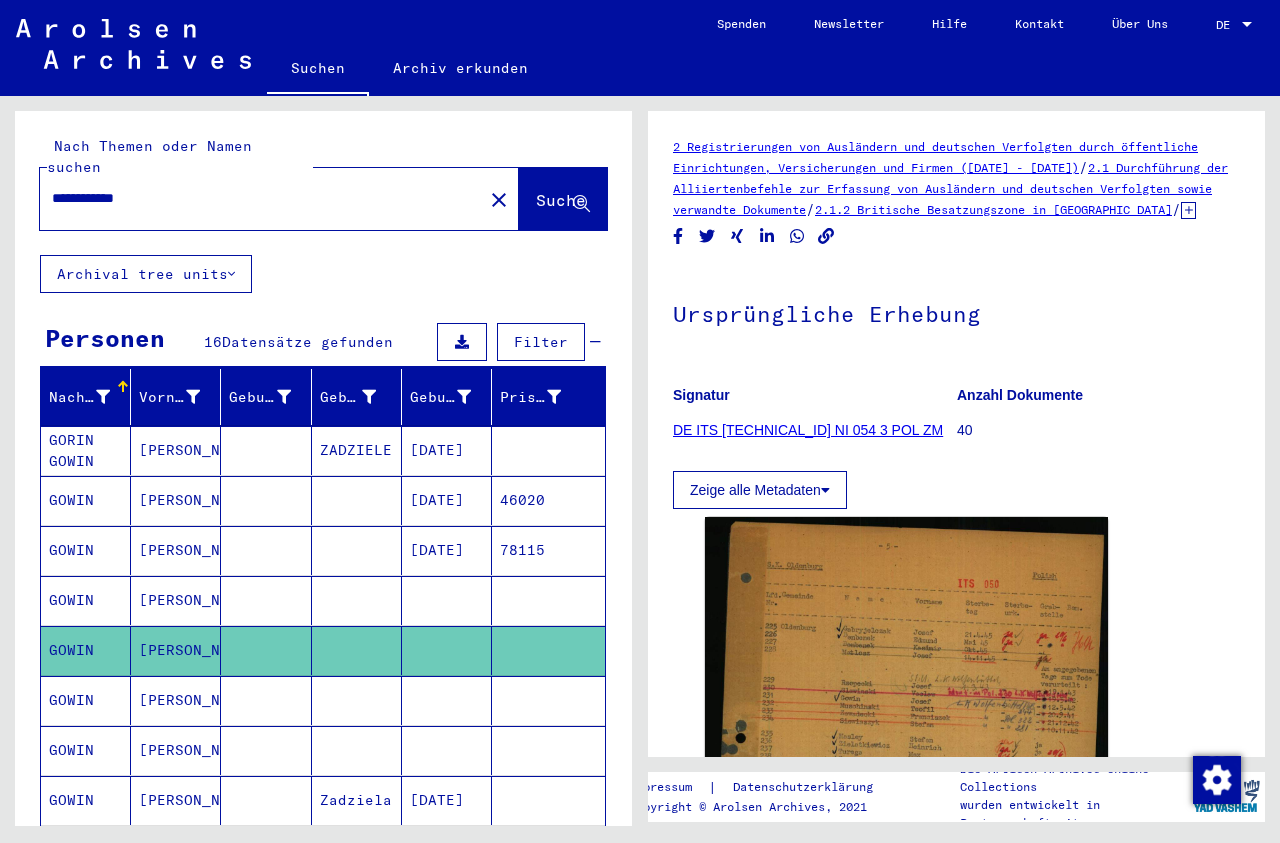 click at bounding box center [447, 750] 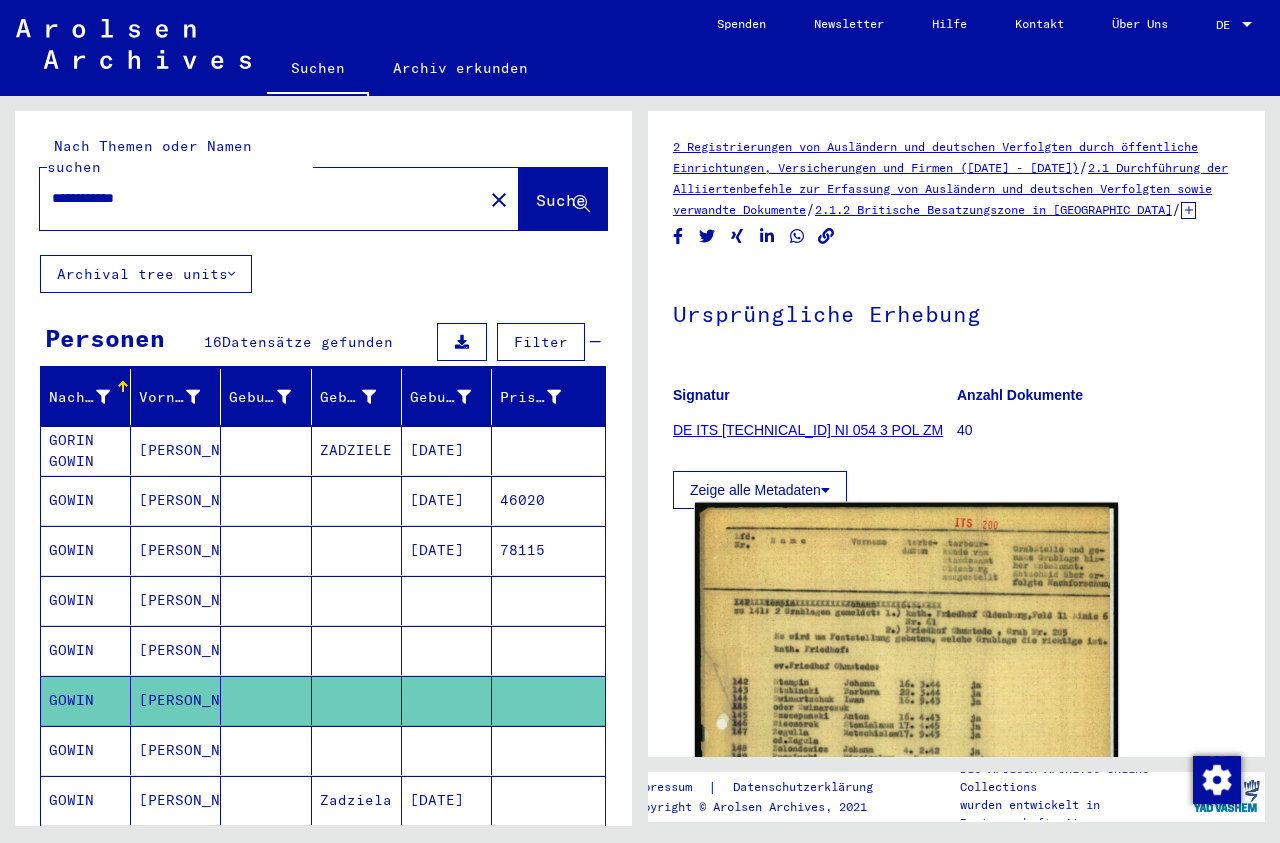 click 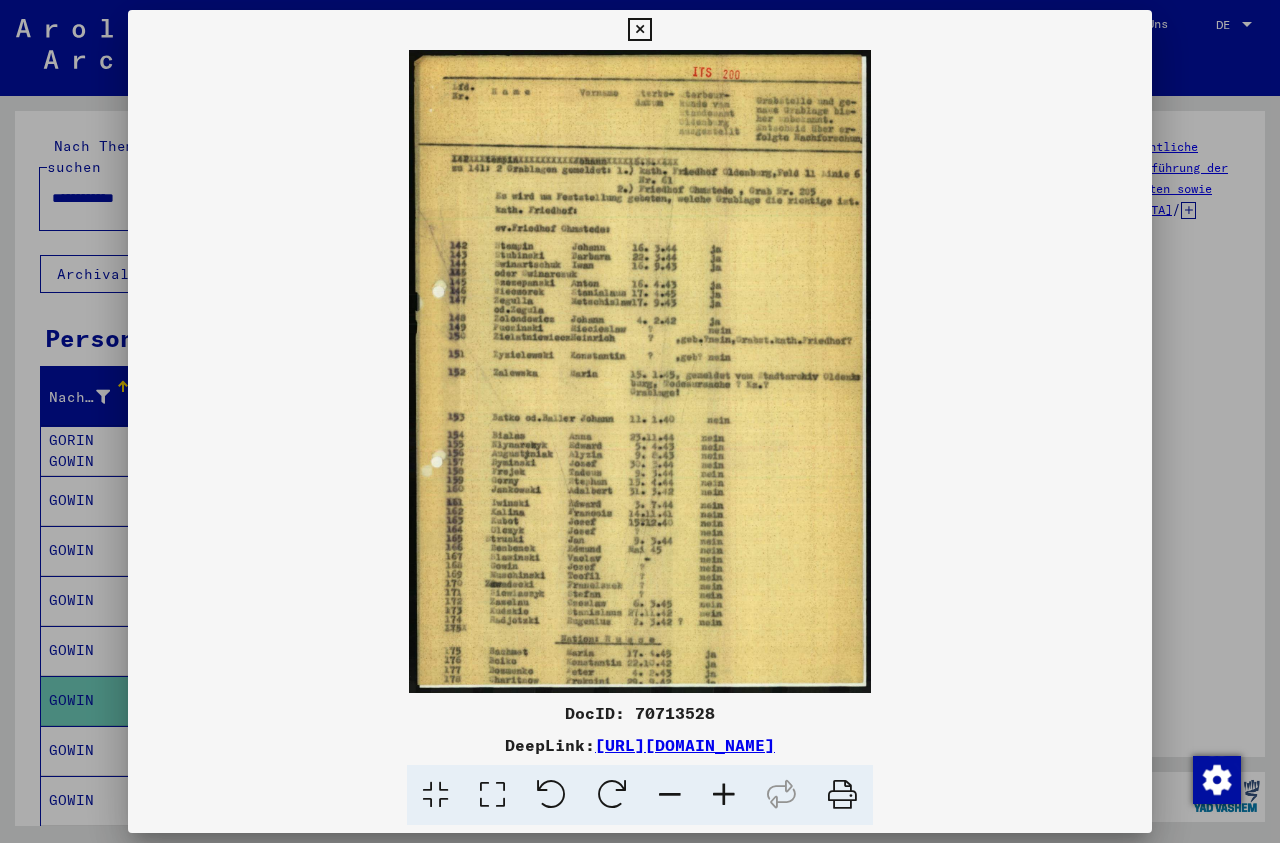 click at bounding box center (724, 795) 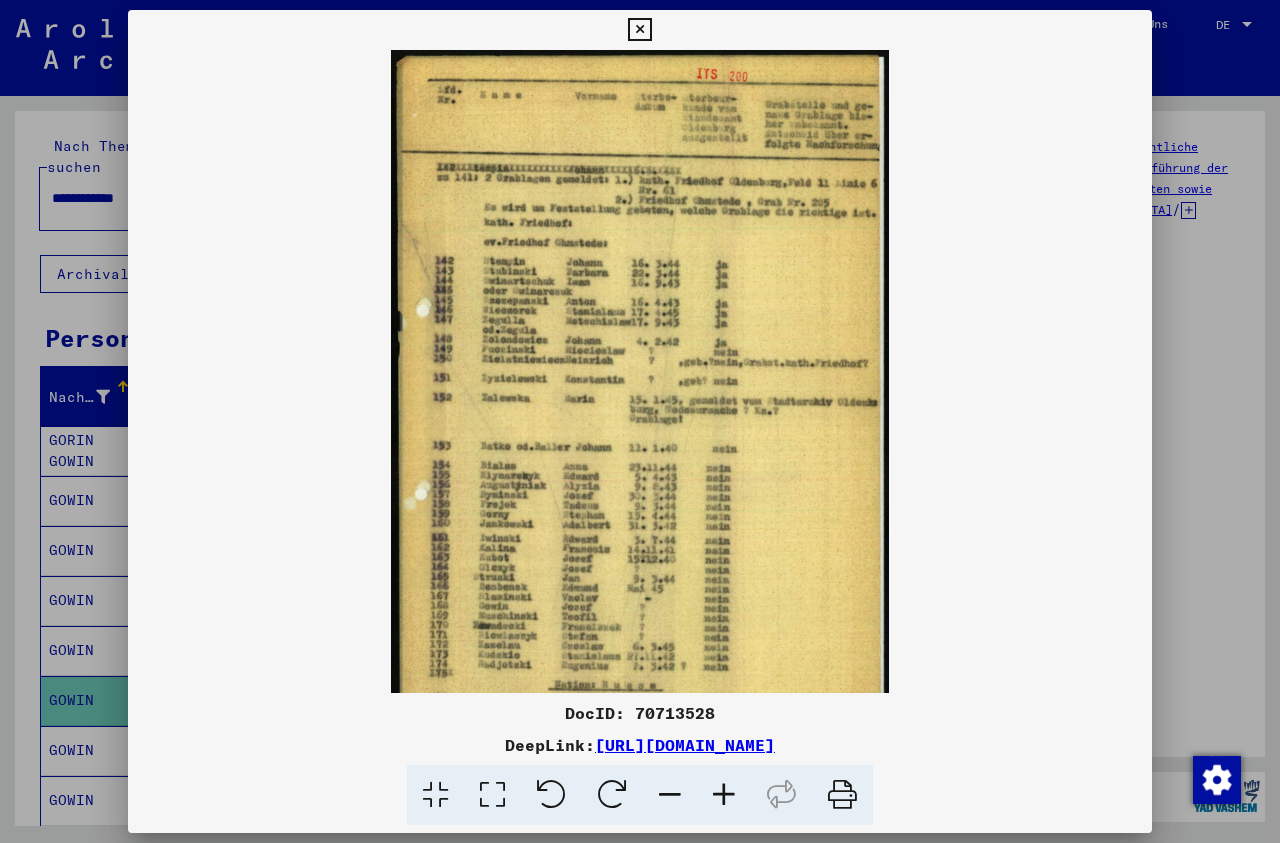 click at bounding box center (724, 795) 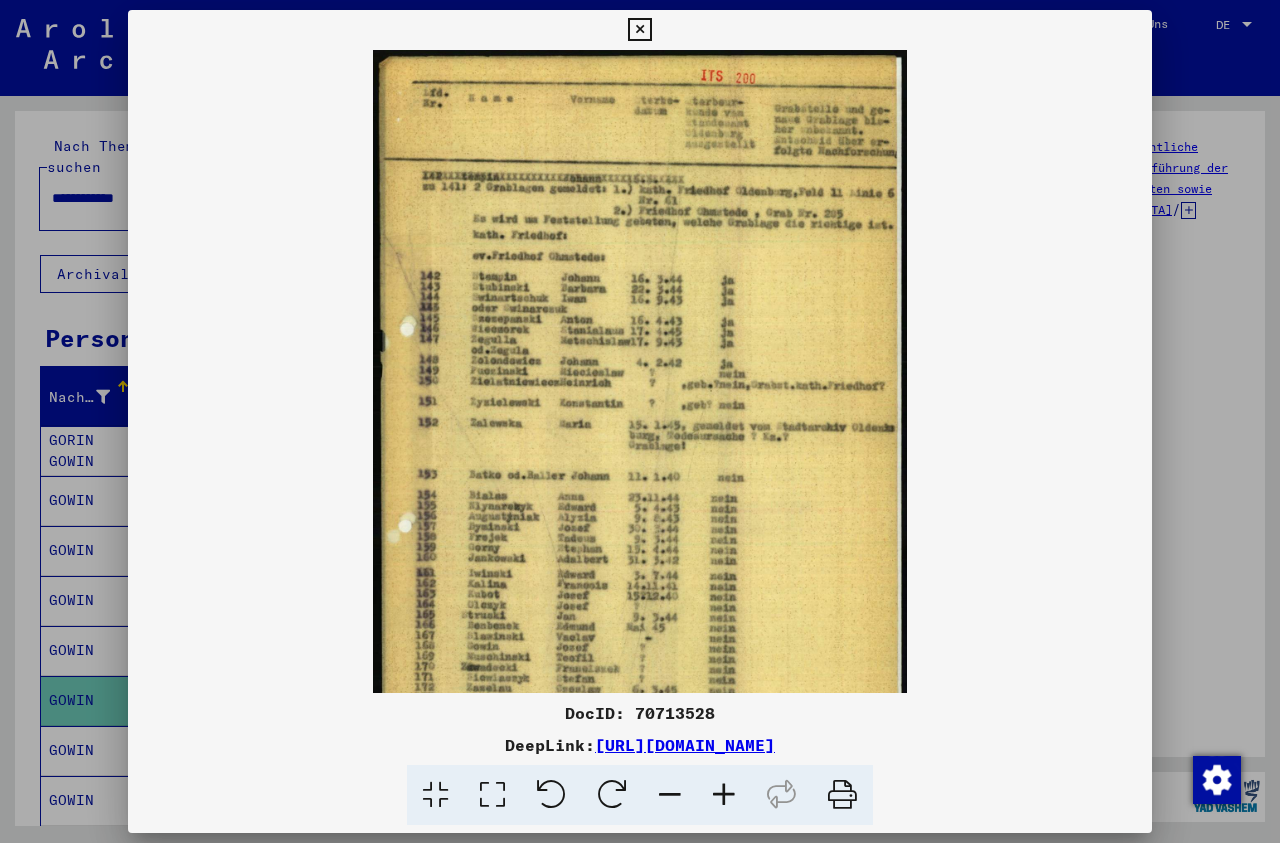 click at bounding box center [724, 795] 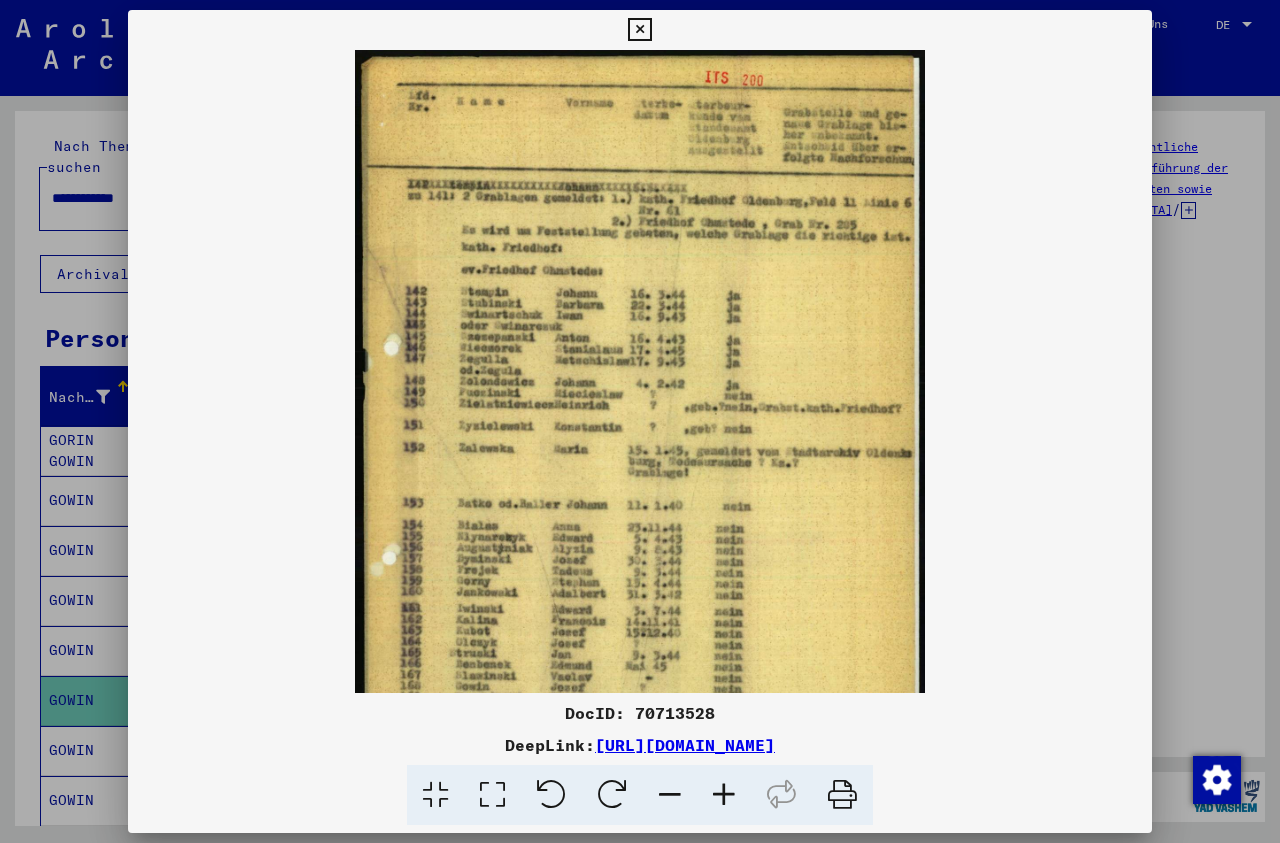 click at bounding box center (724, 795) 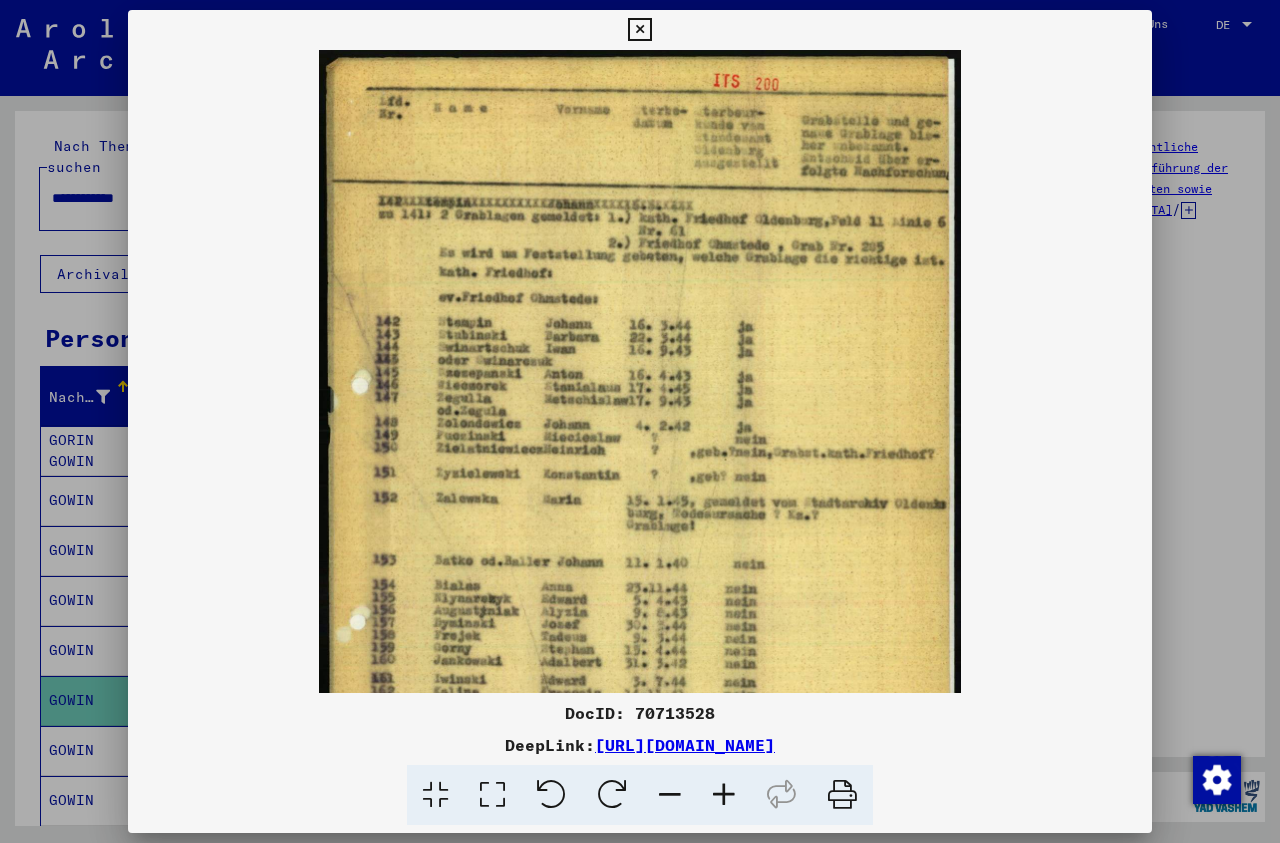 click at bounding box center [724, 795] 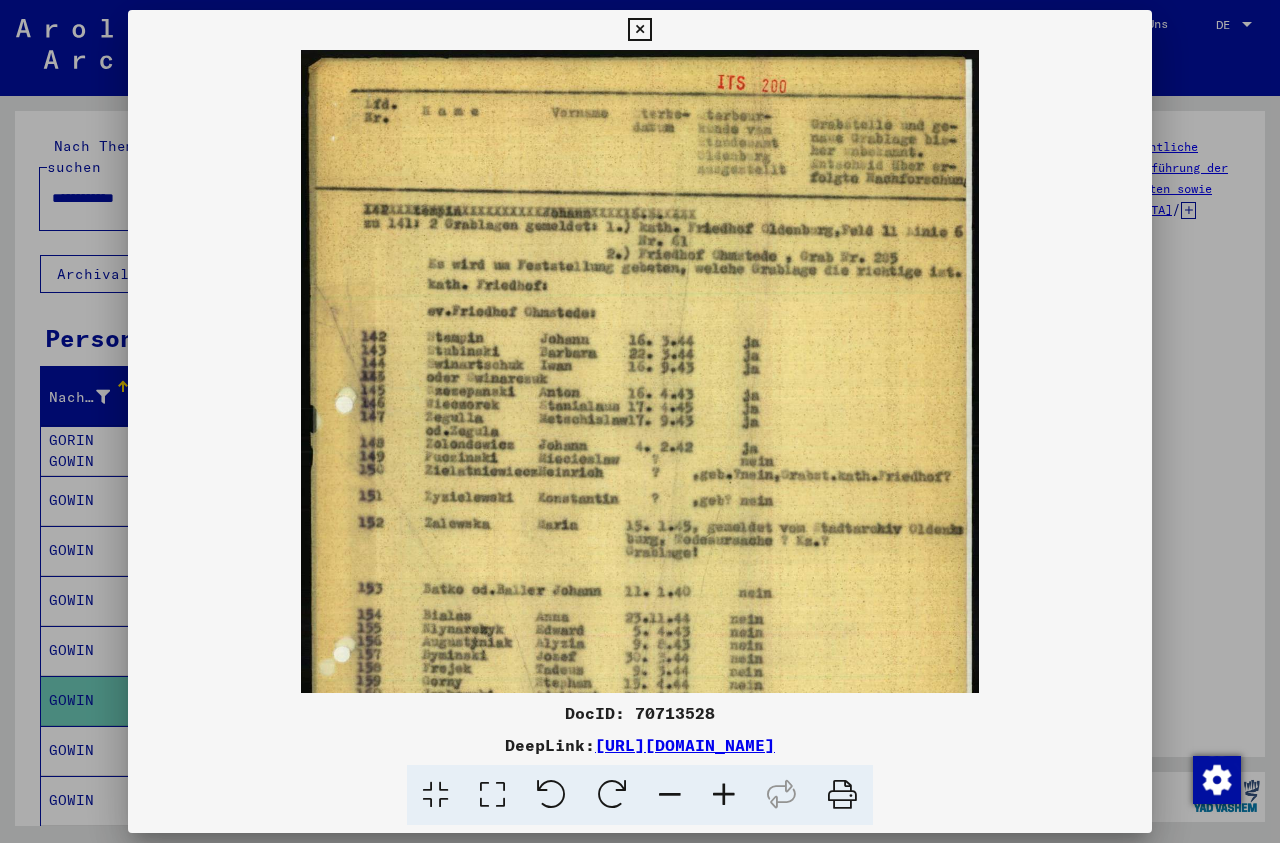 click at bounding box center (724, 795) 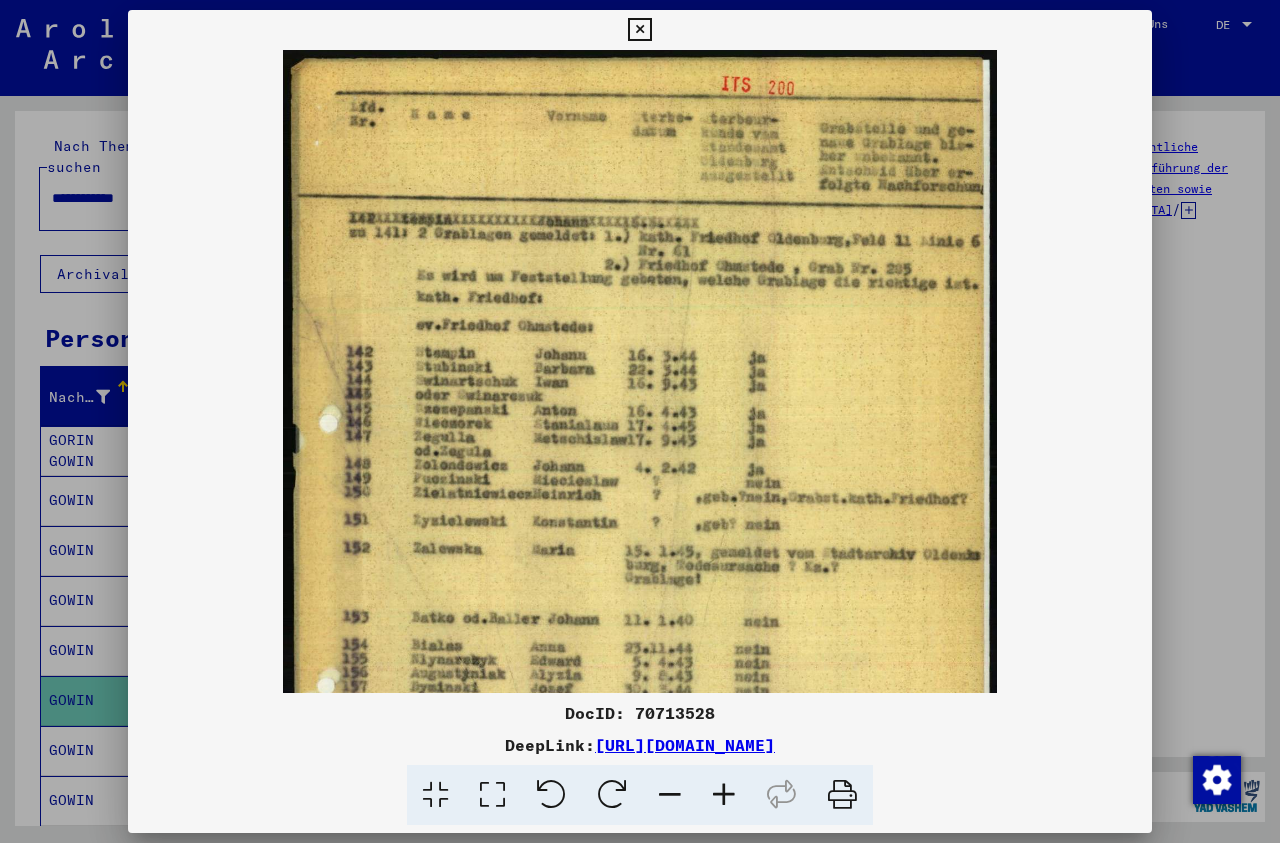 click at bounding box center (724, 795) 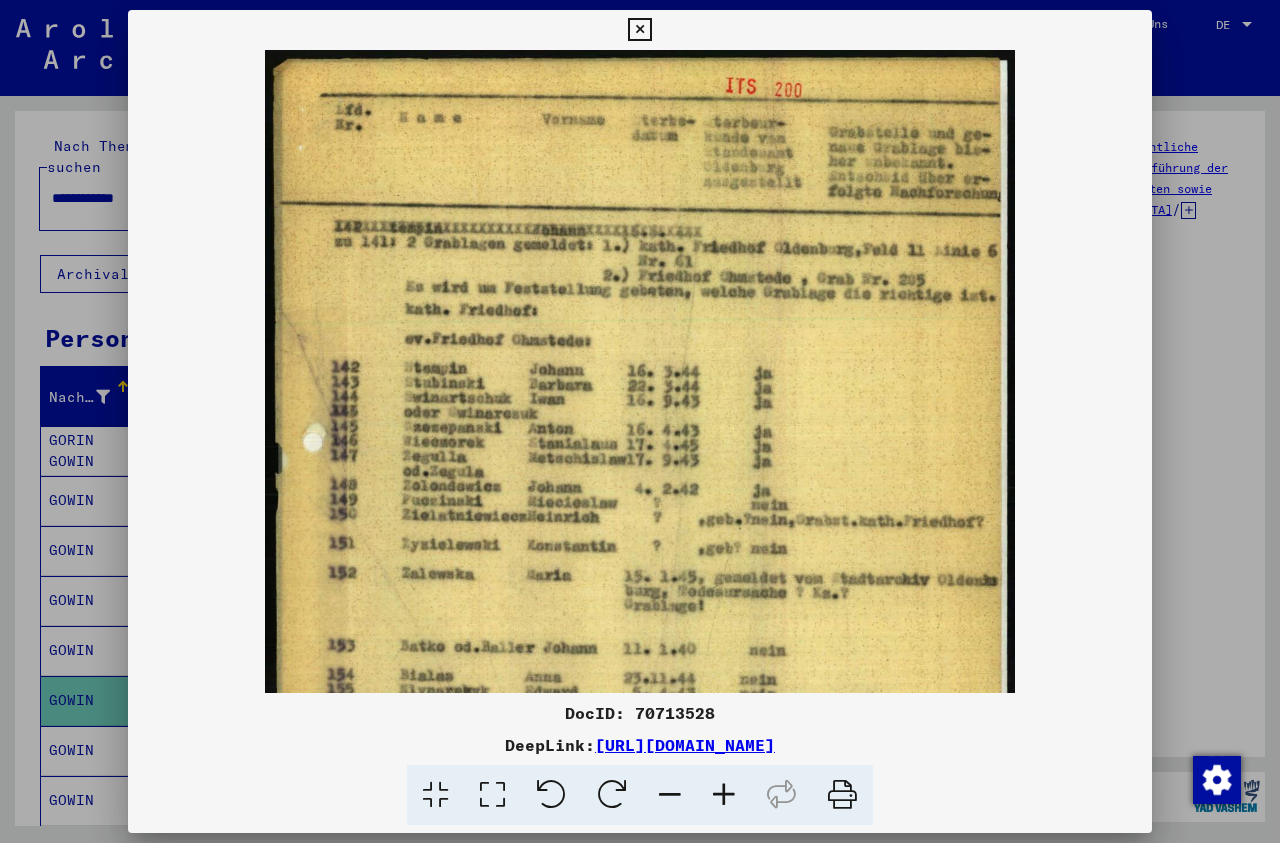 click at bounding box center [724, 795] 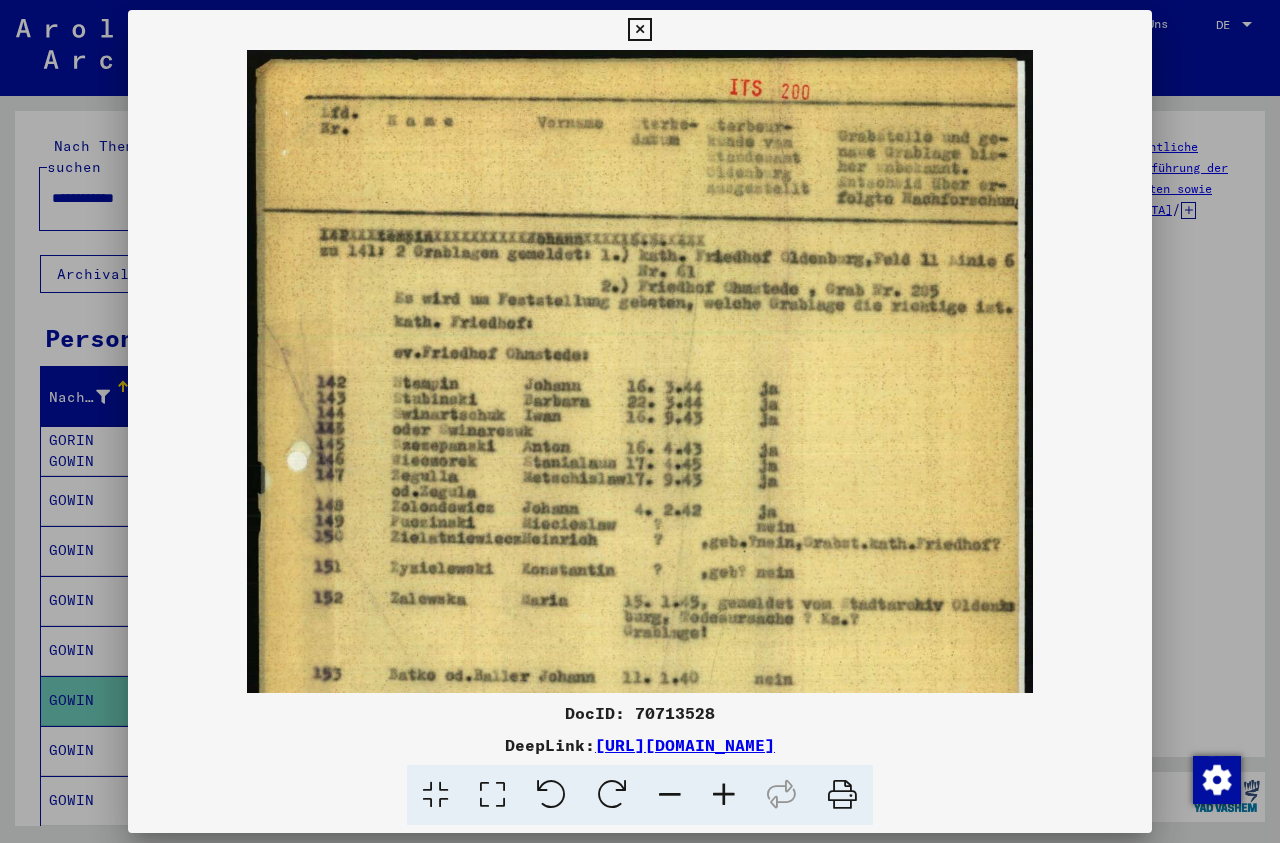 click at bounding box center [724, 795] 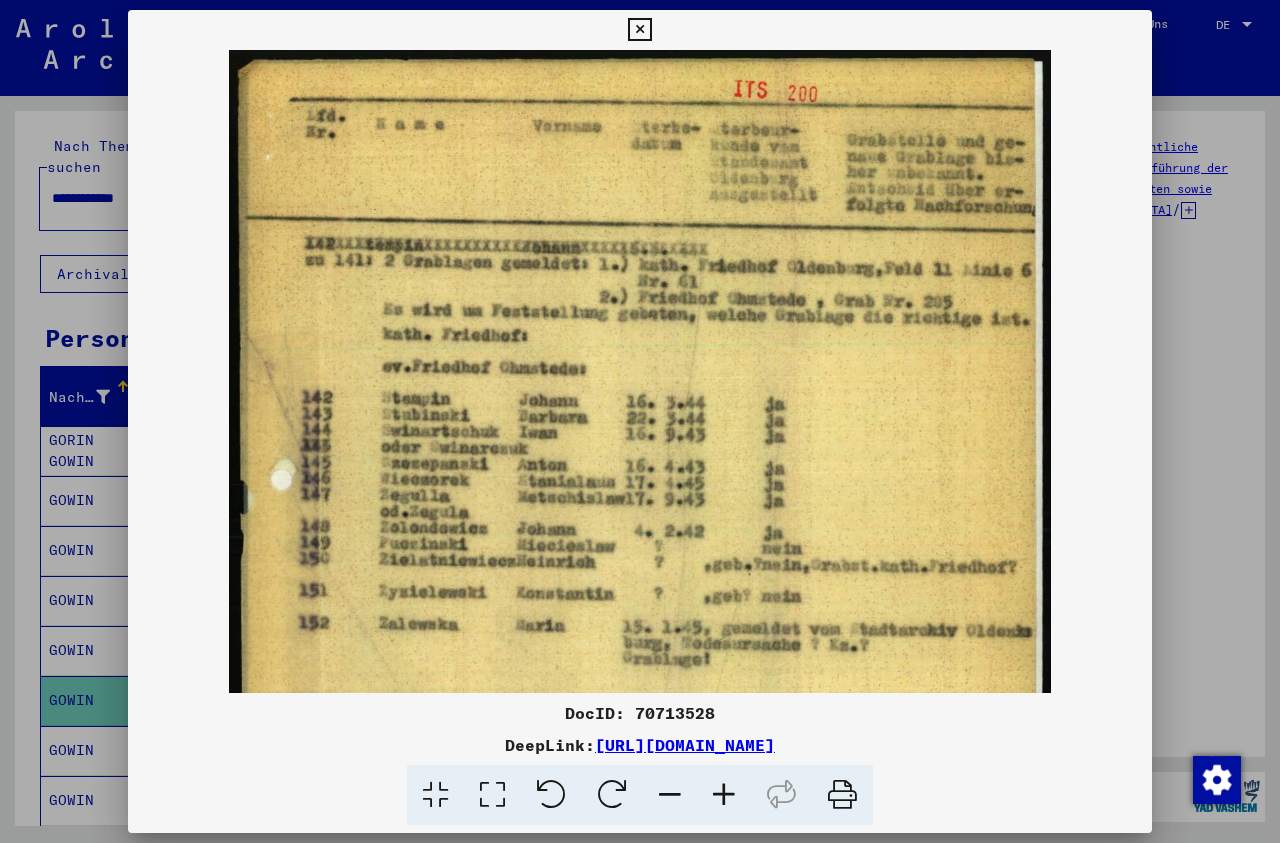 click at bounding box center [724, 795] 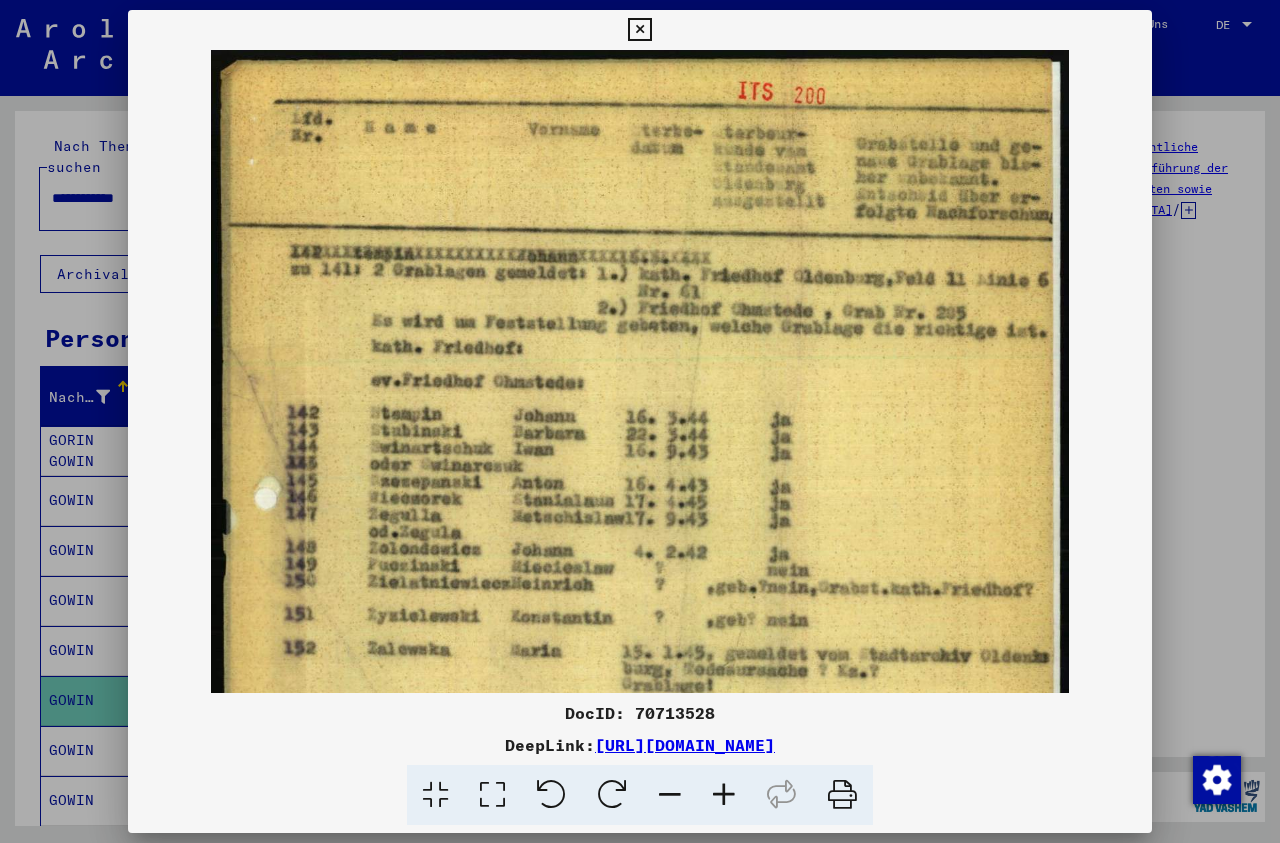 click at bounding box center (724, 795) 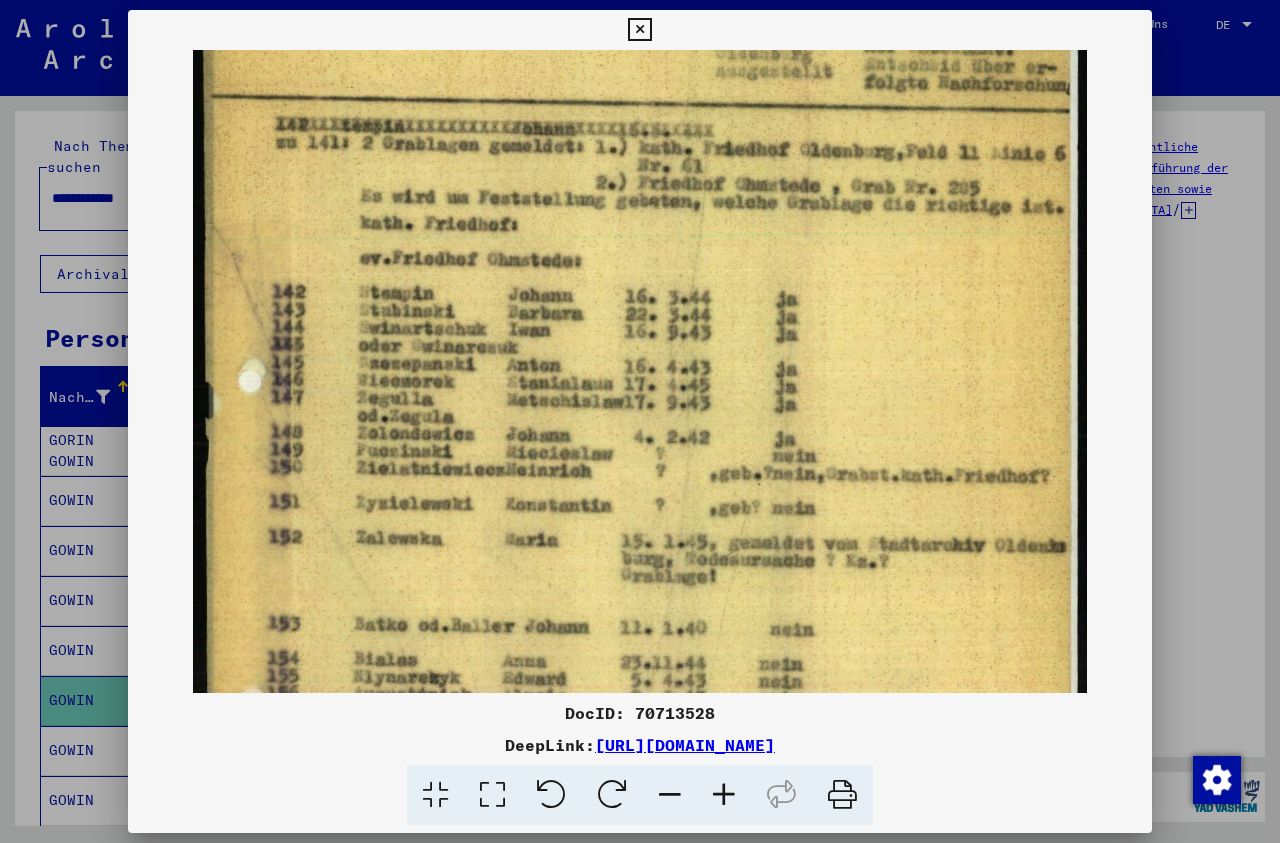 scroll, scrollTop: 198, scrollLeft: 0, axis: vertical 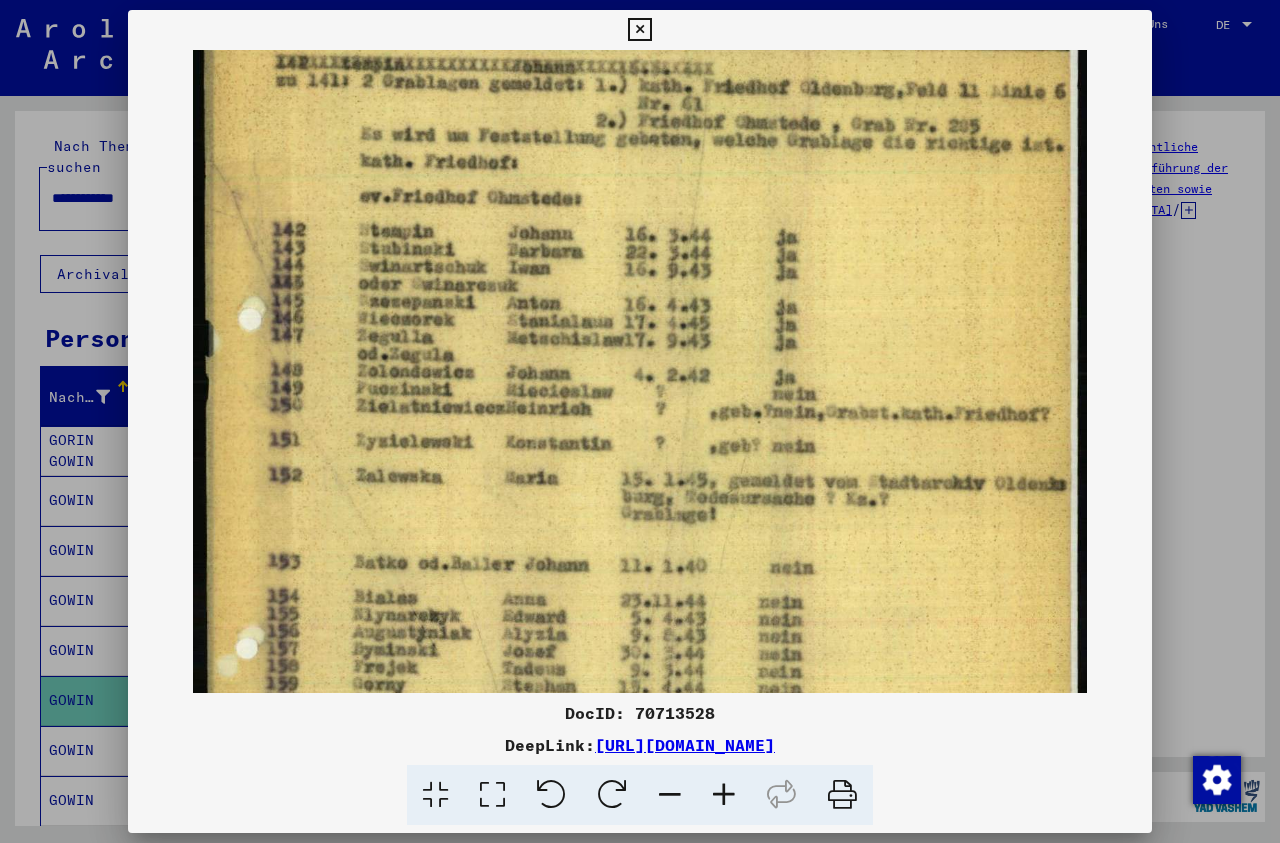 drag, startPoint x: 729, startPoint y: 514, endPoint x: 726, endPoint y: 316, distance: 198.02272 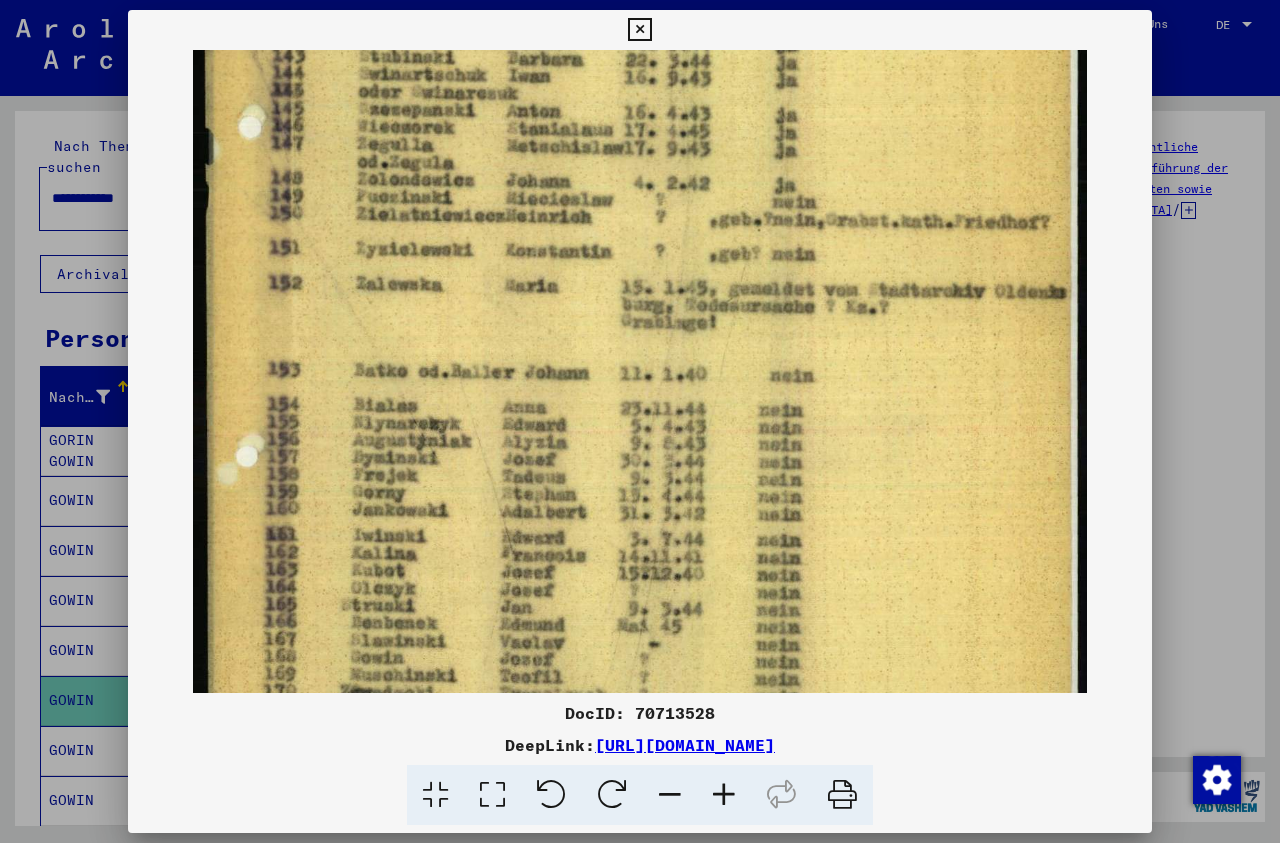 drag, startPoint x: 689, startPoint y: 509, endPoint x: 690, endPoint y: 317, distance: 192.00261 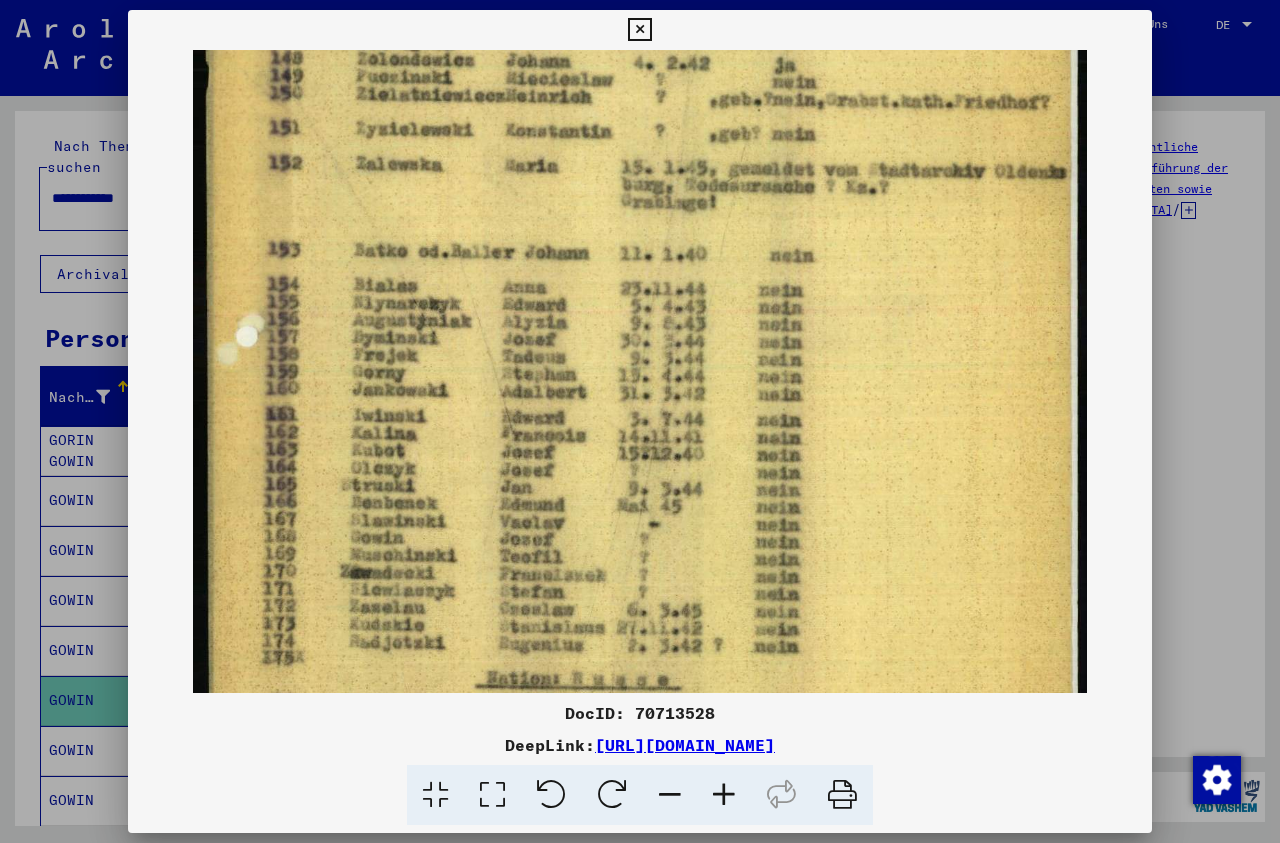 scroll, scrollTop: 532, scrollLeft: 0, axis: vertical 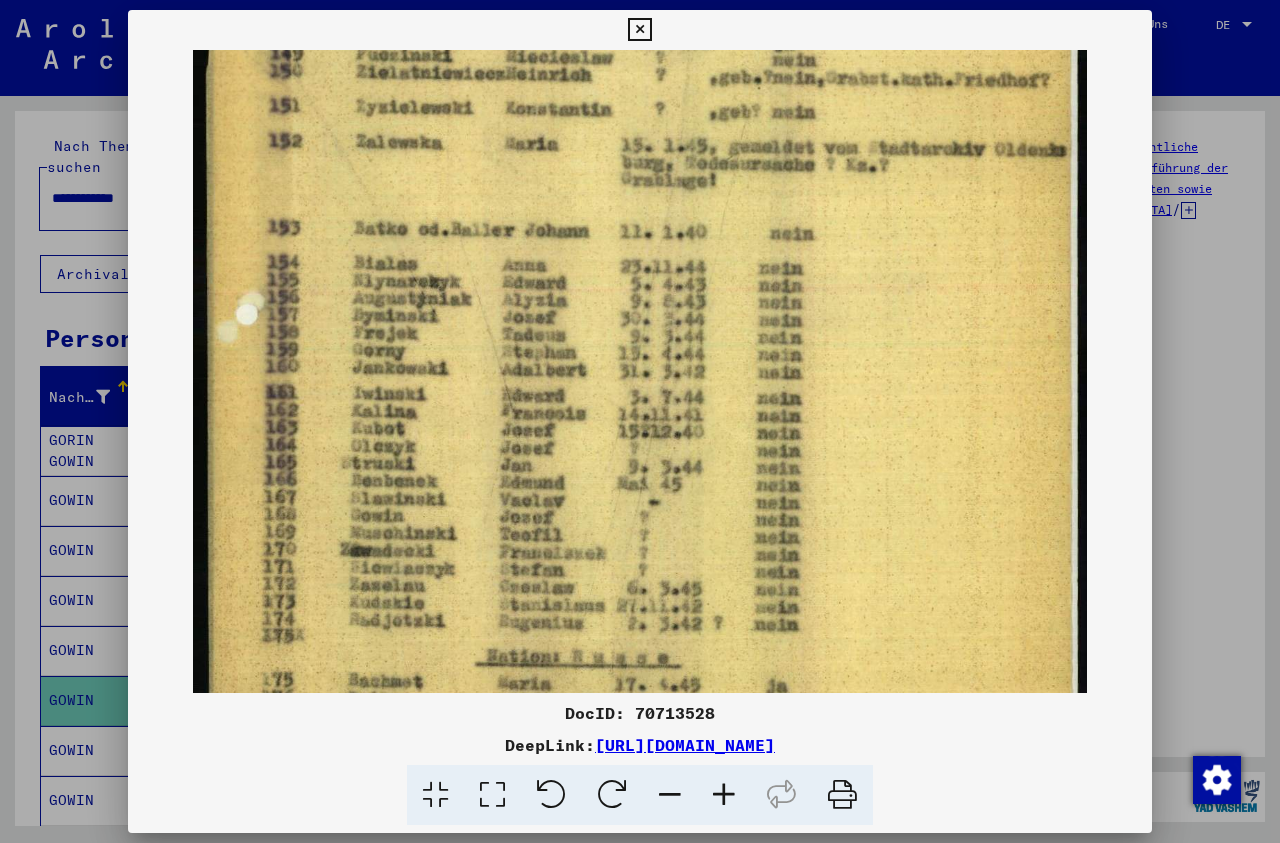 drag, startPoint x: 705, startPoint y: 555, endPoint x: 700, endPoint y: 419, distance: 136.09187 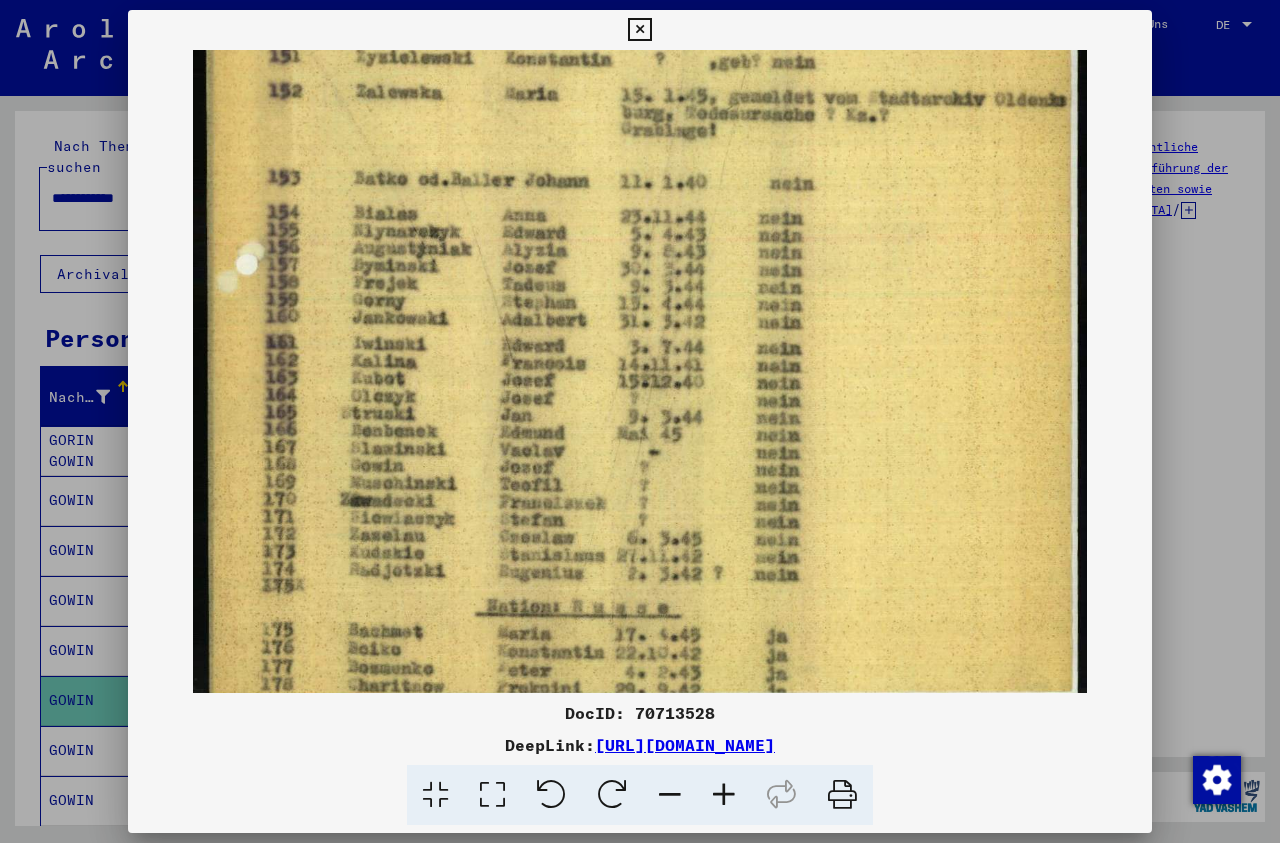 scroll, scrollTop: 600, scrollLeft: 0, axis: vertical 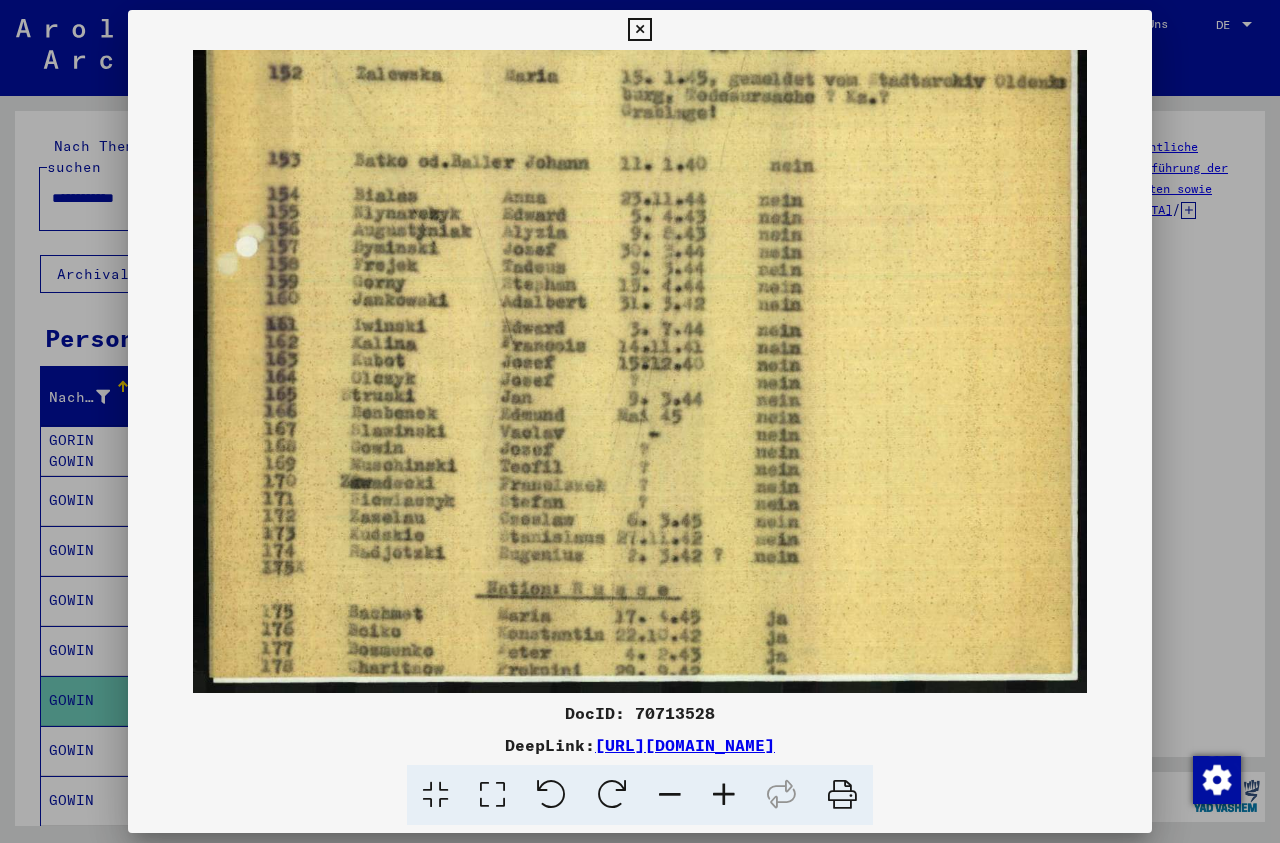 drag, startPoint x: 686, startPoint y: 680, endPoint x: 679, endPoint y: 508, distance: 172.14238 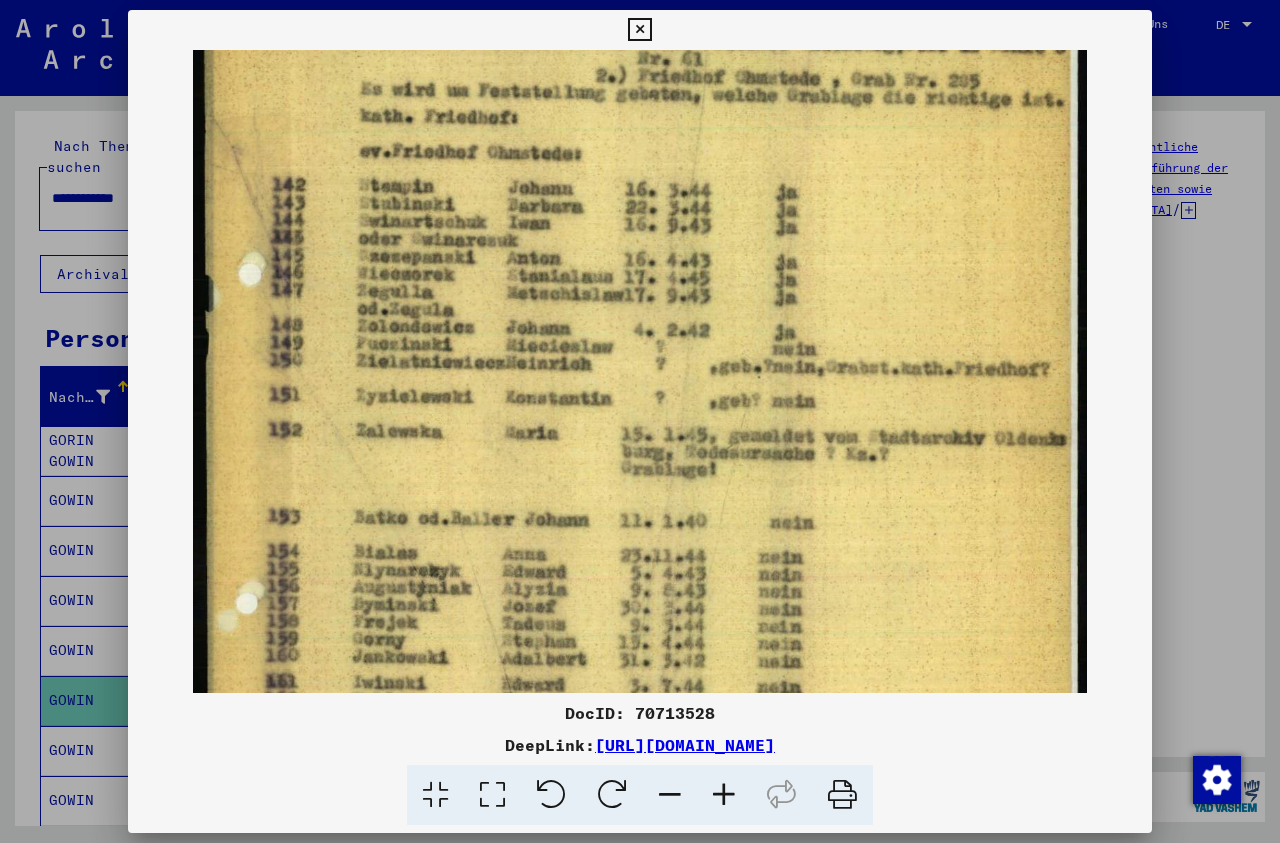 drag, startPoint x: 959, startPoint y: 151, endPoint x: 749, endPoint y: 531, distance: 434.16586 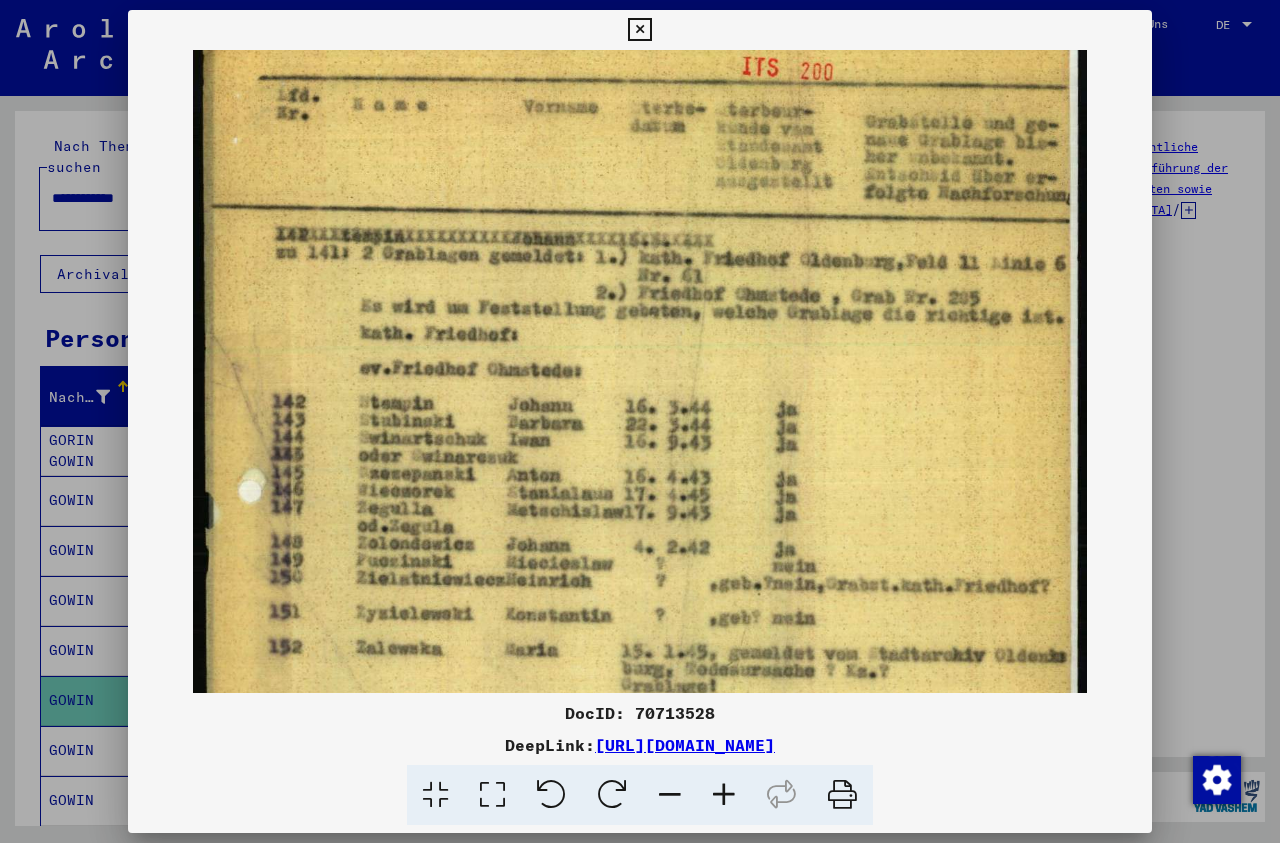 scroll, scrollTop: 12, scrollLeft: 0, axis: vertical 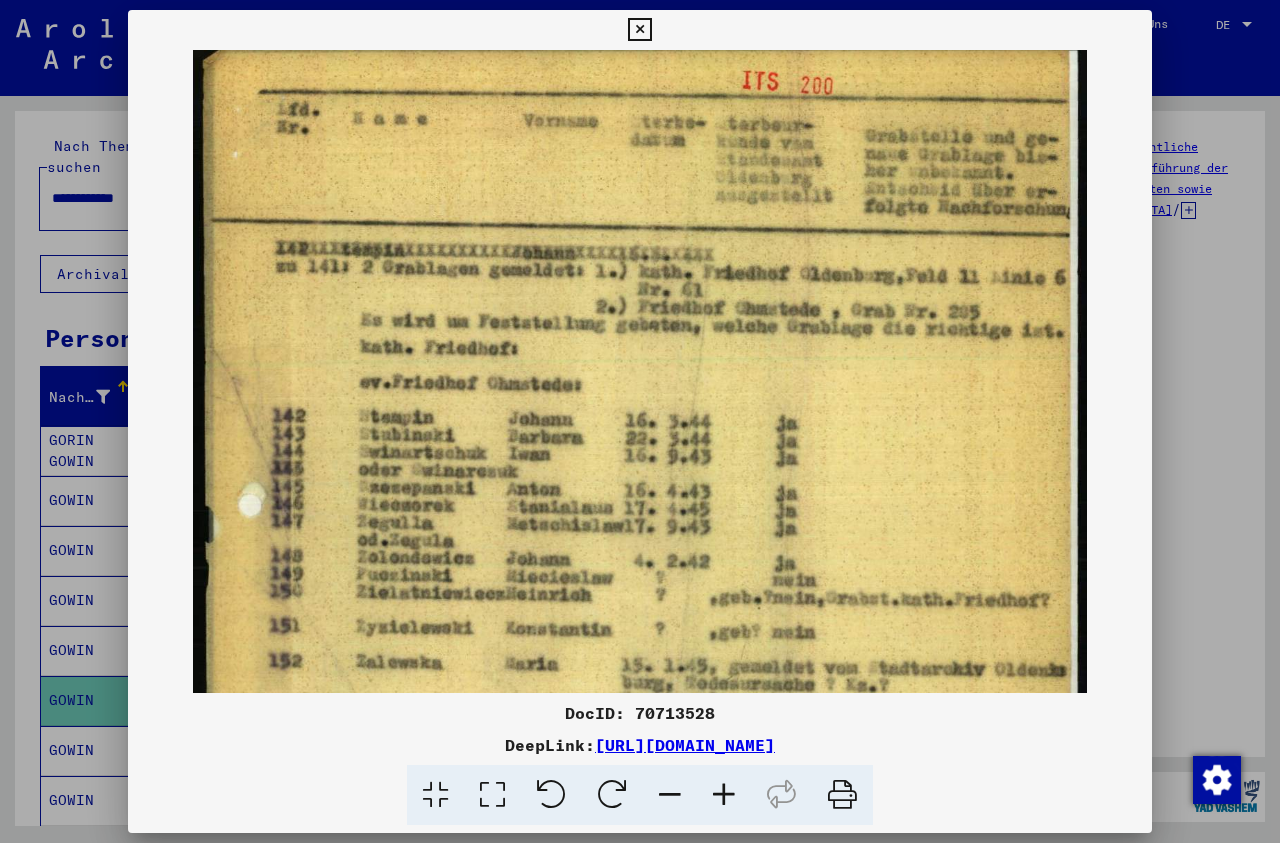 drag, startPoint x: 820, startPoint y: 322, endPoint x: 612, endPoint y: 531, distance: 294.86438 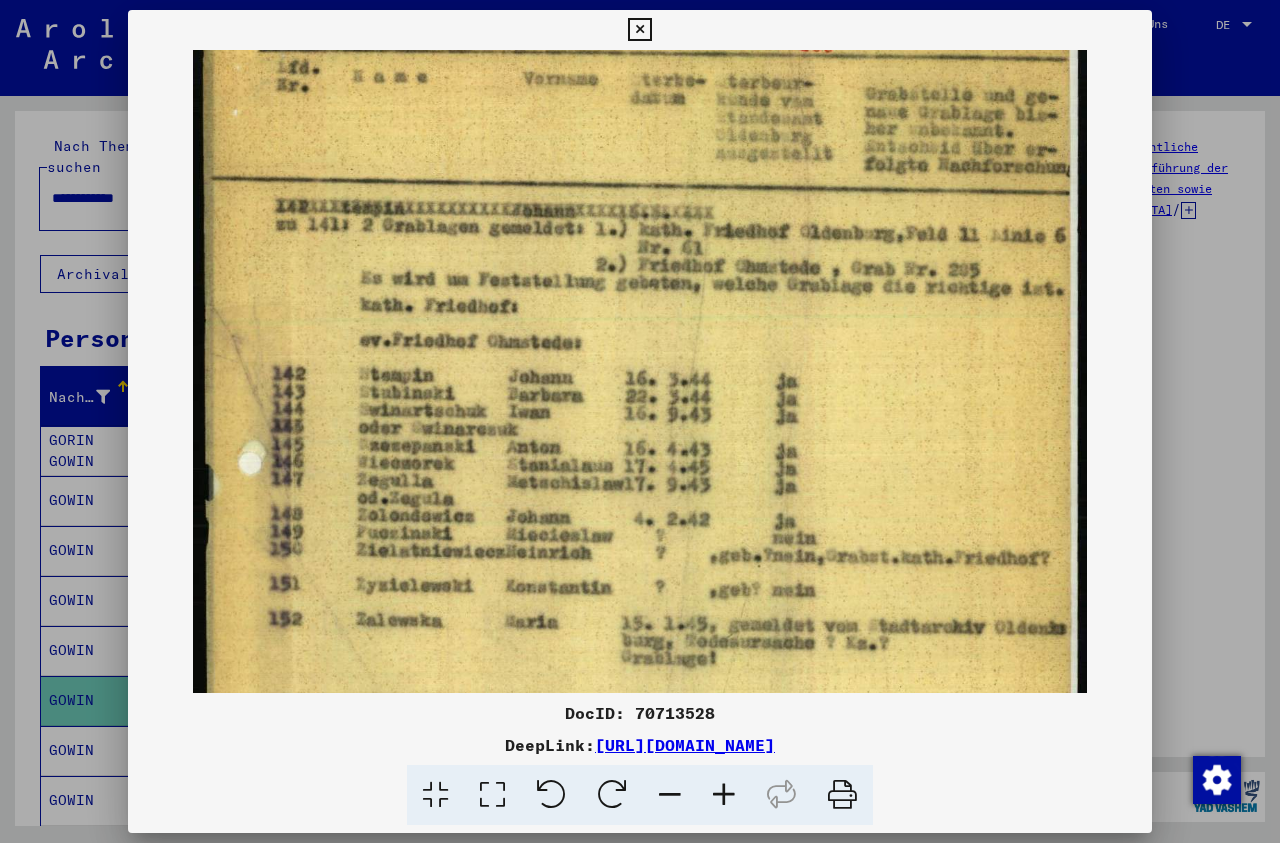 drag, startPoint x: 909, startPoint y: 569, endPoint x: 668, endPoint y: 527, distance: 244.63237 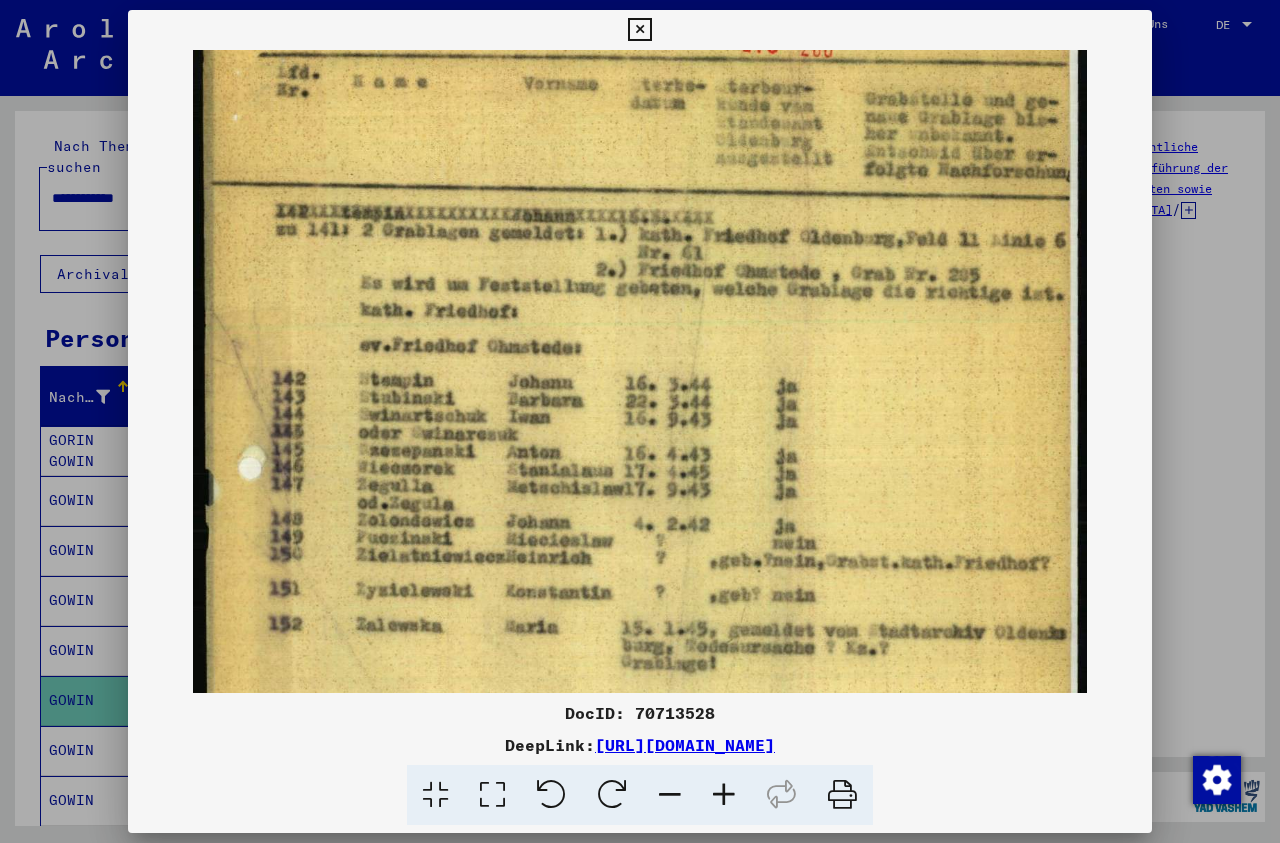 drag, startPoint x: 789, startPoint y: 441, endPoint x: 692, endPoint y: 559, distance: 152.75143 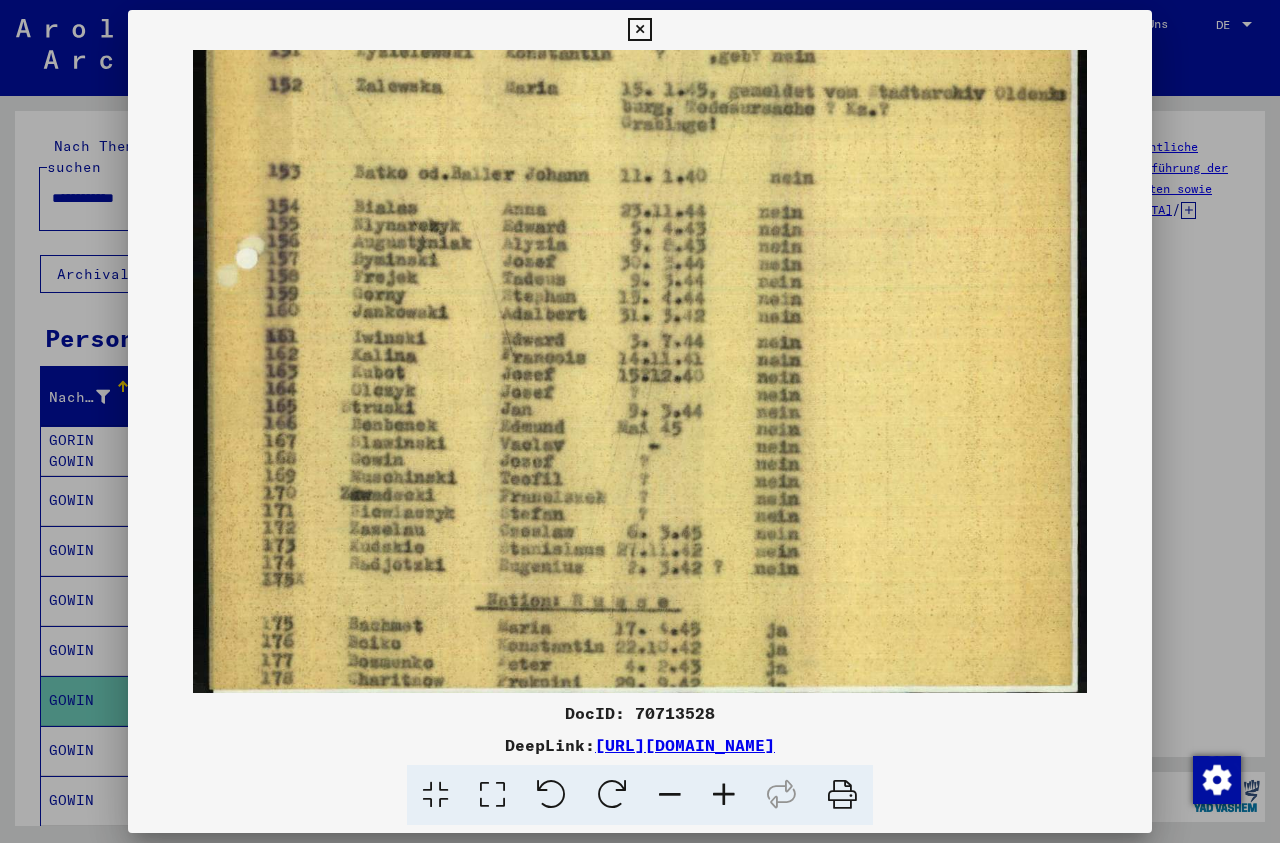 scroll, scrollTop: 600, scrollLeft: 0, axis: vertical 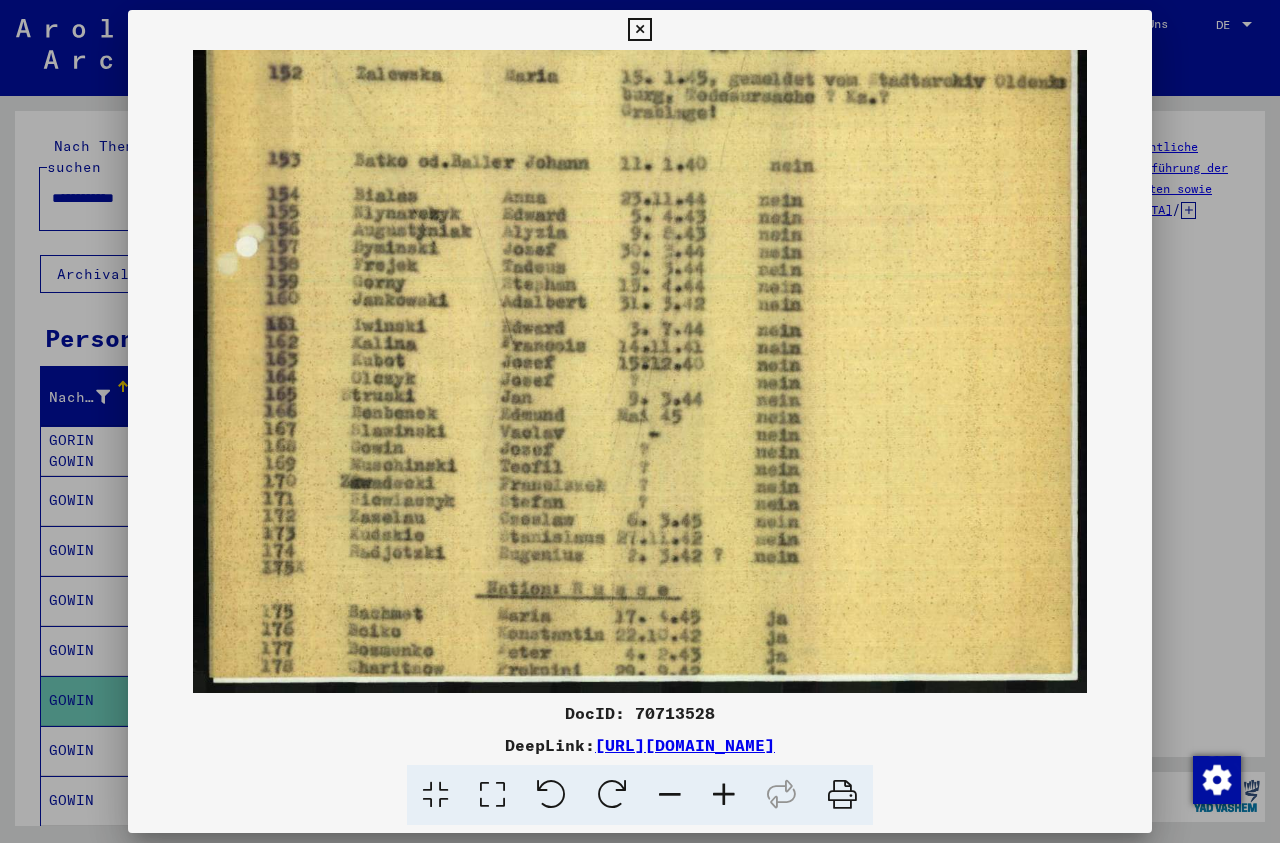drag, startPoint x: 680, startPoint y: 591, endPoint x: 698, endPoint y: 90, distance: 501.32324 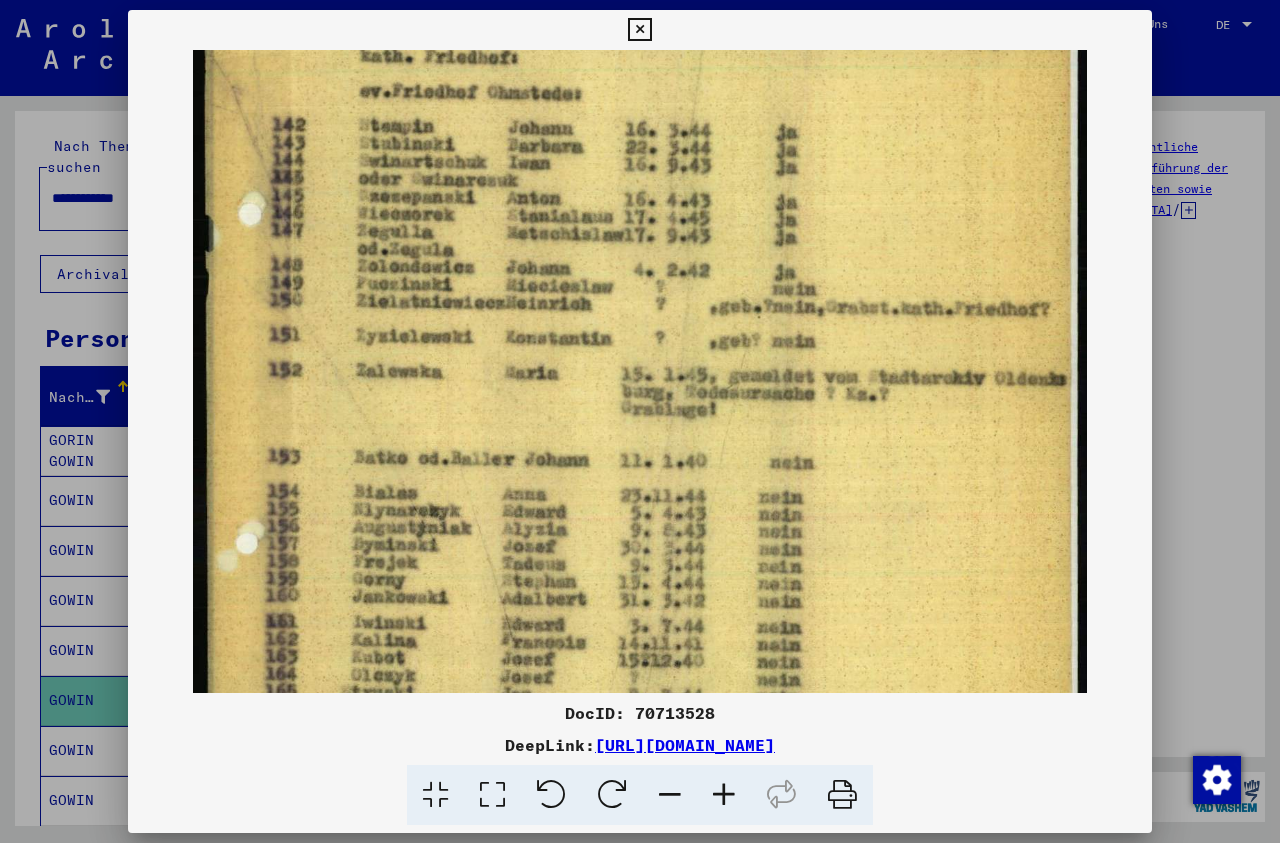 drag, startPoint x: 953, startPoint y: 192, endPoint x: 790, endPoint y: 483, distance: 333.5416 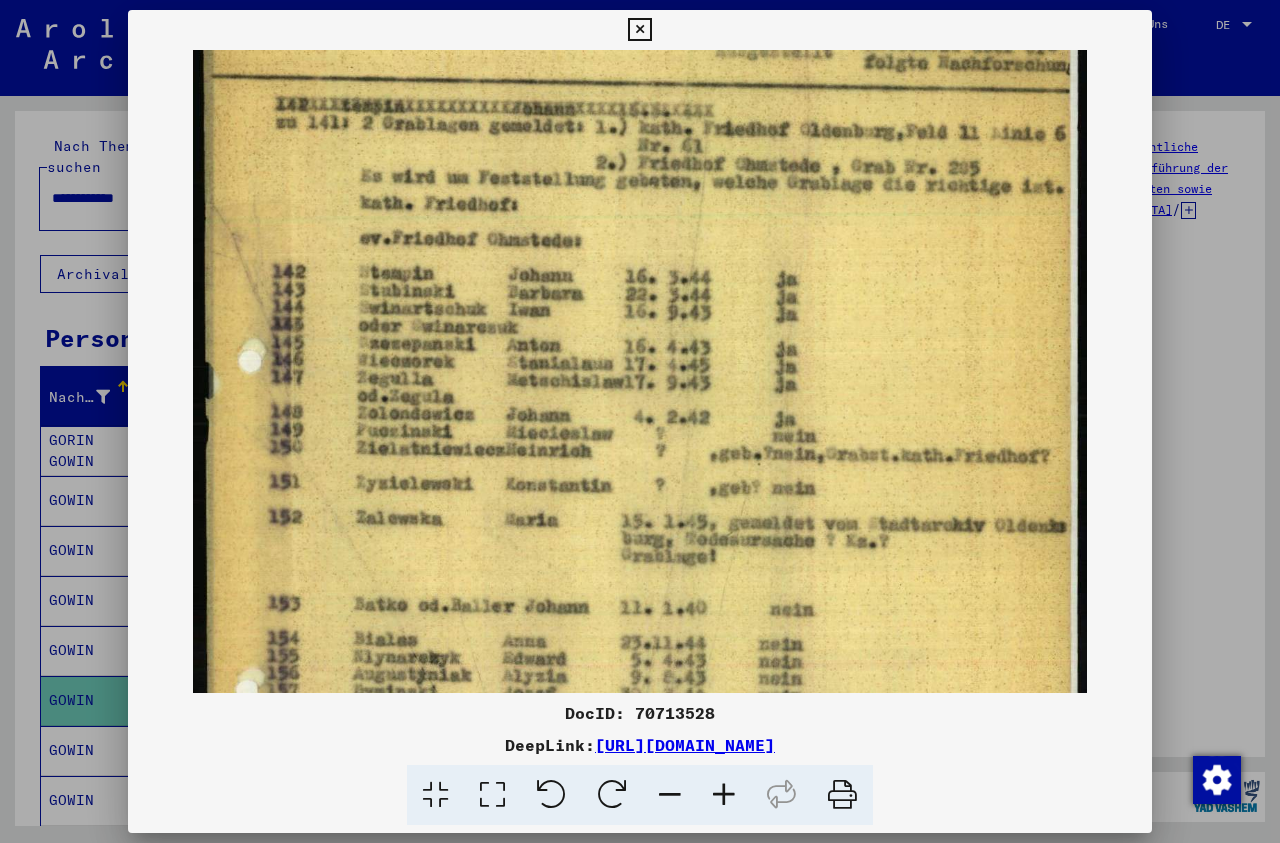 scroll, scrollTop: 103, scrollLeft: 0, axis: vertical 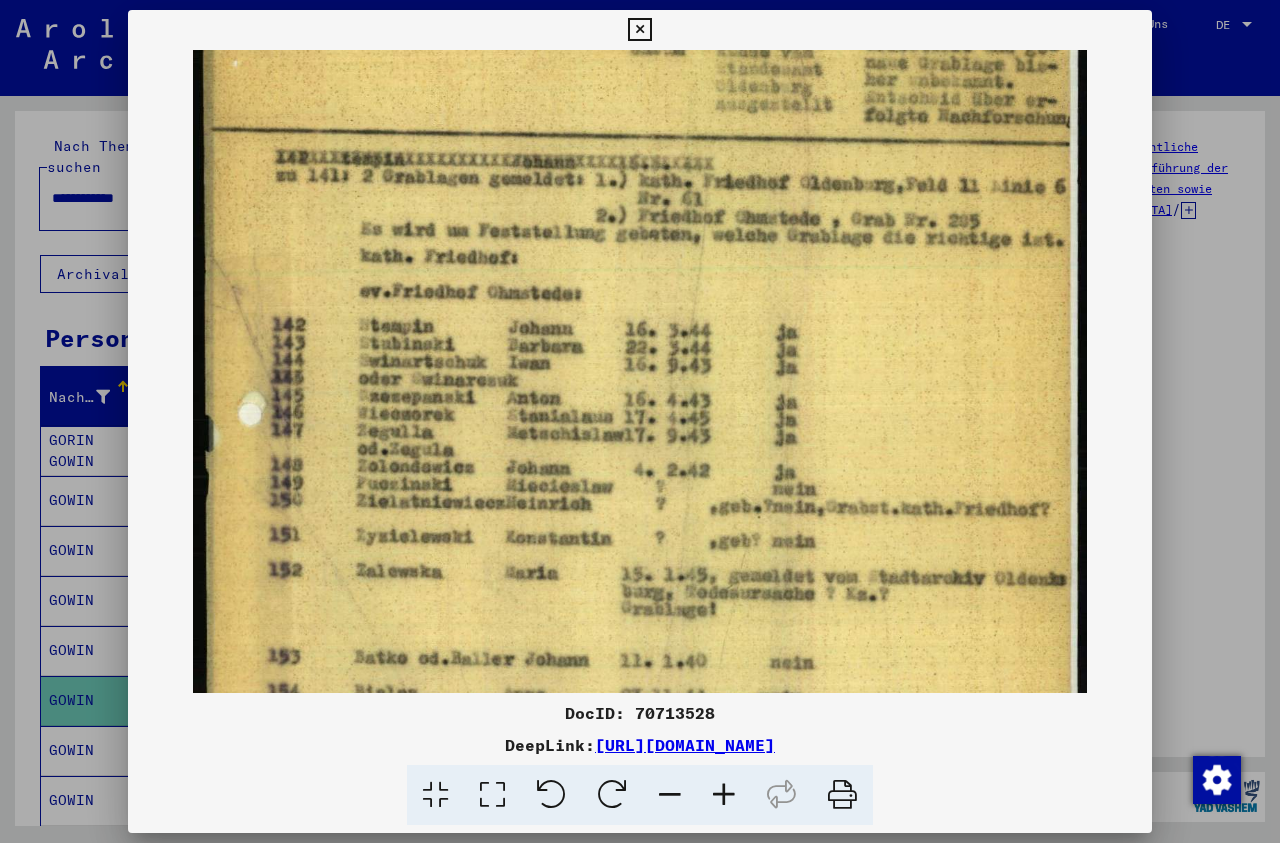 drag, startPoint x: 757, startPoint y: 375, endPoint x: 652, endPoint y: 531, distance: 188.04521 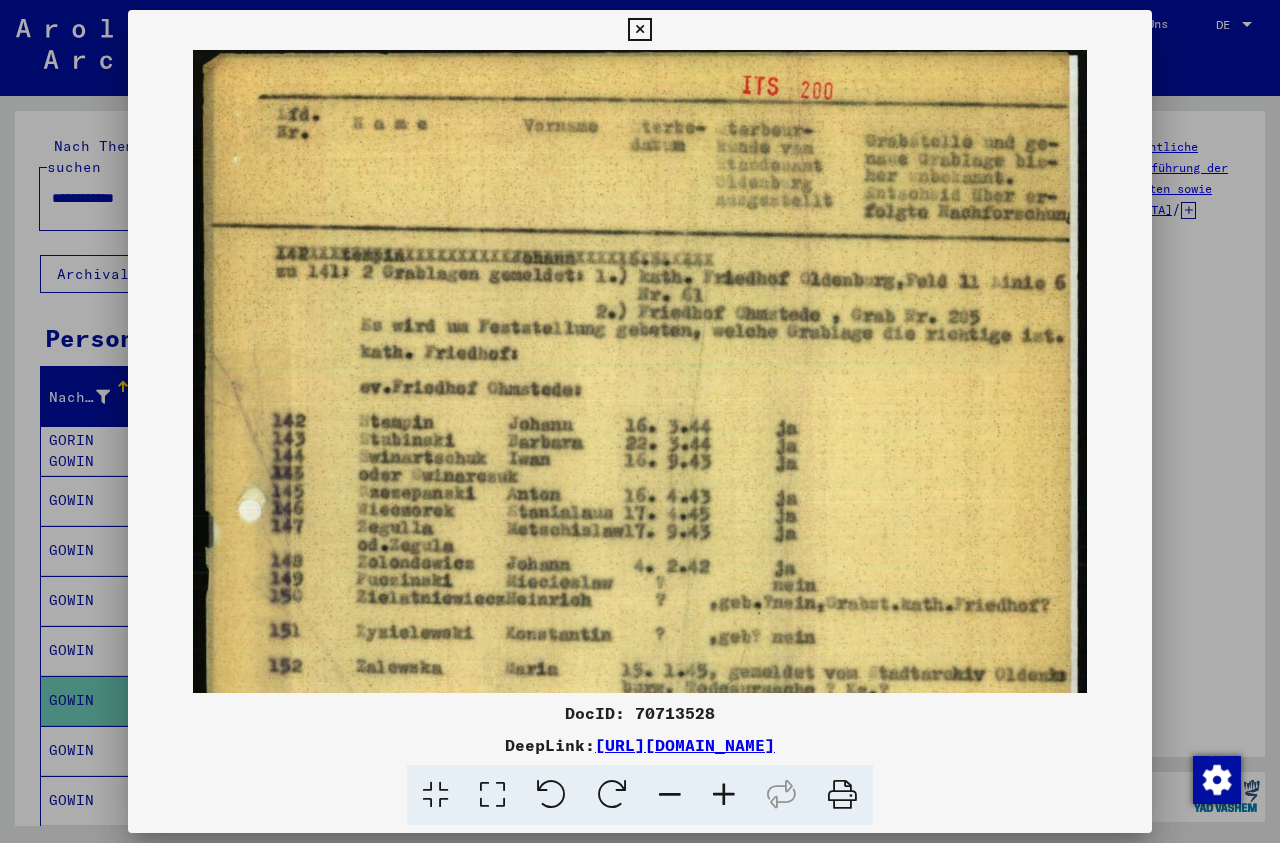 scroll, scrollTop: 6, scrollLeft: 0, axis: vertical 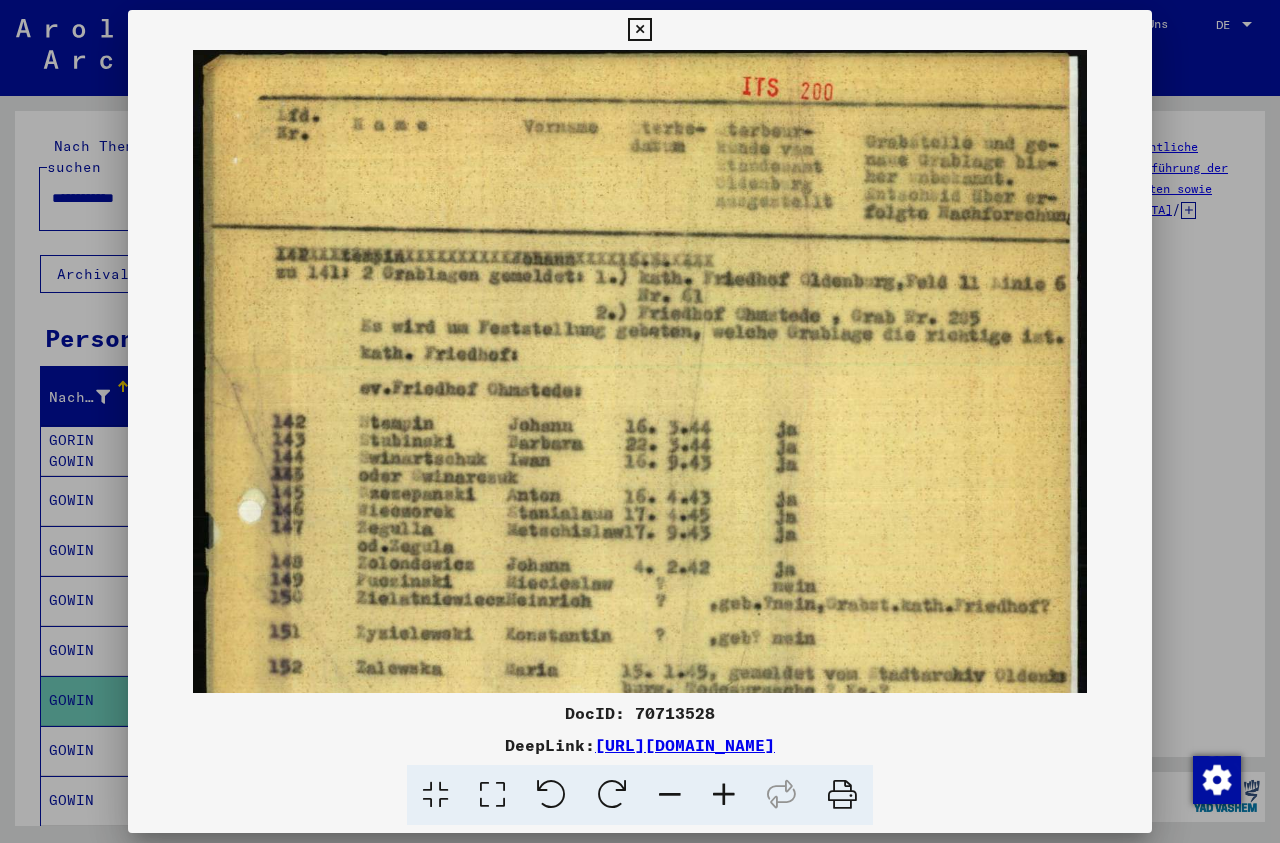 drag, startPoint x: 729, startPoint y: 386, endPoint x: 671, endPoint y: 447, distance: 84.17244 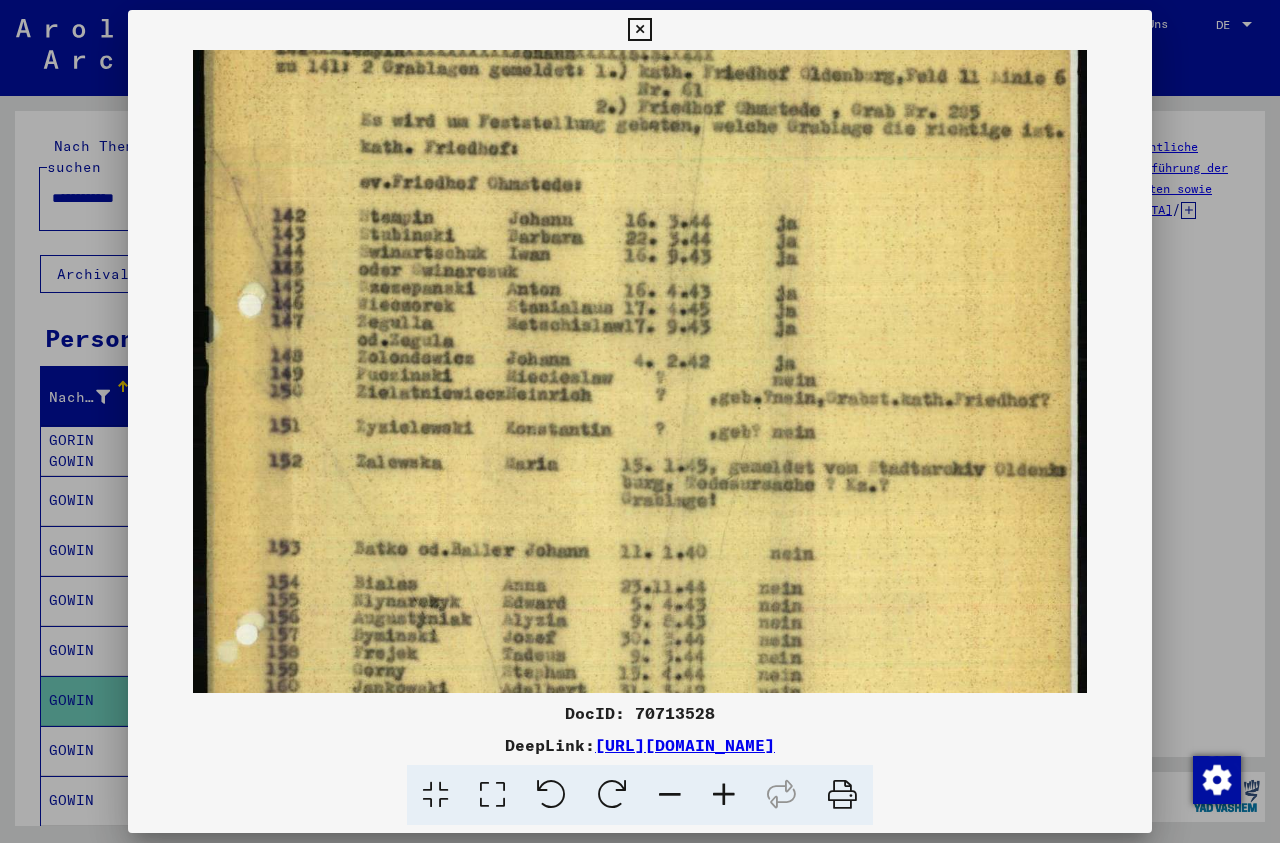 drag, startPoint x: 785, startPoint y: 568, endPoint x: 823, endPoint y: 362, distance: 209.47554 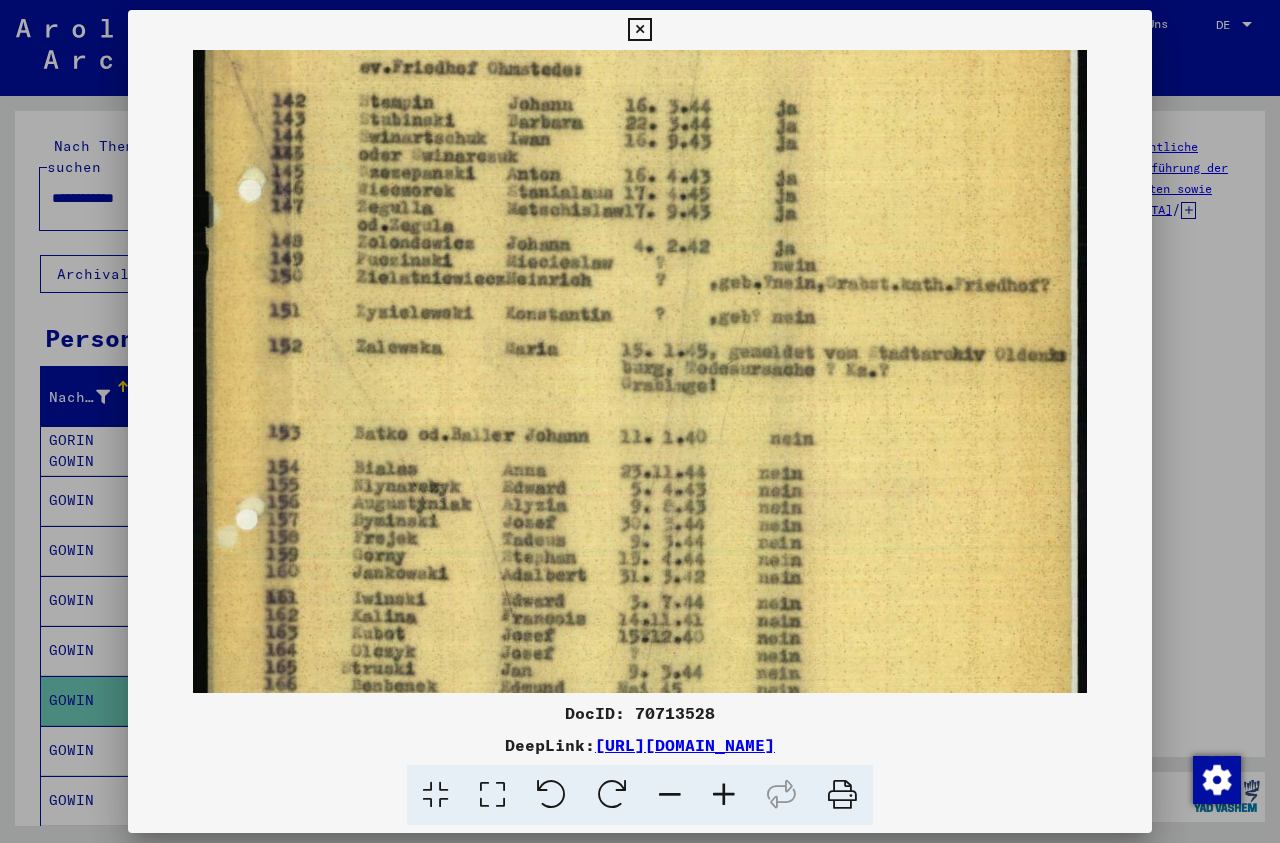 scroll, scrollTop: 339, scrollLeft: 0, axis: vertical 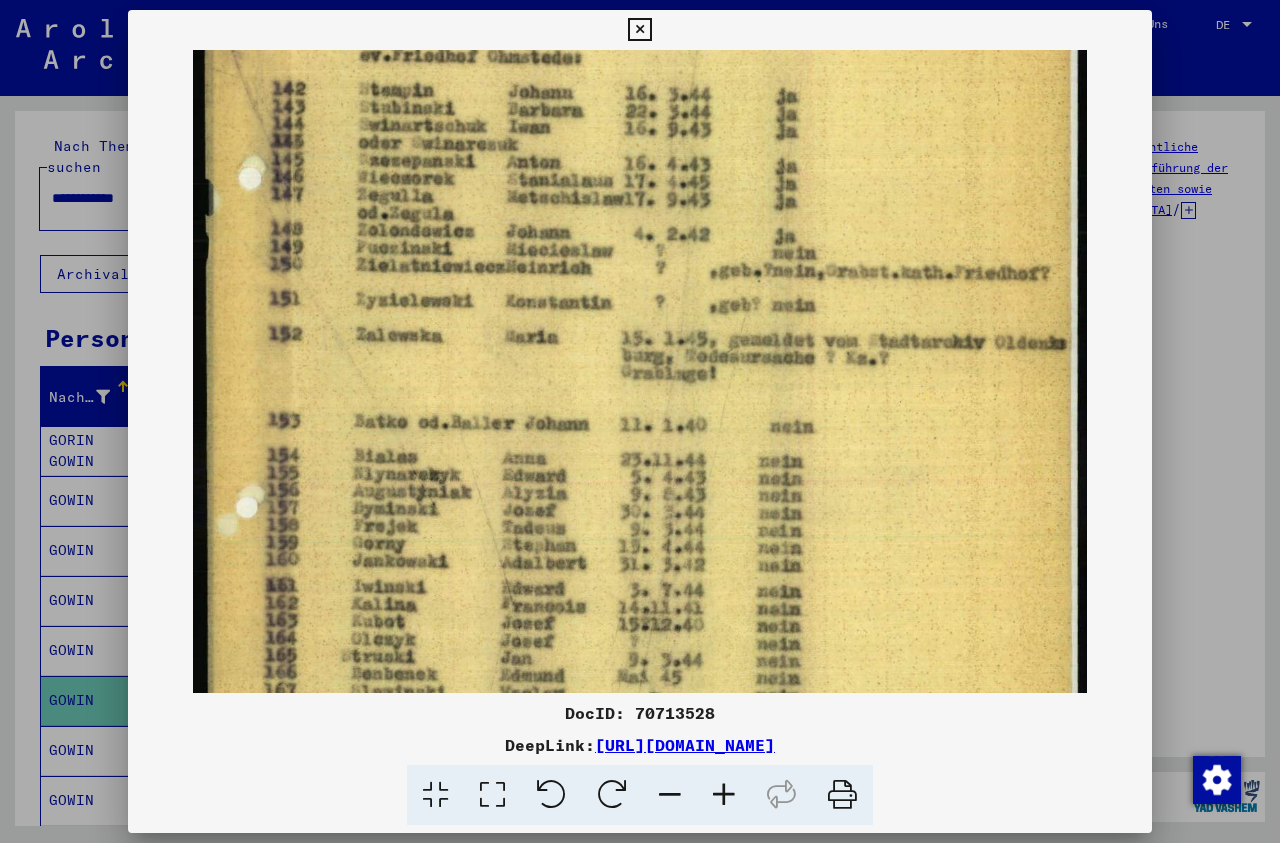 drag, startPoint x: 751, startPoint y: 611, endPoint x: 764, endPoint y: 483, distance: 128.65846 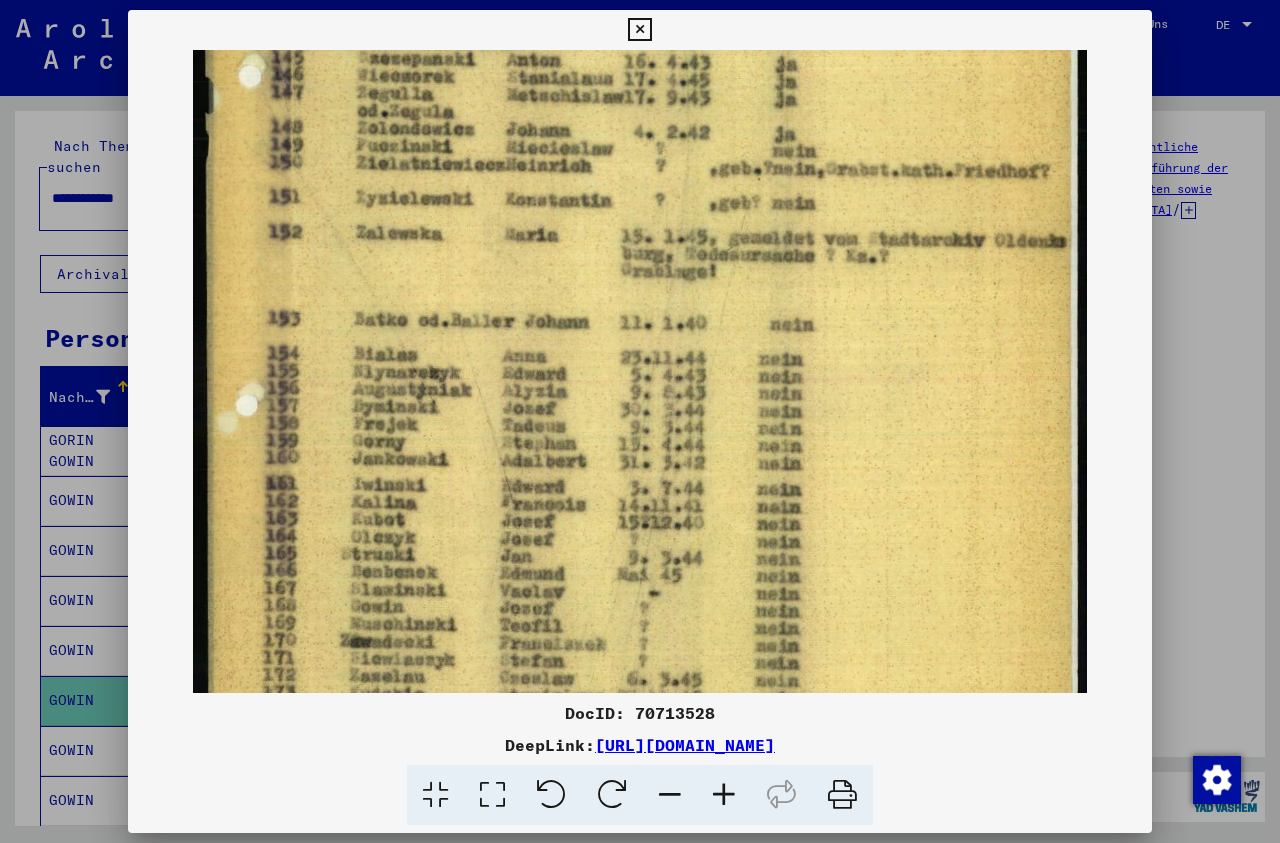scroll, scrollTop: 442, scrollLeft: 0, axis: vertical 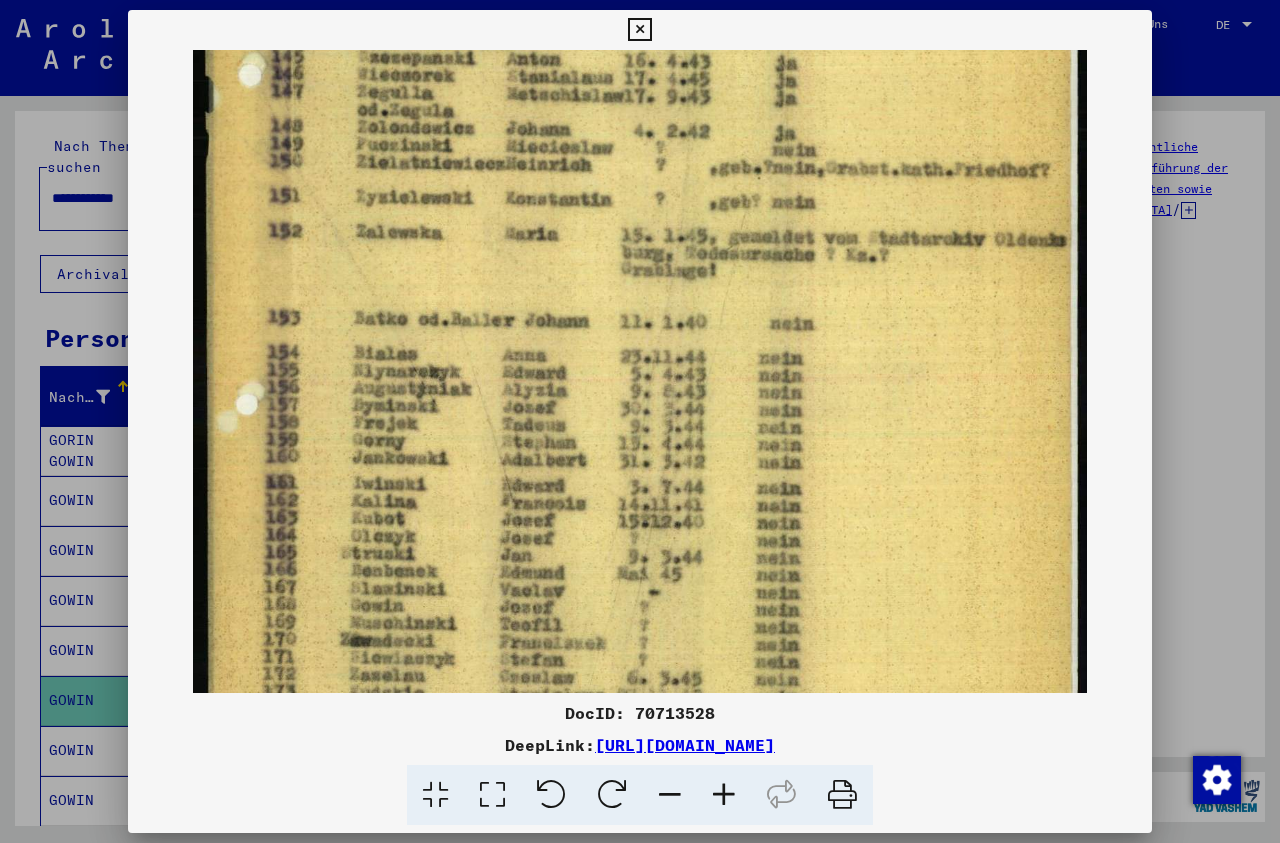 drag, startPoint x: 776, startPoint y: 564, endPoint x: 790, endPoint y: 461, distance: 103.947105 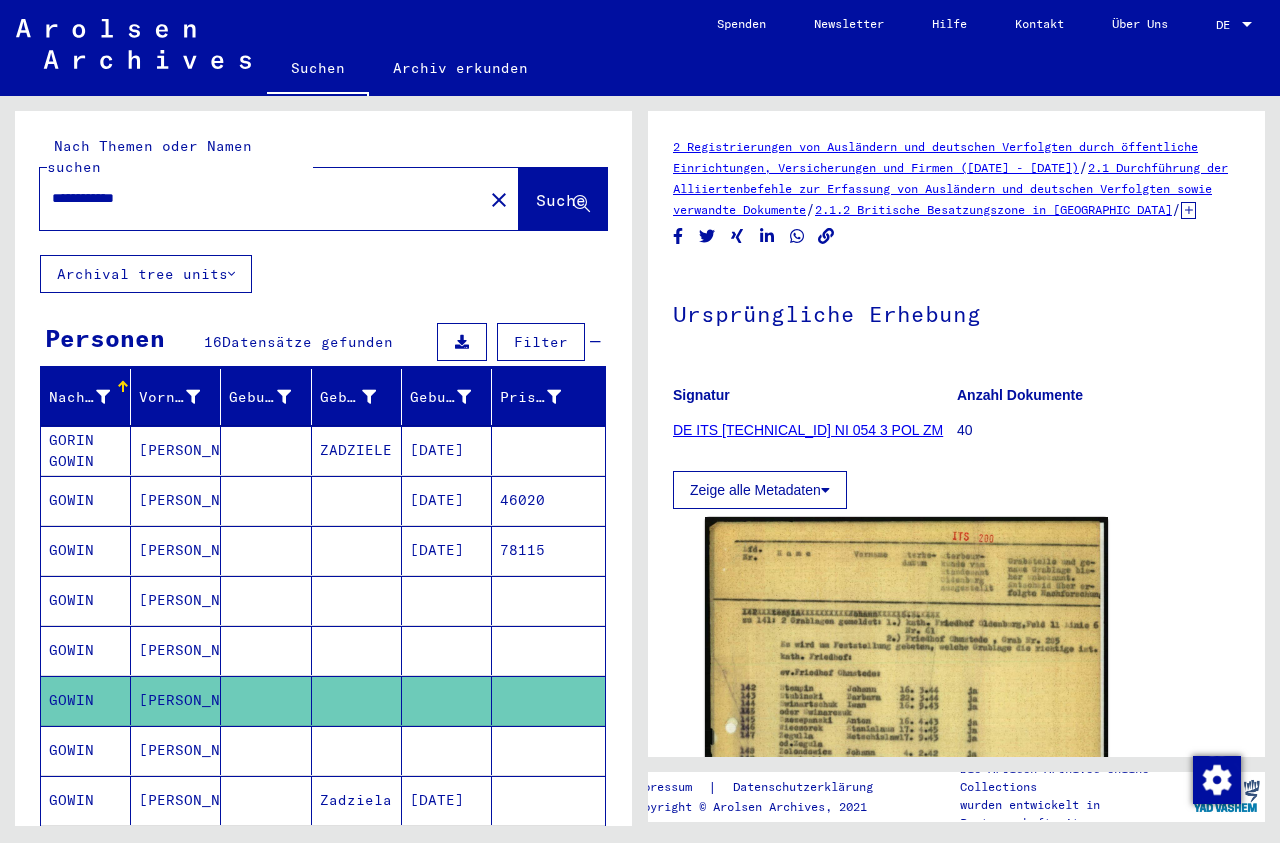 click at bounding box center [357, 800] 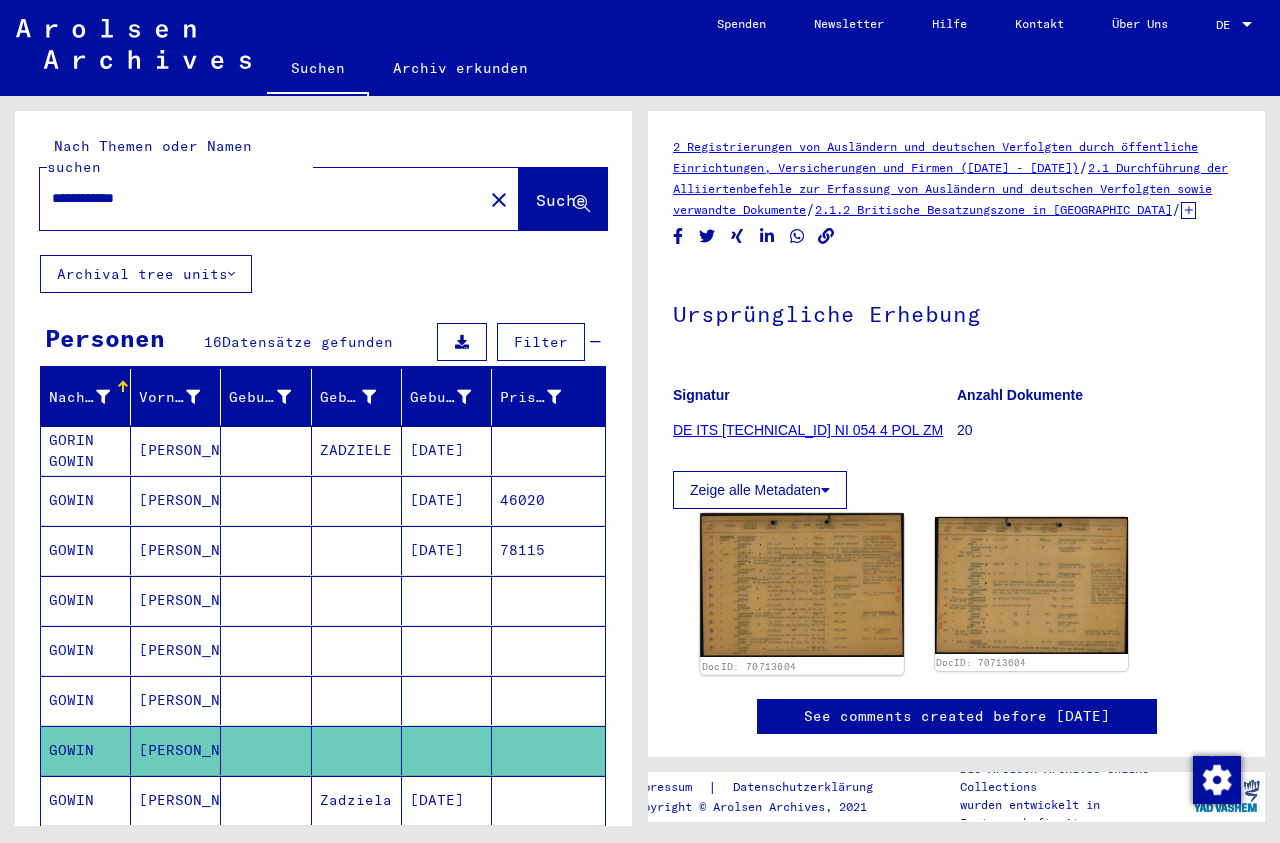 click 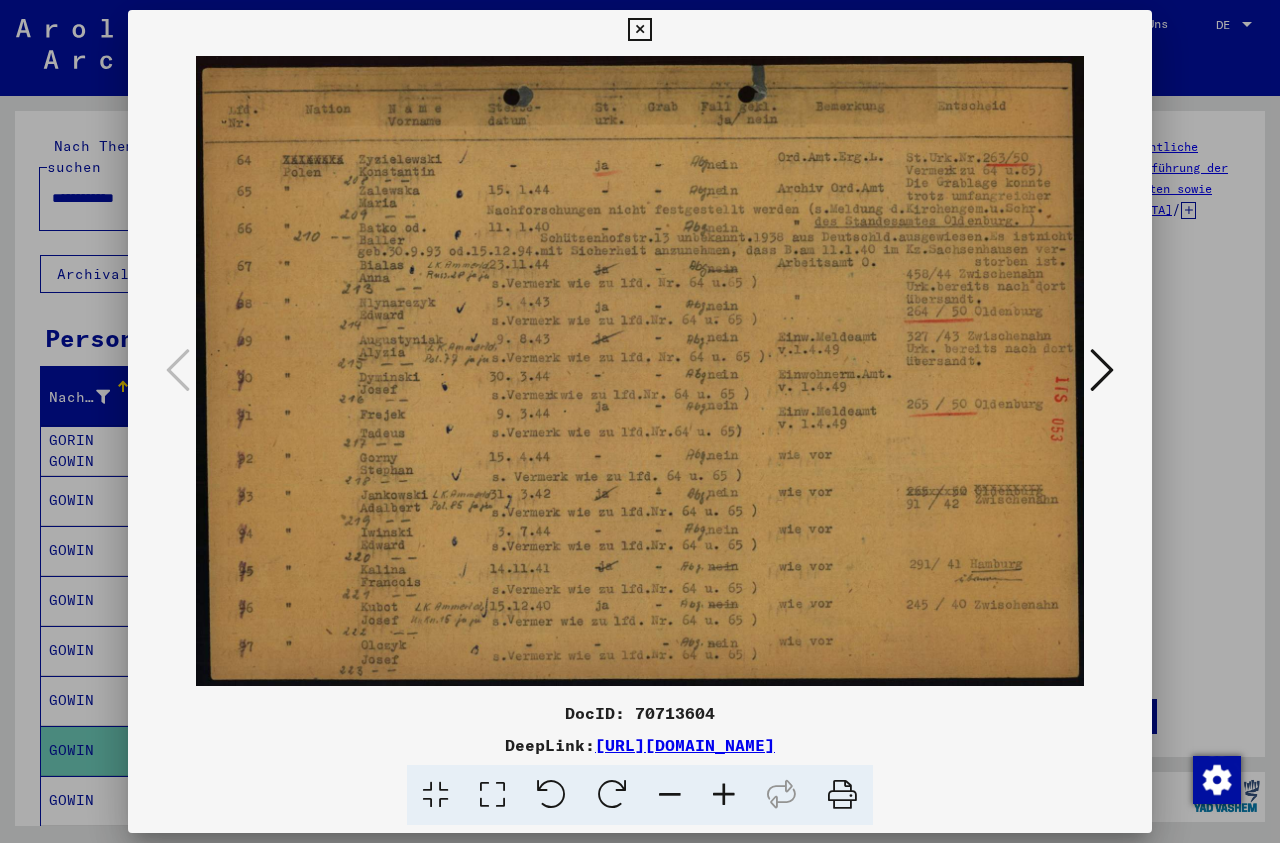 click at bounding box center [1102, 370] 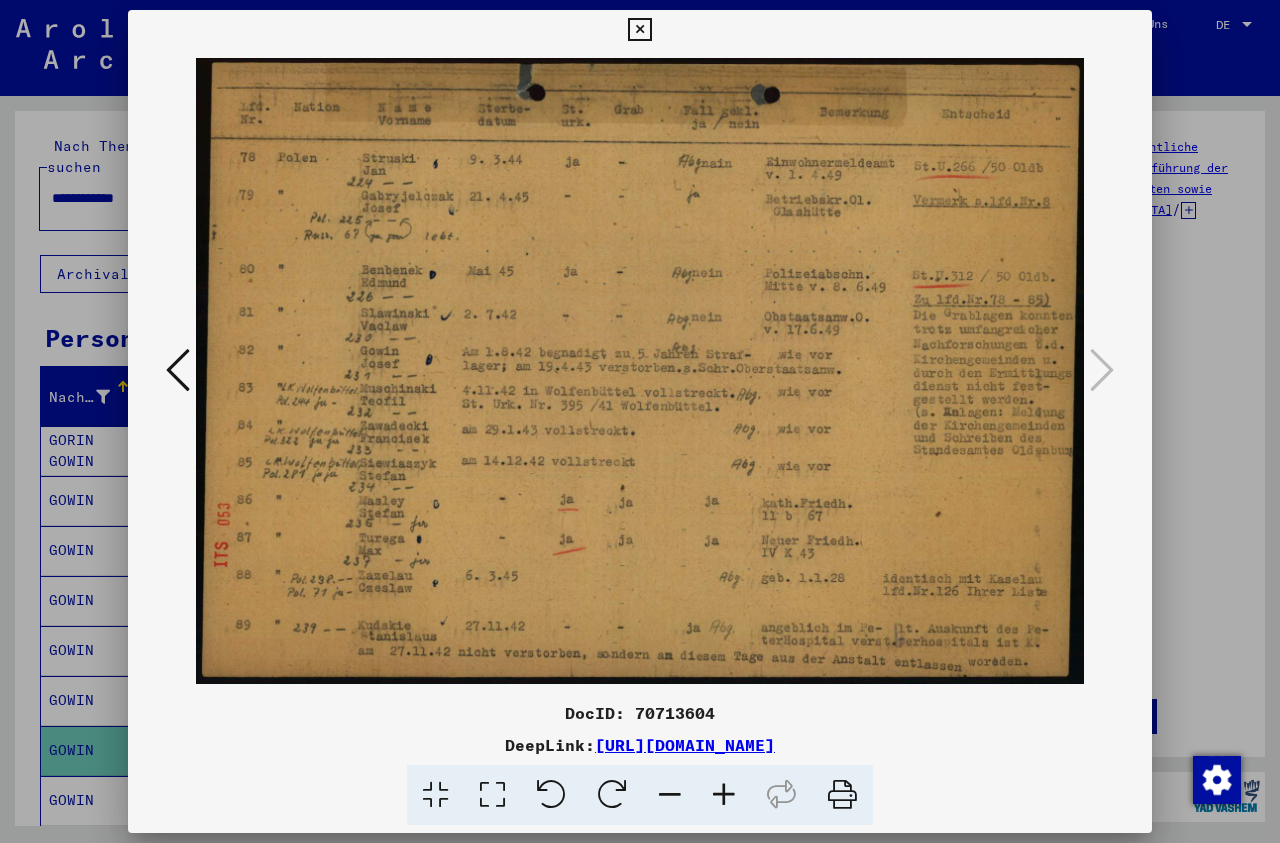 click at bounding box center [639, 30] 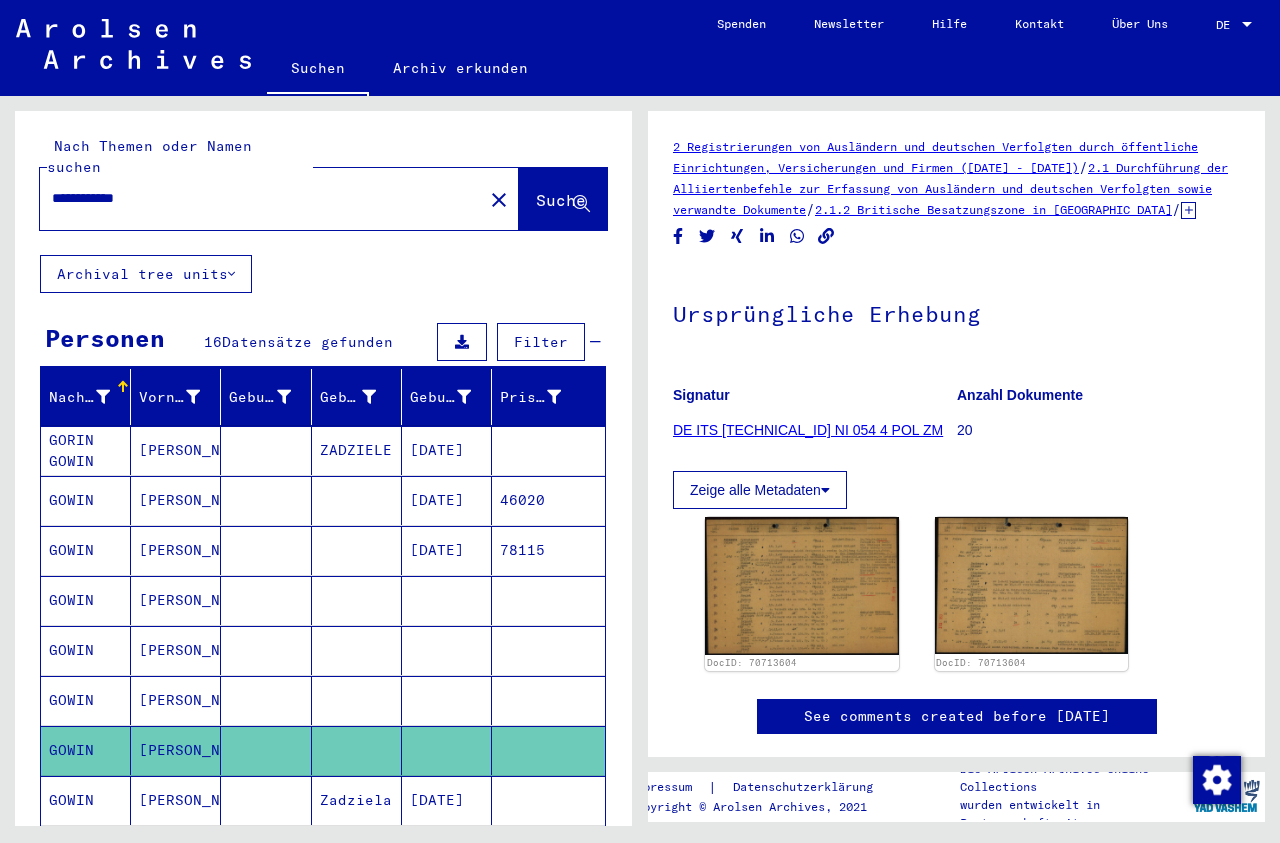 click on "Zadziela" at bounding box center (357, 850) 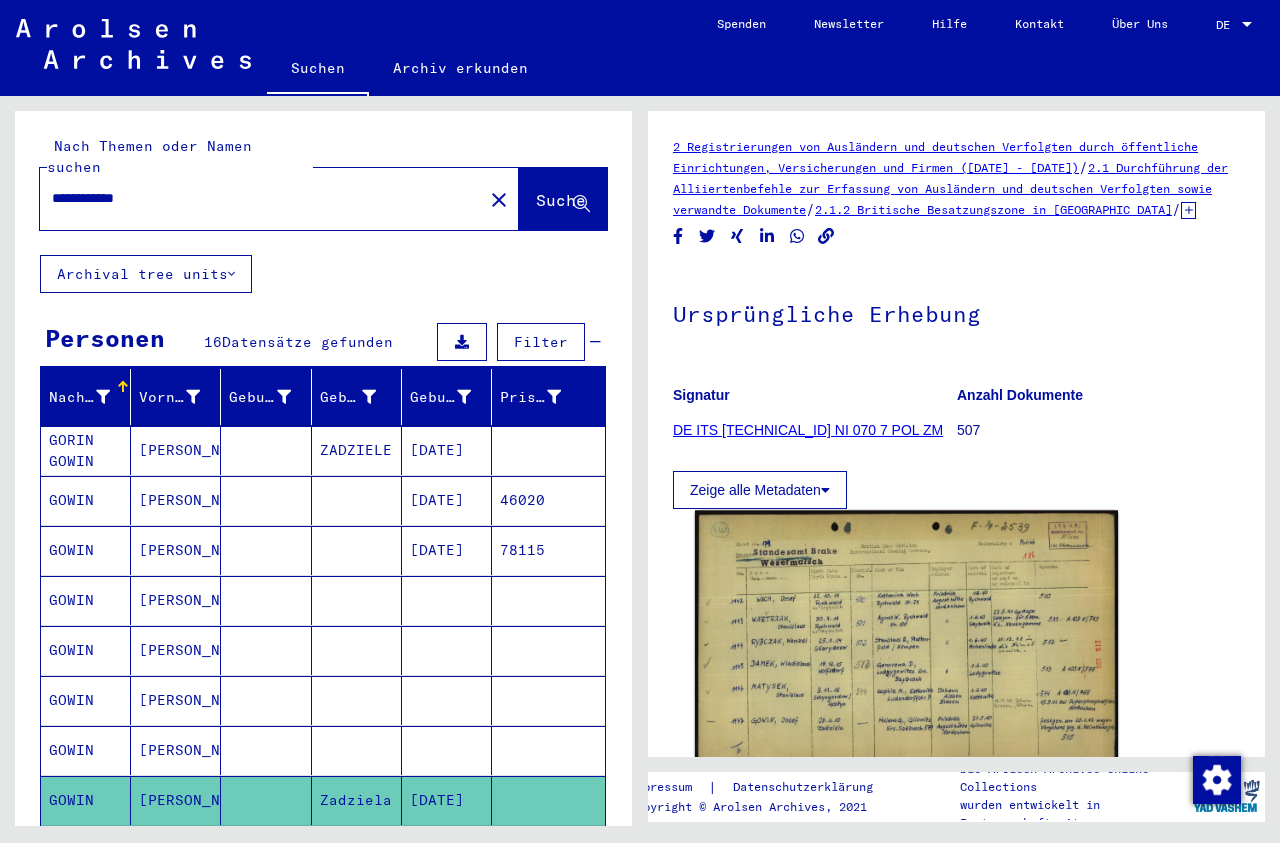 click 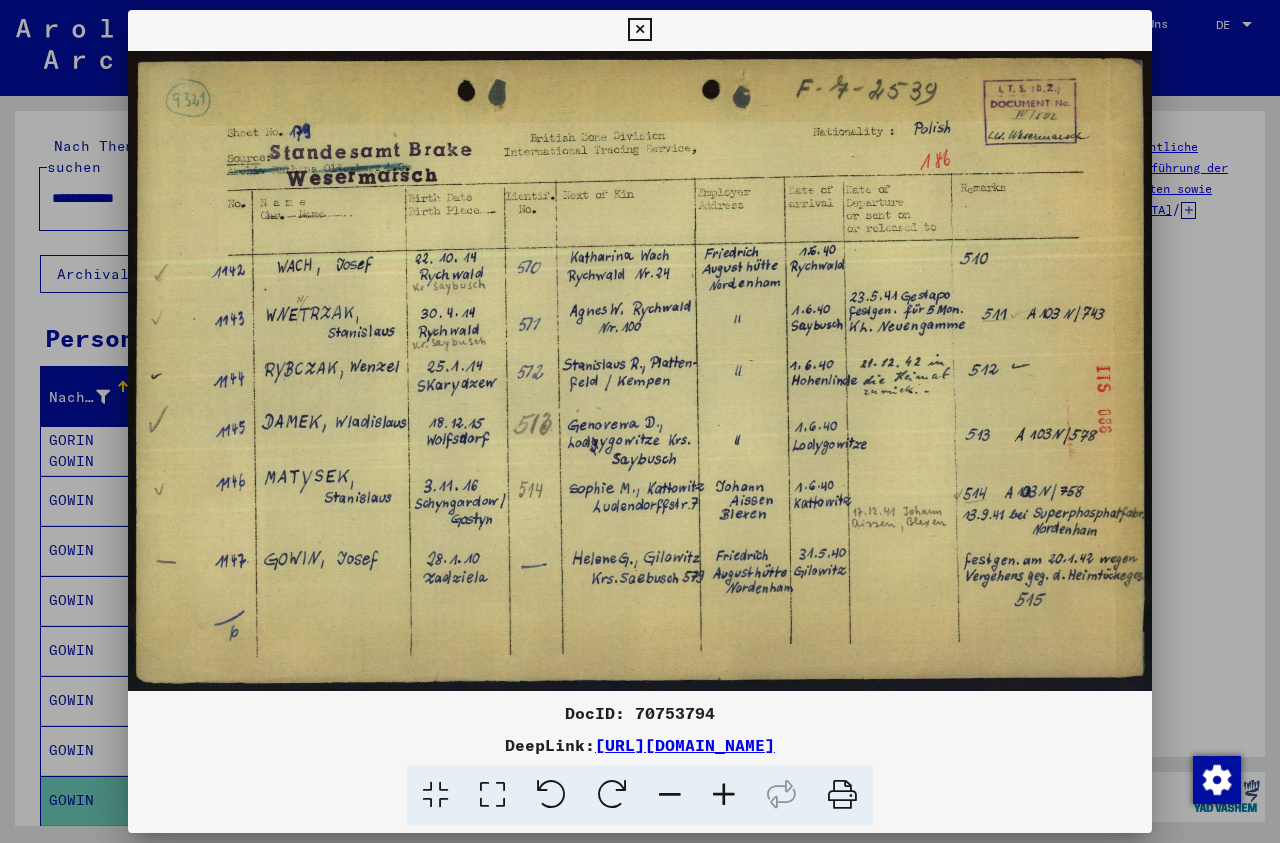 click at bounding box center (639, 30) 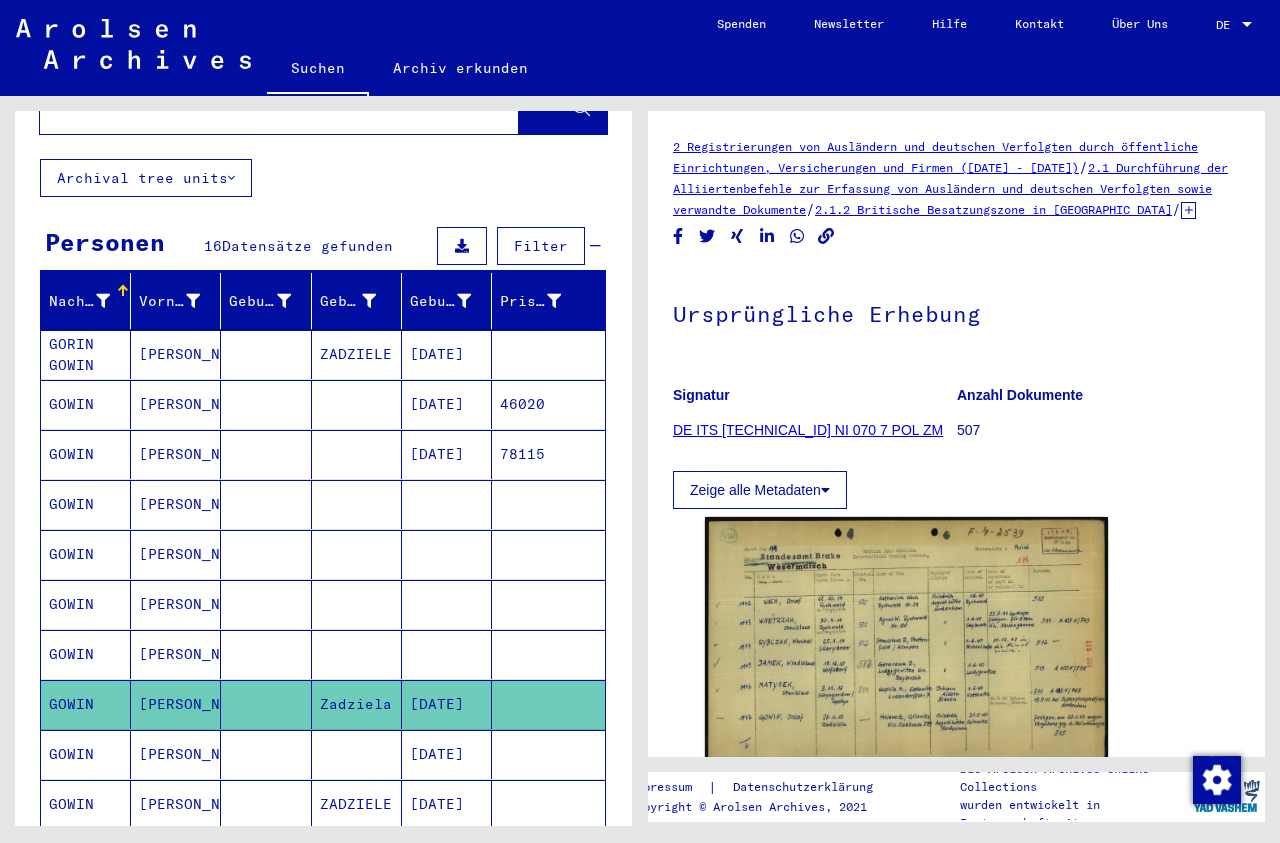 scroll, scrollTop: 109, scrollLeft: 0, axis: vertical 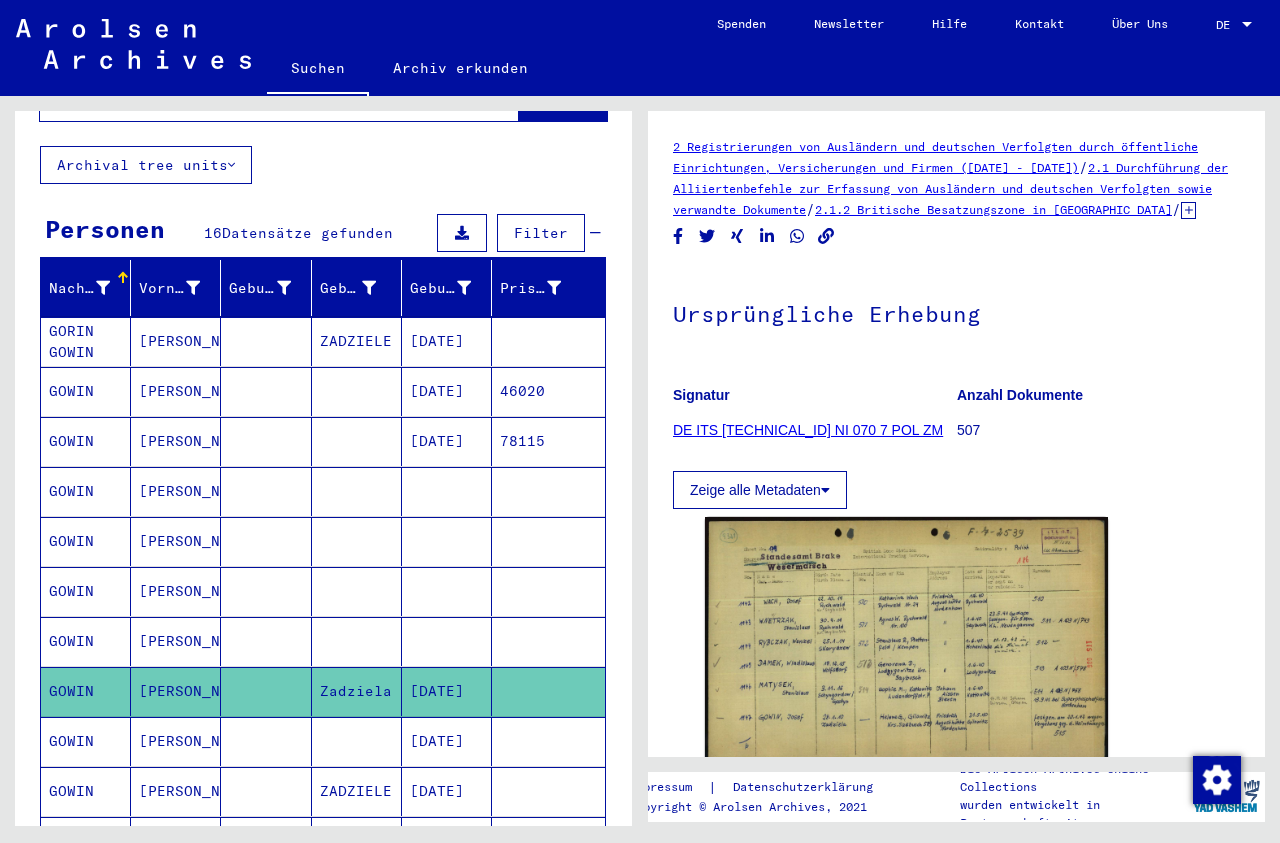 click at bounding box center [266, 791] 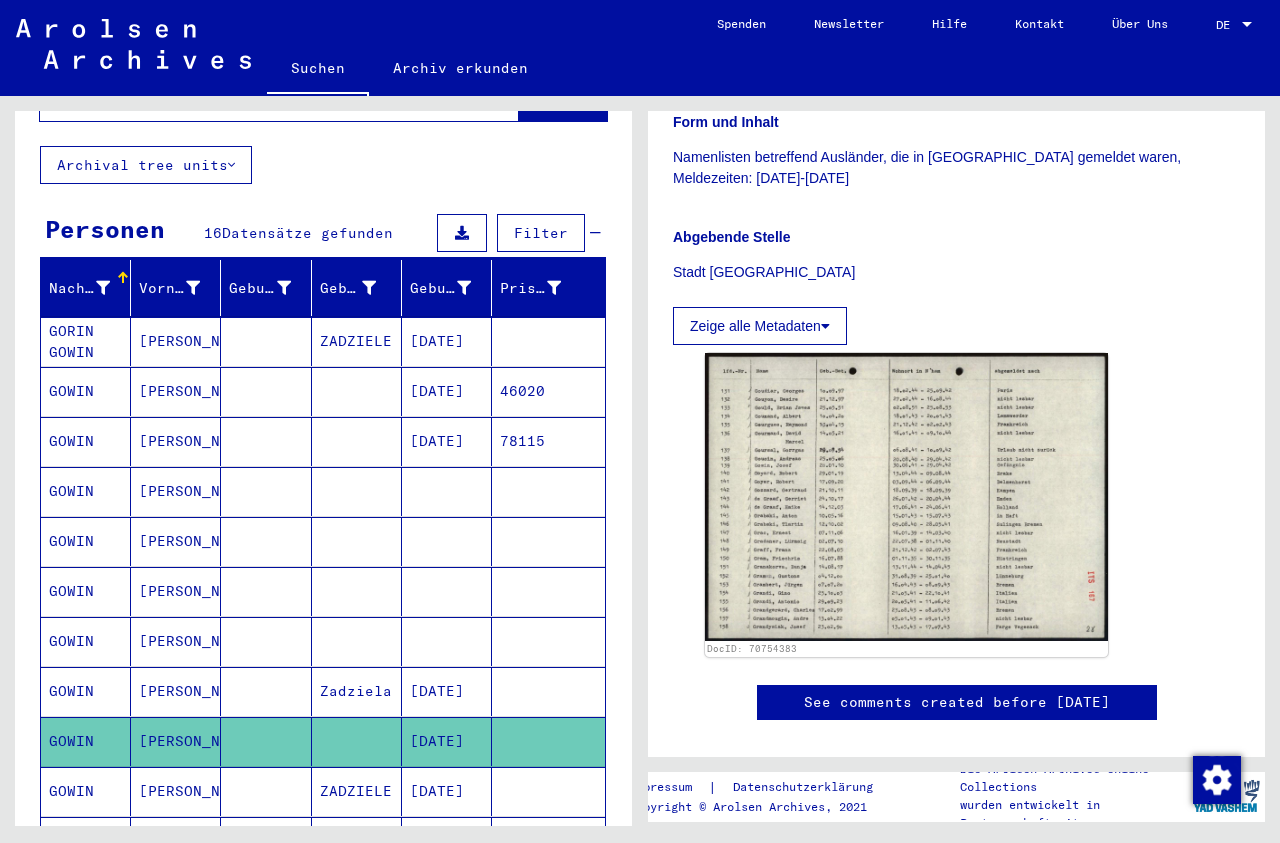 scroll, scrollTop: 486, scrollLeft: 0, axis: vertical 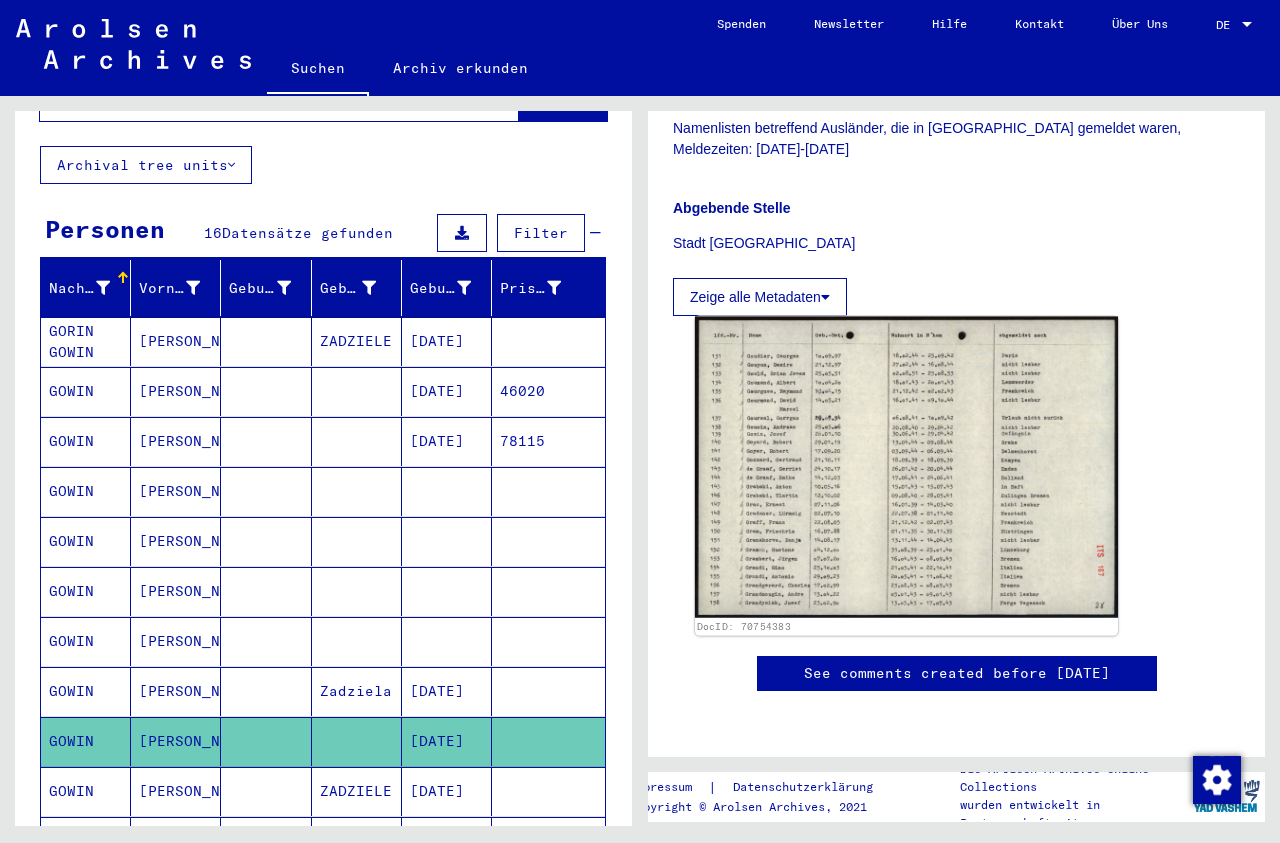 click 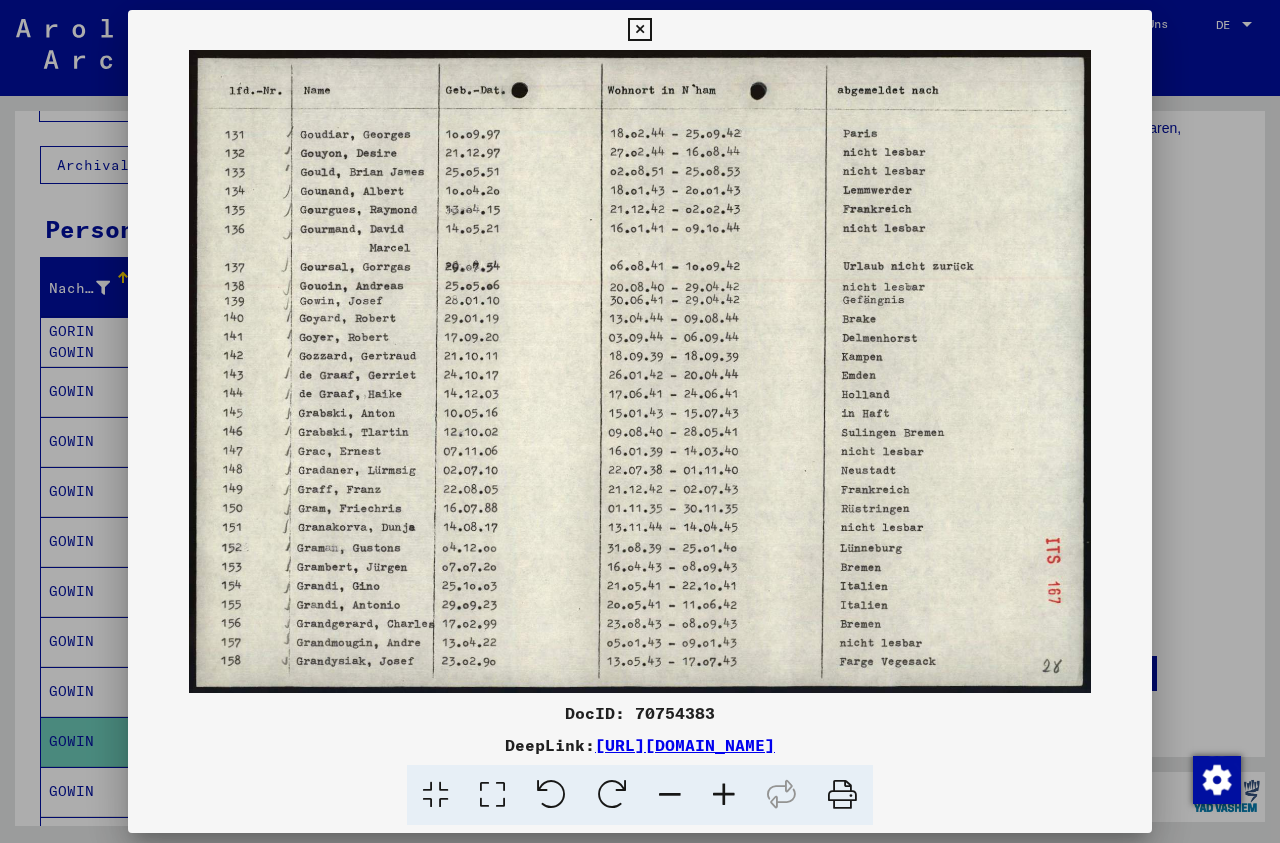 click at bounding box center (639, 30) 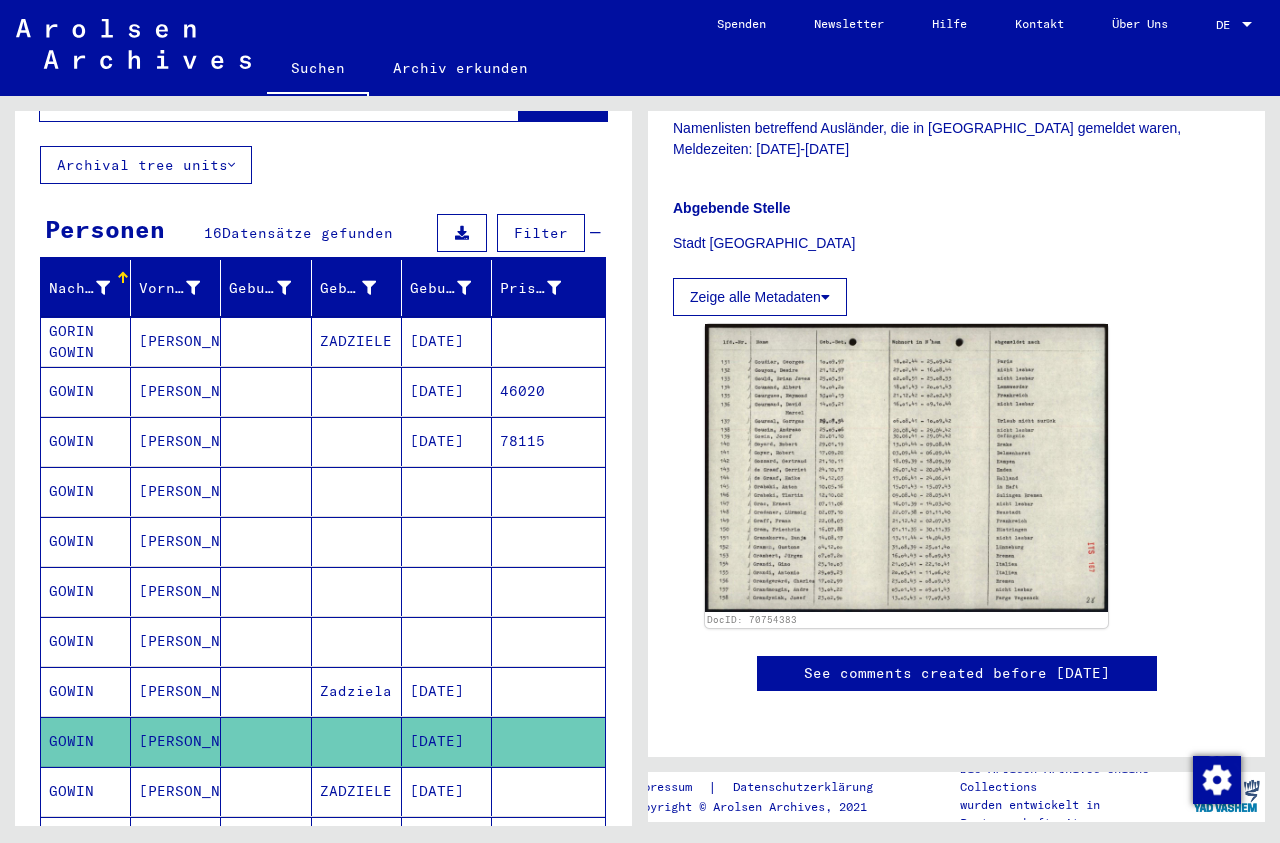 click at bounding box center [266, 841] 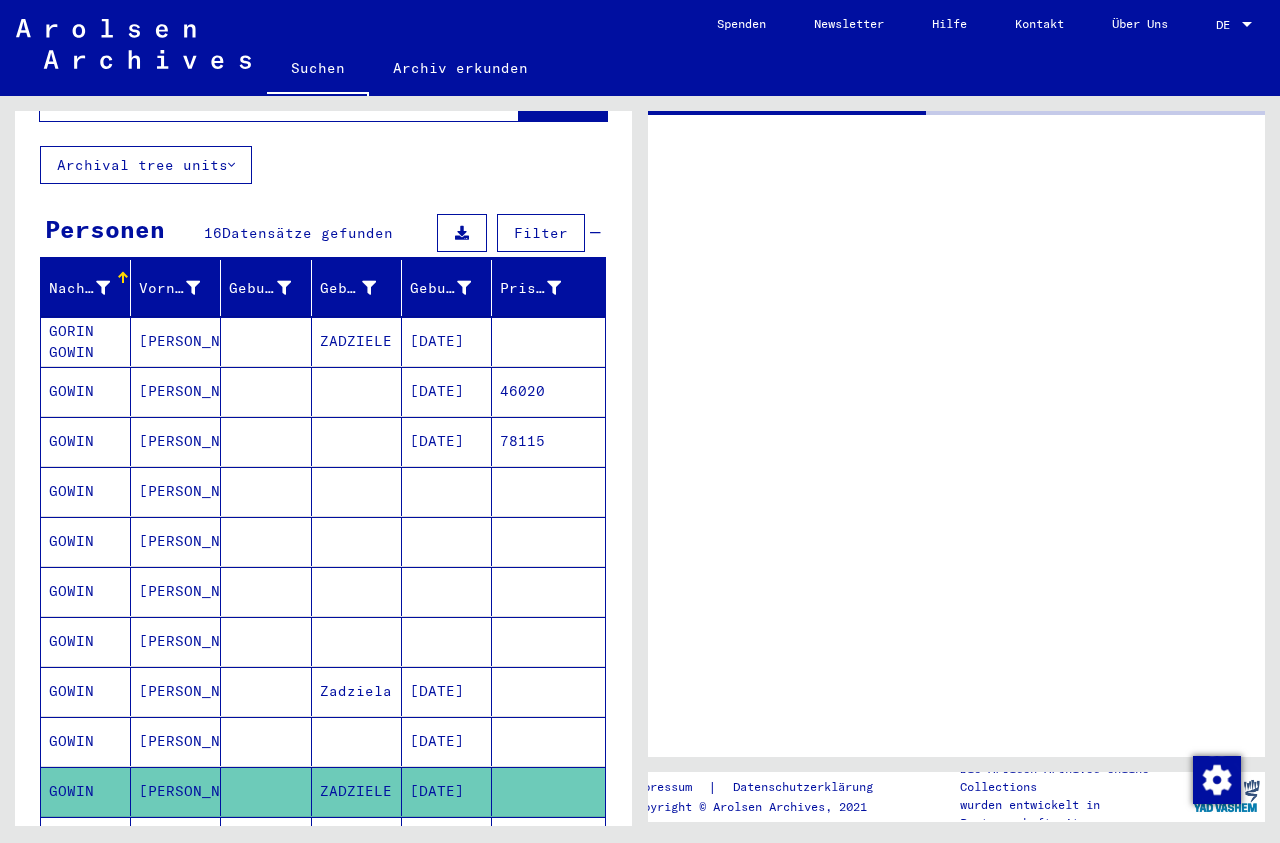 scroll, scrollTop: 0, scrollLeft: 0, axis: both 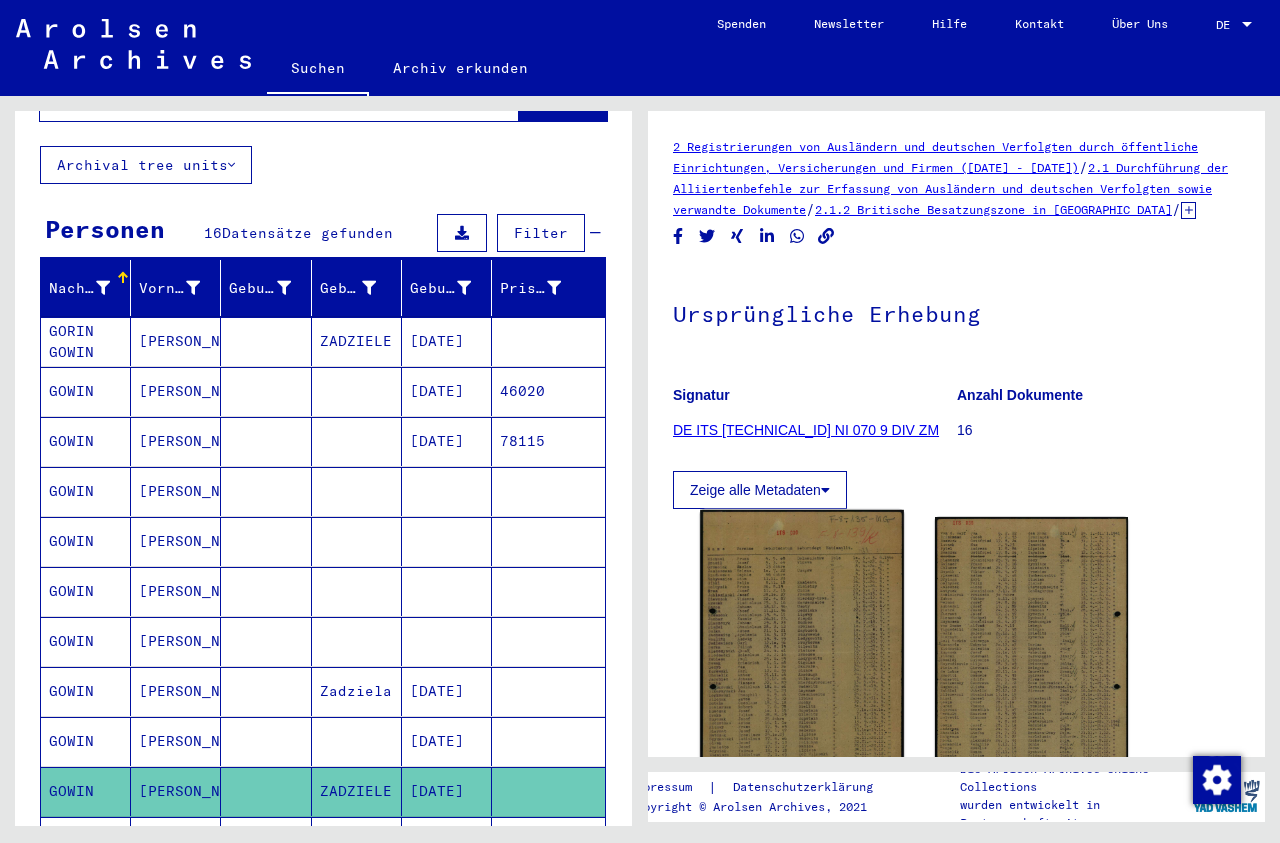 click 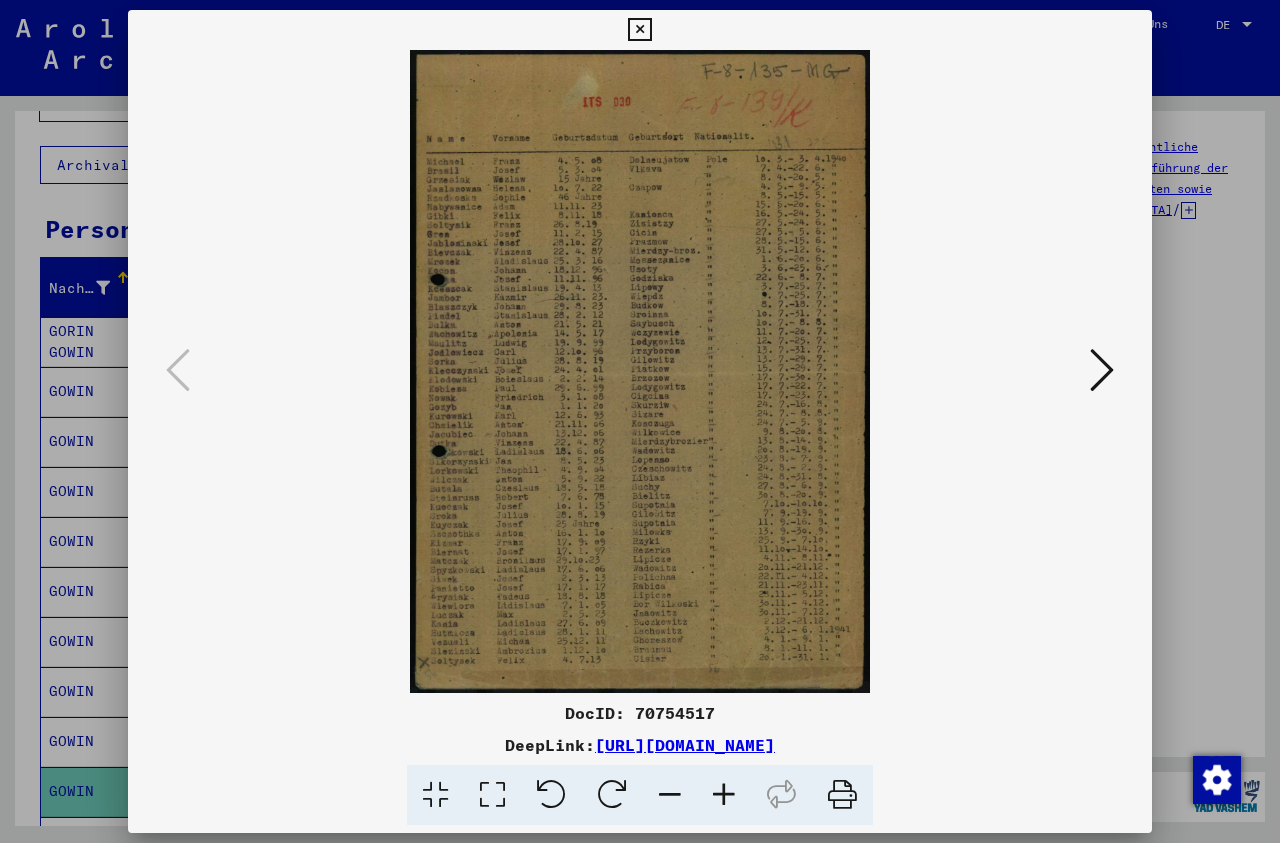 click at bounding box center (492, 795) 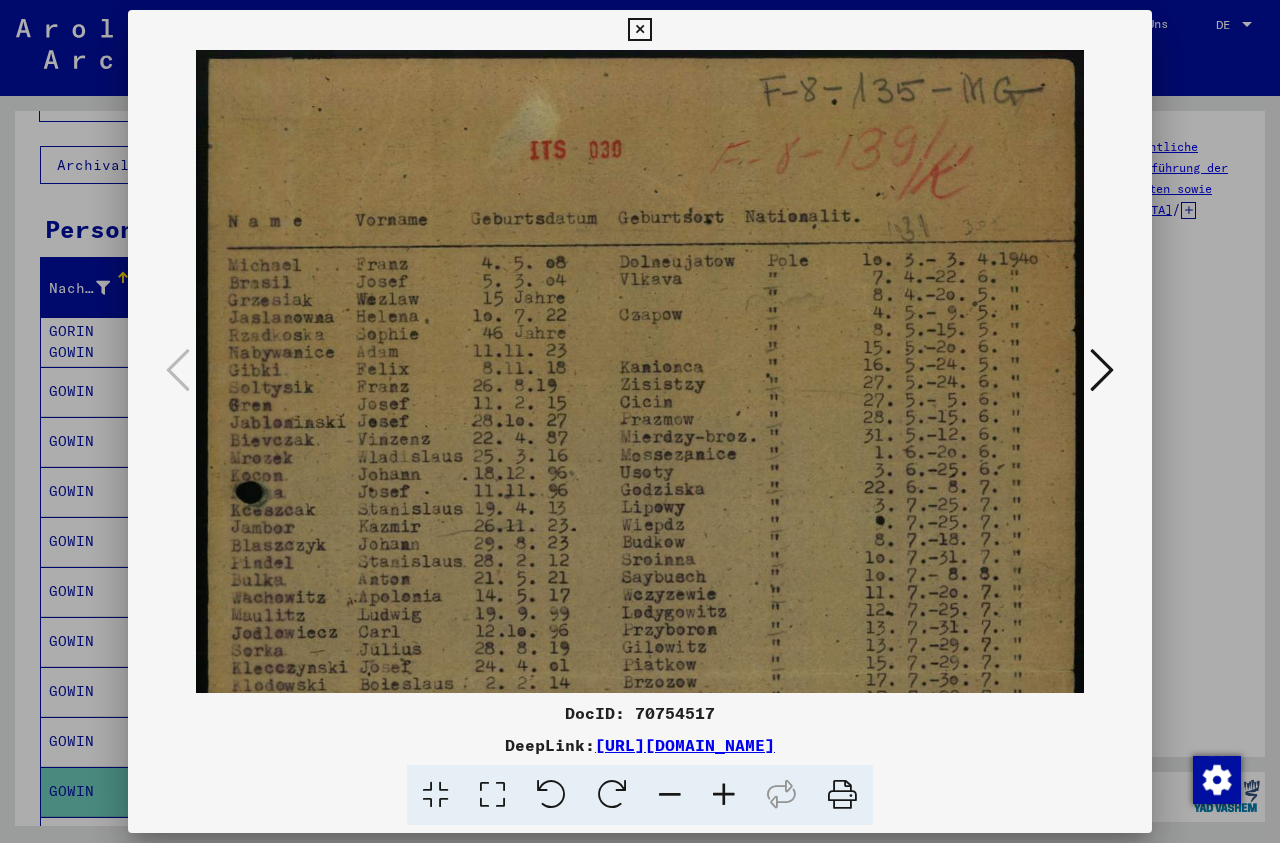 click at bounding box center (724, 795) 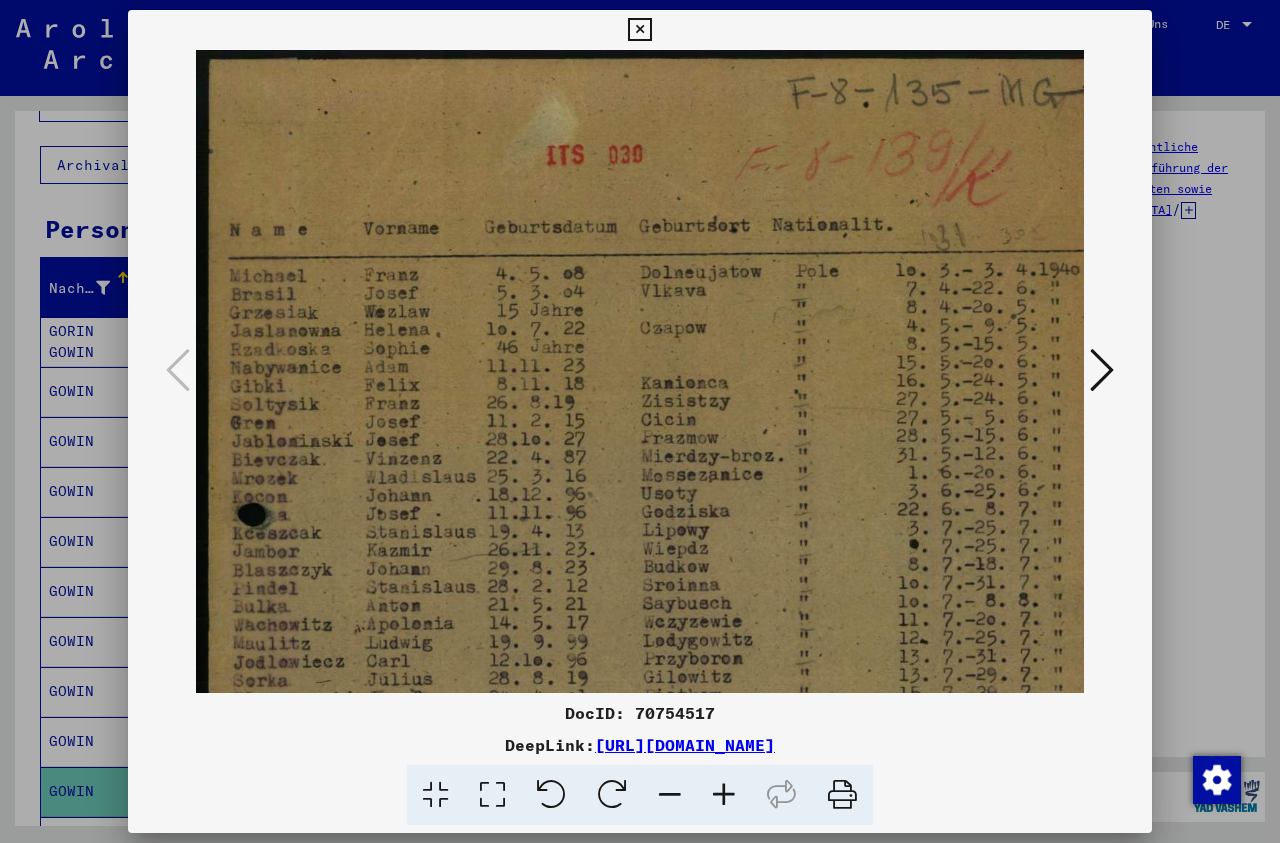 click at bounding box center [724, 795] 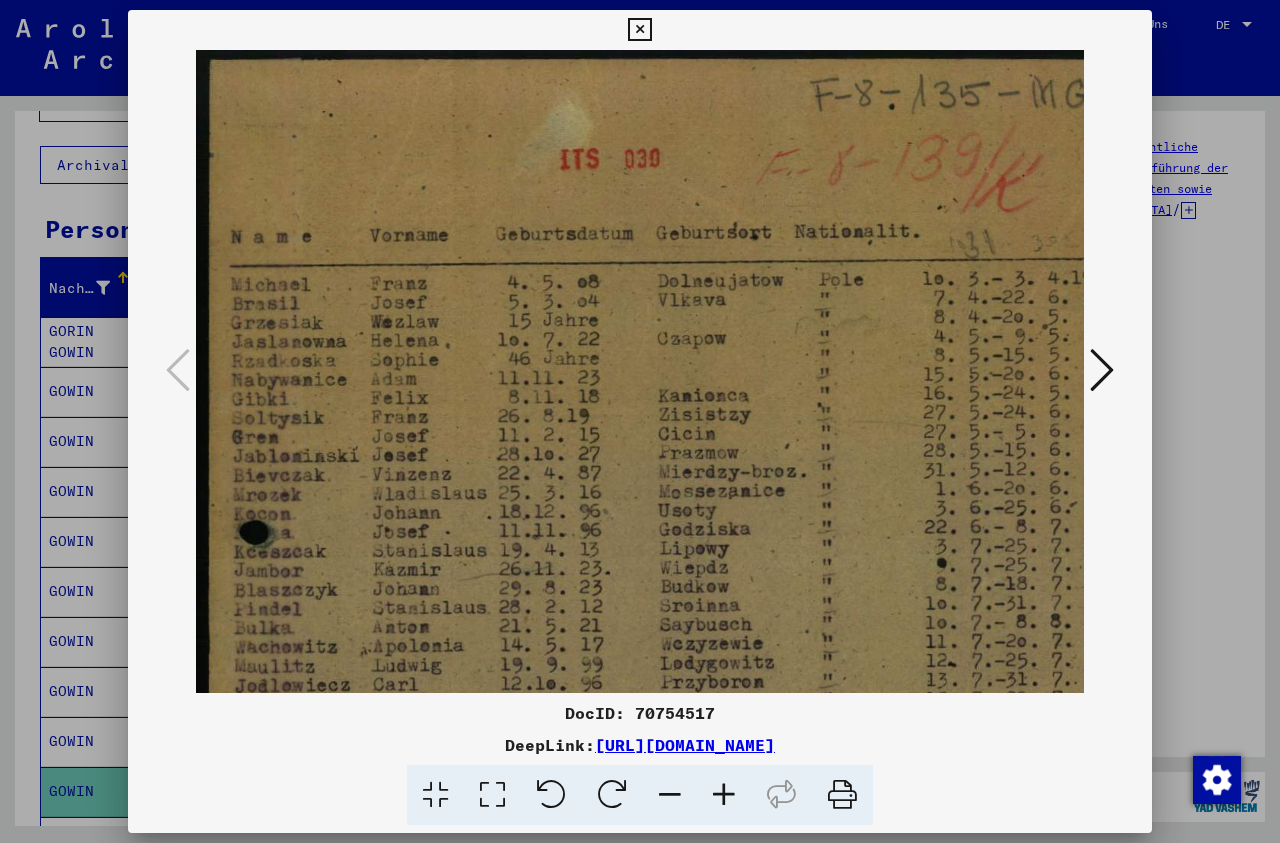click at bounding box center [724, 795] 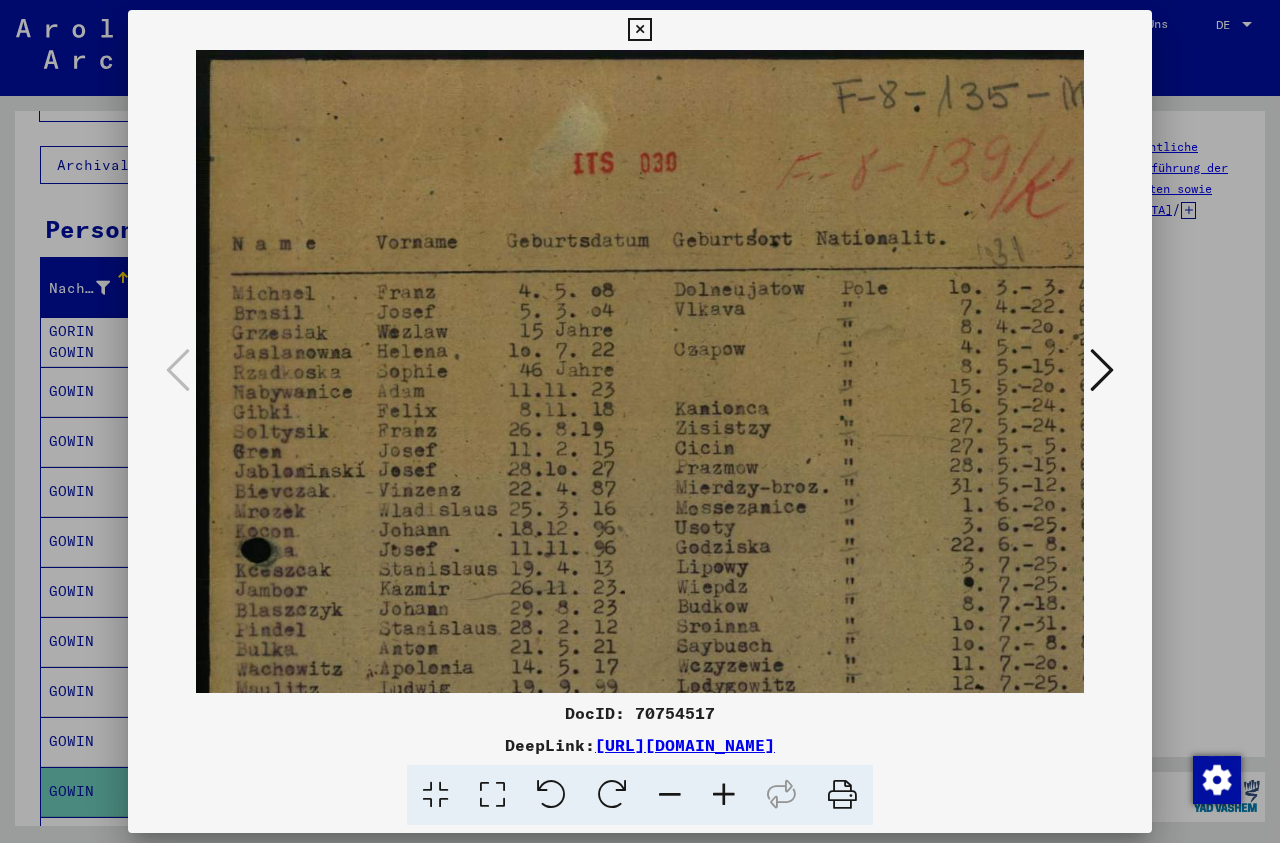 click at bounding box center (724, 795) 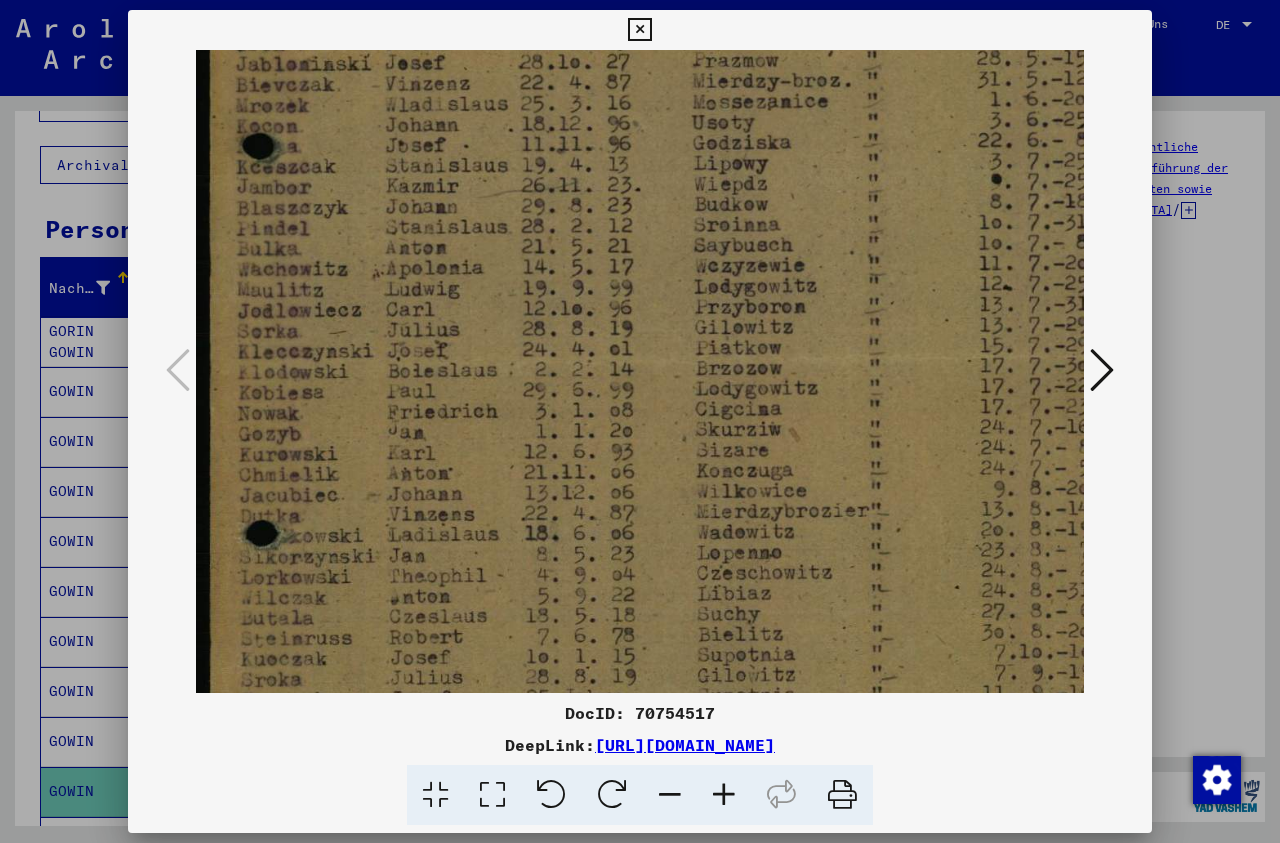 scroll, scrollTop: 425, scrollLeft: 0, axis: vertical 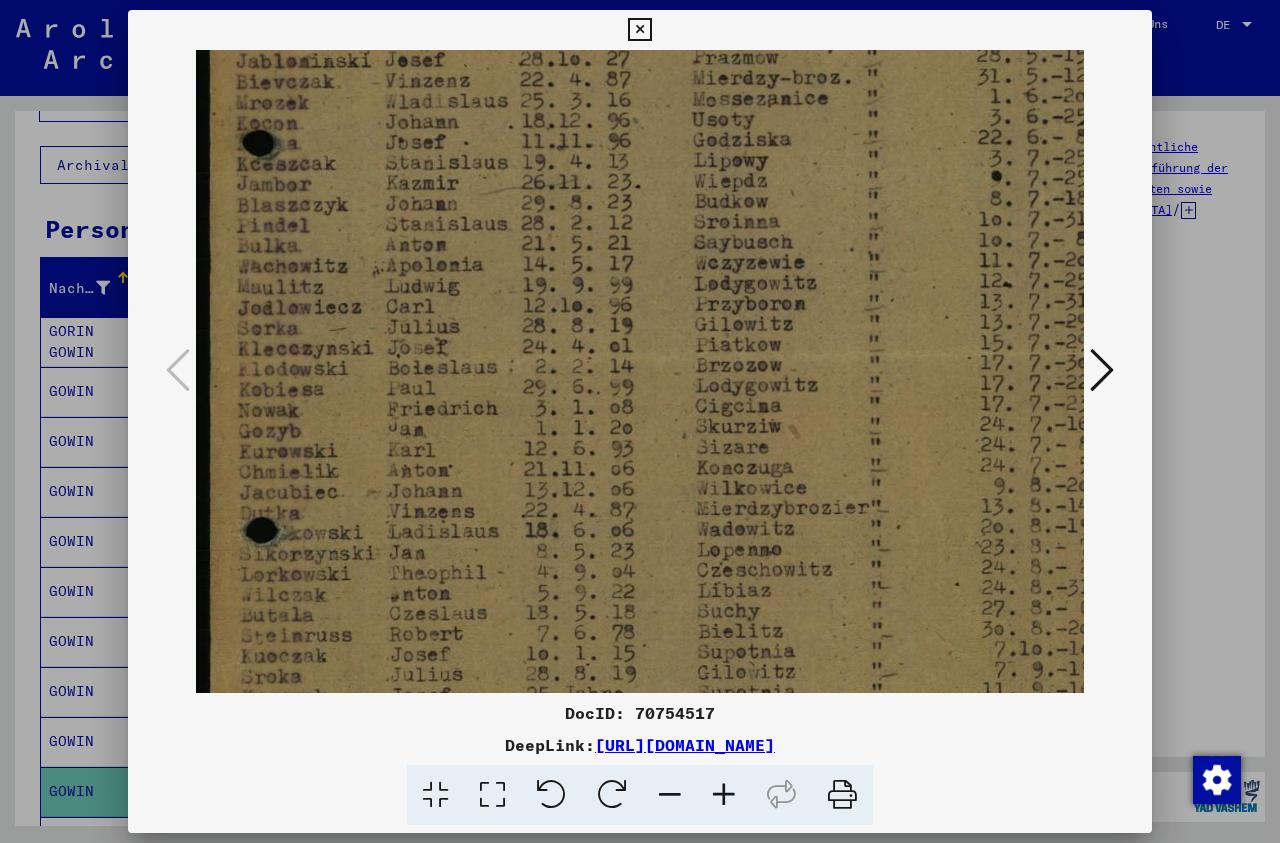 drag, startPoint x: 711, startPoint y: 623, endPoint x: 751, endPoint y: 198, distance: 426.8782 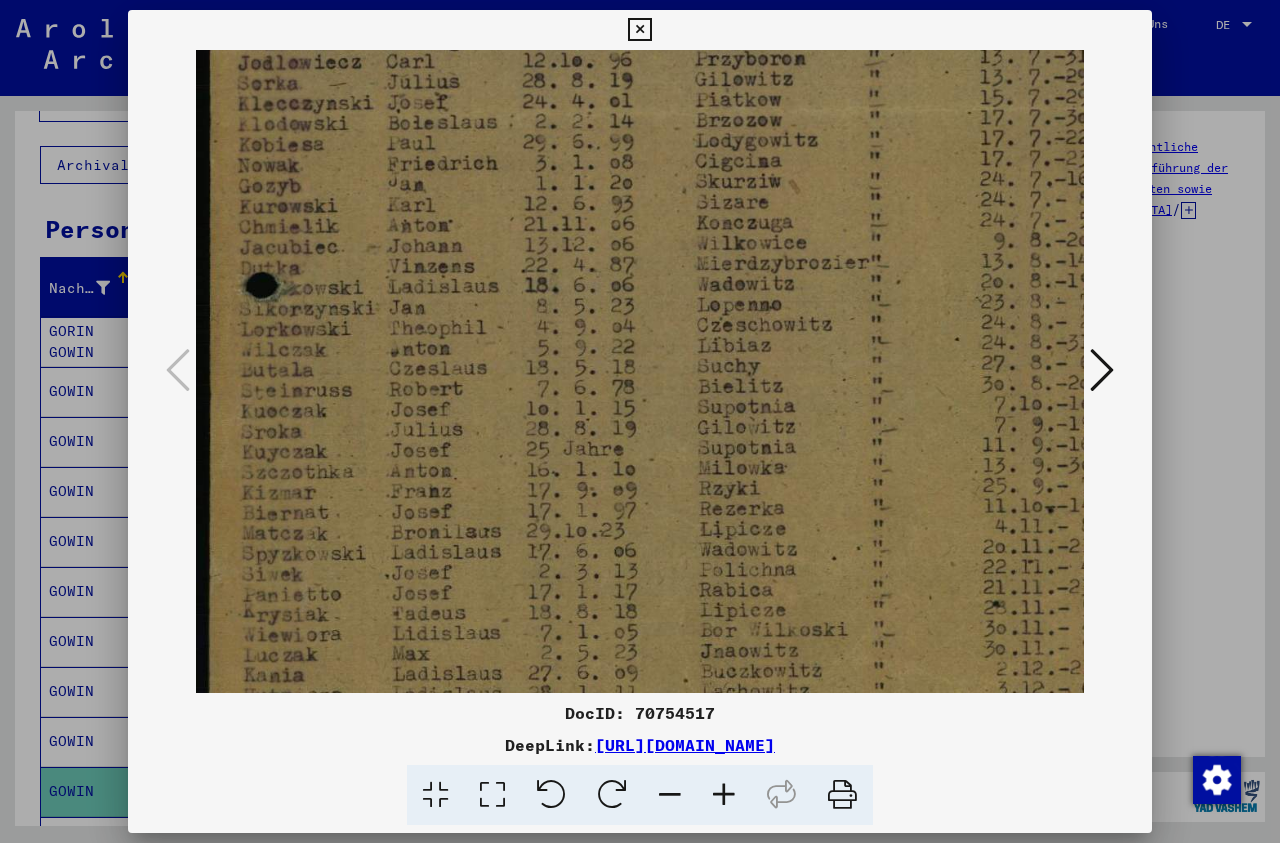 scroll, scrollTop: 673, scrollLeft: 0, axis: vertical 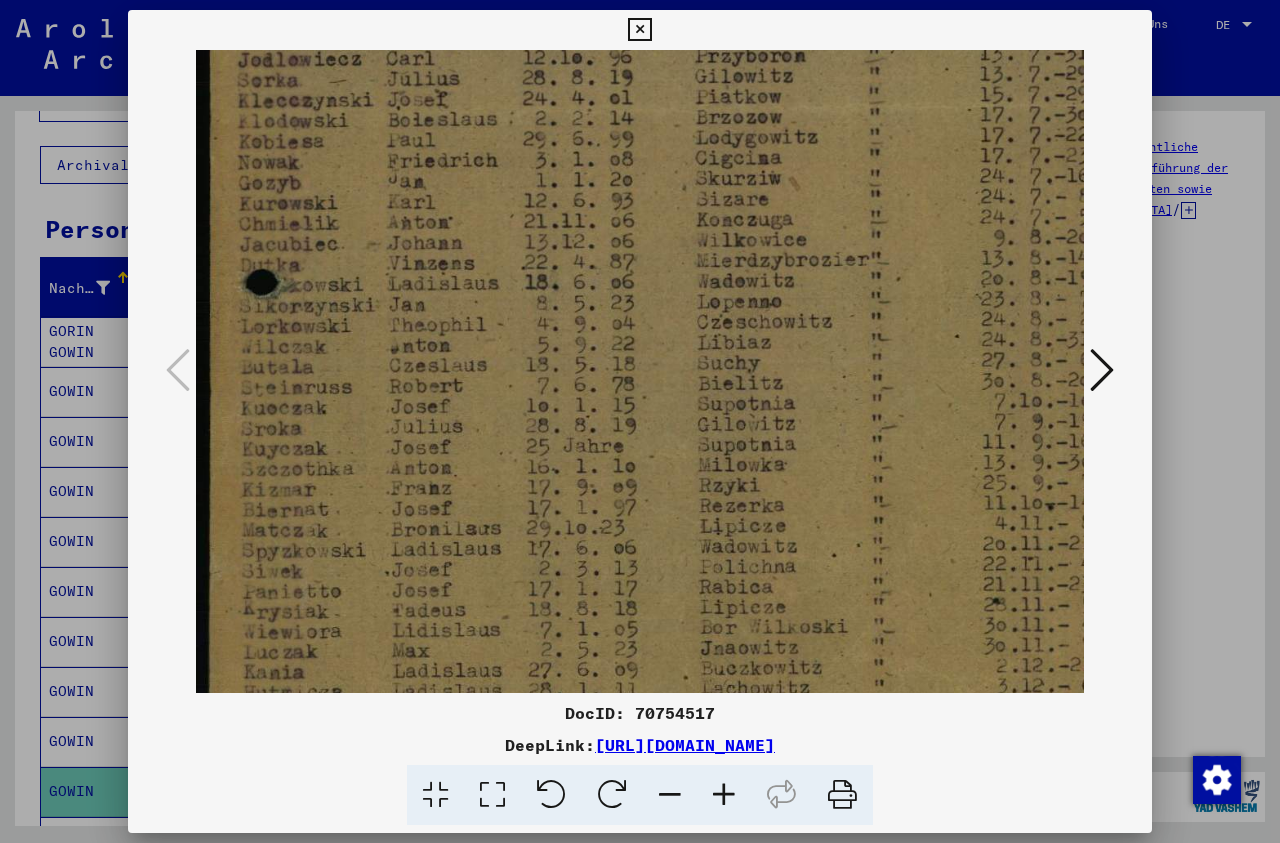 drag, startPoint x: 588, startPoint y: 604, endPoint x: 599, endPoint y: 356, distance: 248.24384 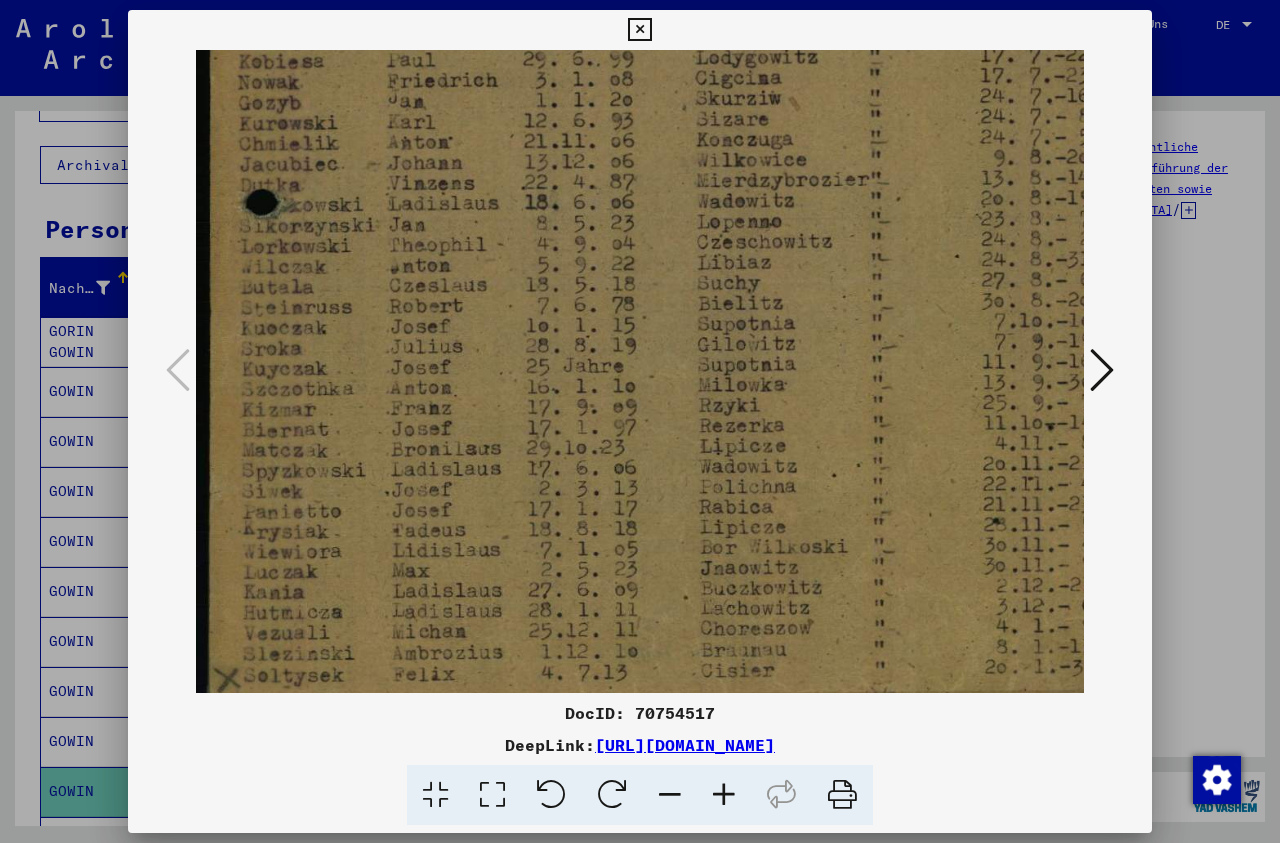 scroll, scrollTop: 808, scrollLeft: 0, axis: vertical 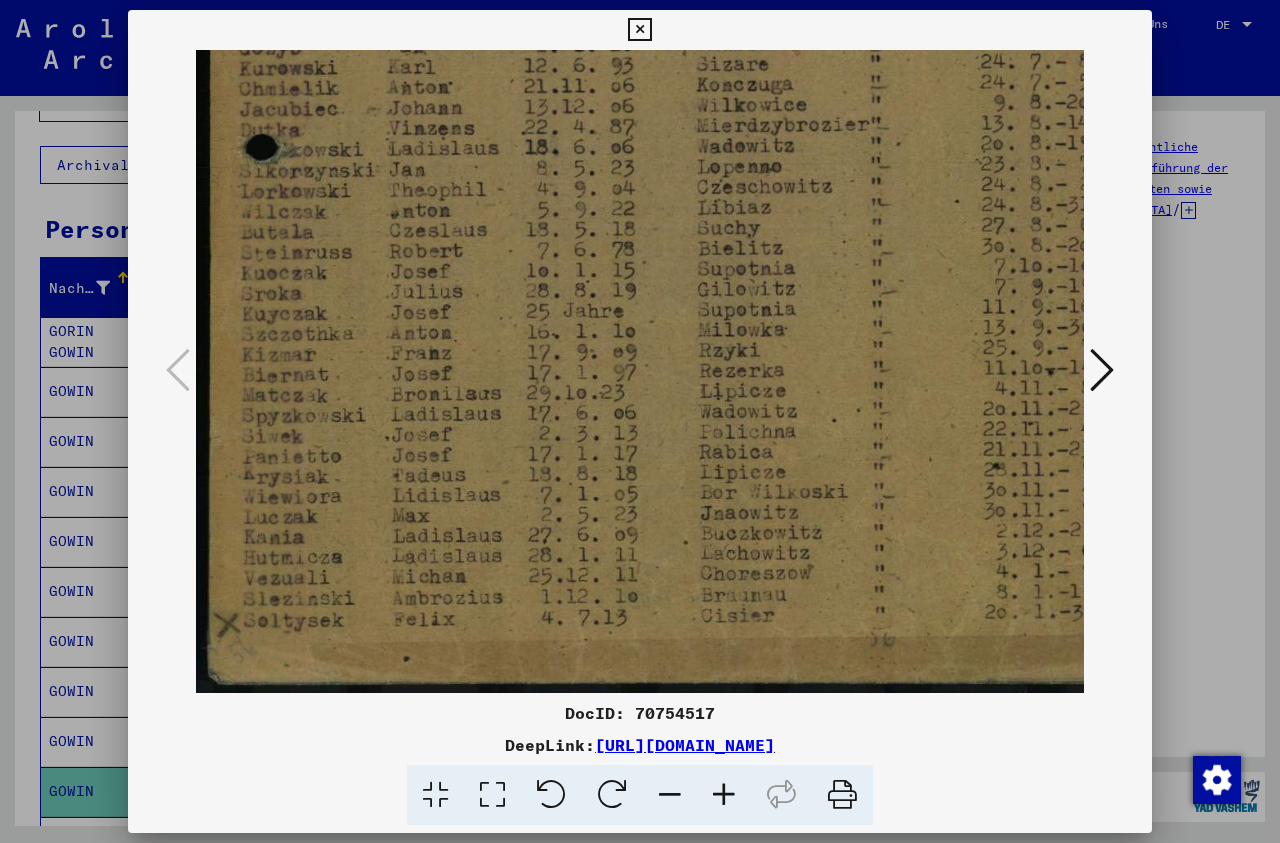 drag, startPoint x: 599, startPoint y: 604, endPoint x: 632, endPoint y: 422, distance: 184.96756 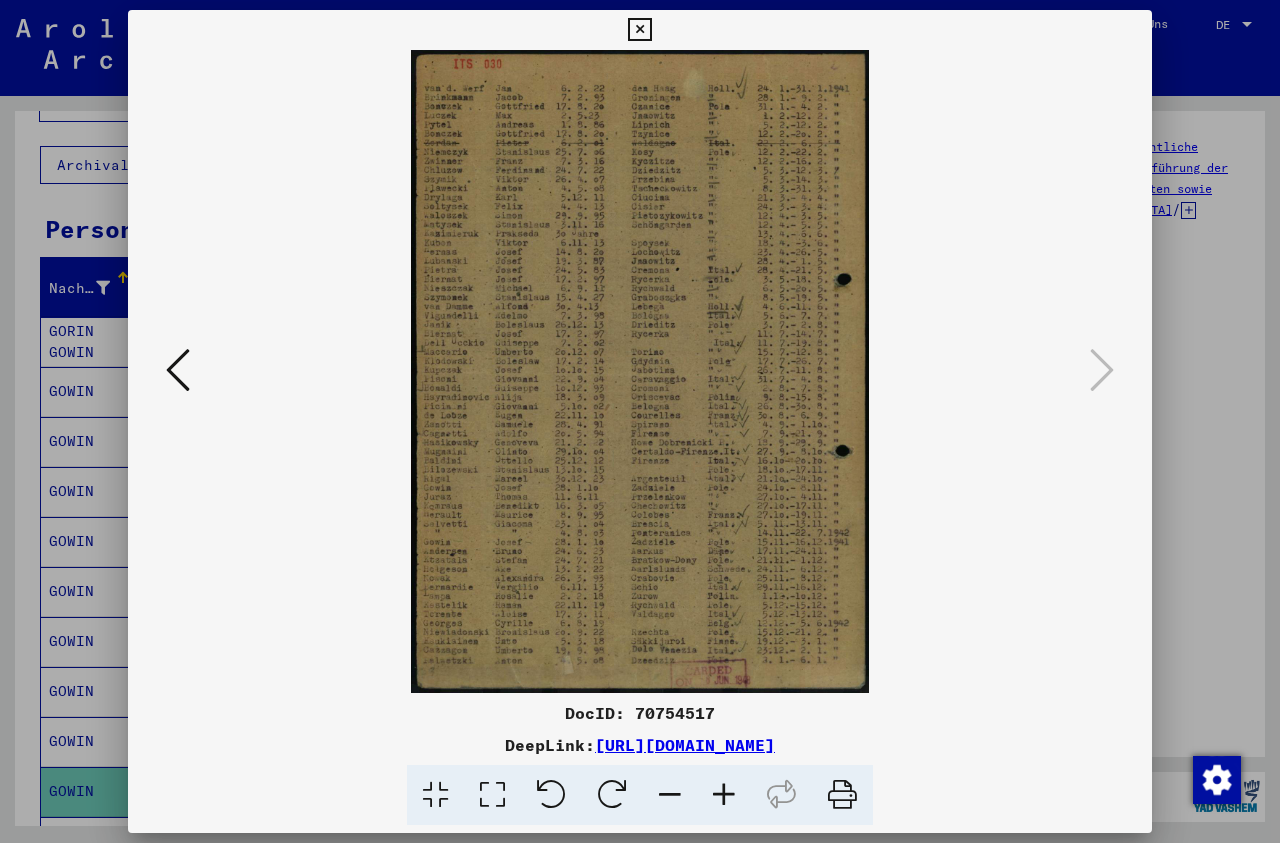 click at bounding box center [640, 371] 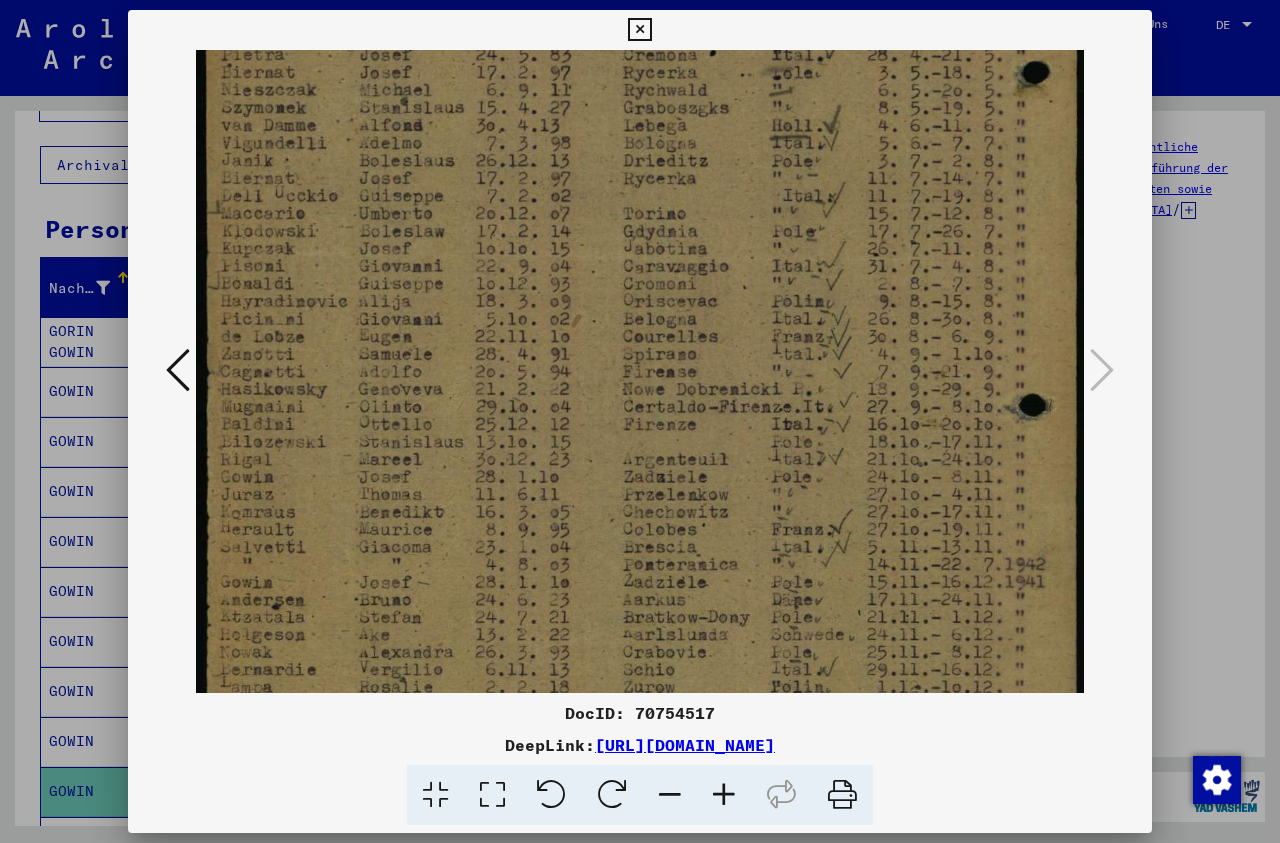 scroll, scrollTop: 425, scrollLeft: 0, axis: vertical 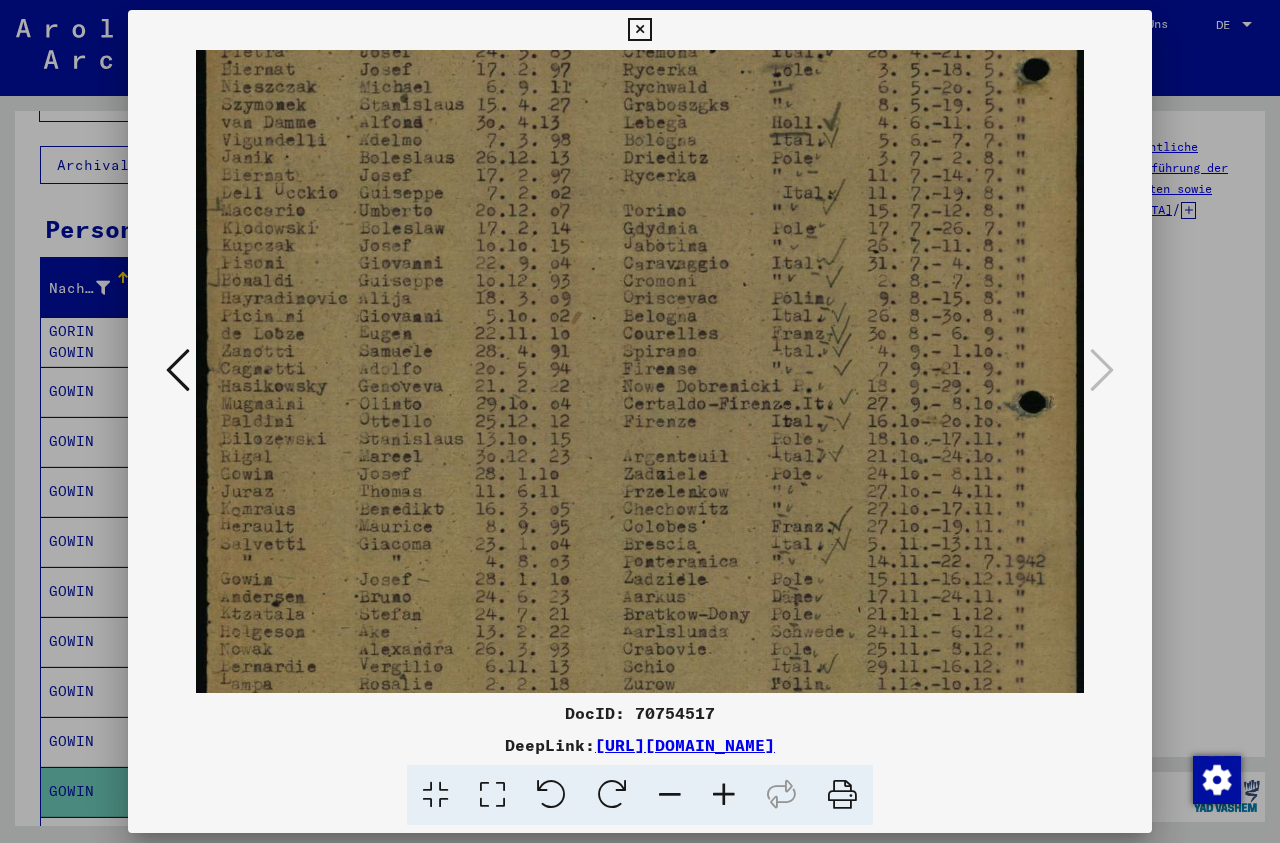 drag, startPoint x: 816, startPoint y: 648, endPoint x: 815, endPoint y: 230, distance: 418.0012 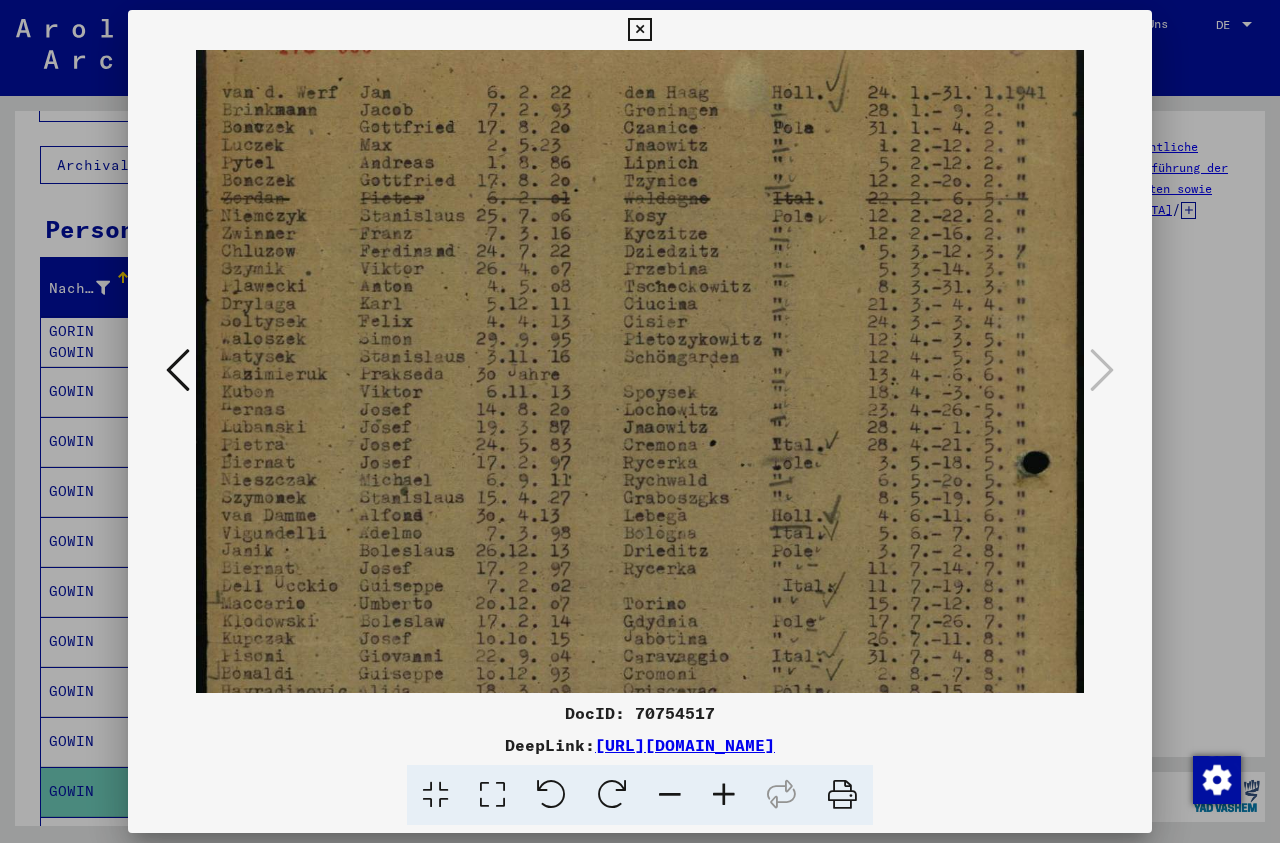 scroll, scrollTop: 0, scrollLeft: 0, axis: both 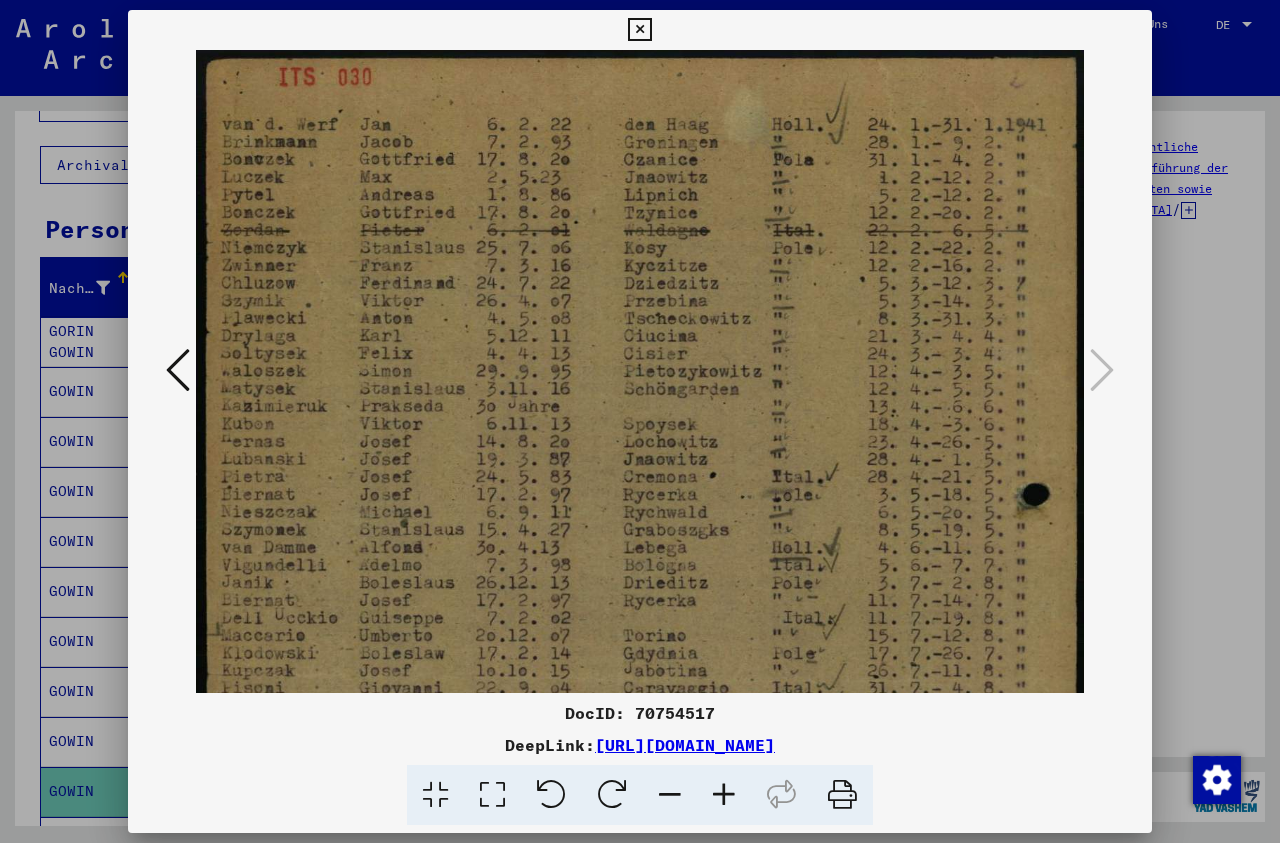 drag, startPoint x: 973, startPoint y: 198, endPoint x: 714, endPoint y: 621, distance: 495.99396 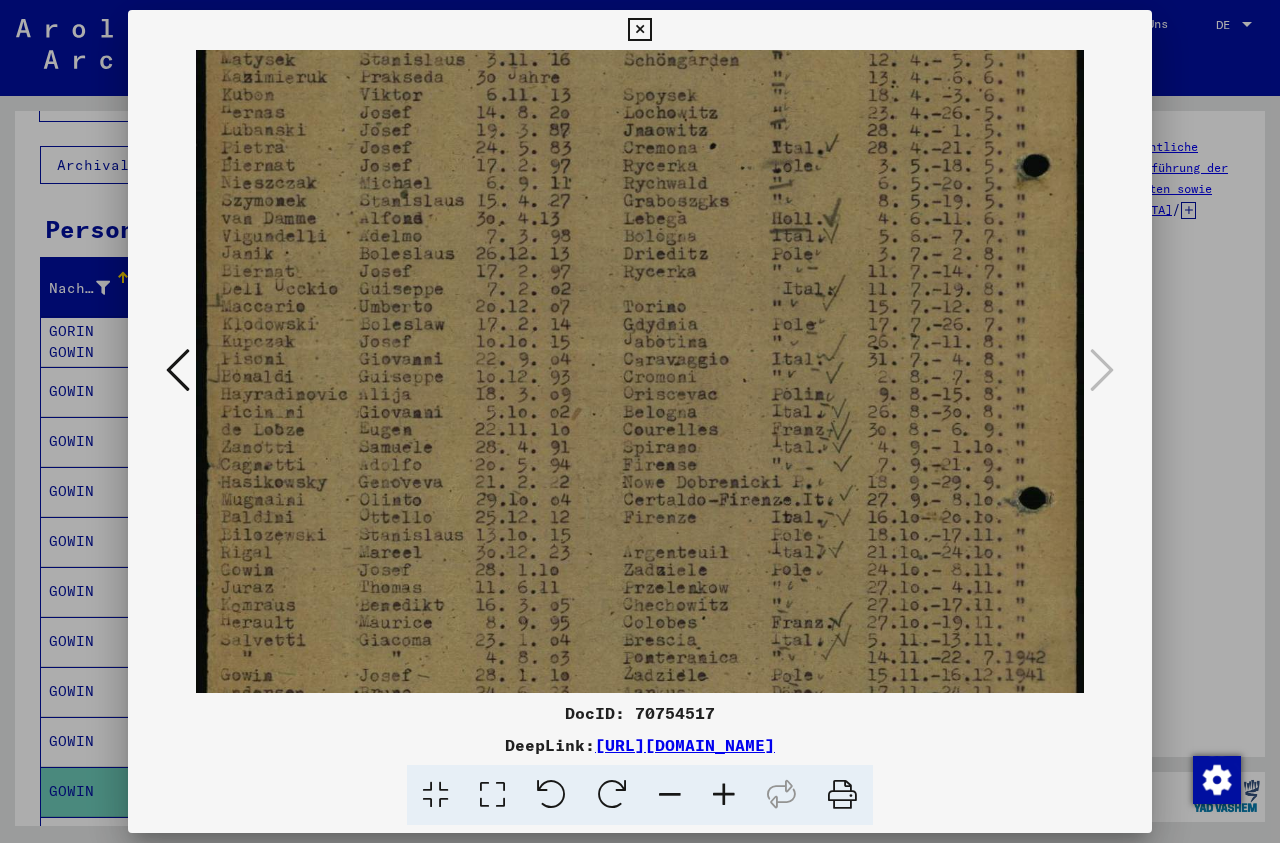 scroll, scrollTop: 332, scrollLeft: 0, axis: vertical 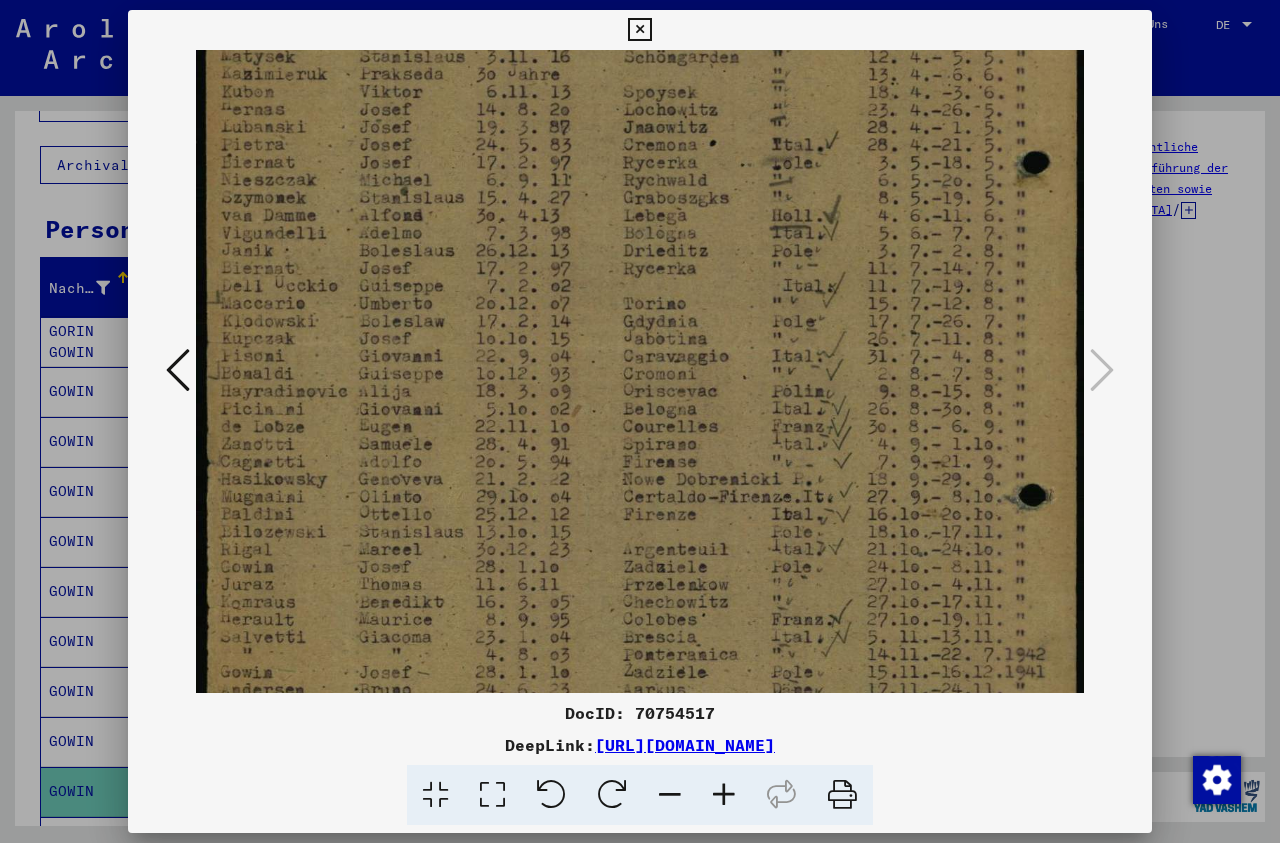 drag, startPoint x: 823, startPoint y: 623, endPoint x: 823, endPoint y: 291, distance: 332 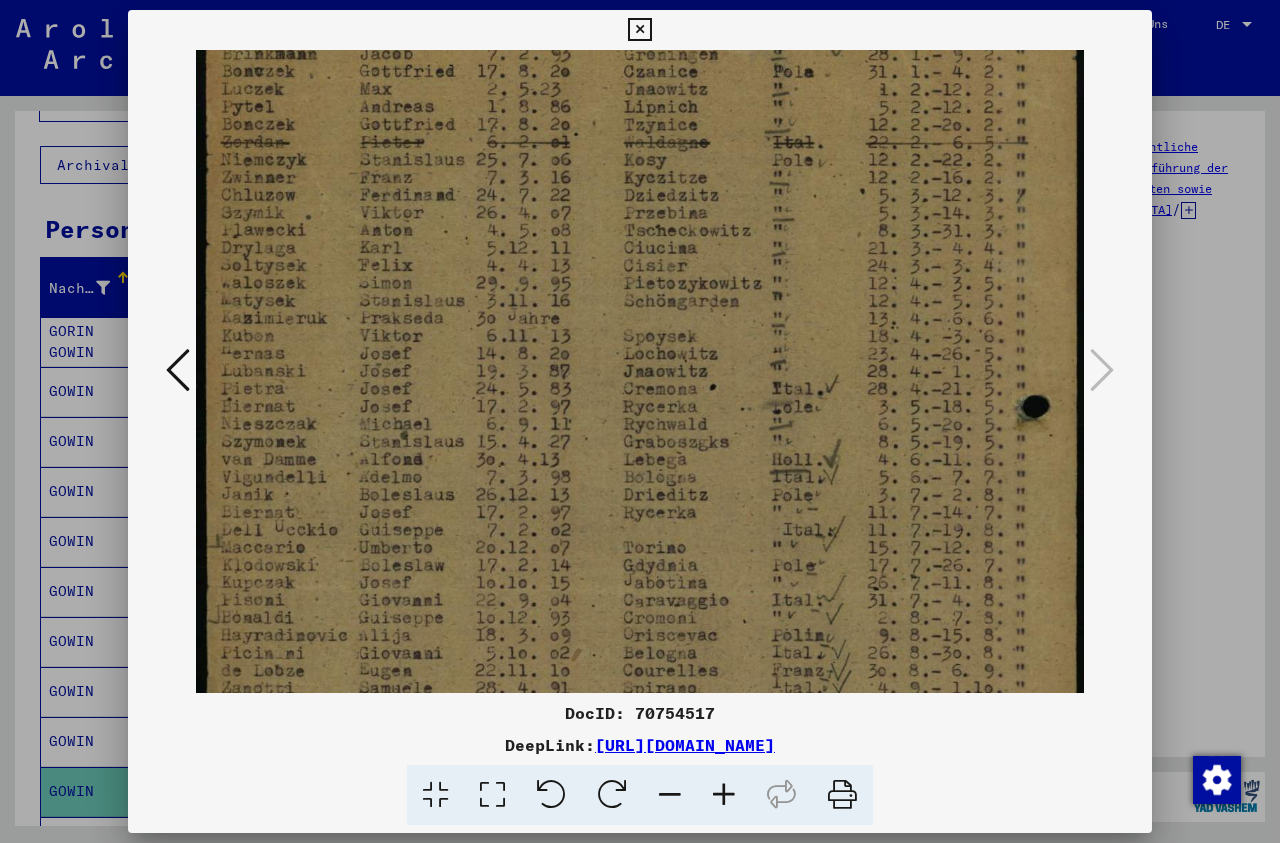 scroll, scrollTop: 0, scrollLeft: 0, axis: both 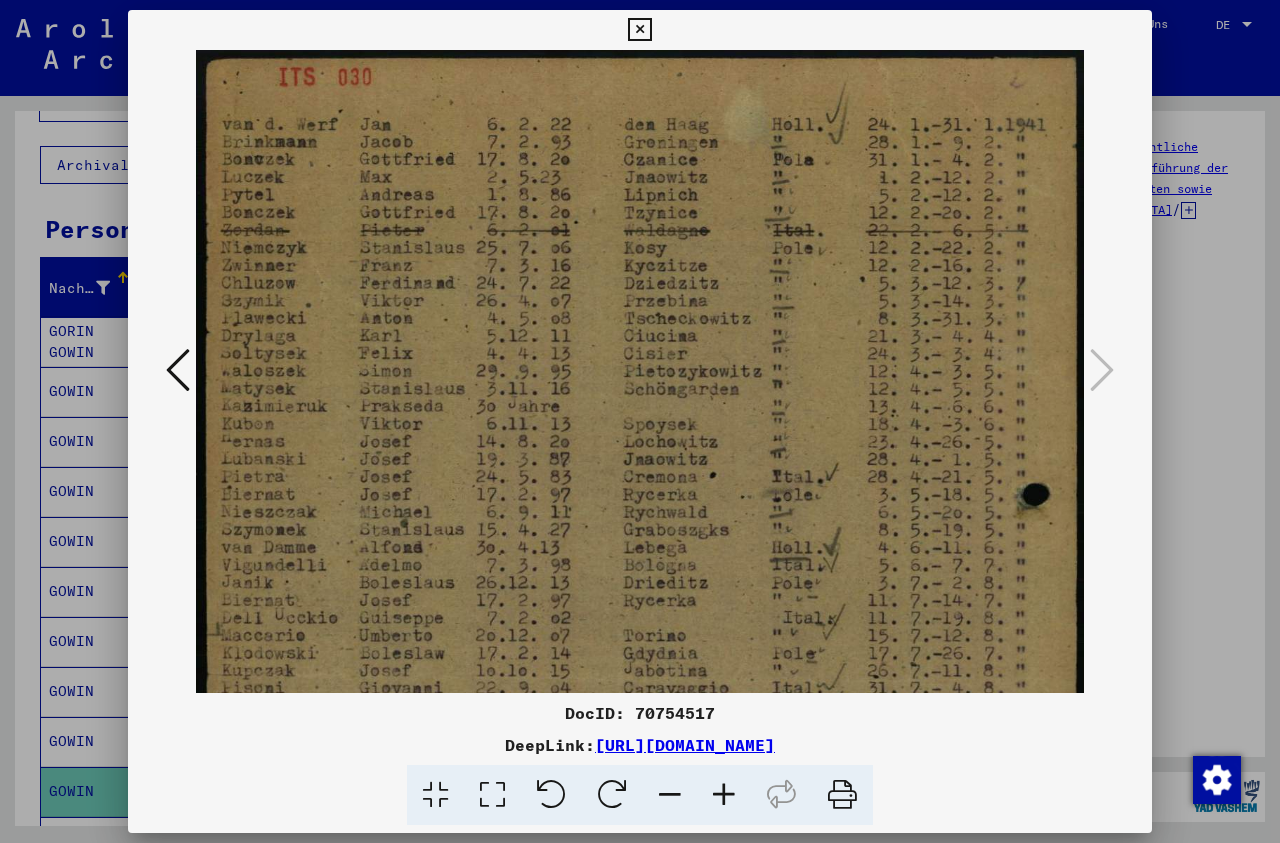 drag, startPoint x: 959, startPoint y: 337, endPoint x: 812, endPoint y: 760, distance: 447.8147 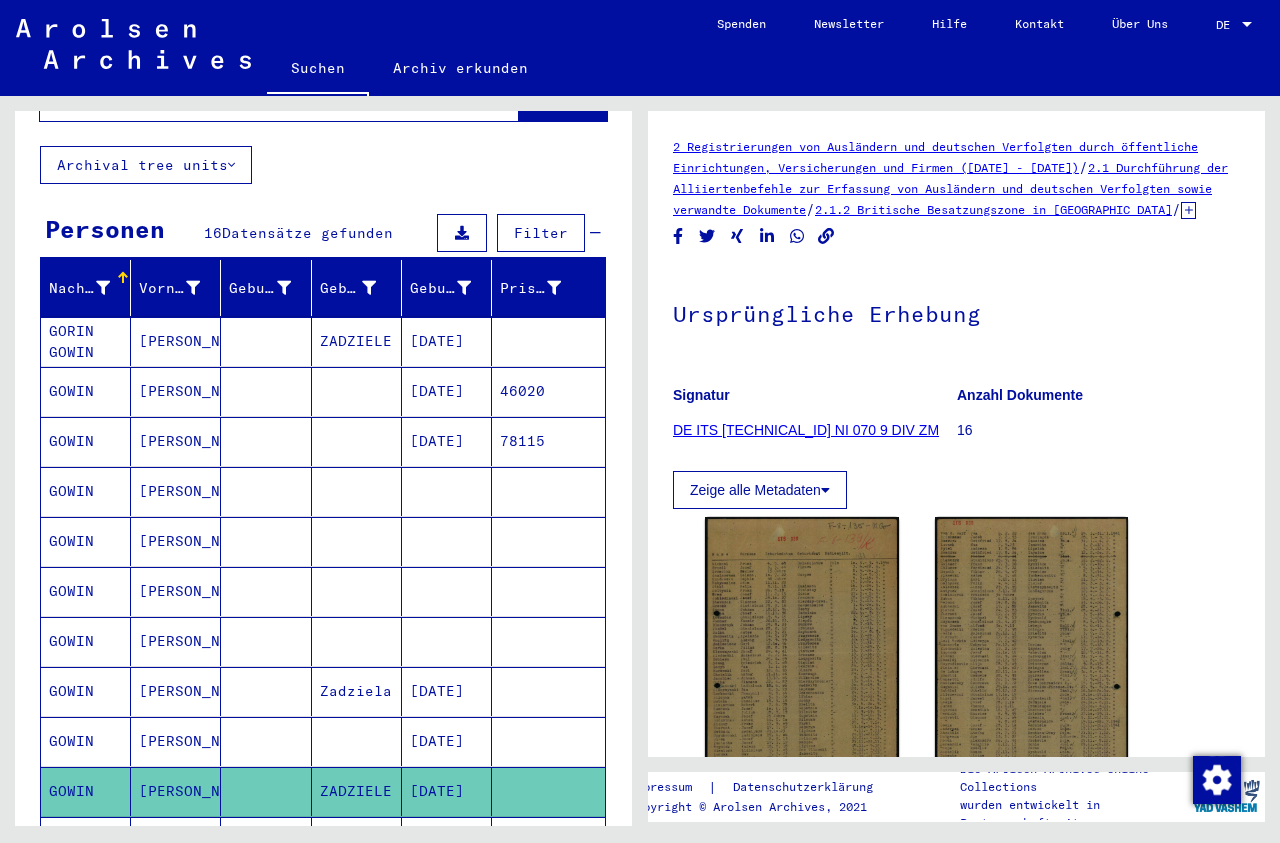 click on "[PERSON_NAME]" at bounding box center (176, 891) 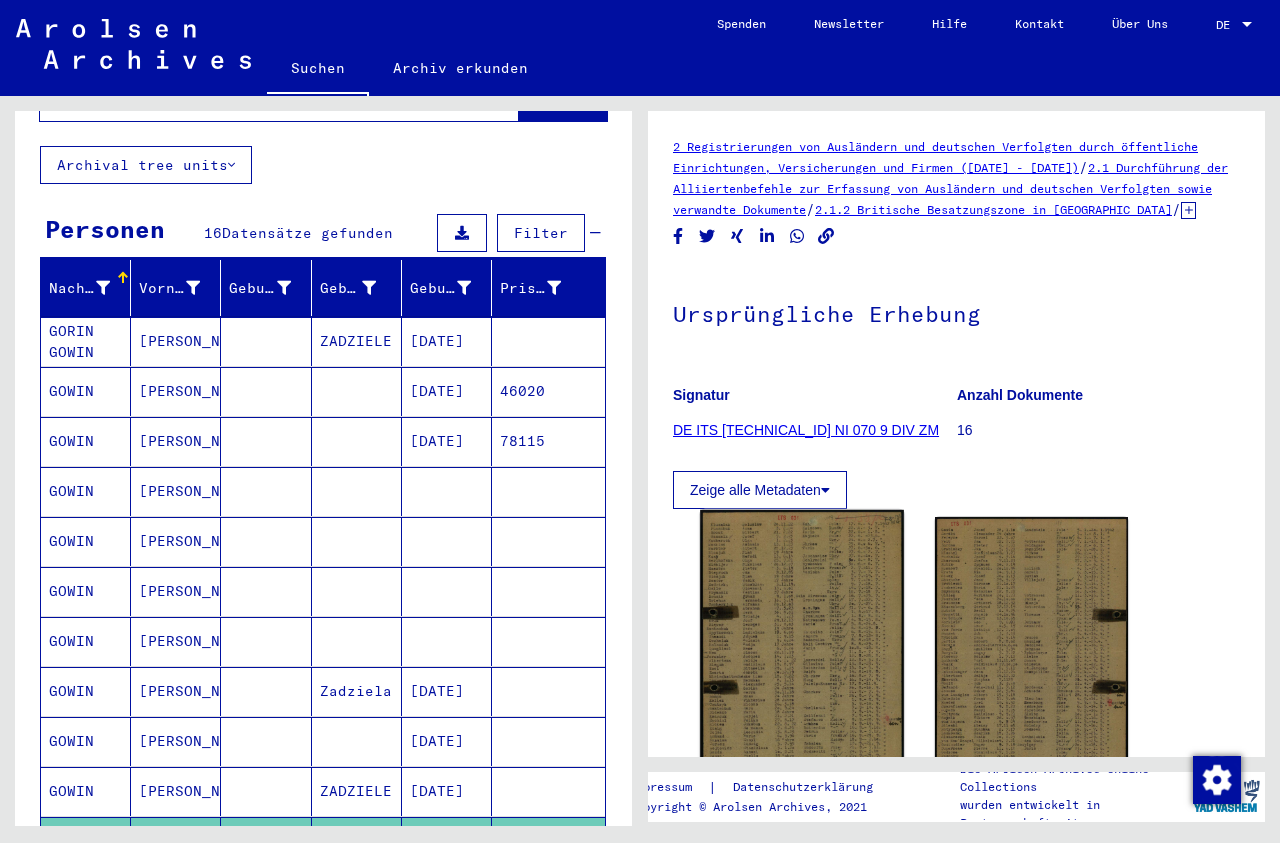 click 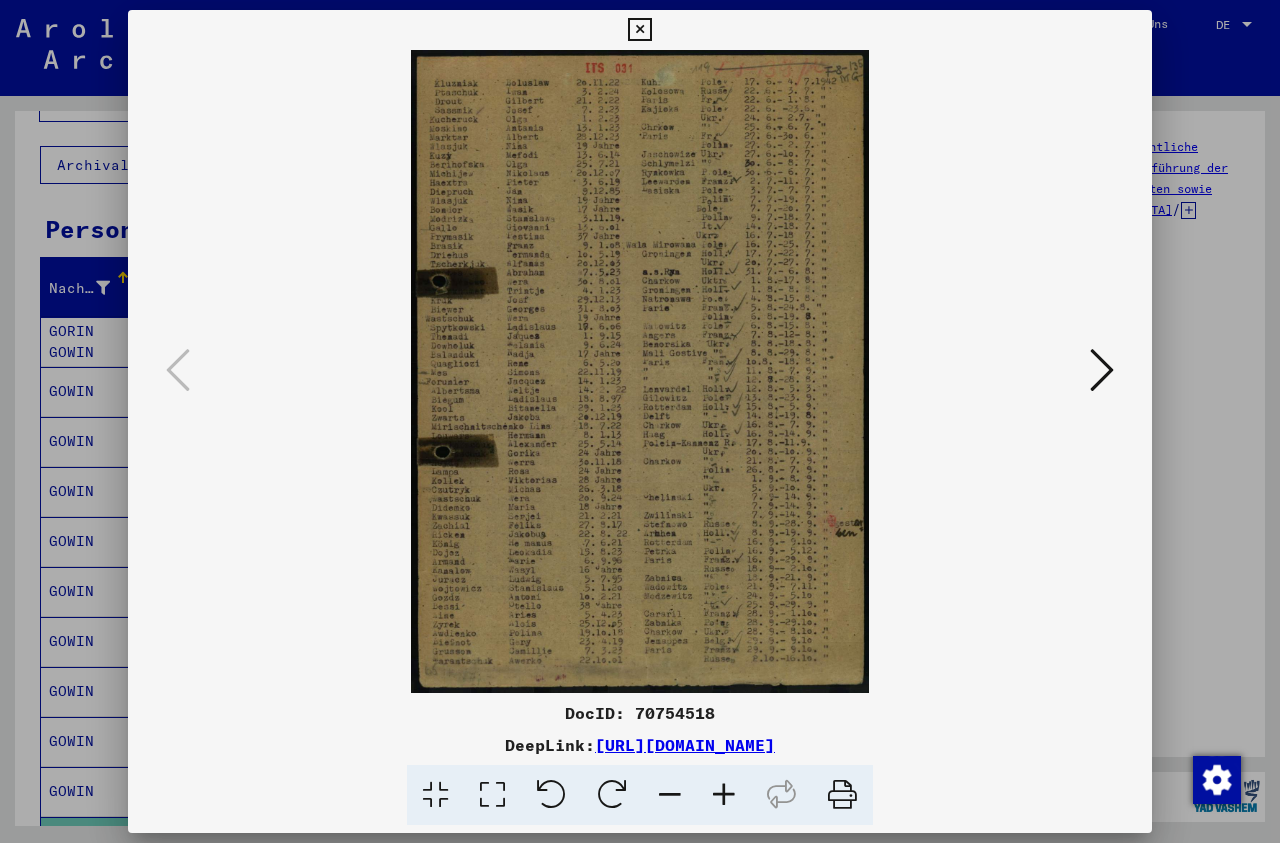 click at bounding box center [639, 30] 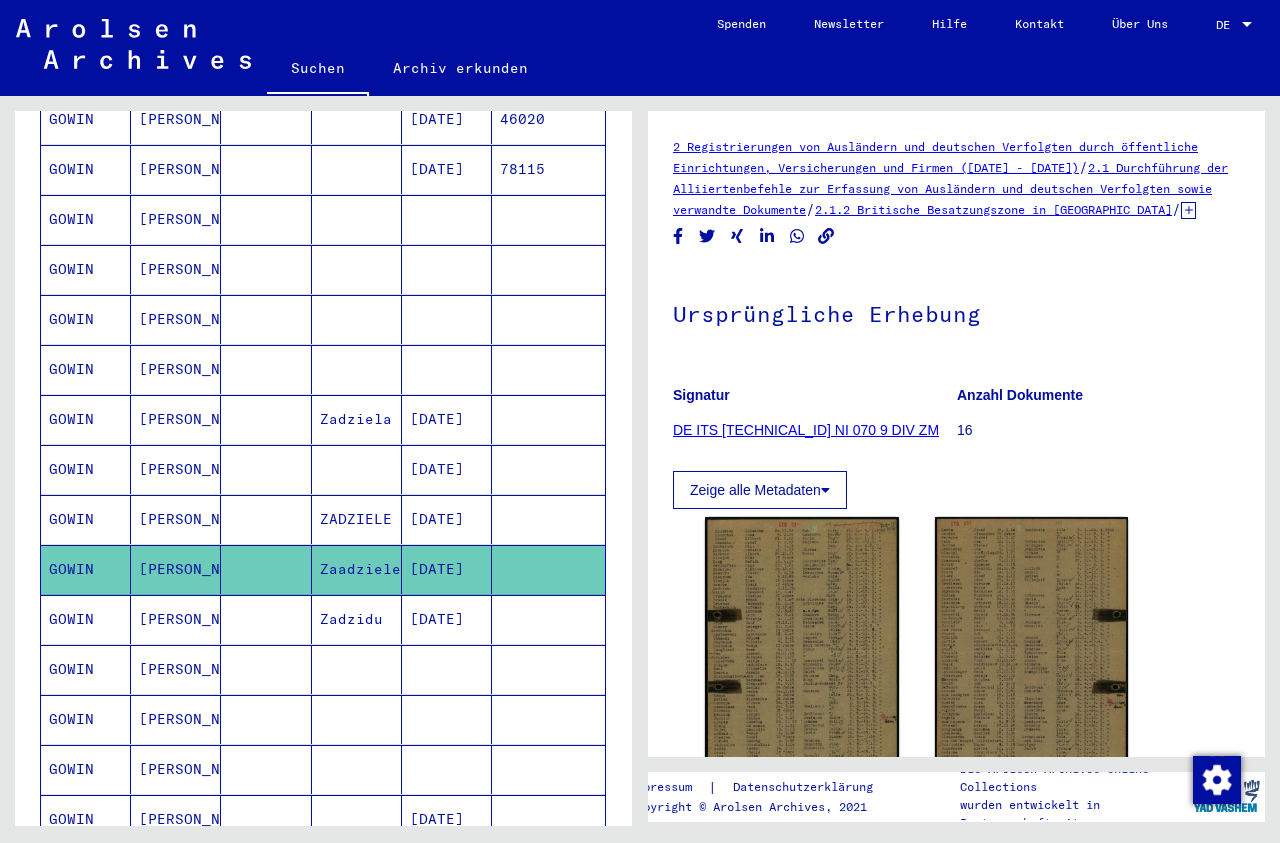 scroll, scrollTop: 436, scrollLeft: 0, axis: vertical 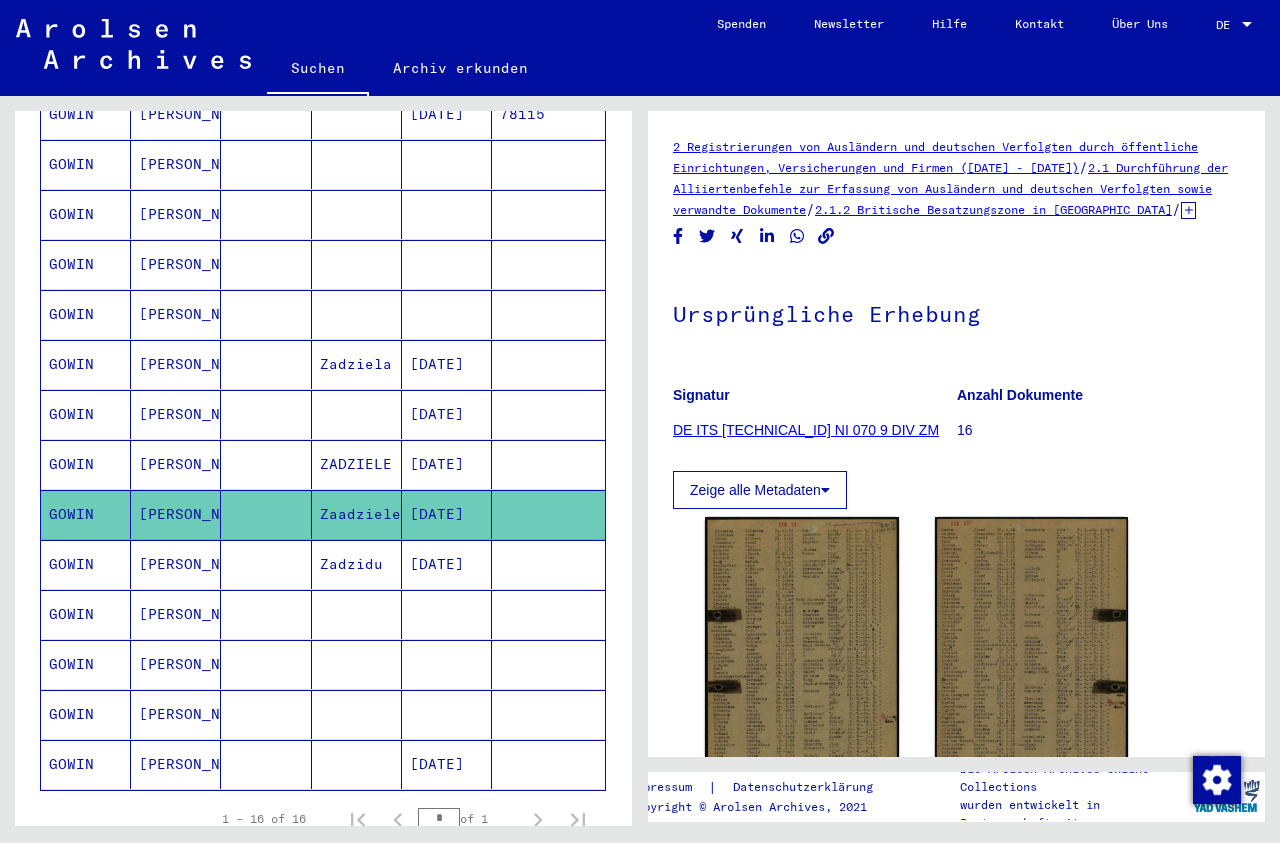 click on "Zadzidu" at bounding box center (357, 614) 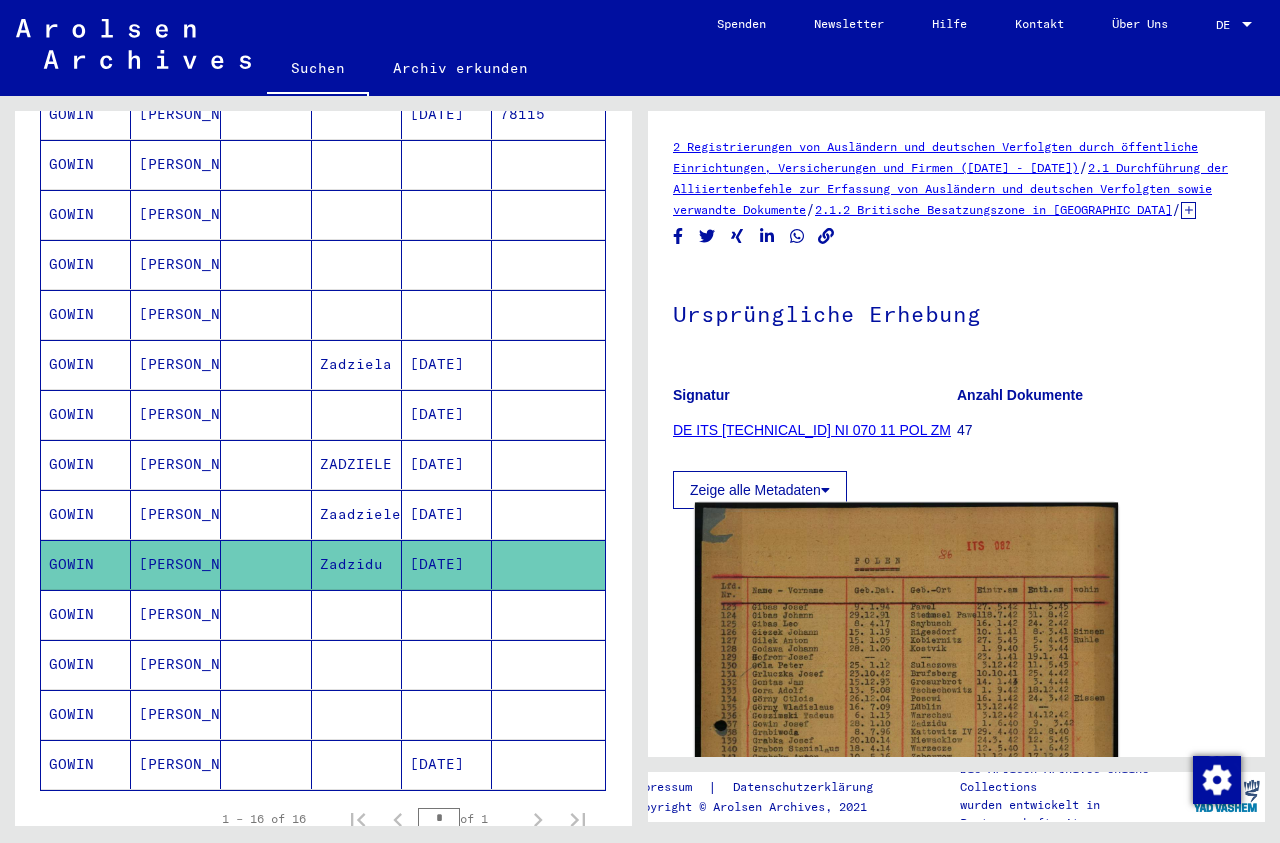 click 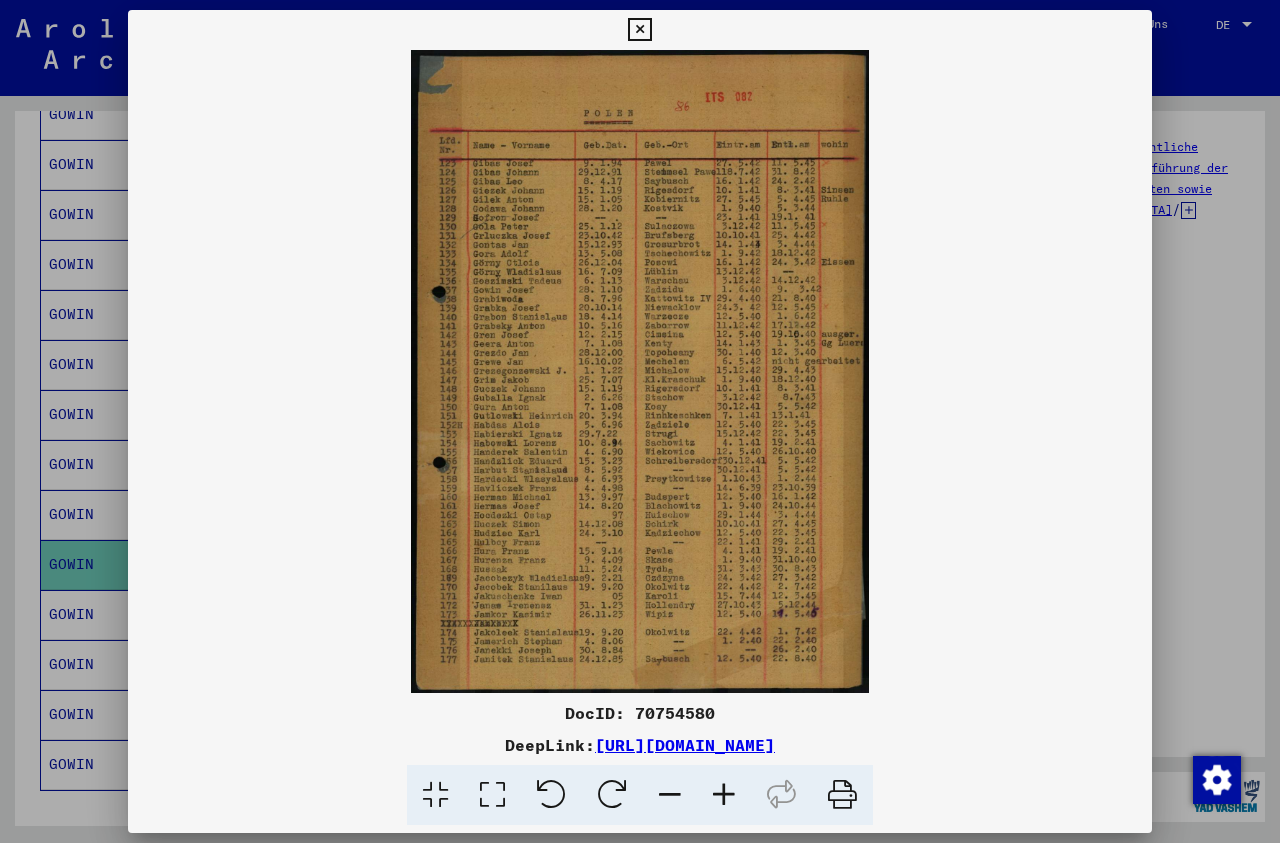 click at bounding box center [640, 371] 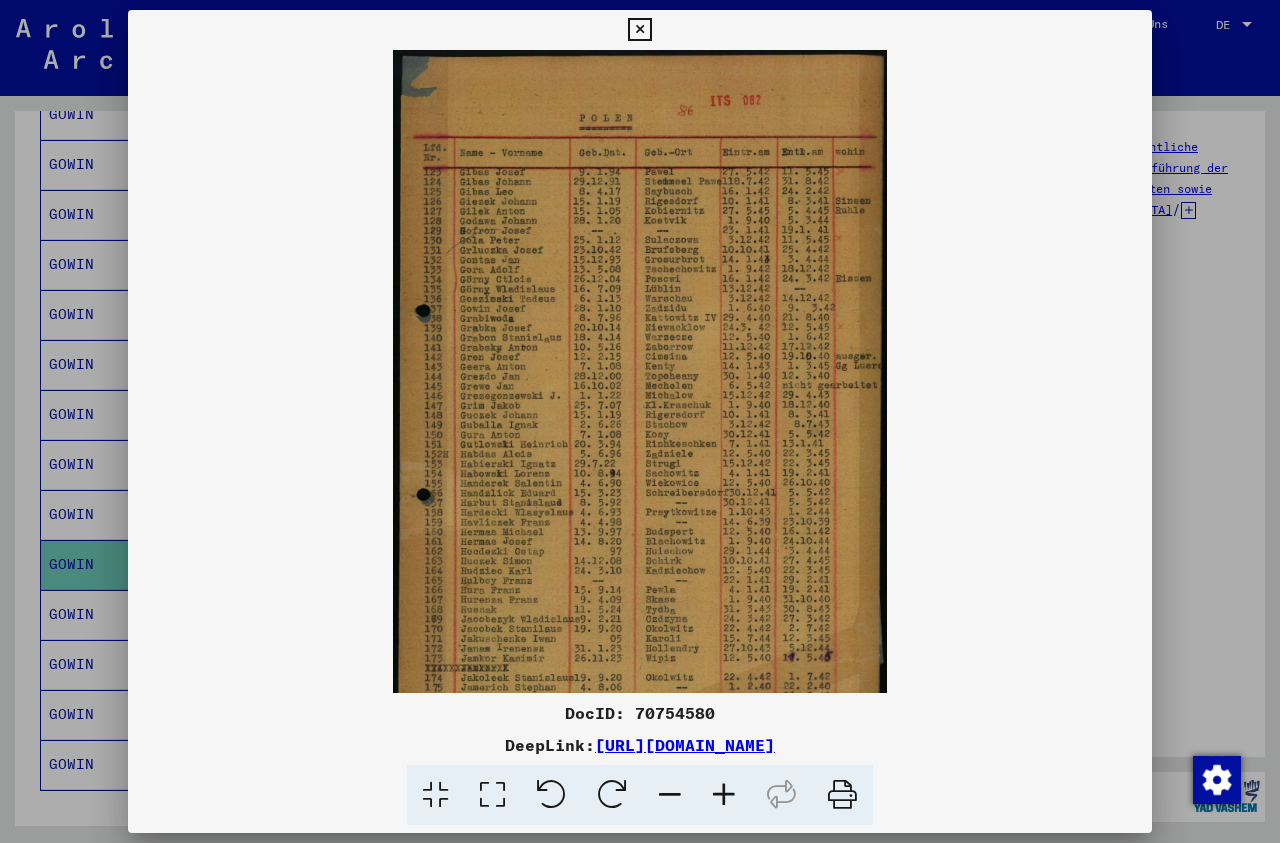 click at bounding box center (724, 795) 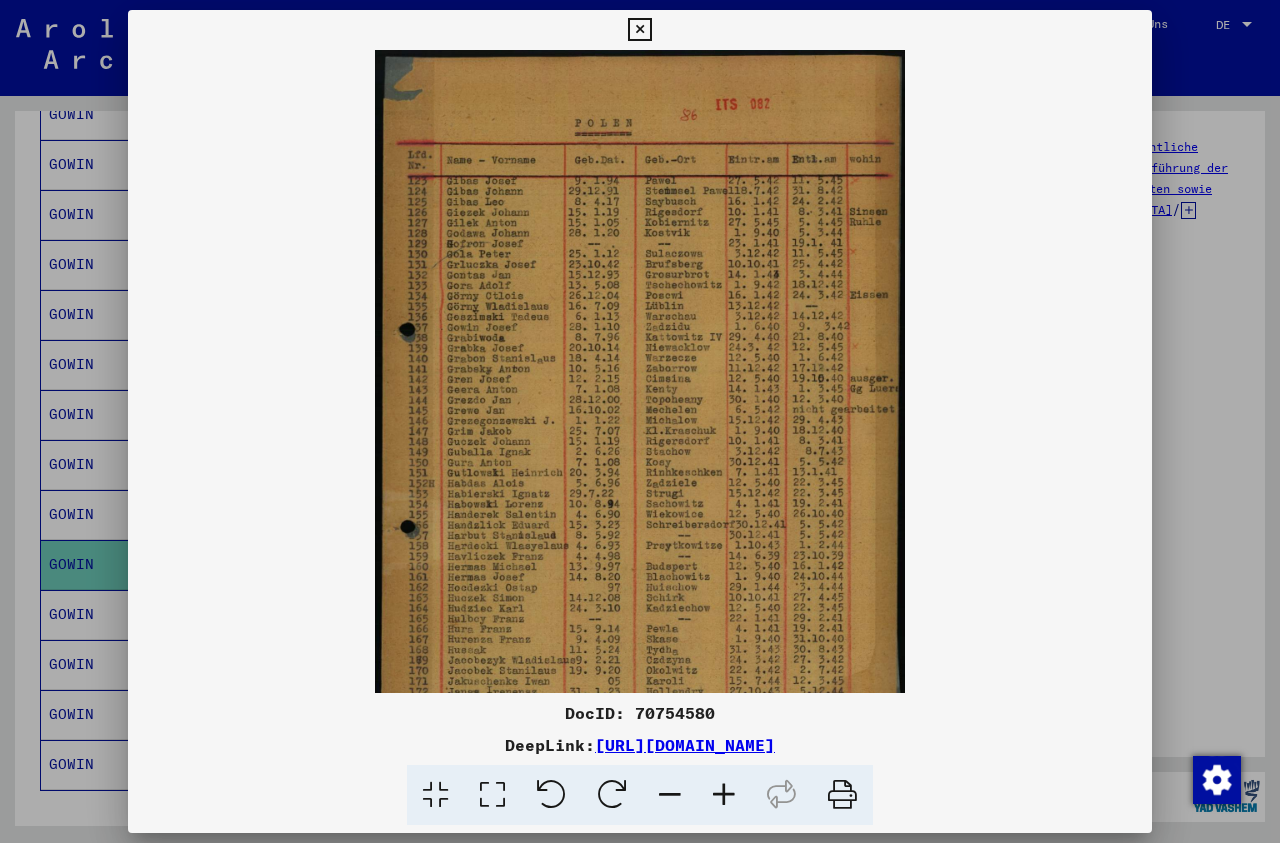 click at bounding box center [724, 795] 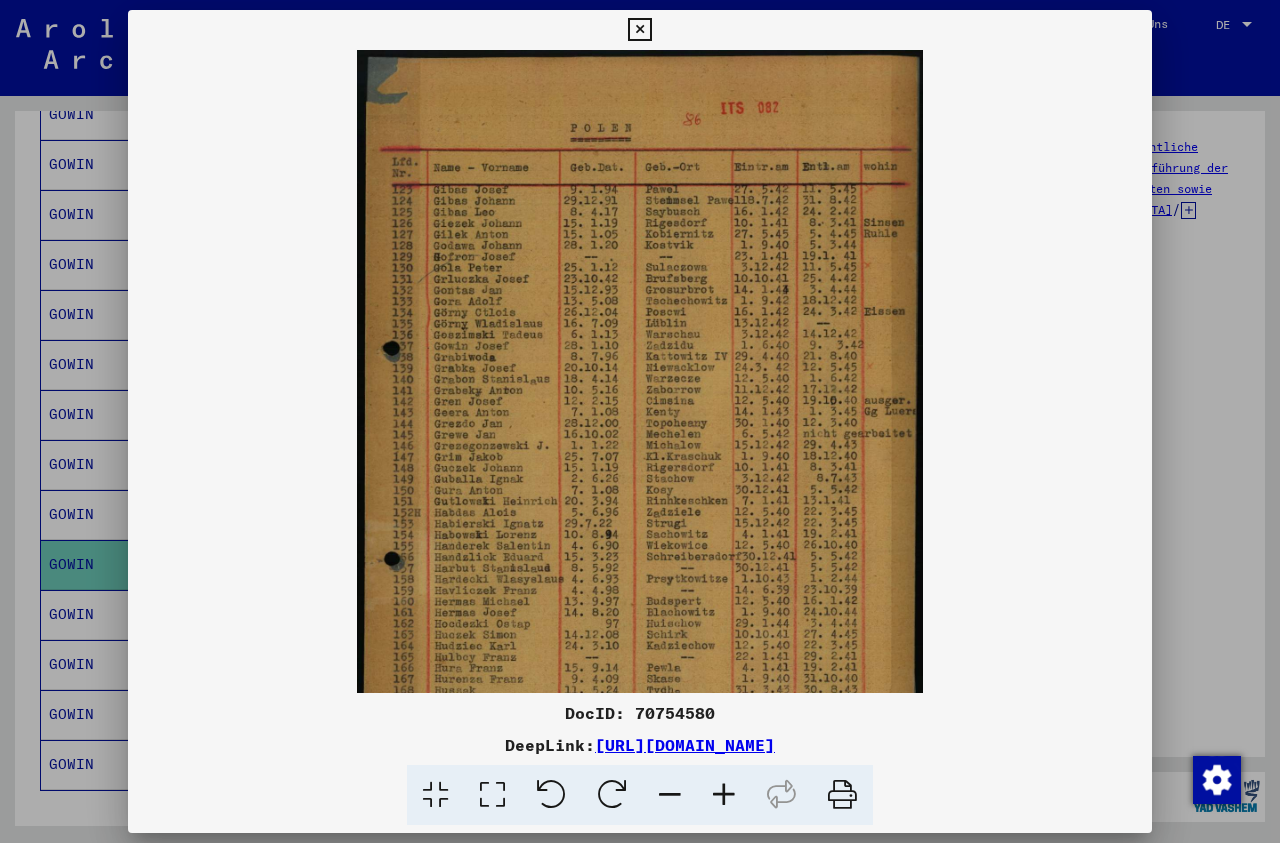 click at bounding box center [724, 795] 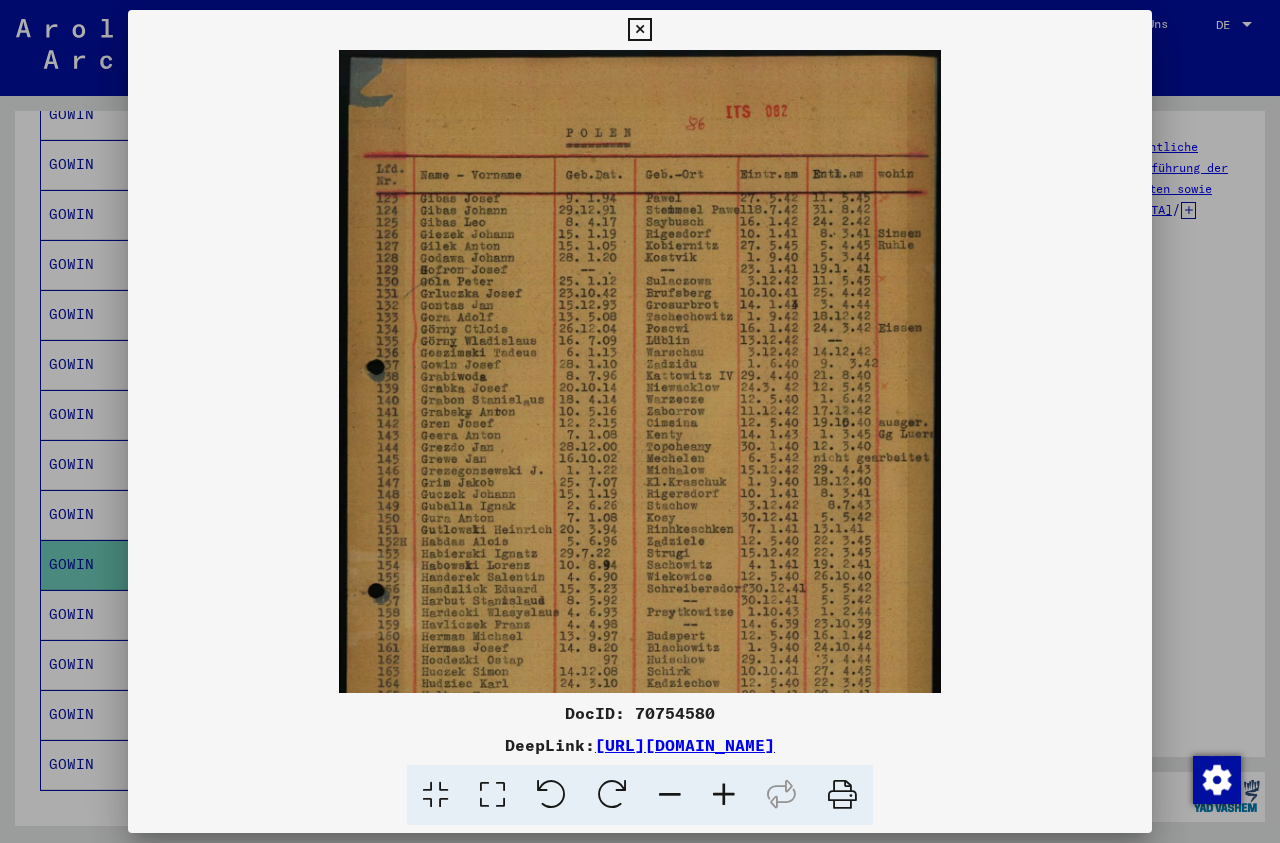 click at bounding box center [724, 795] 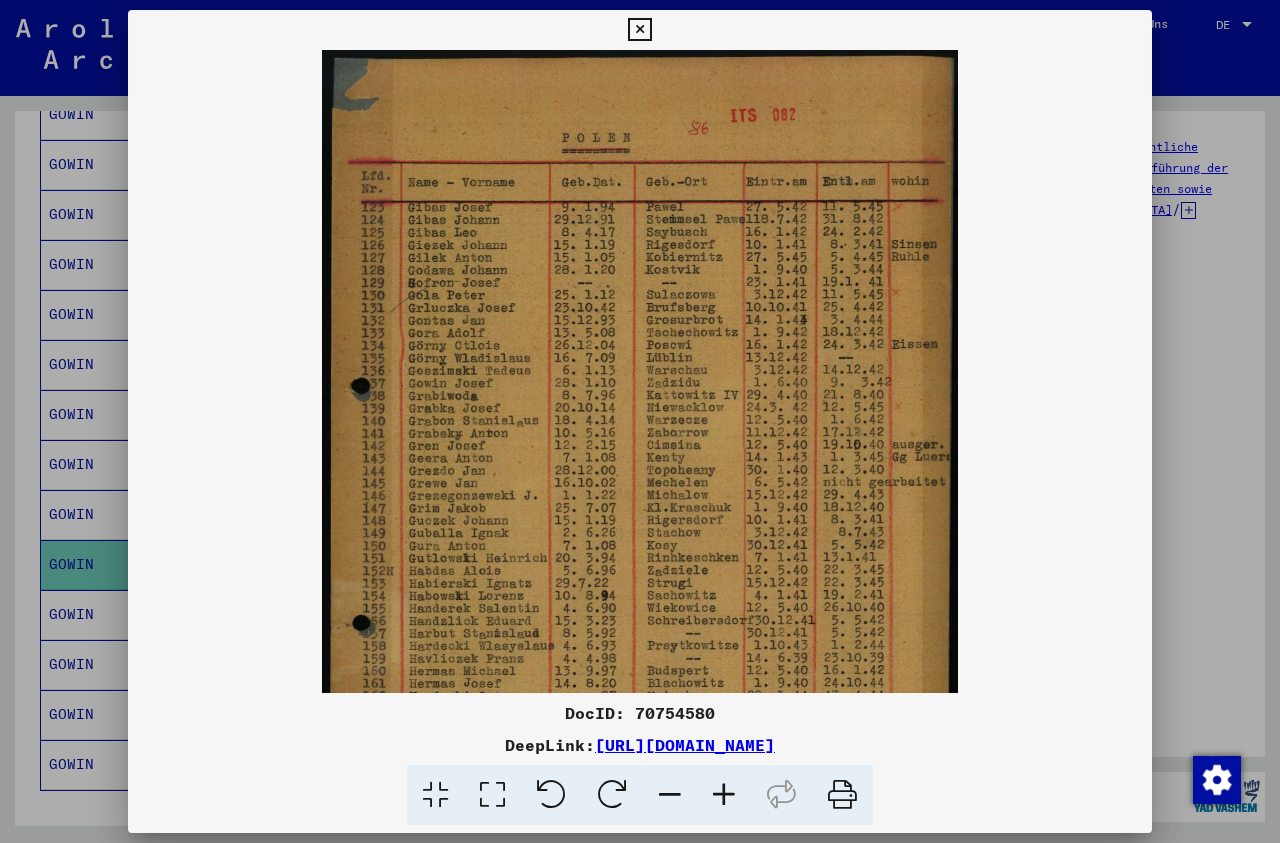 click at bounding box center (724, 795) 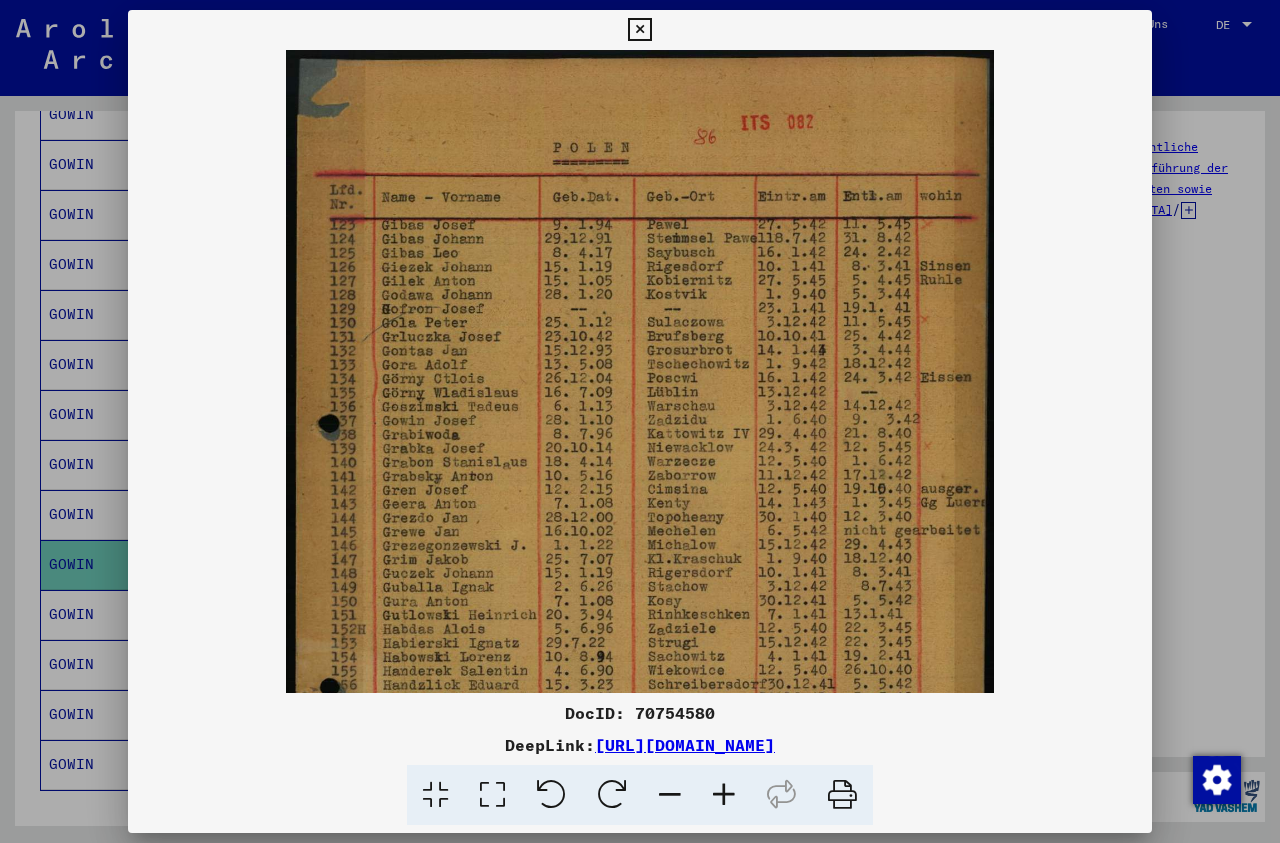click at bounding box center (724, 795) 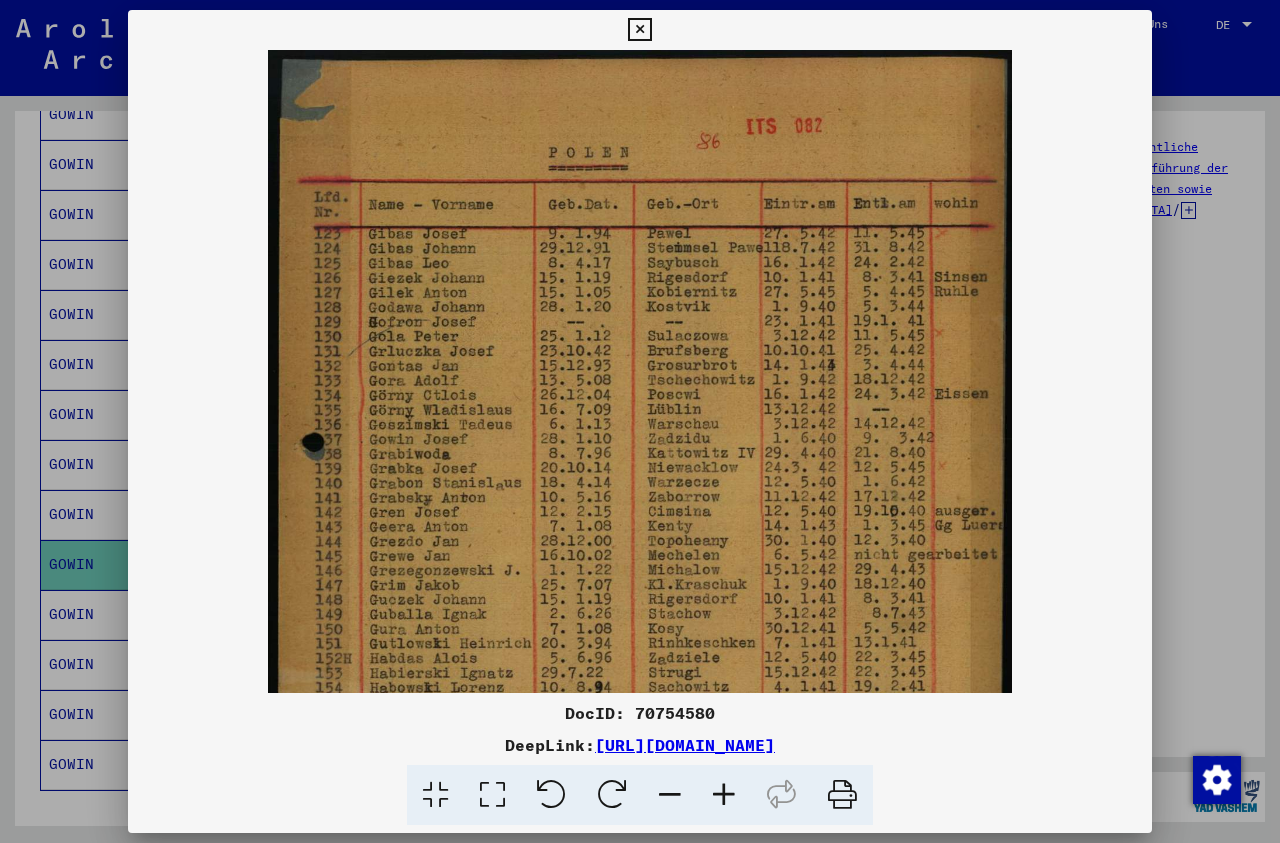 click at bounding box center [724, 795] 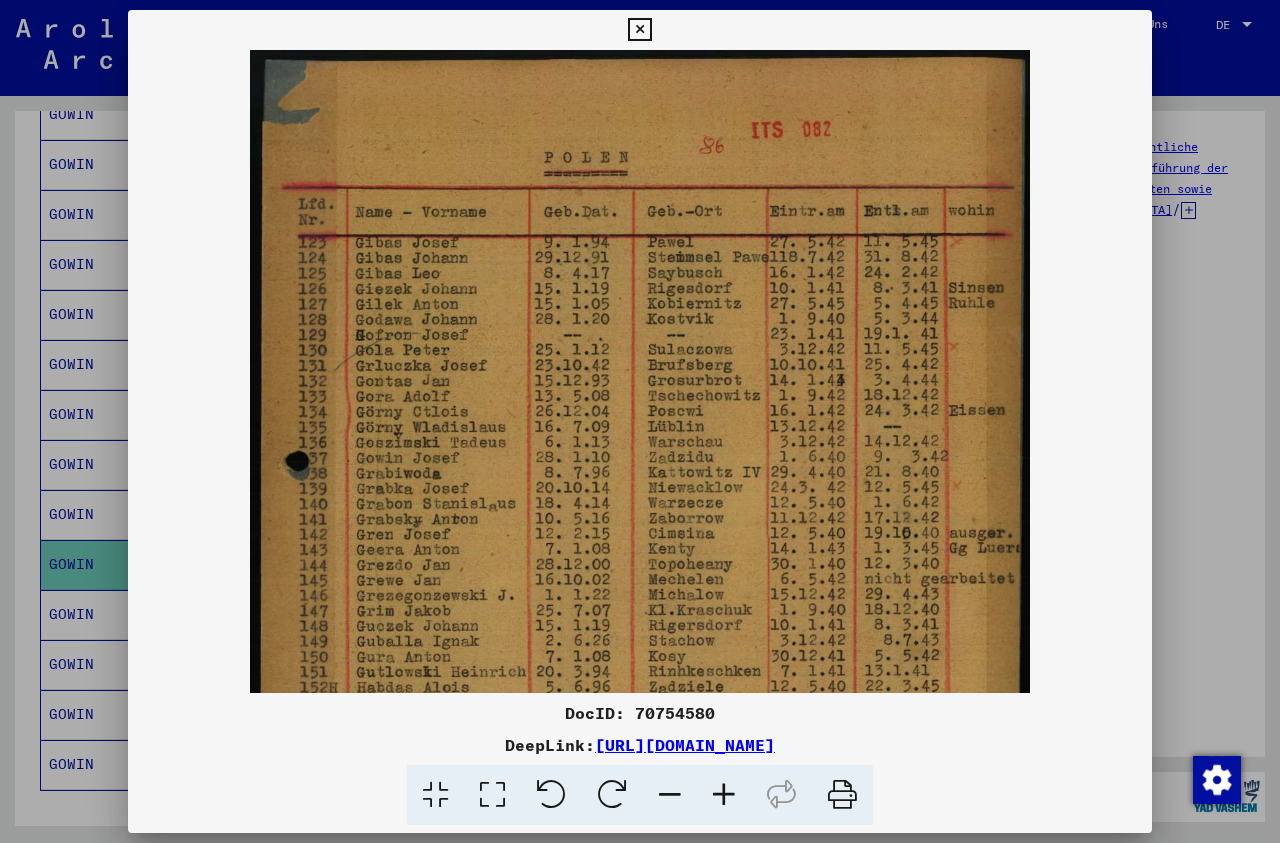 click at bounding box center [724, 795] 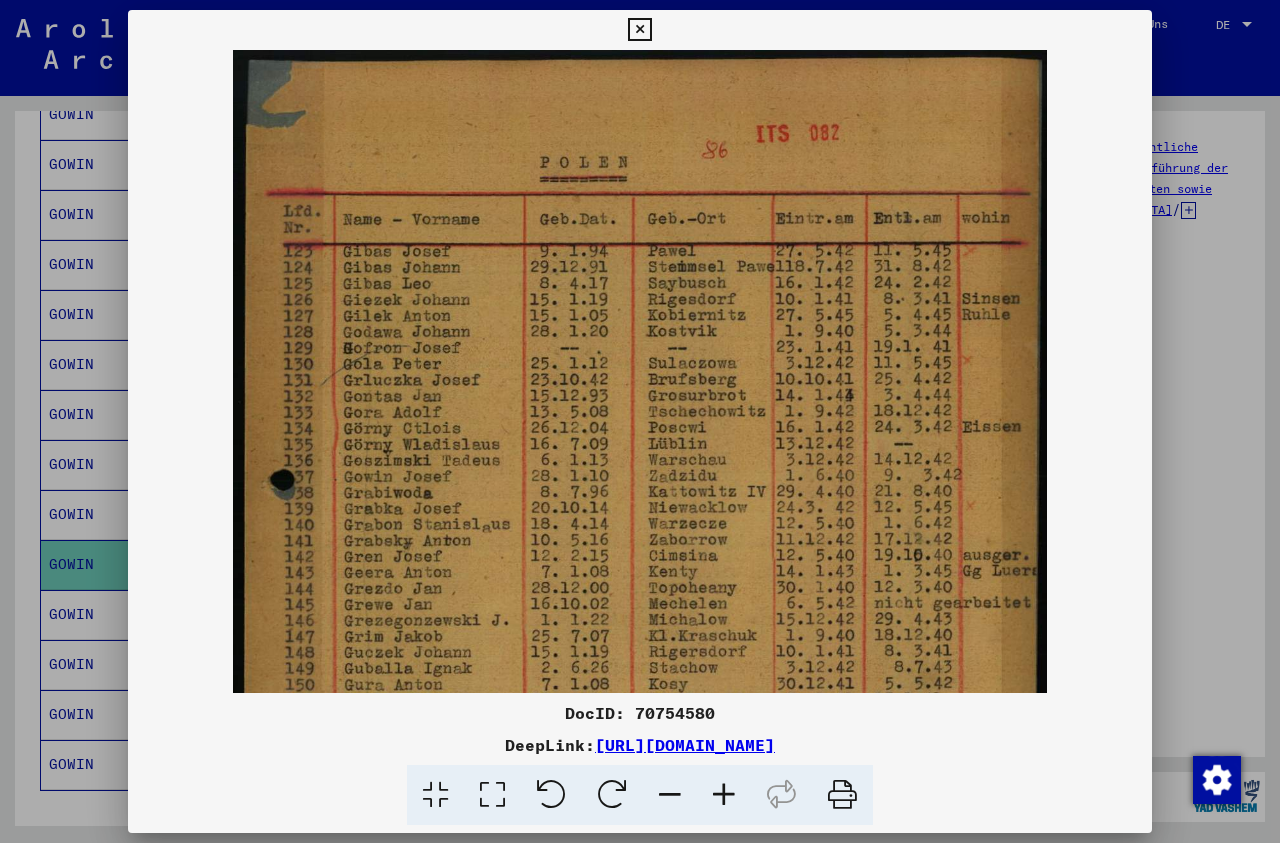 click at bounding box center (724, 795) 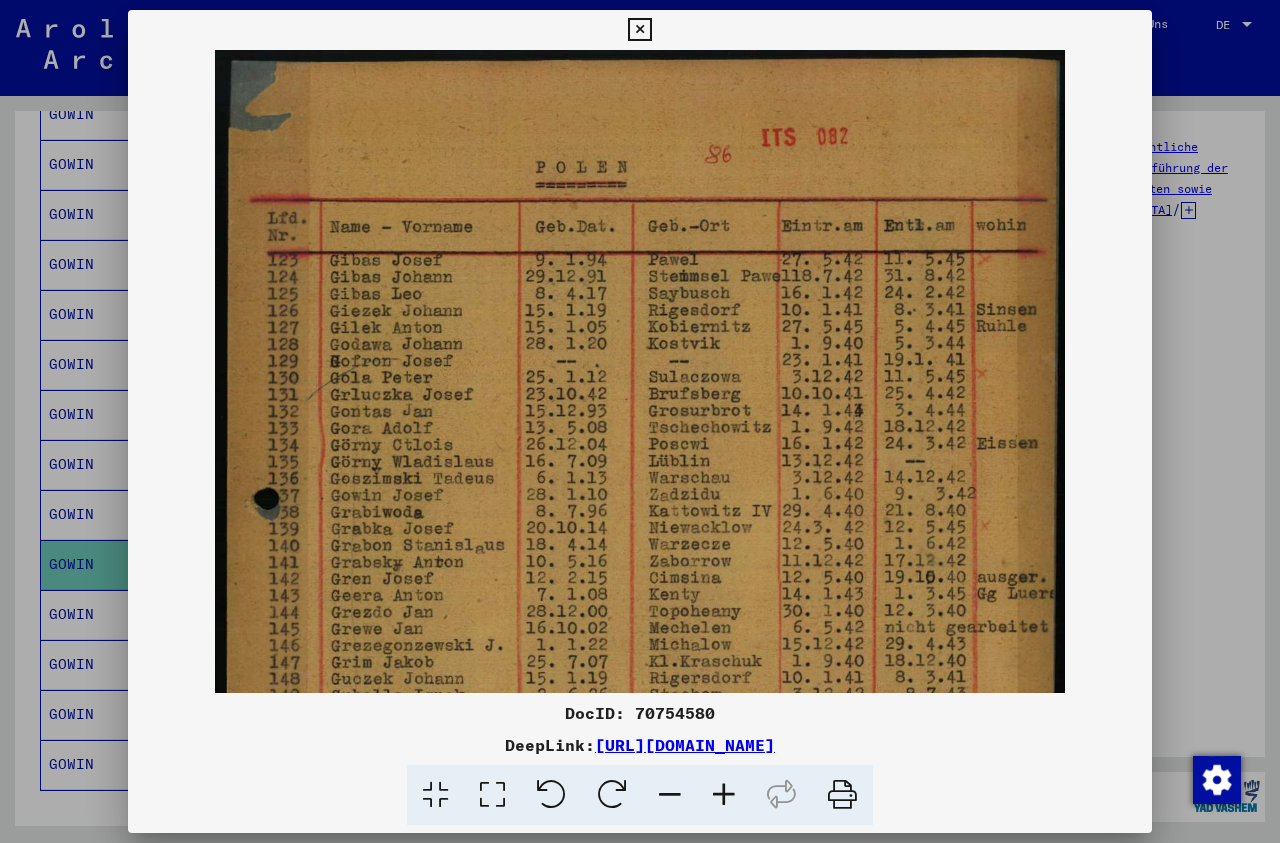 click at bounding box center (640, 646) 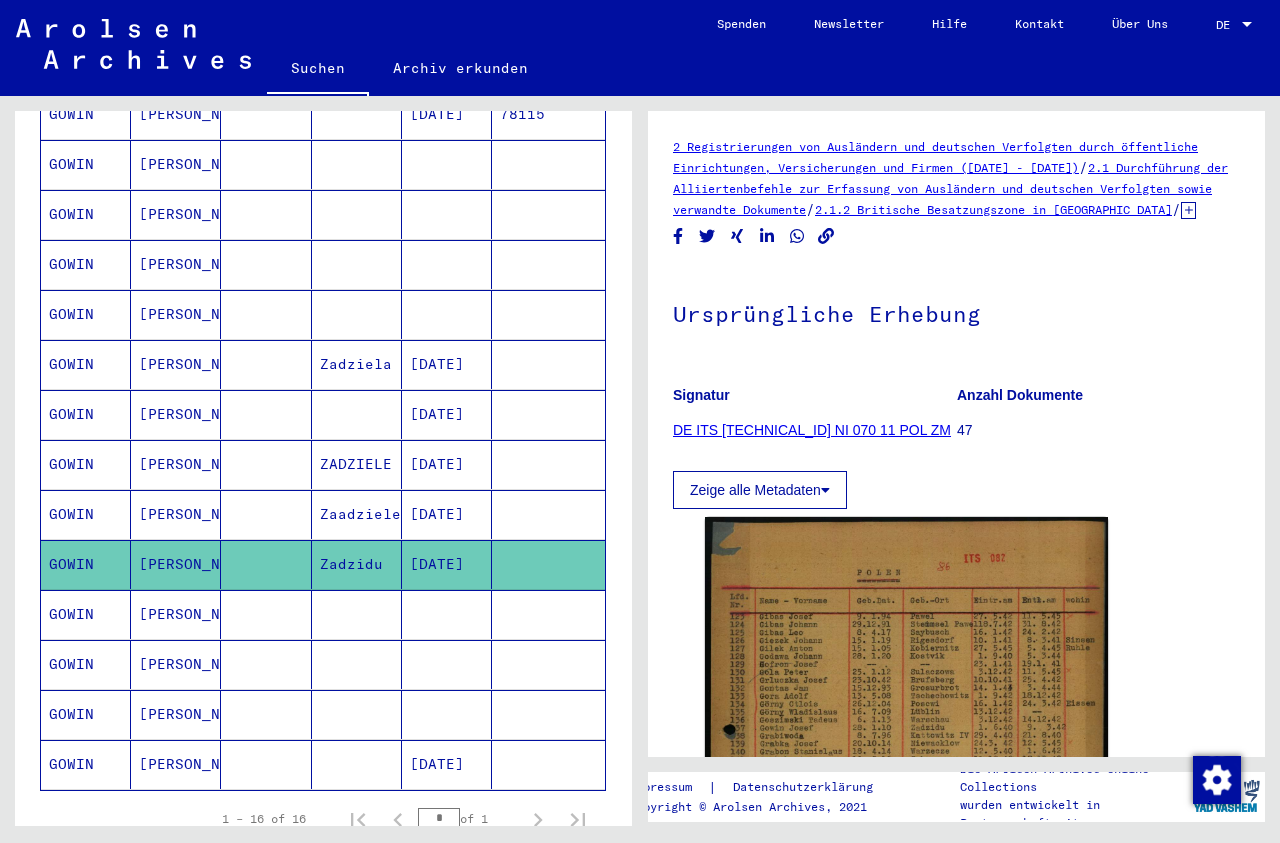 click at bounding box center [357, 664] 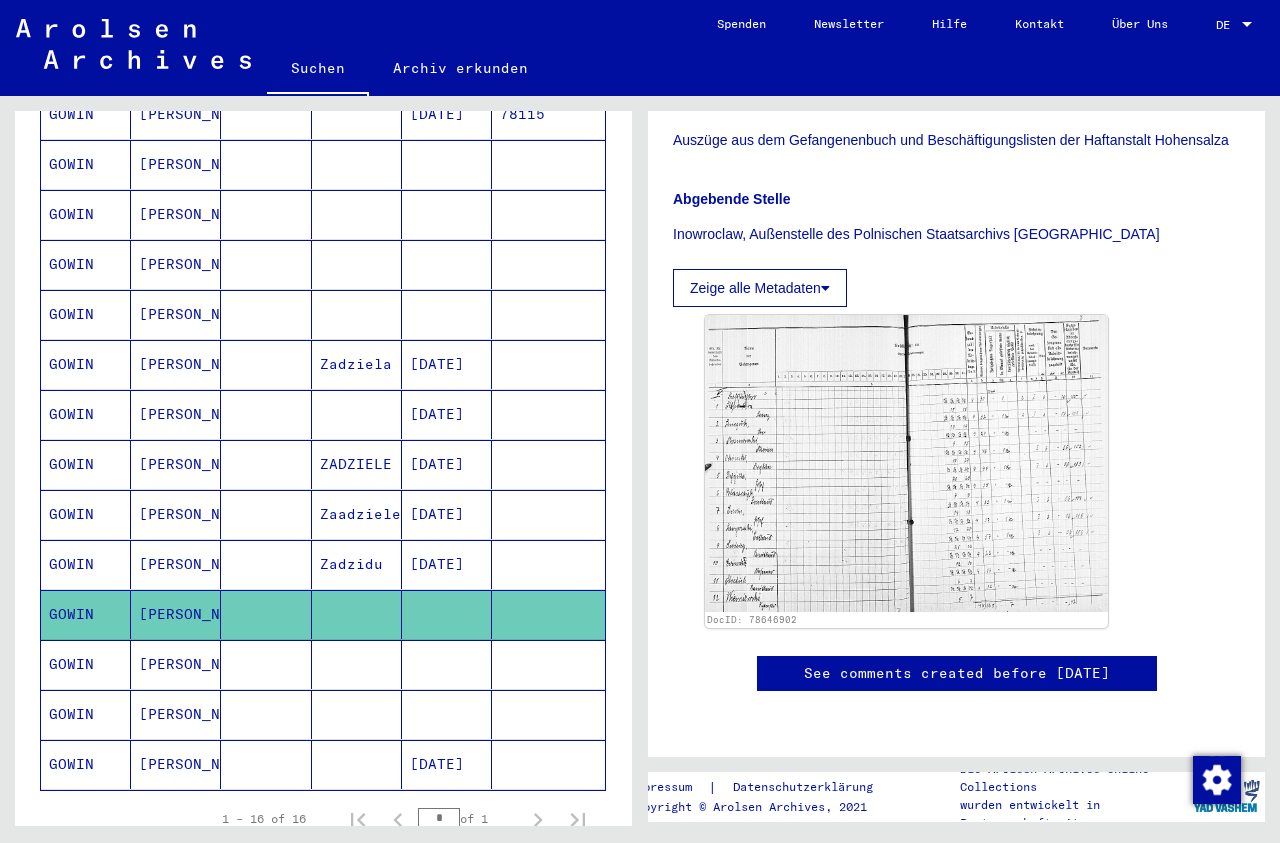 scroll, scrollTop: 432, scrollLeft: 0, axis: vertical 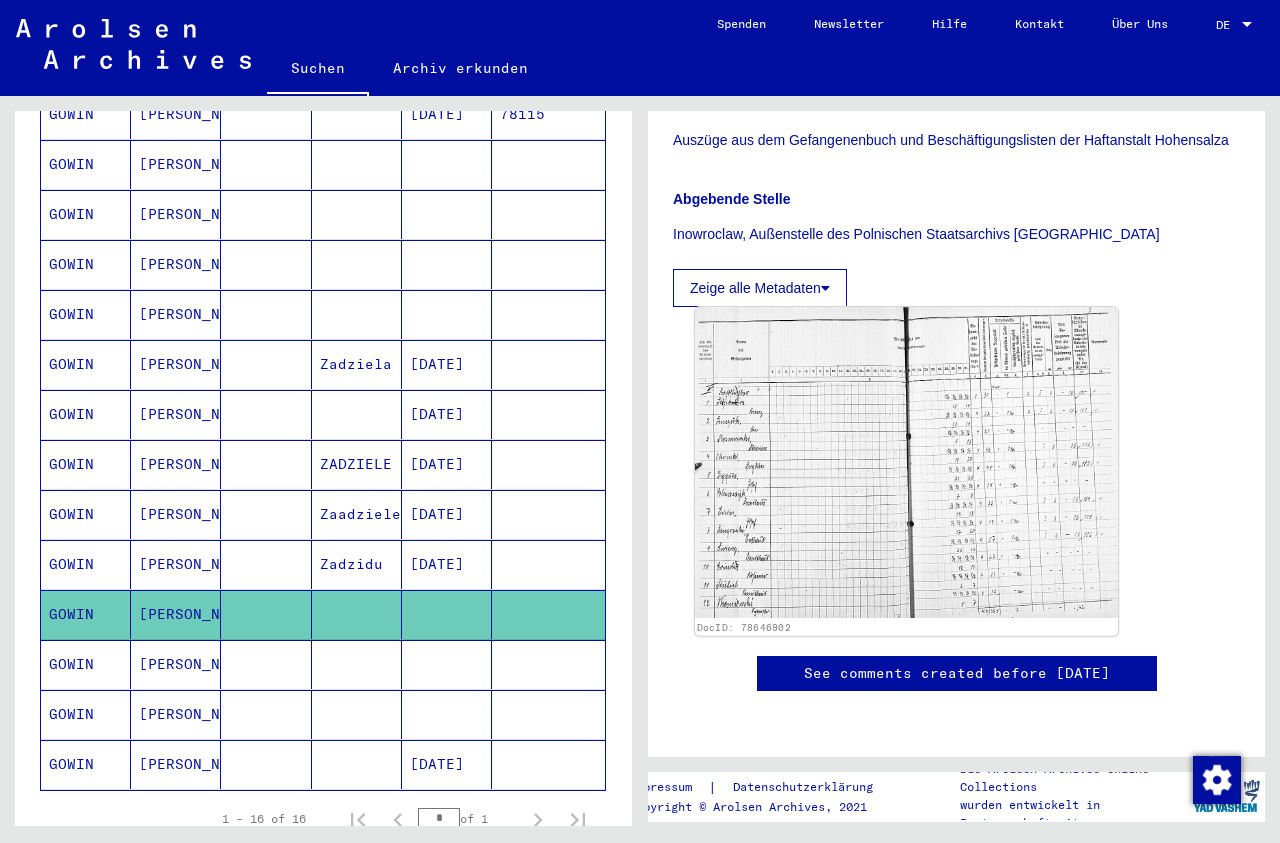click 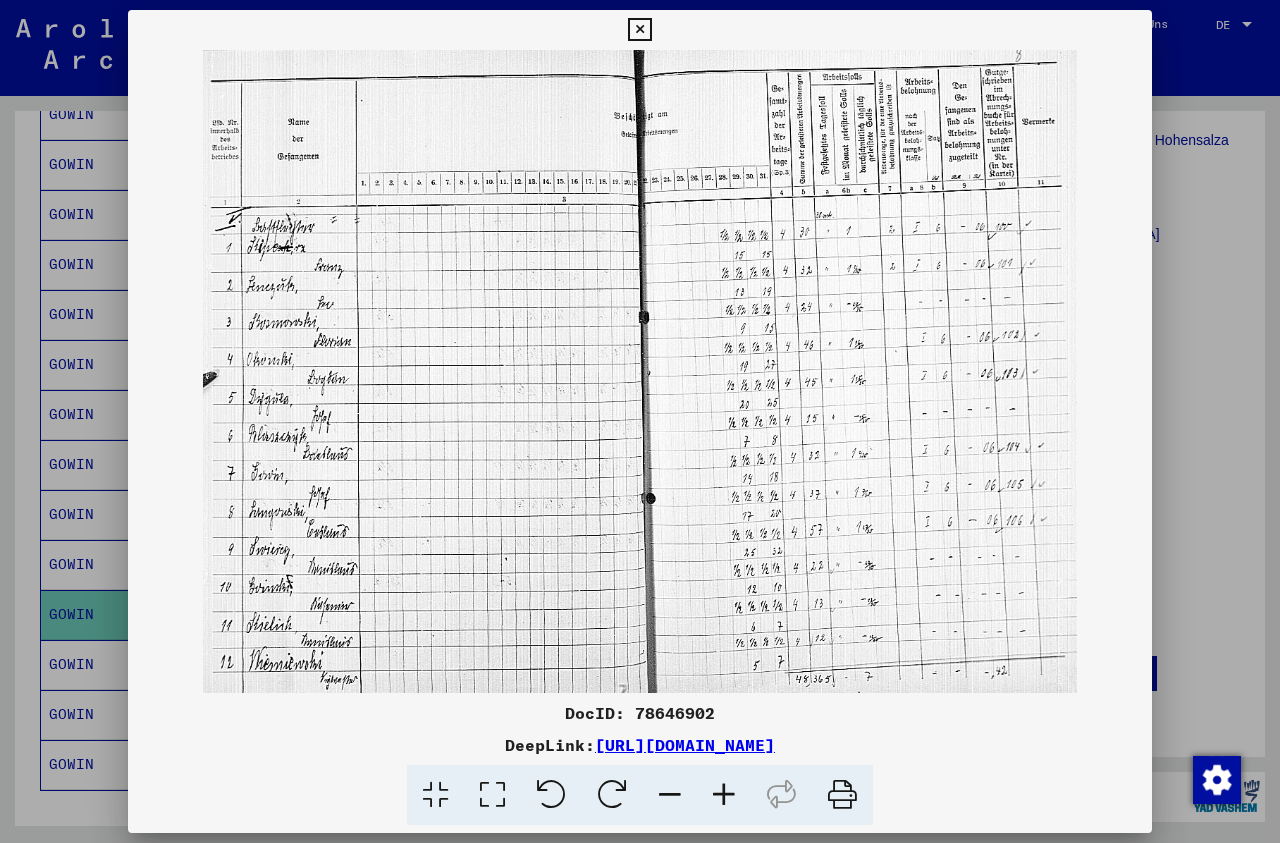 click at bounding box center [724, 795] 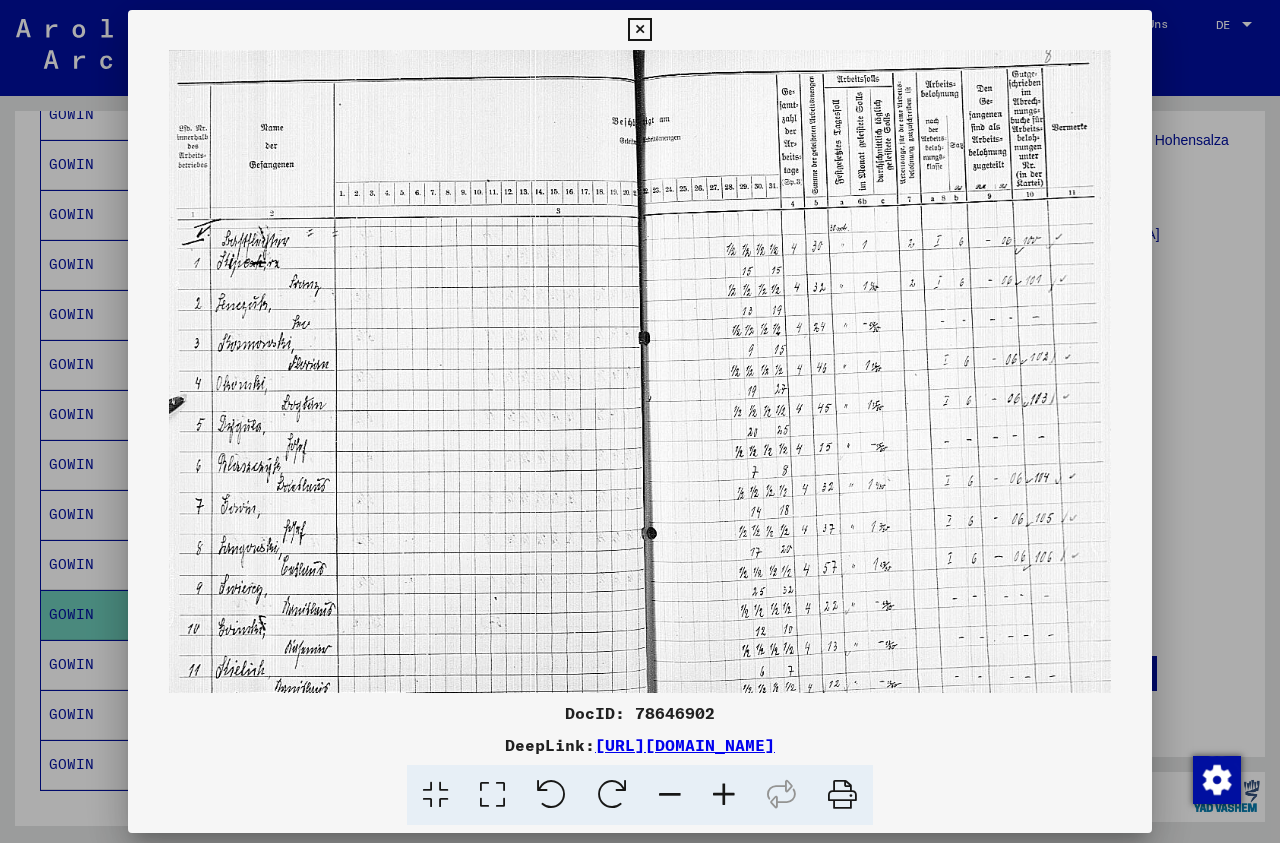 click at bounding box center (724, 795) 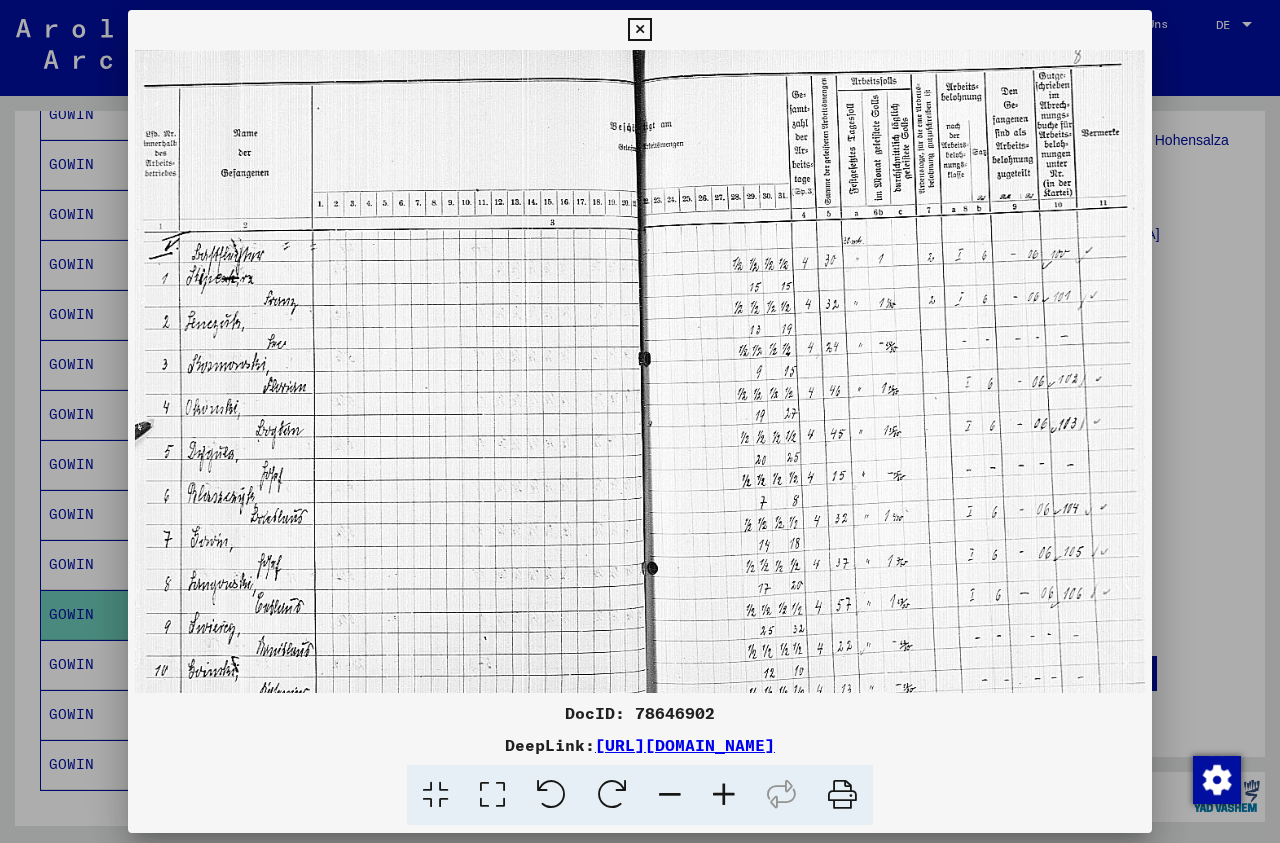 click at bounding box center (724, 795) 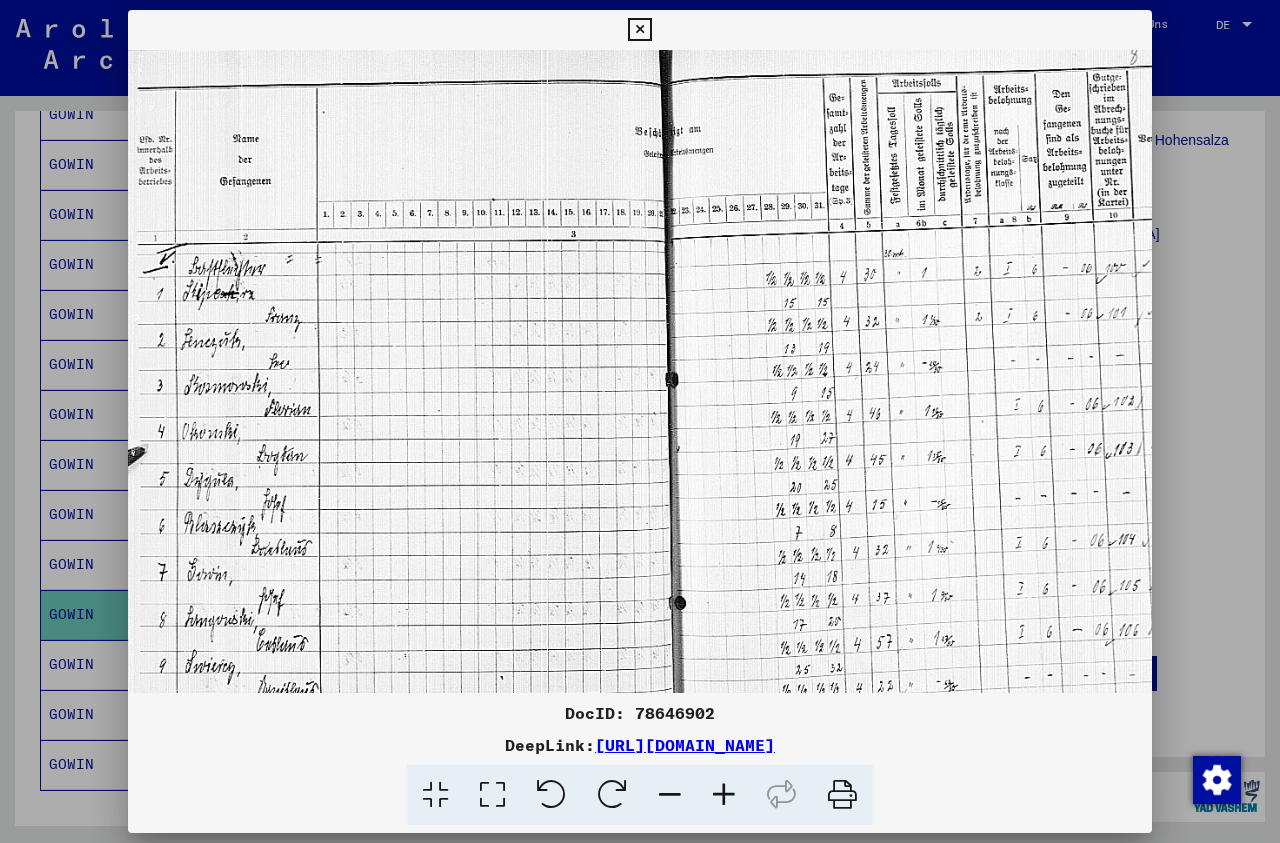 click at bounding box center [724, 795] 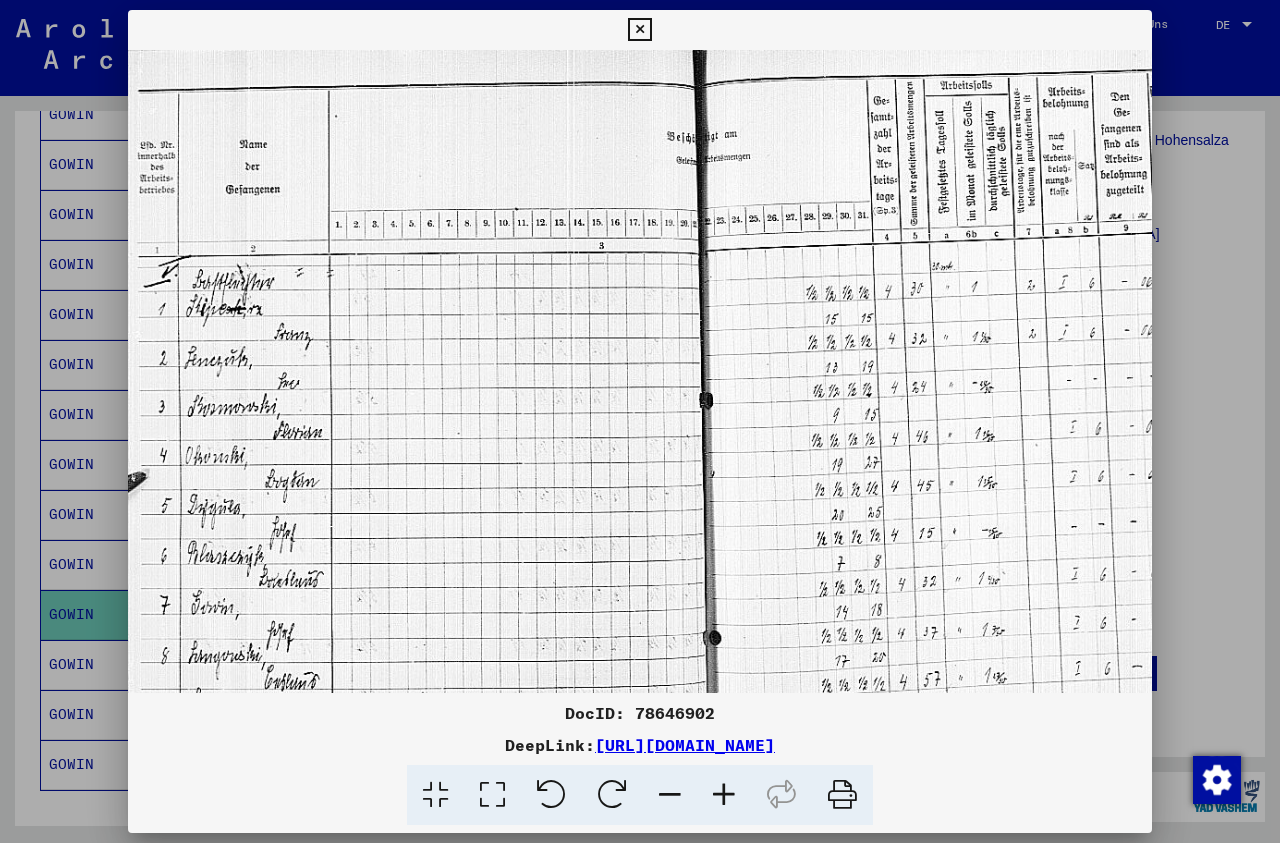 click at bounding box center [724, 795] 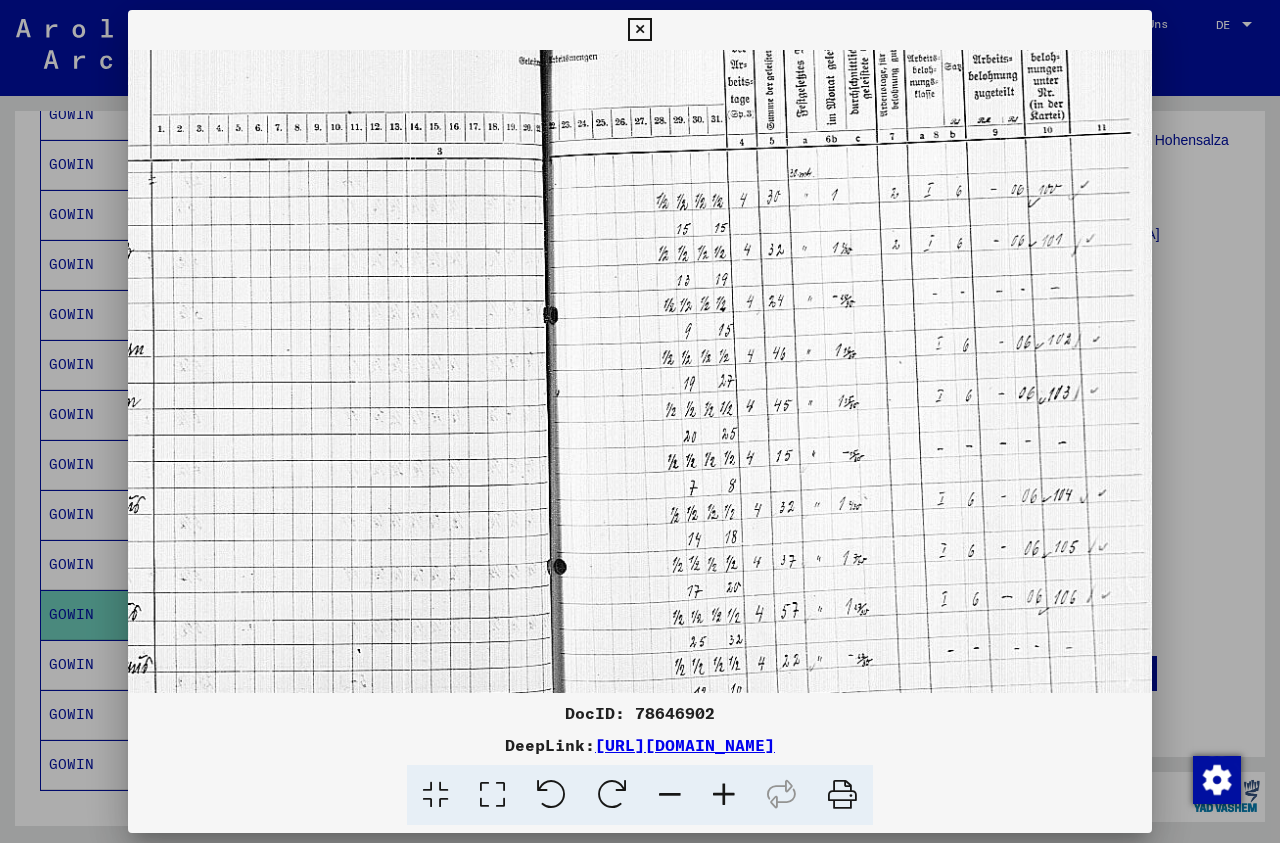 drag, startPoint x: 418, startPoint y: 654, endPoint x: 118, endPoint y: 534, distance: 323.1099 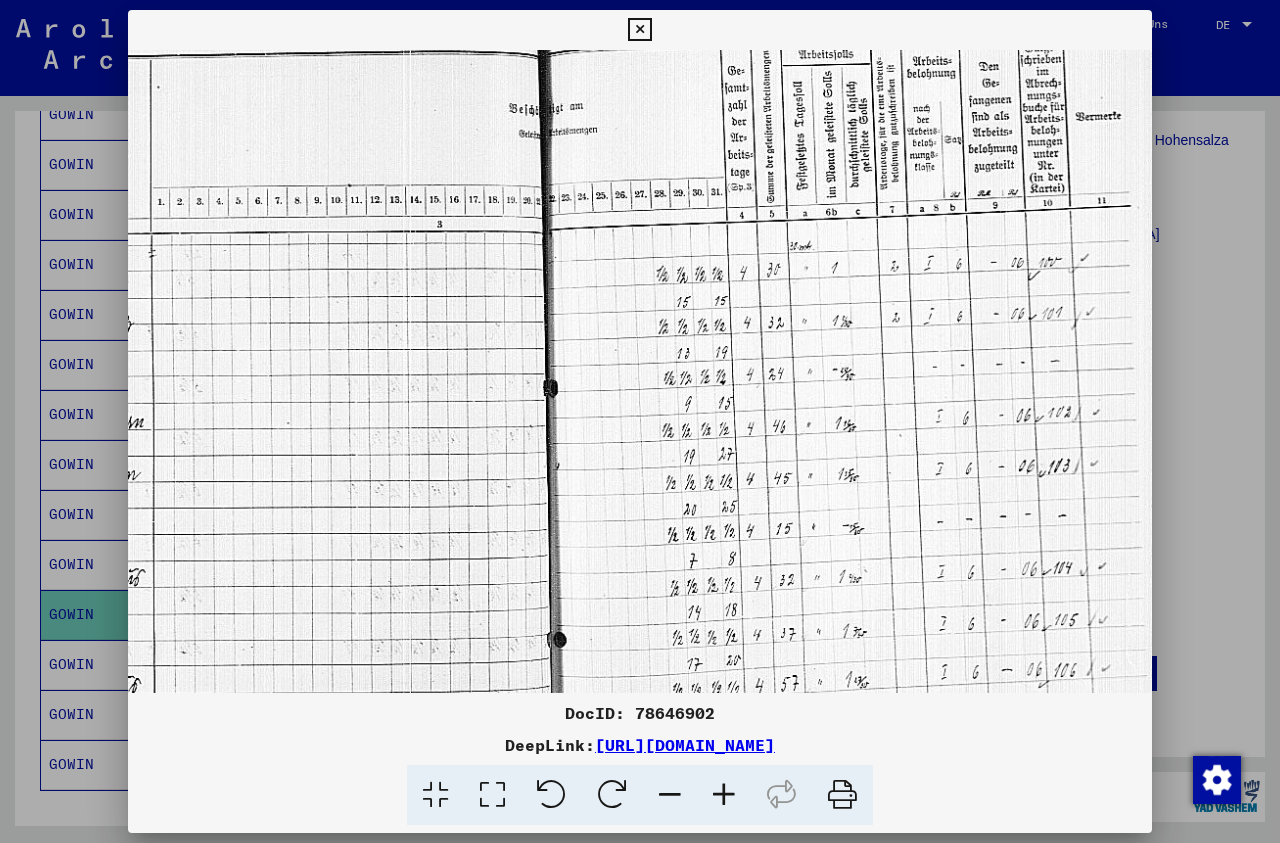 scroll, scrollTop: 27, scrollLeft: 190, axis: both 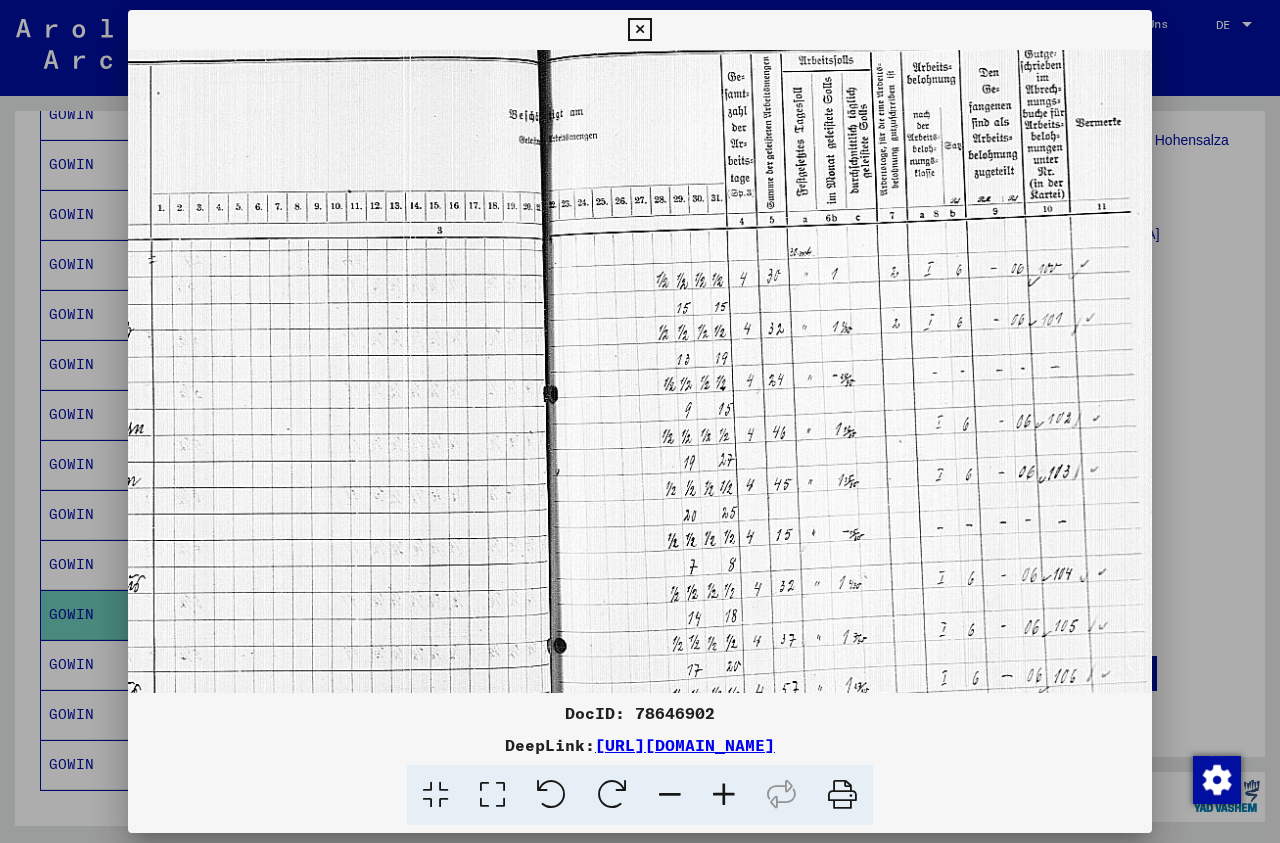 drag, startPoint x: 827, startPoint y: 311, endPoint x: 678, endPoint y: 398, distance: 172.53986 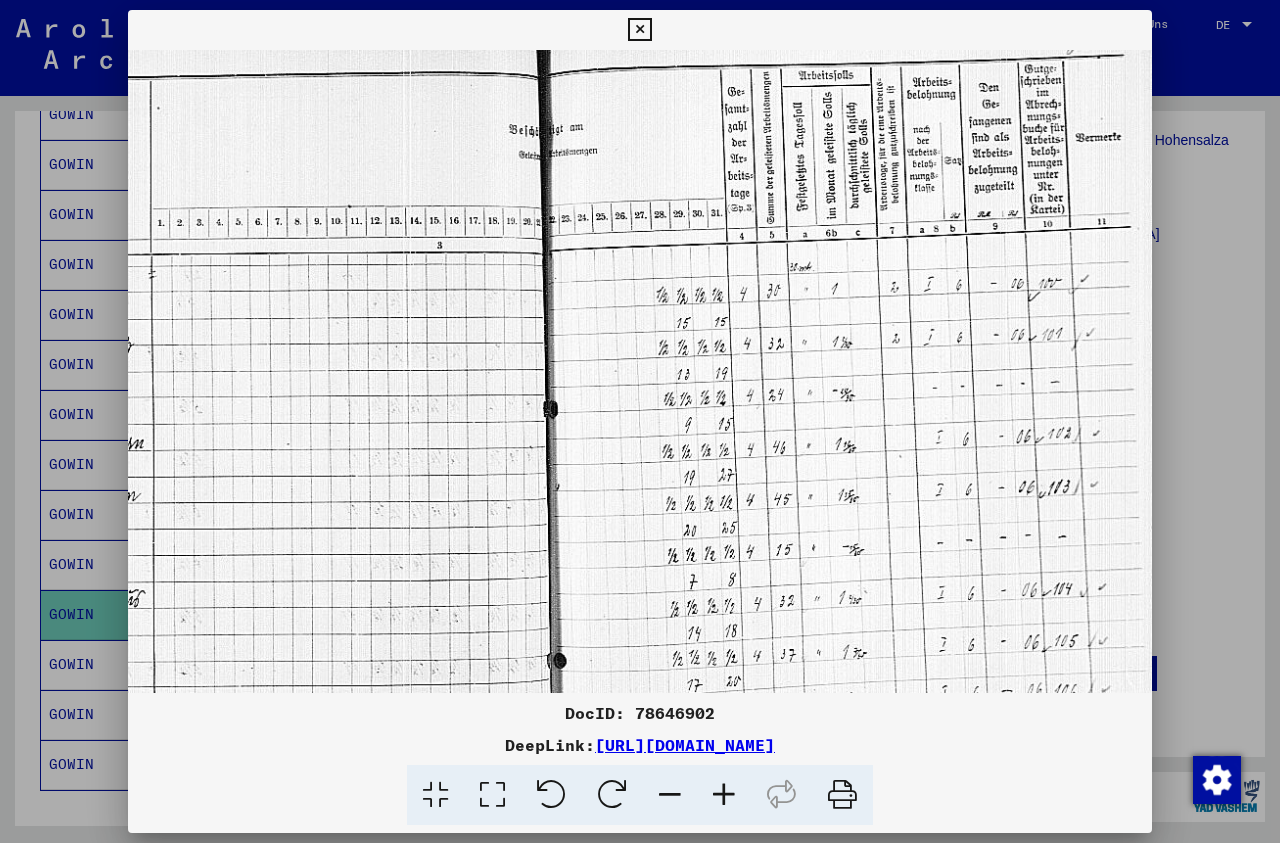scroll, scrollTop: 0, scrollLeft: 190, axis: horizontal 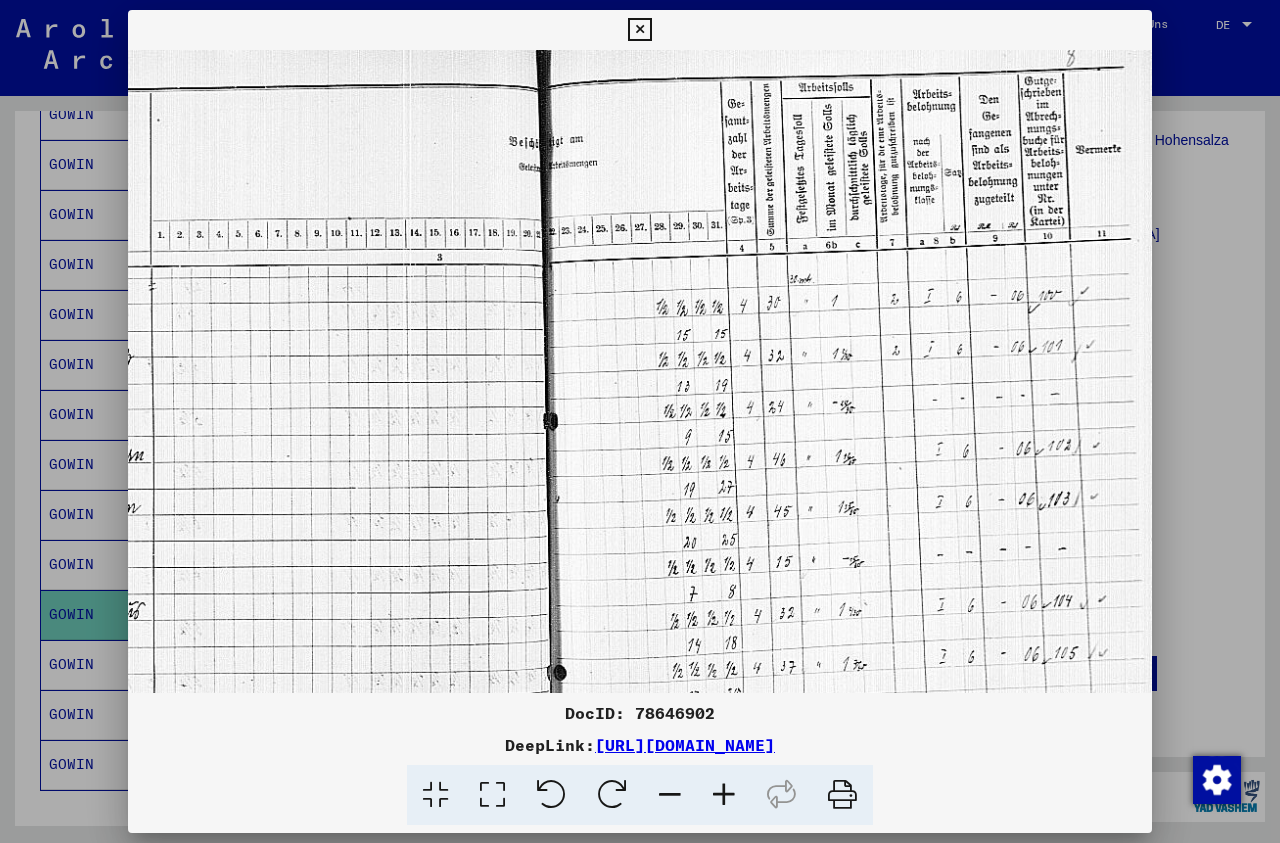 drag, startPoint x: 840, startPoint y: 279, endPoint x: 829, endPoint y: 363, distance: 84.71718 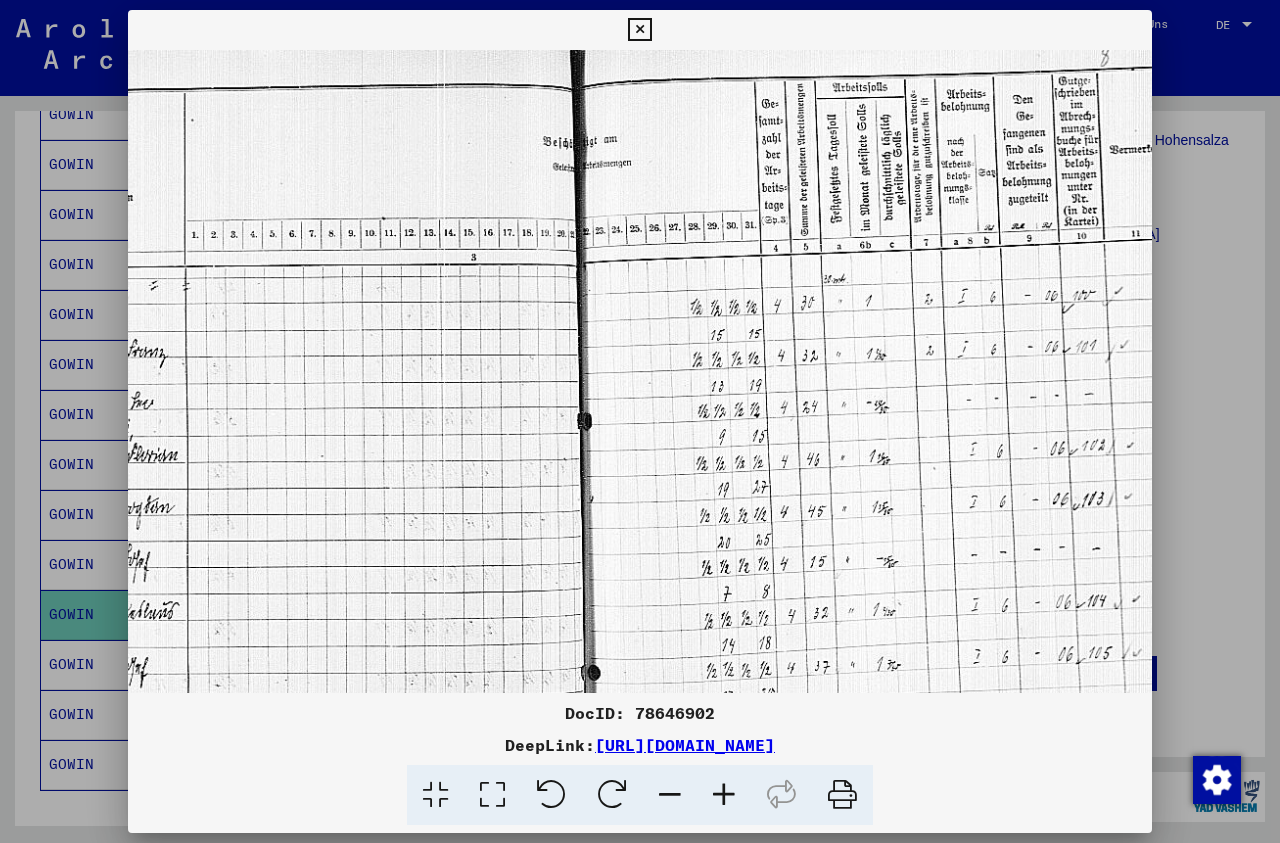 drag, startPoint x: 815, startPoint y: 353, endPoint x: 850, endPoint y: 503, distance: 154.02922 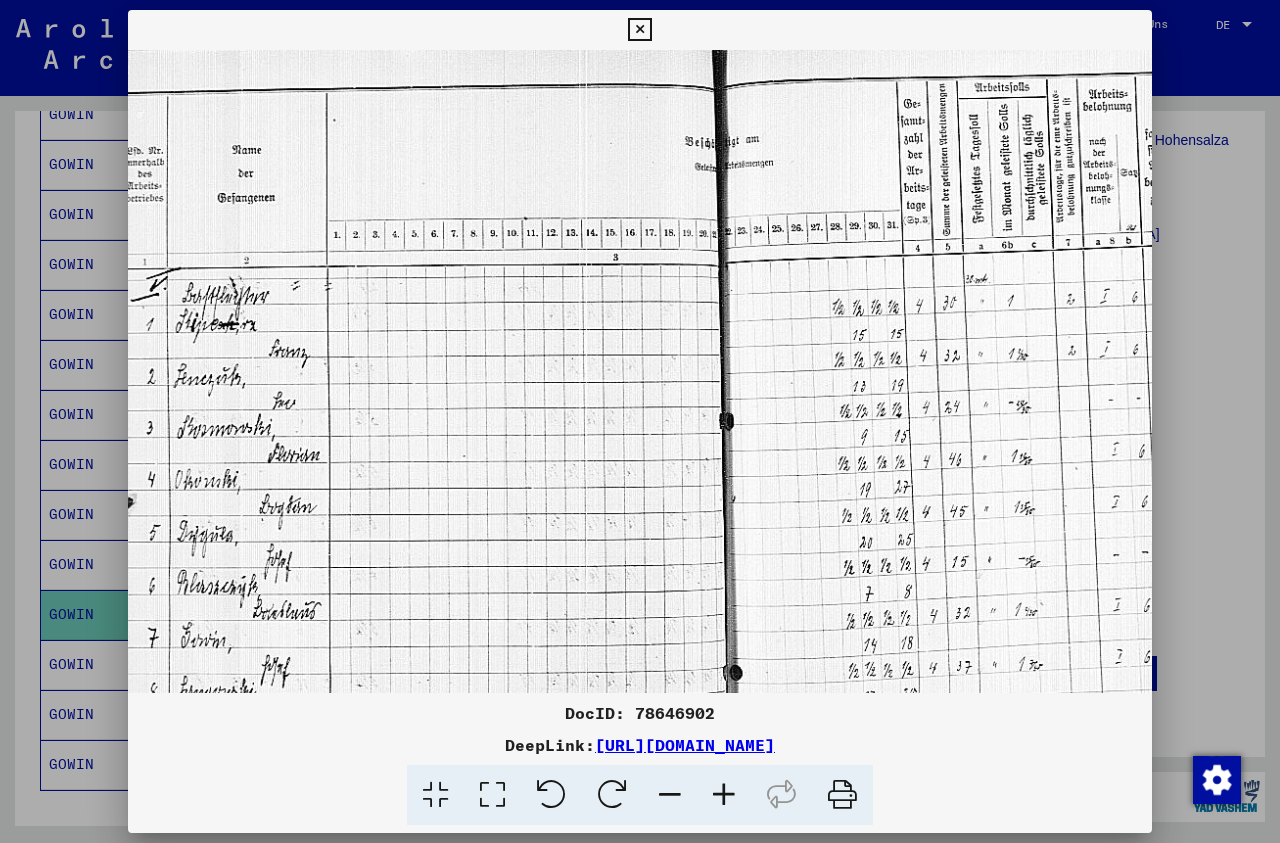 scroll, scrollTop: 0, scrollLeft: 0, axis: both 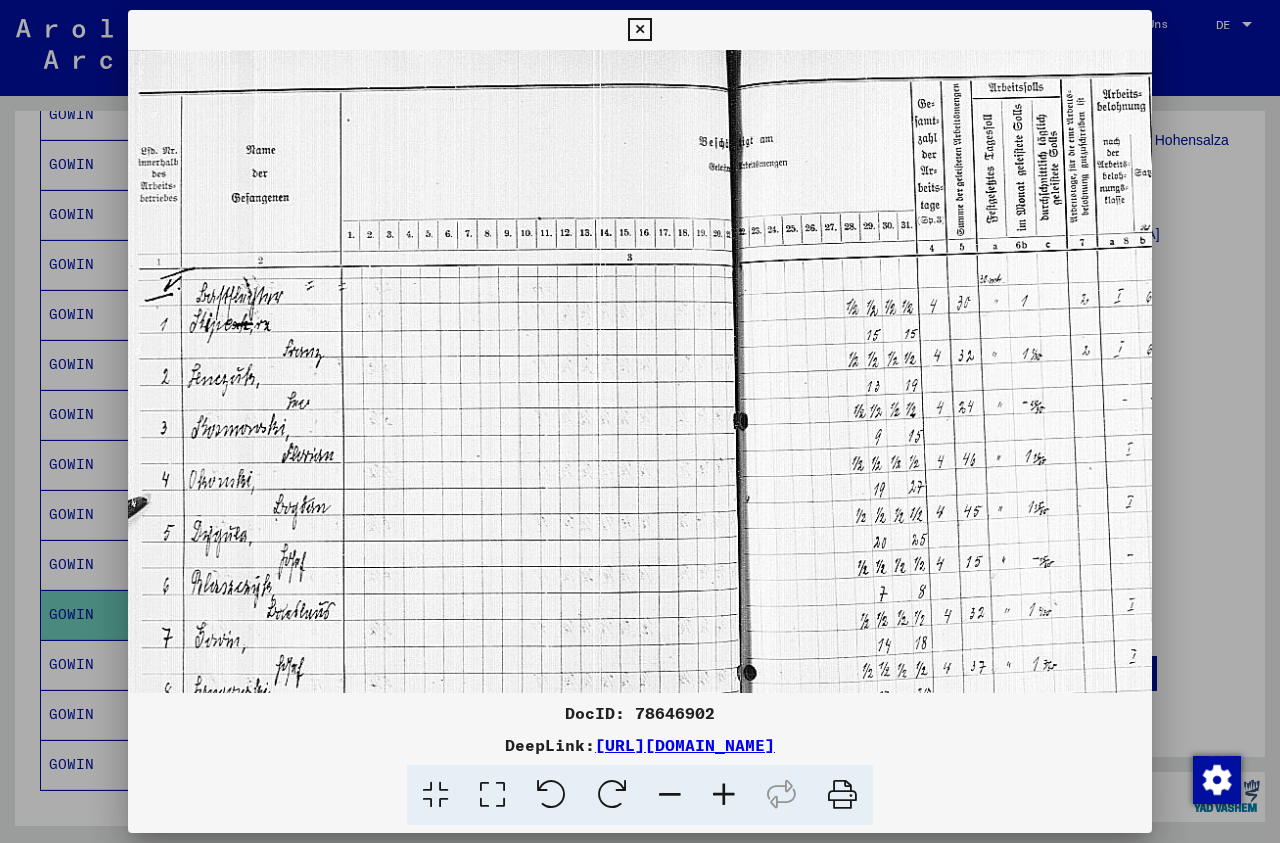 drag, startPoint x: 656, startPoint y: 485, endPoint x: 864, endPoint y: 515, distance: 210.15233 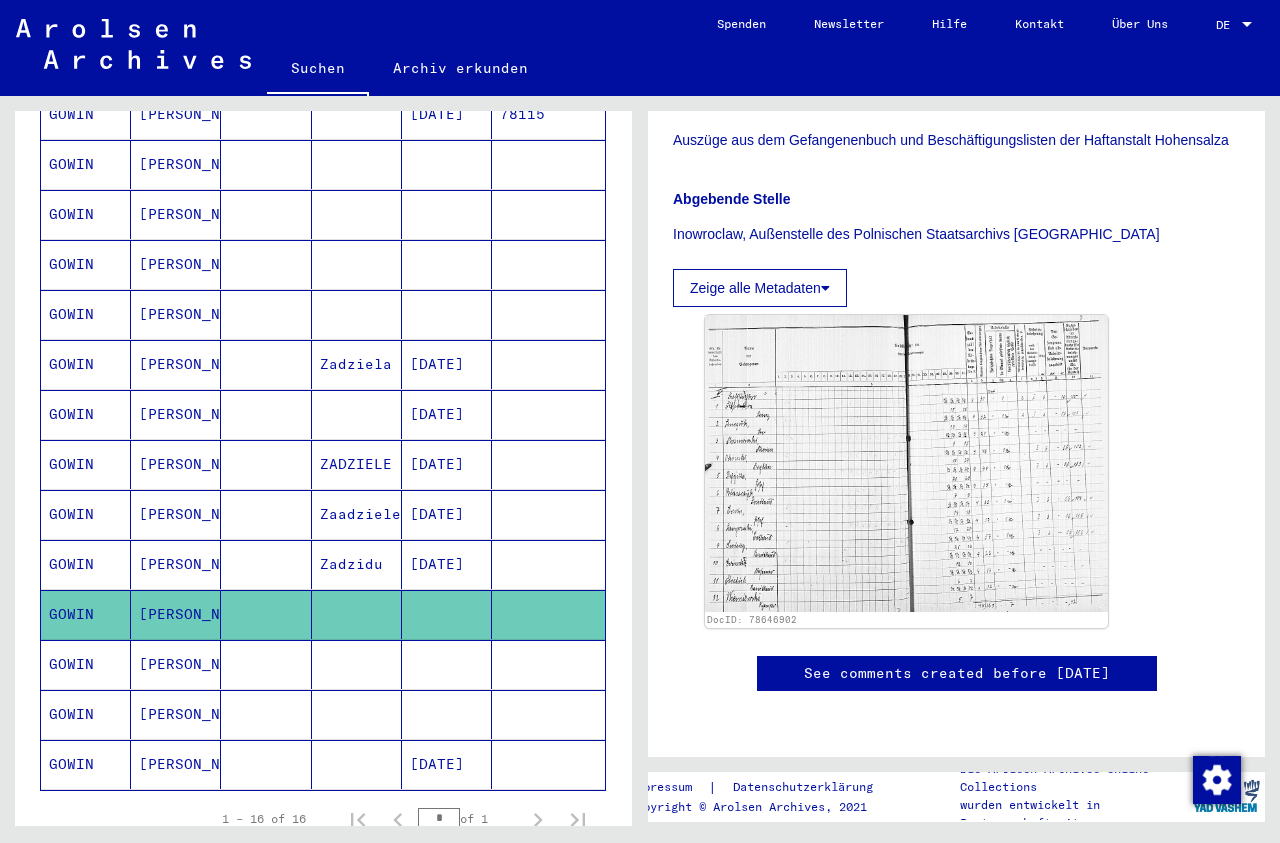 click at bounding box center (447, 714) 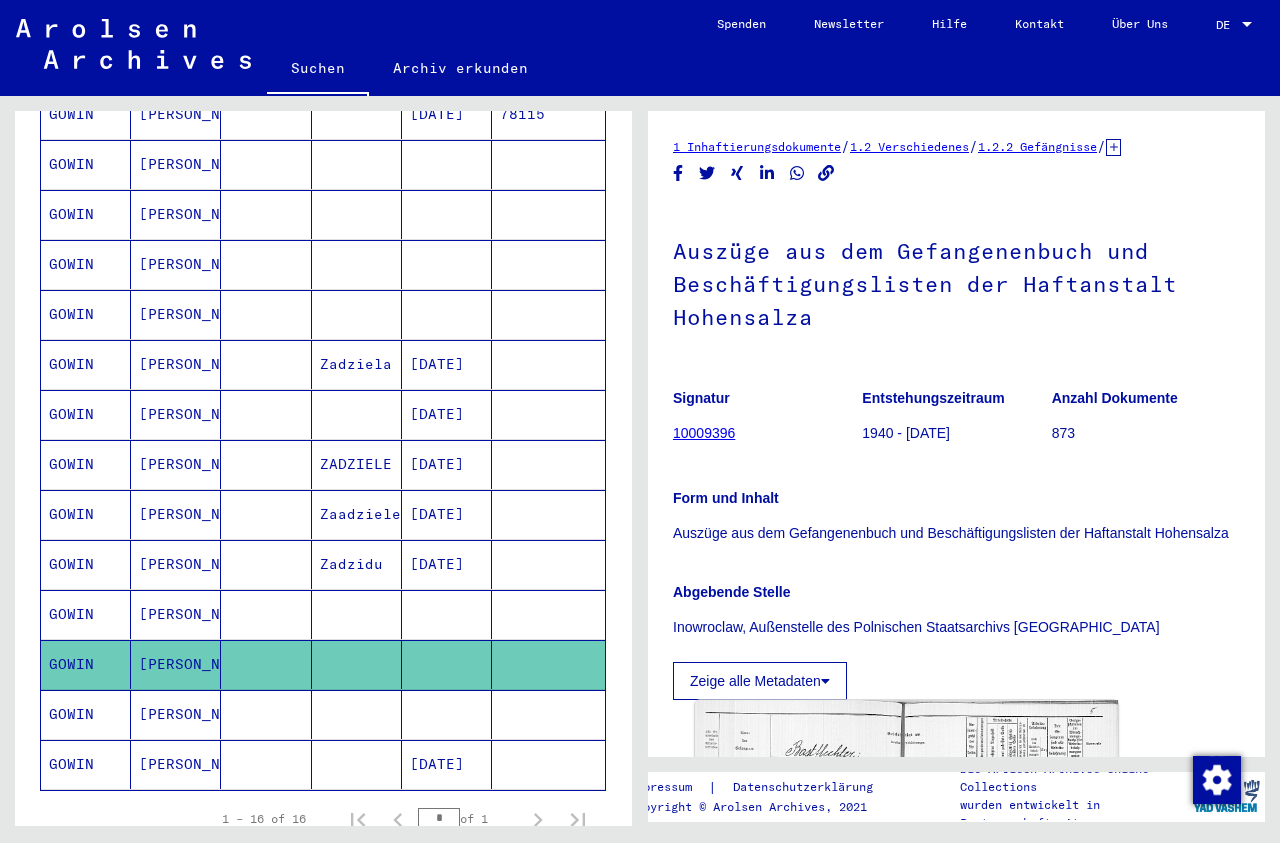 click 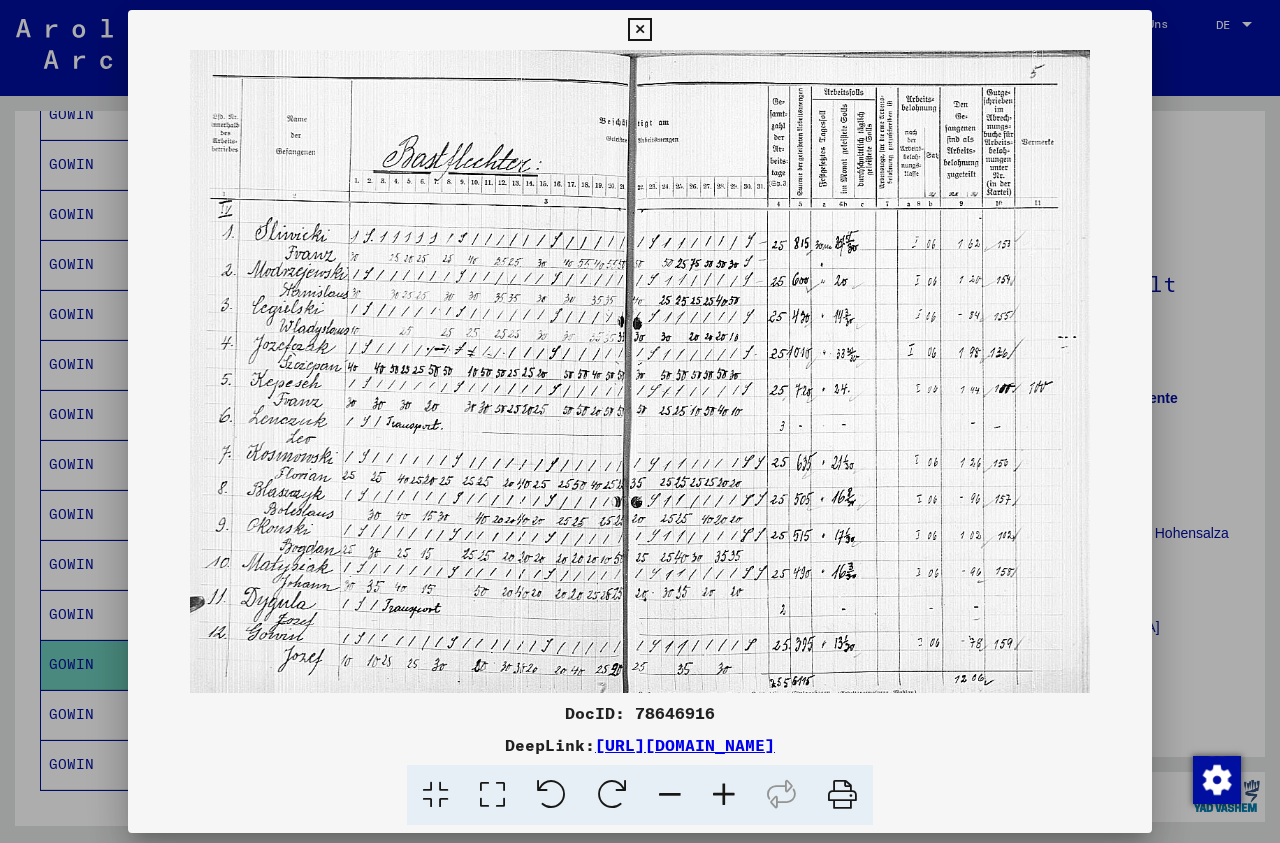 click at bounding box center (724, 795) 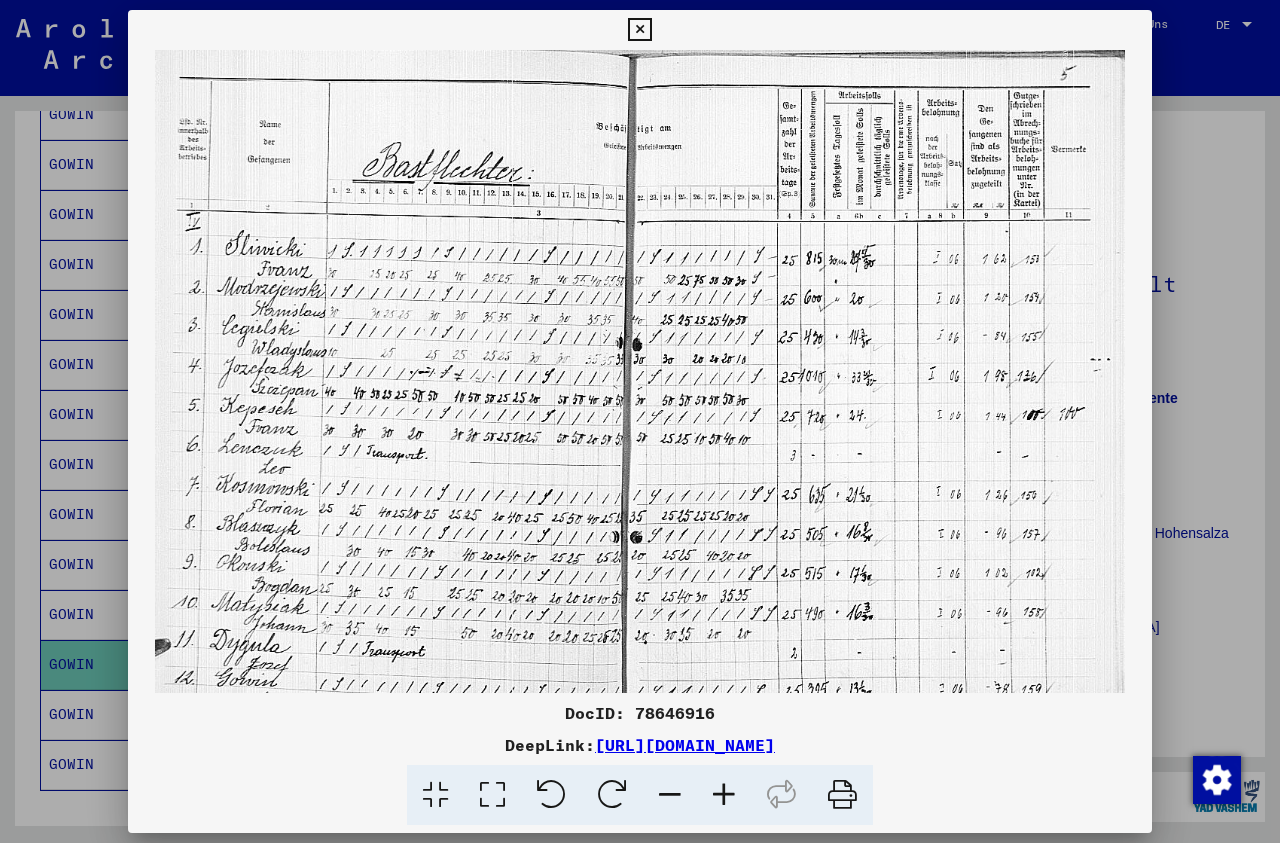 click at bounding box center (724, 795) 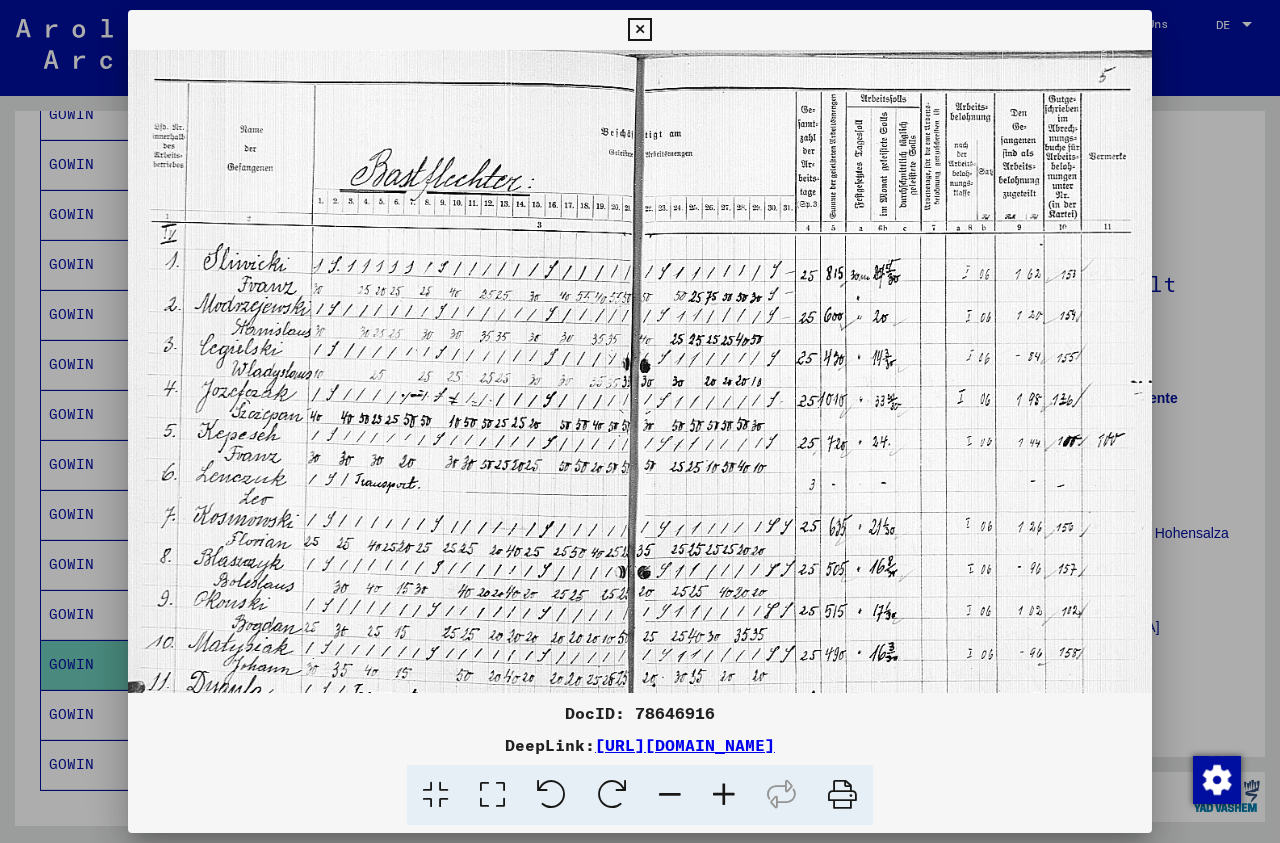 click at bounding box center (724, 795) 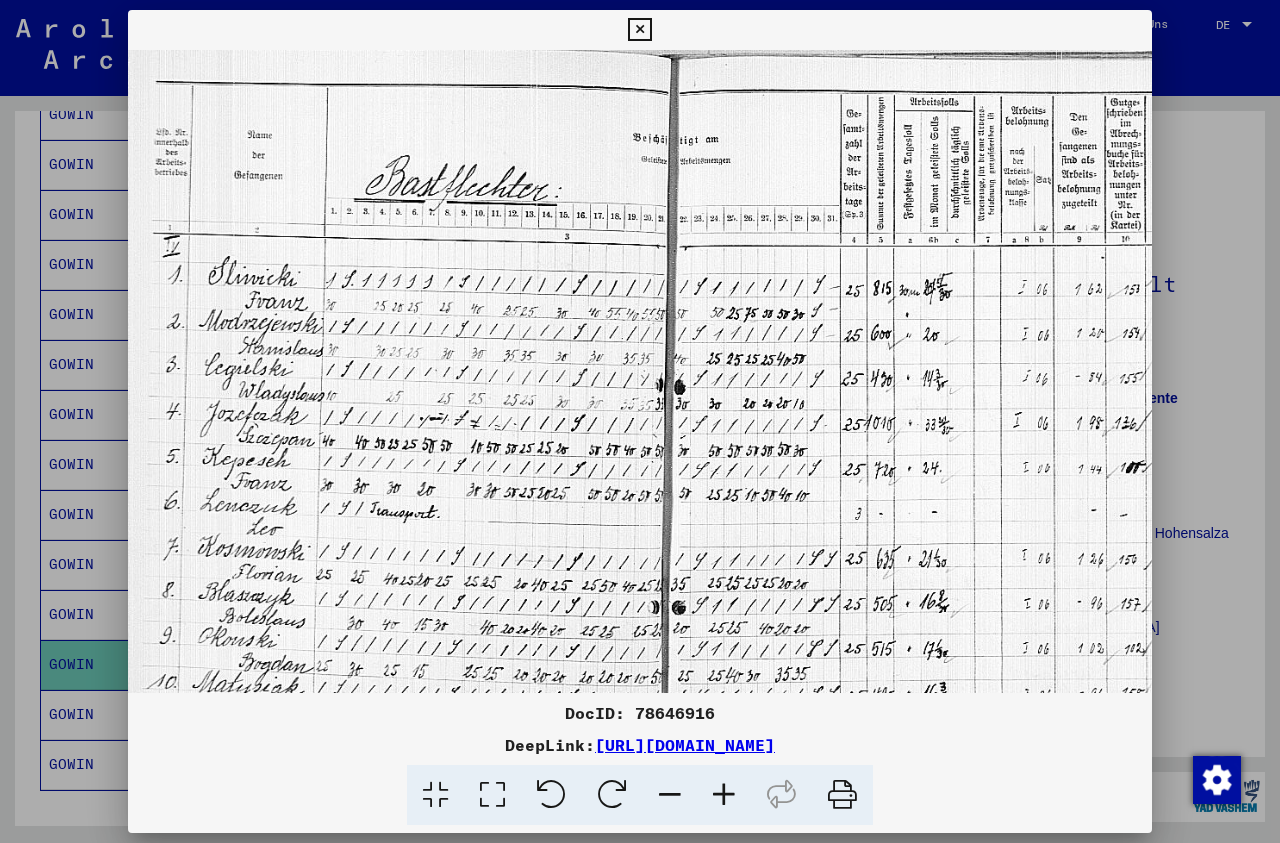 click at bounding box center (724, 795) 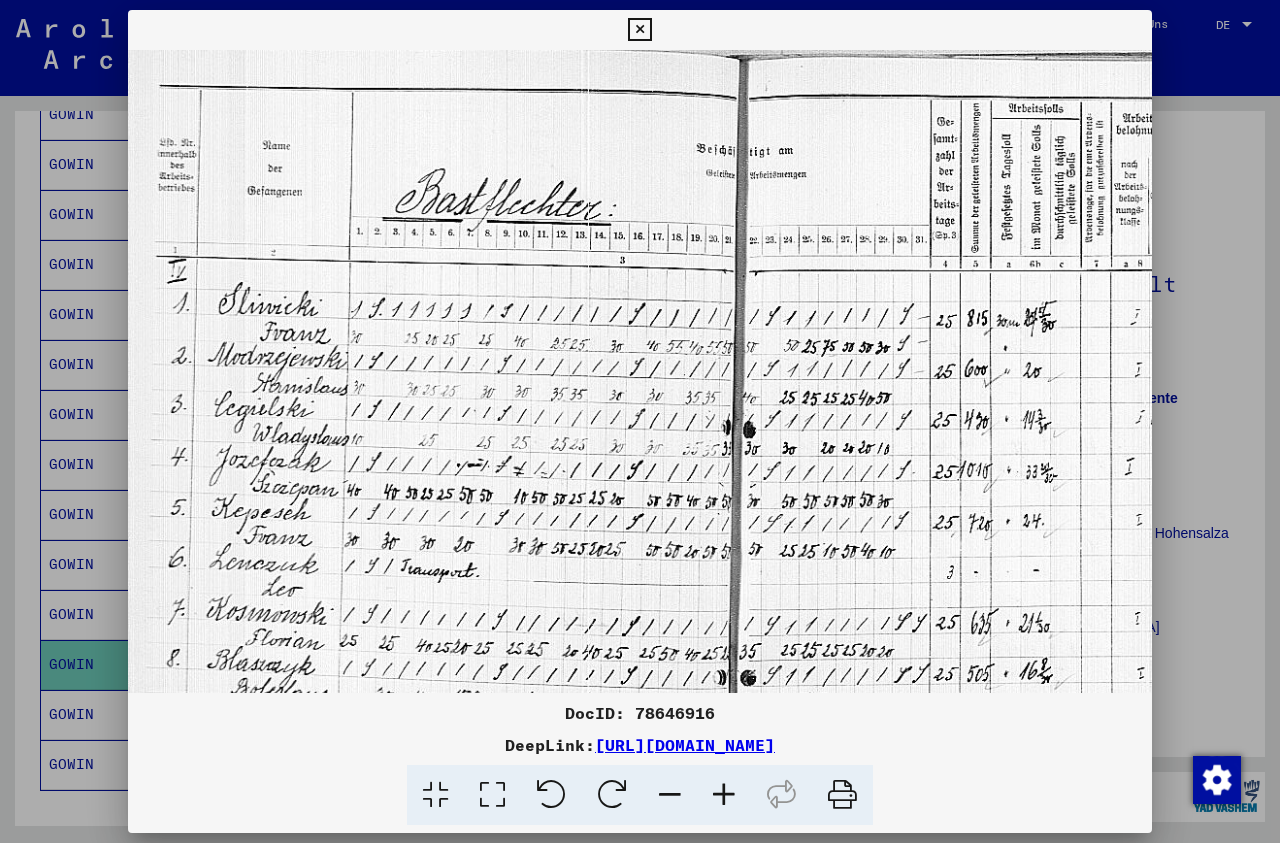 click at bounding box center [724, 795] 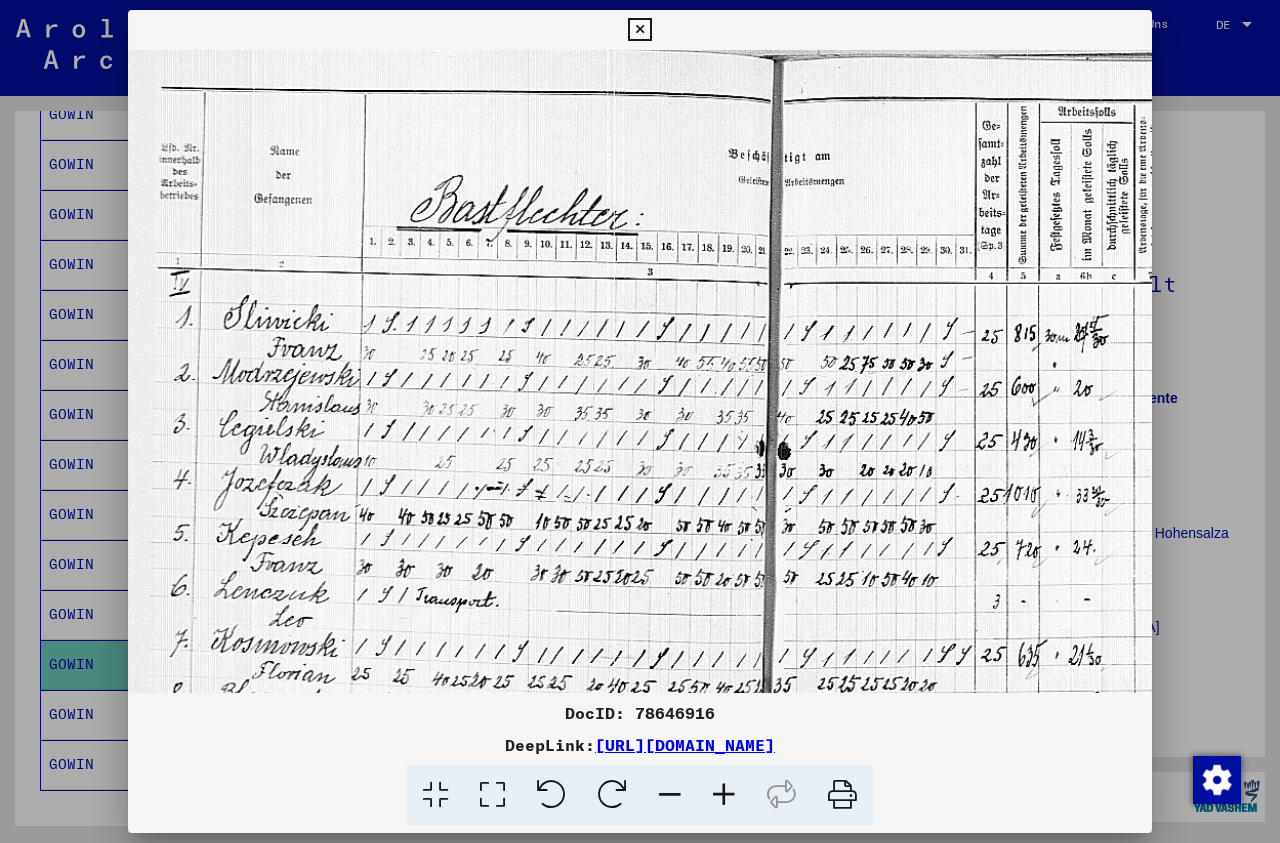 click at bounding box center [724, 795] 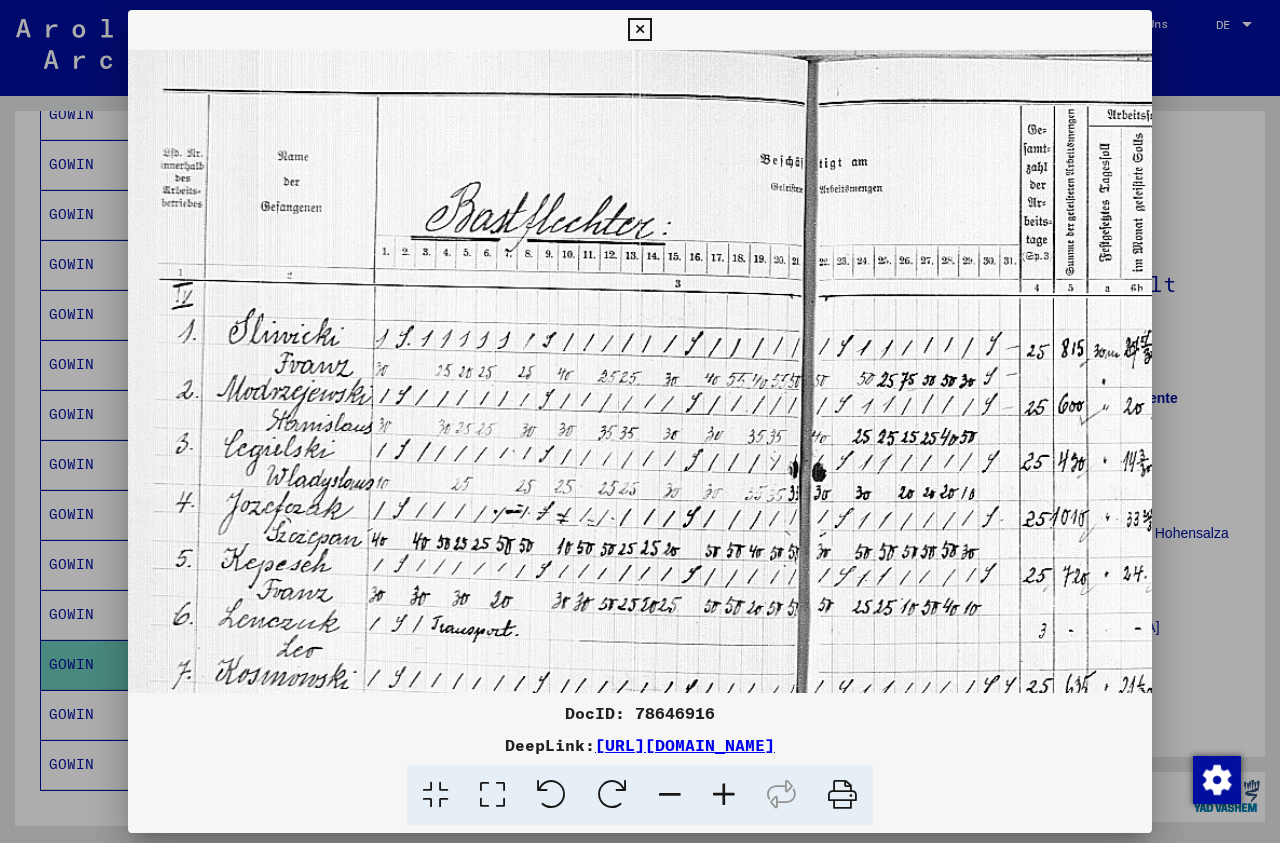 click at bounding box center (724, 795) 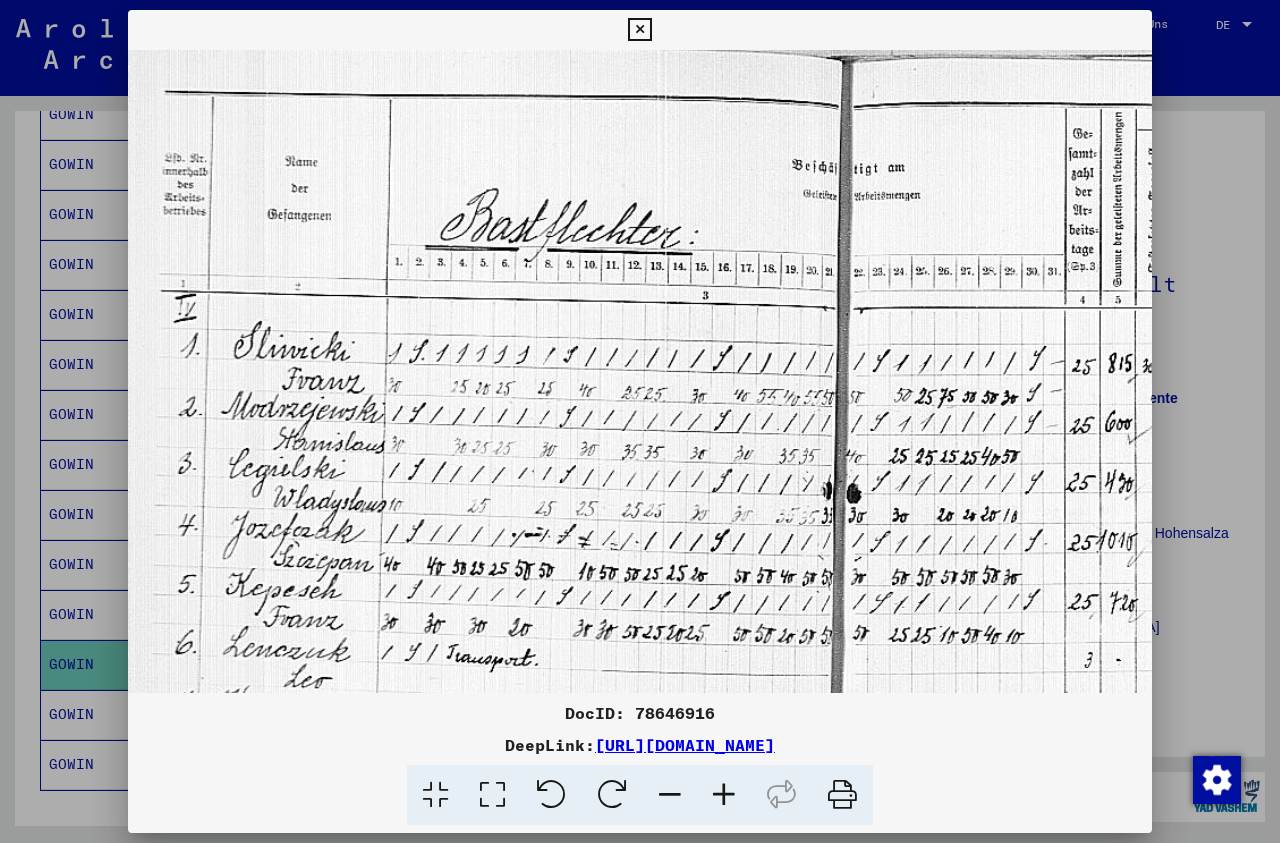 click at bounding box center (724, 795) 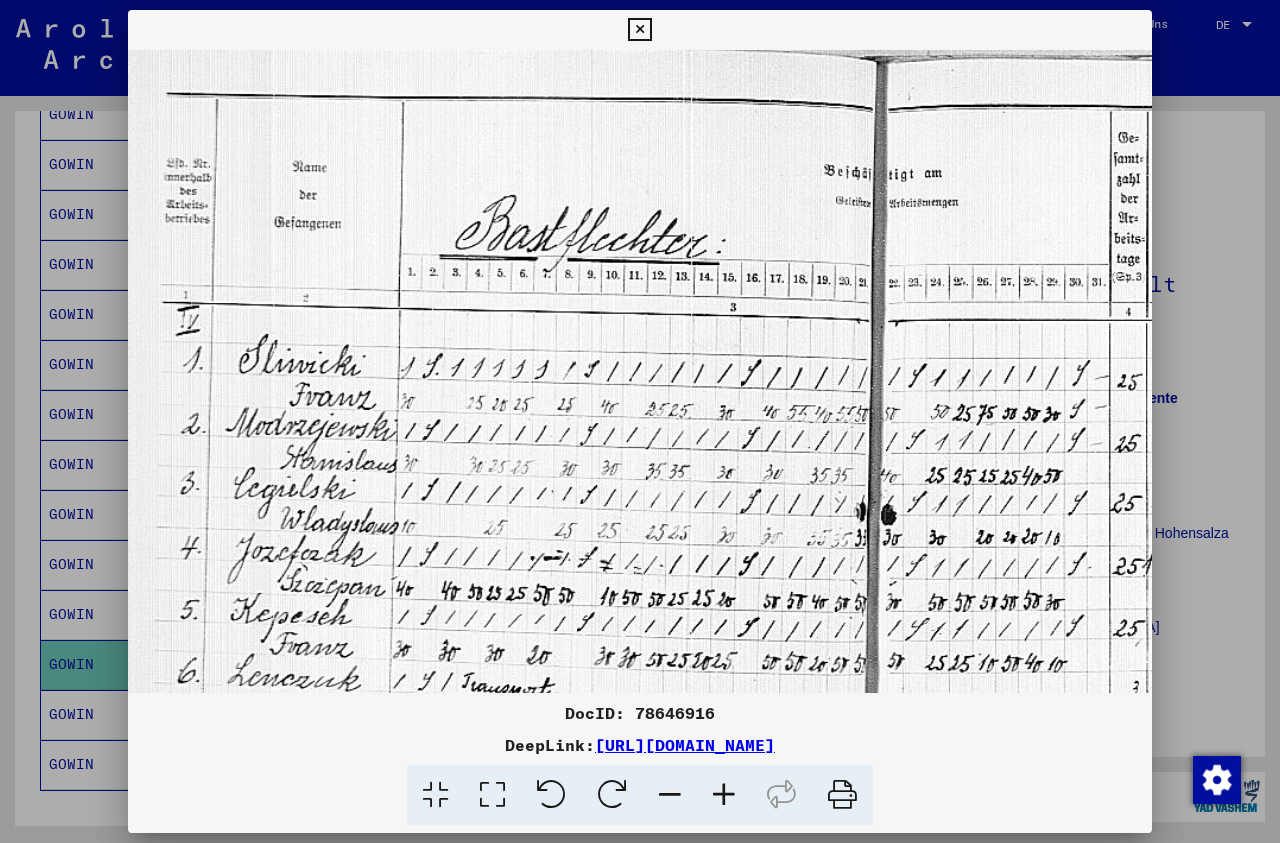 click at bounding box center (724, 795) 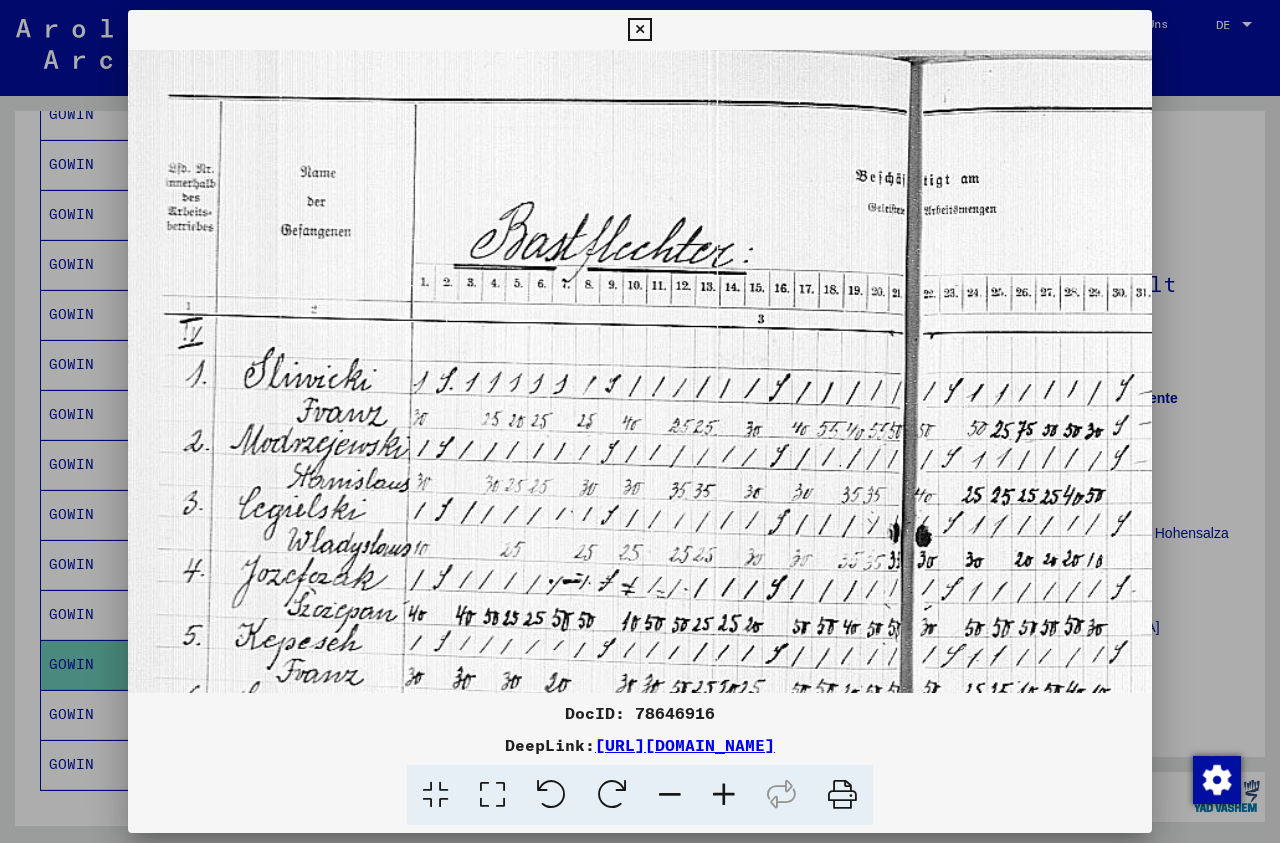 click at bounding box center [724, 795] 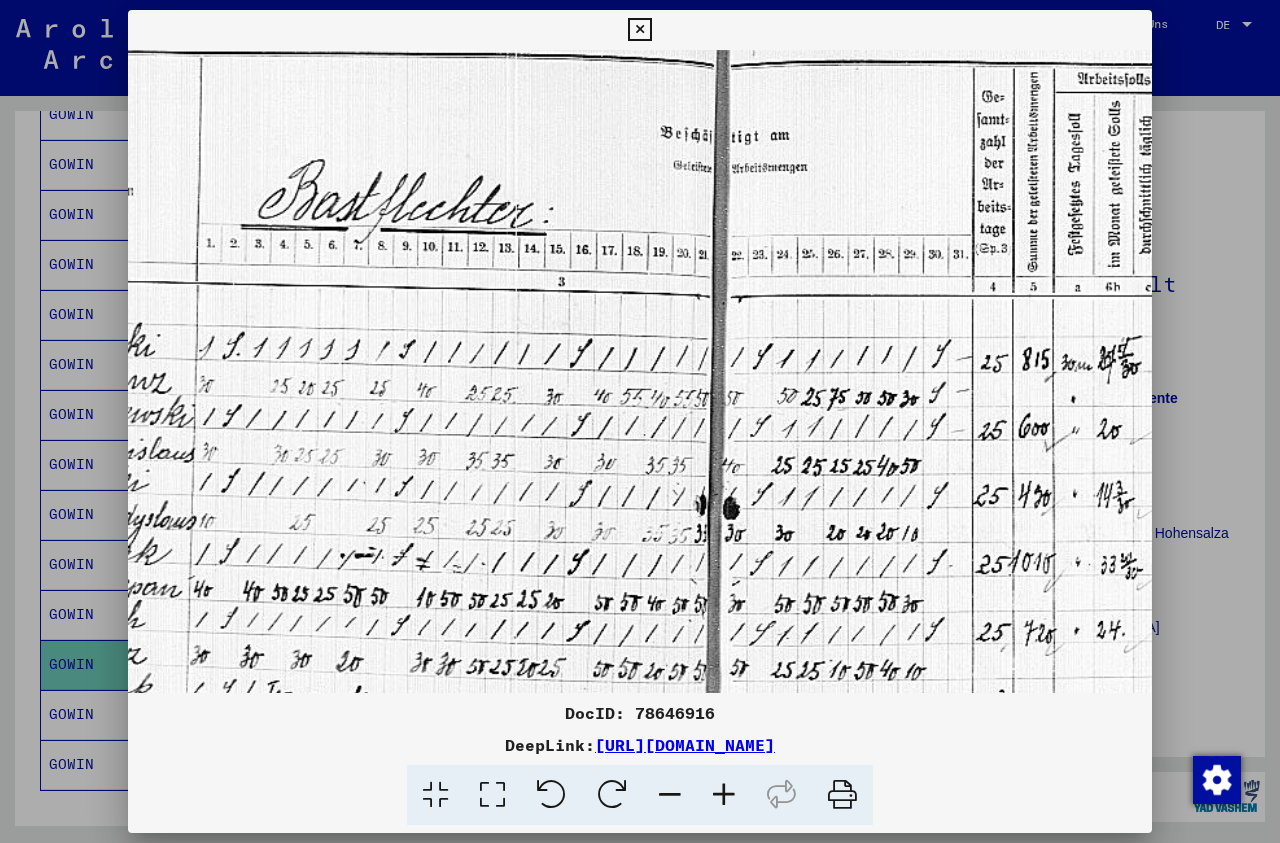 drag, startPoint x: 862, startPoint y: 357, endPoint x: 634, endPoint y: 307, distance: 233.41808 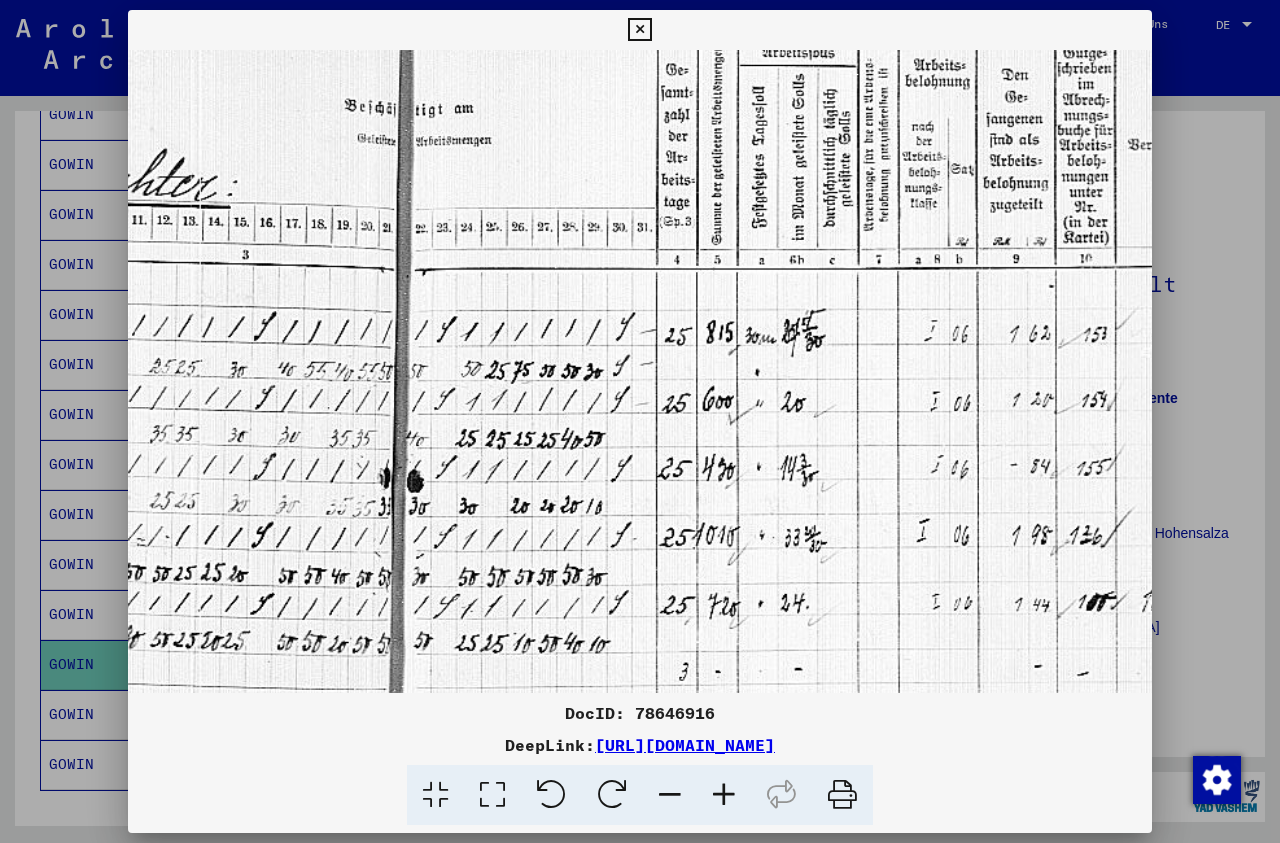 scroll, scrollTop: 79, scrollLeft: 551, axis: both 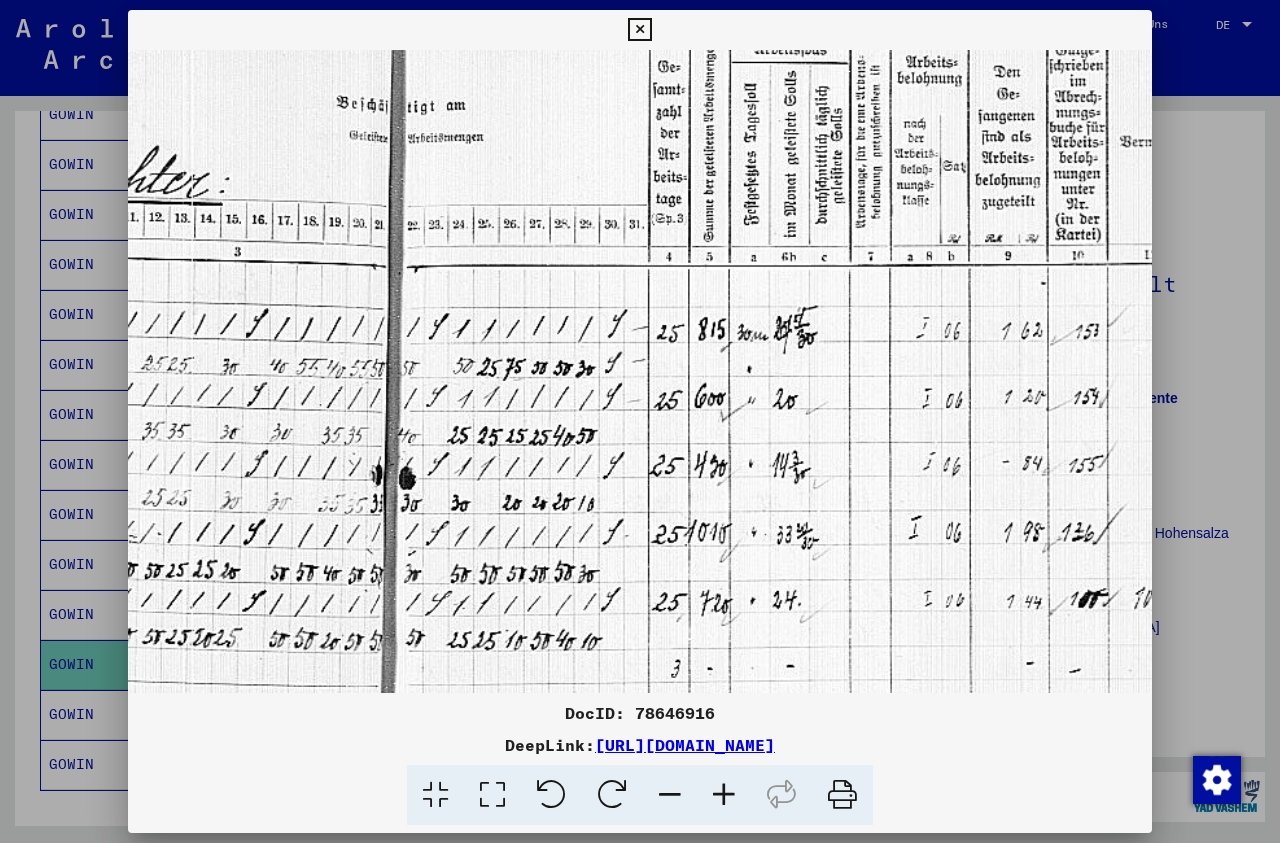 drag, startPoint x: 881, startPoint y: 324, endPoint x: 558, endPoint y: 295, distance: 324.29926 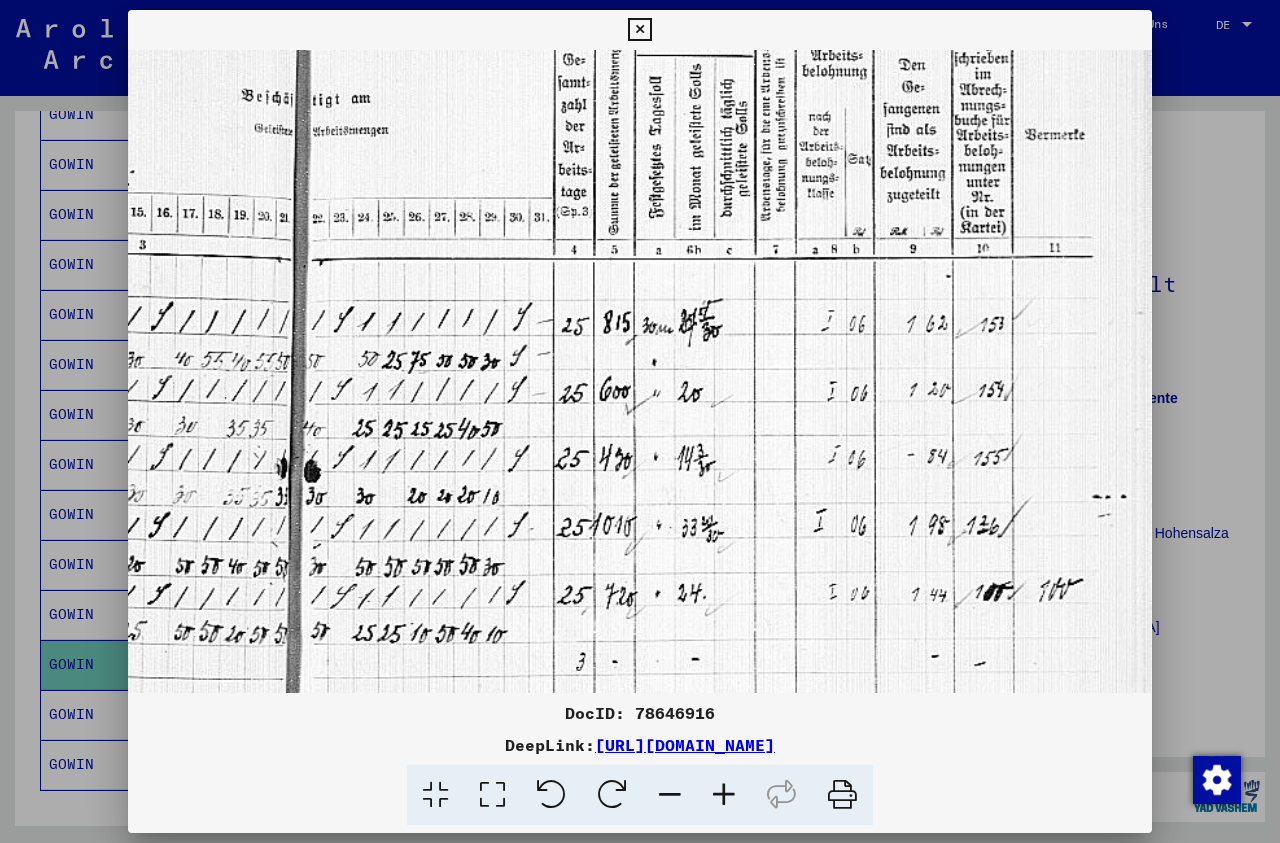 scroll, scrollTop: 88, scrollLeft: 646, axis: both 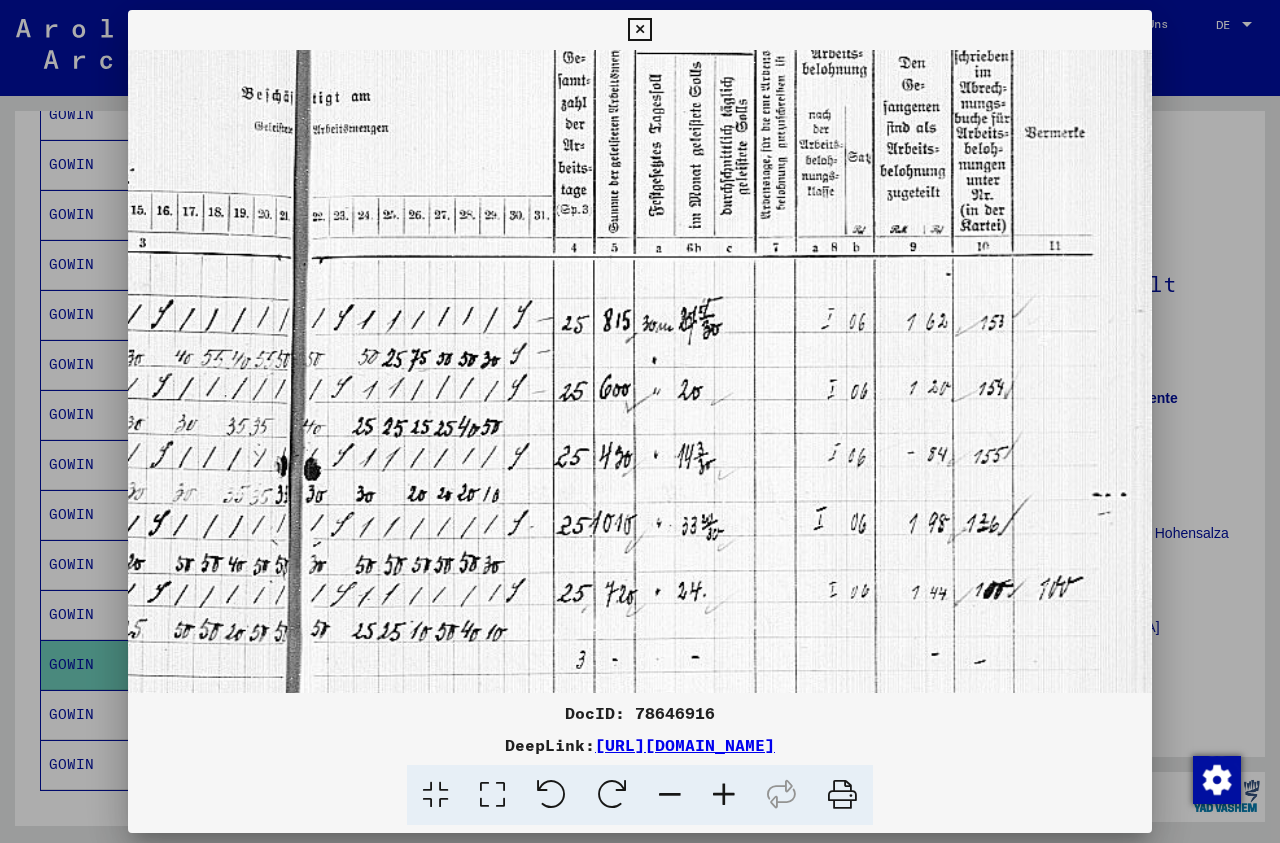 drag, startPoint x: 877, startPoint y: 344, endPoint x: 759, endPoint y: 335, distance: 118.34272 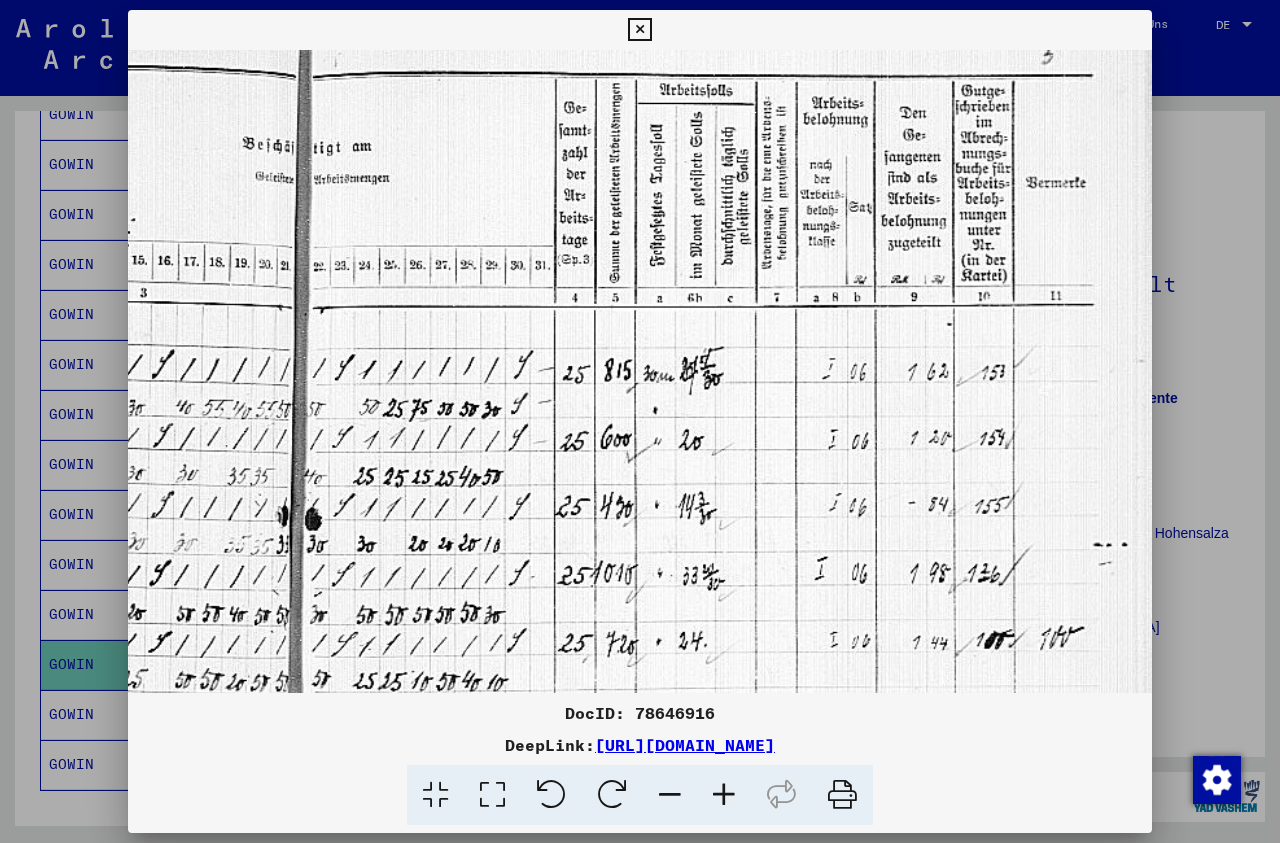 scroll, scrollTop: 0, scrollLeft: 646, axis: horizontal 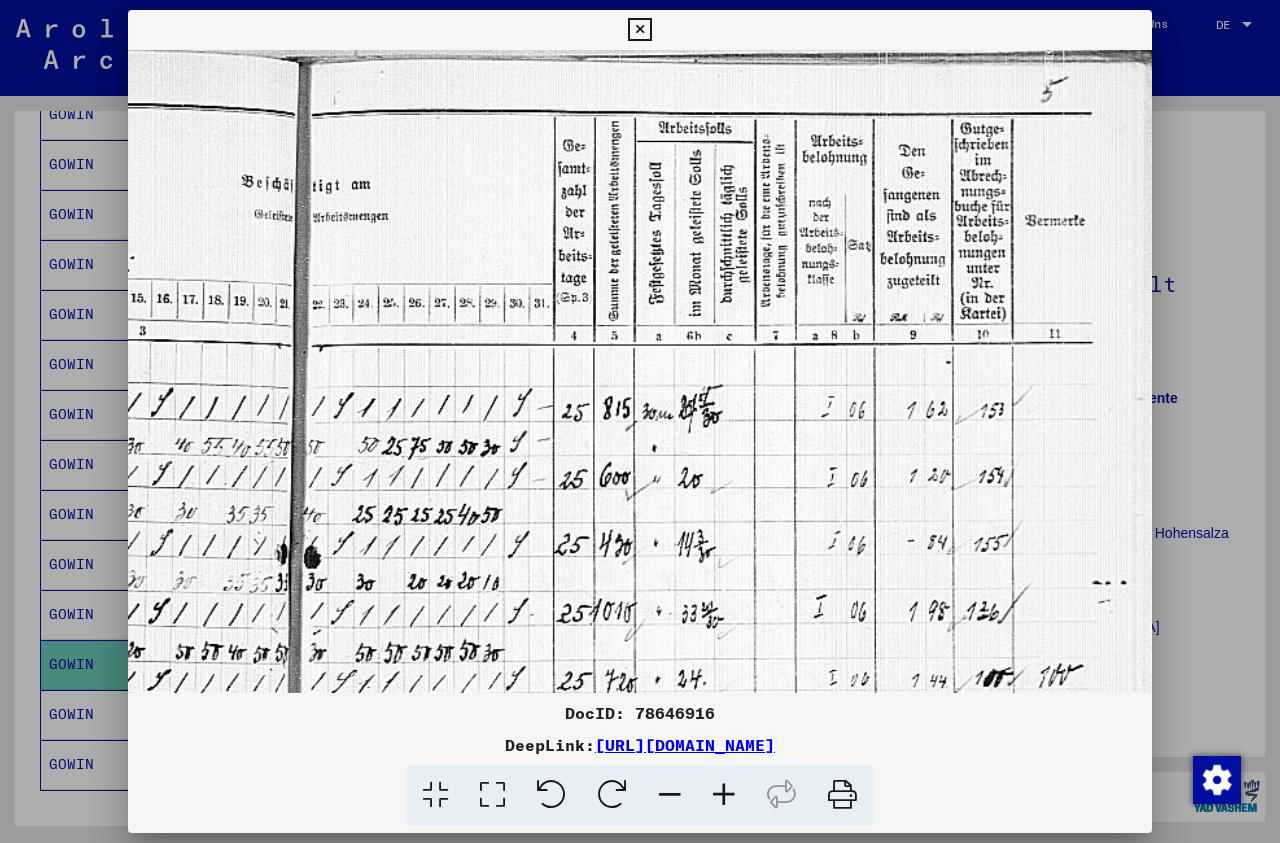 drag, startPoint x: 928, startPoint y: 361, endPoint x: 909, endPoint y: 478, distance: 118.5327 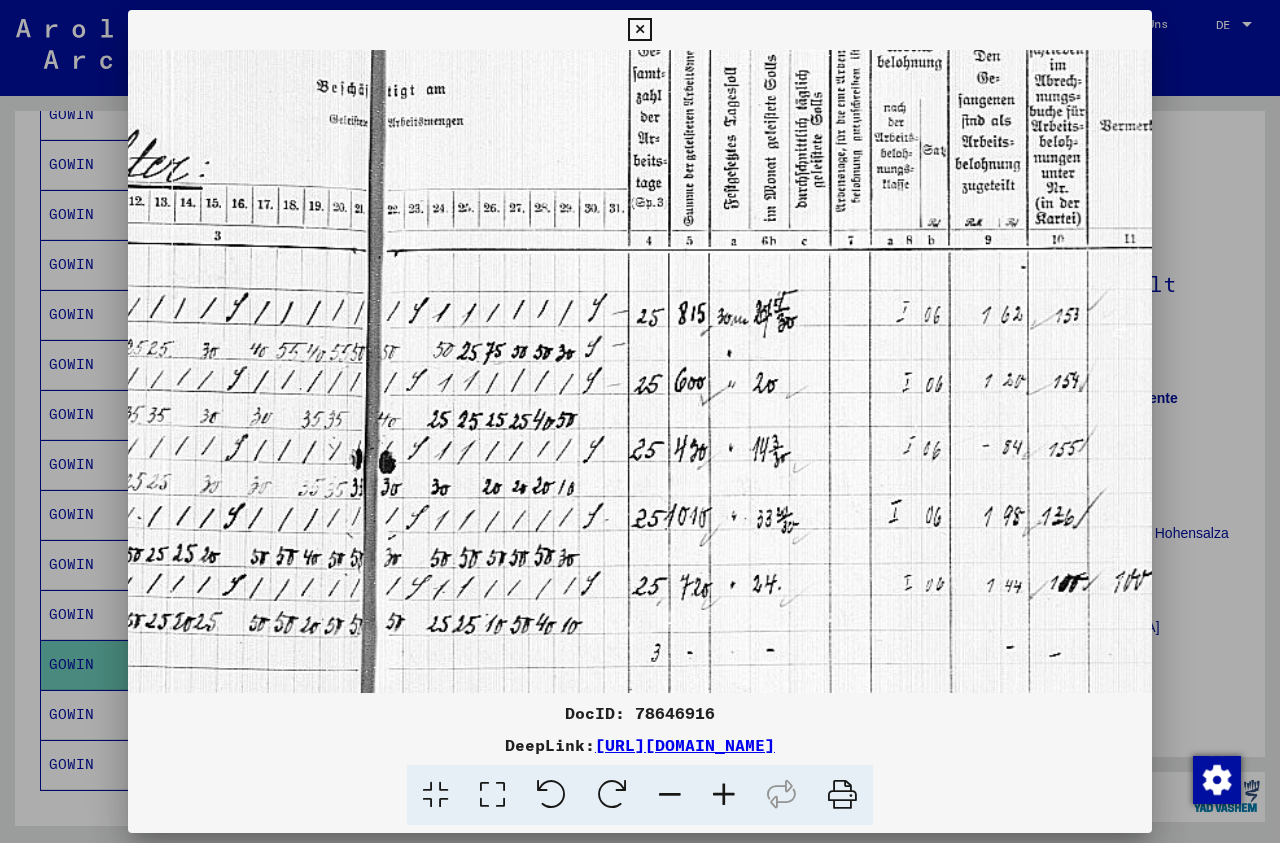 scroll, scrollTop: 99, scrollLeft: 565, axis: both 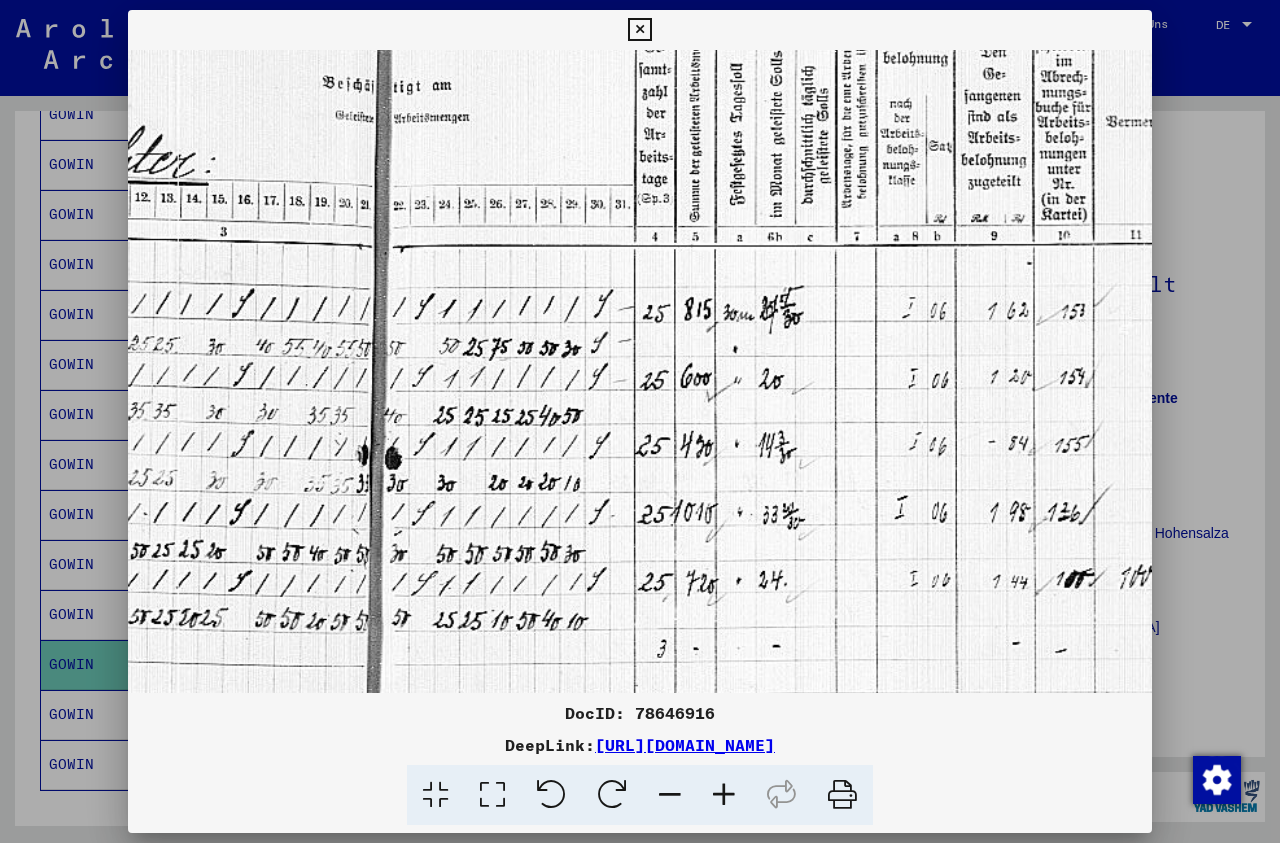 drag, startPoint x: 718, startPoint y: 524, endPoint x: 799, endPoint y: 425, distance: 127.91403 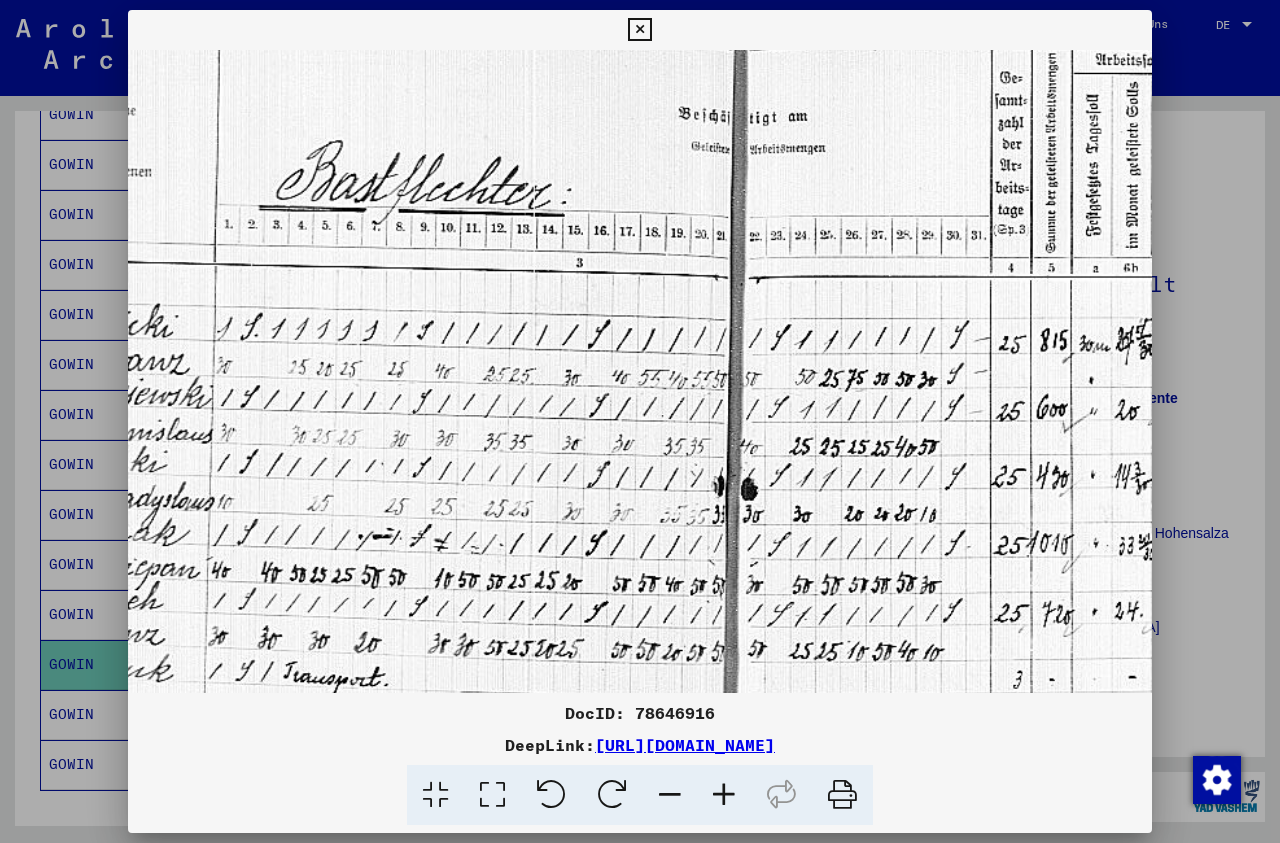 scroll, scrollTop: 15, scrollLeft: 6, axis: both 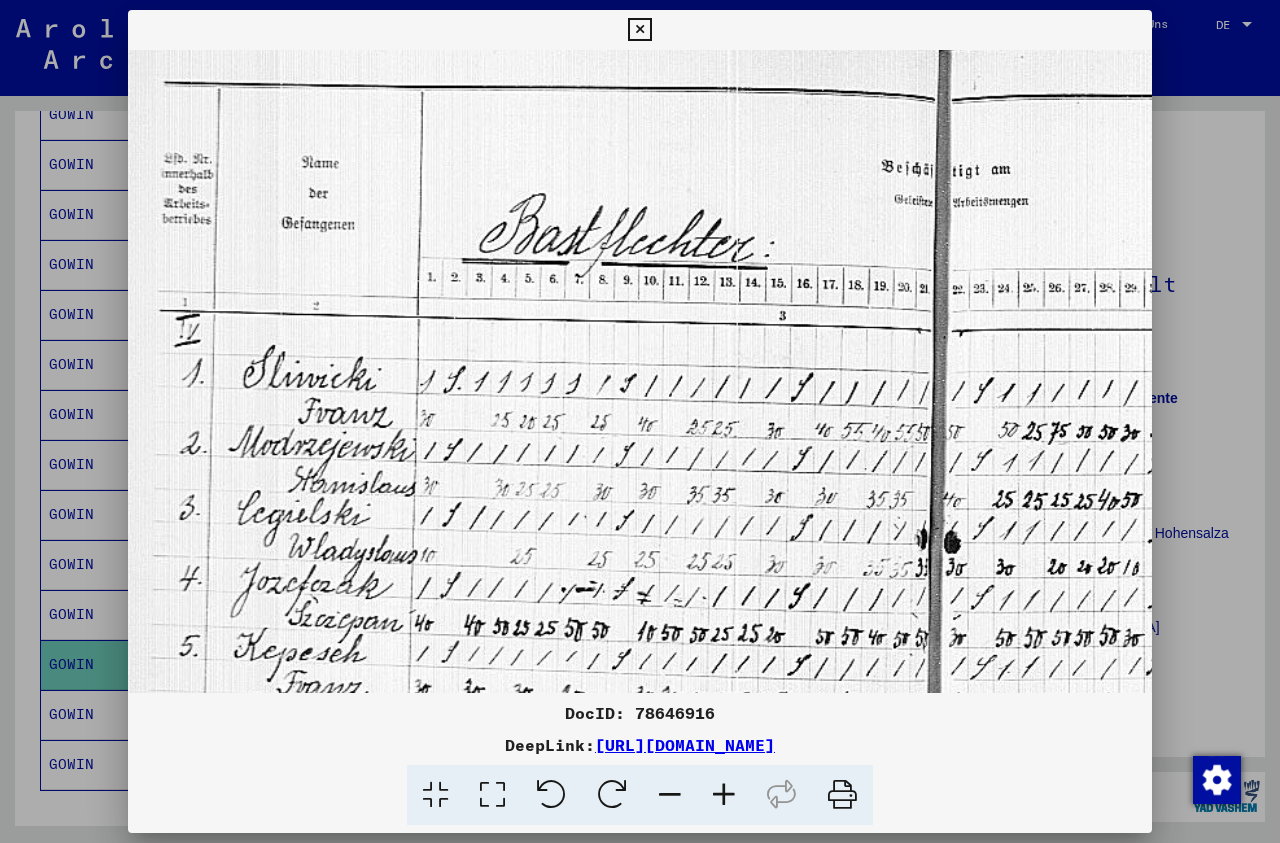 drag, startPoint x: 630, startPoint y: 442, endPoint x: 1189, endPoint y: 526, distance: 565.27606 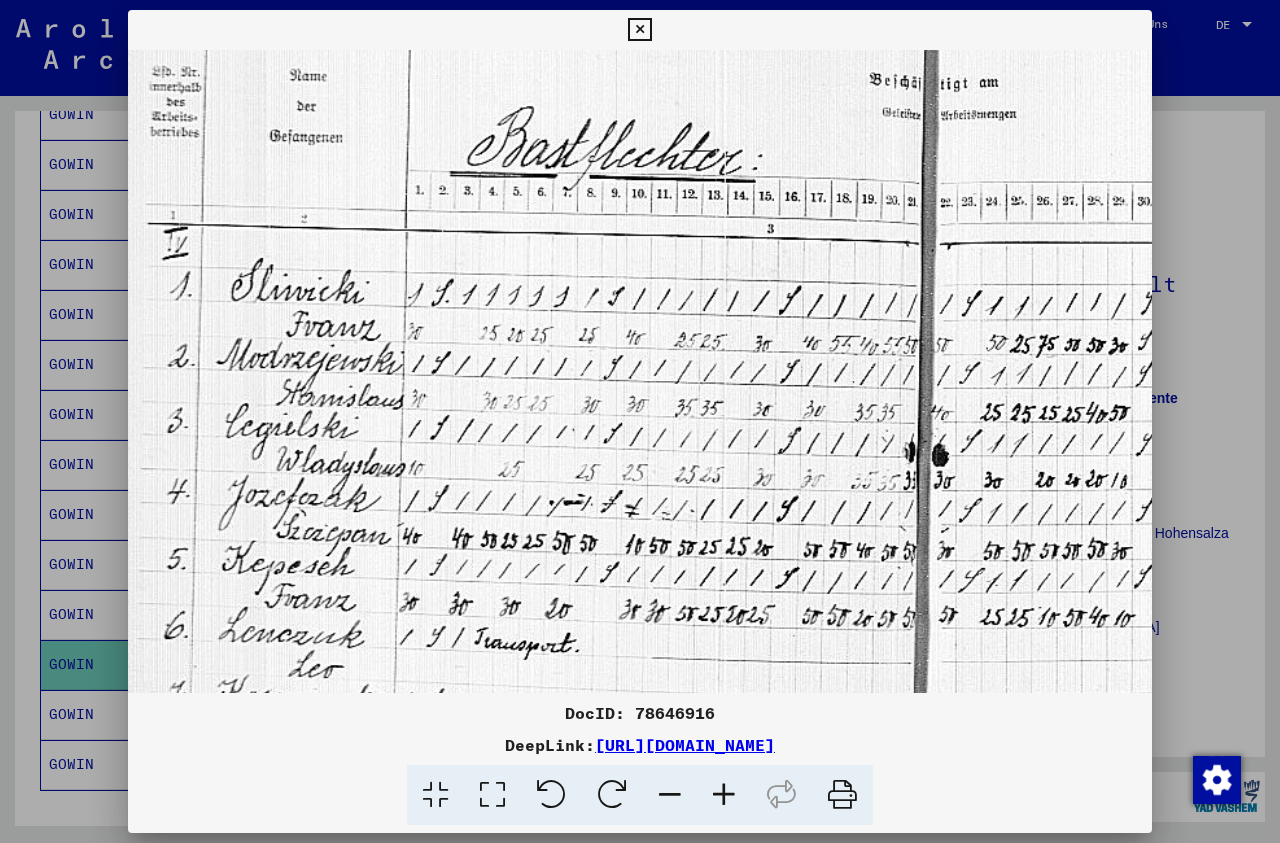 scroll, scrollTop: 141, scrollLeft: 21, axis: both 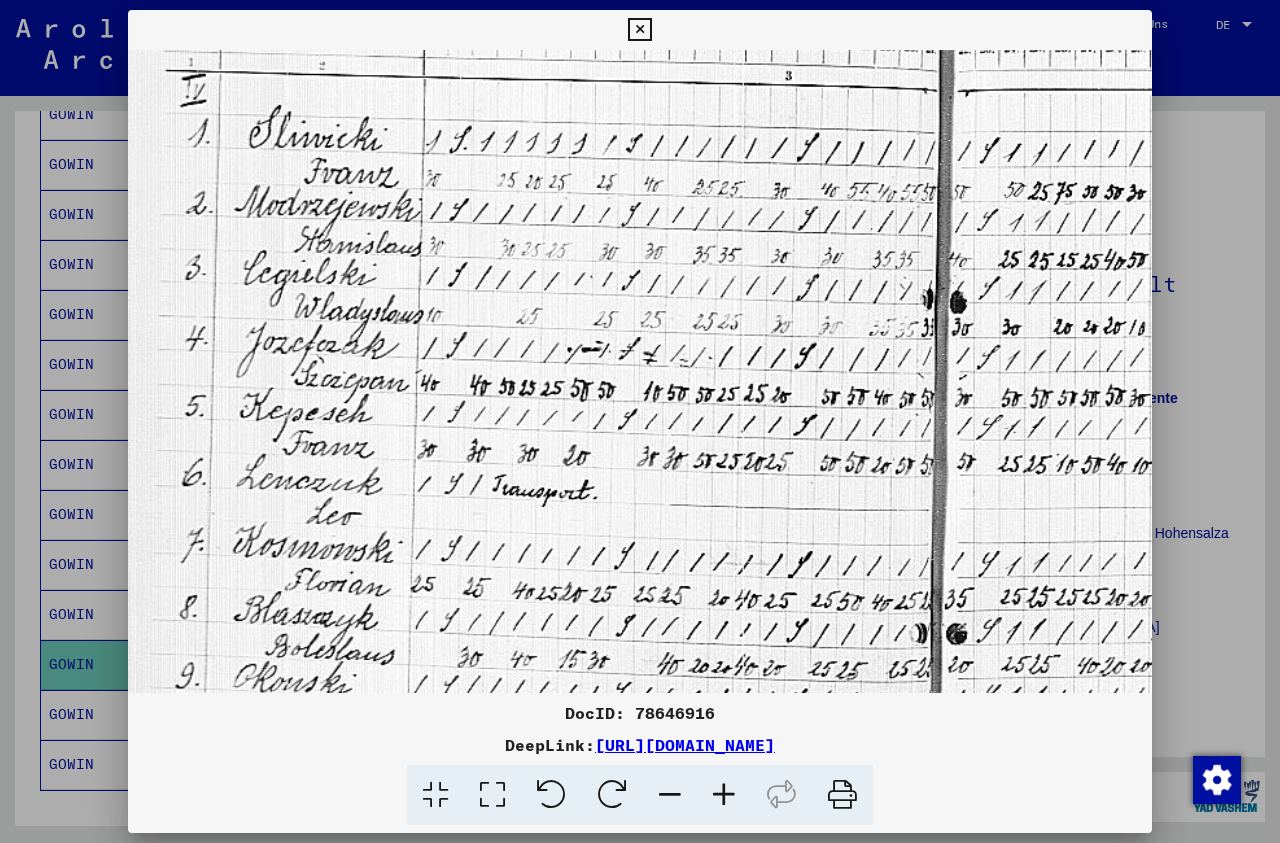 drag, startPoint x: 996, startPoint y: 652, endPoint x: 1037, endPoint y: 412, distance: 243.4769 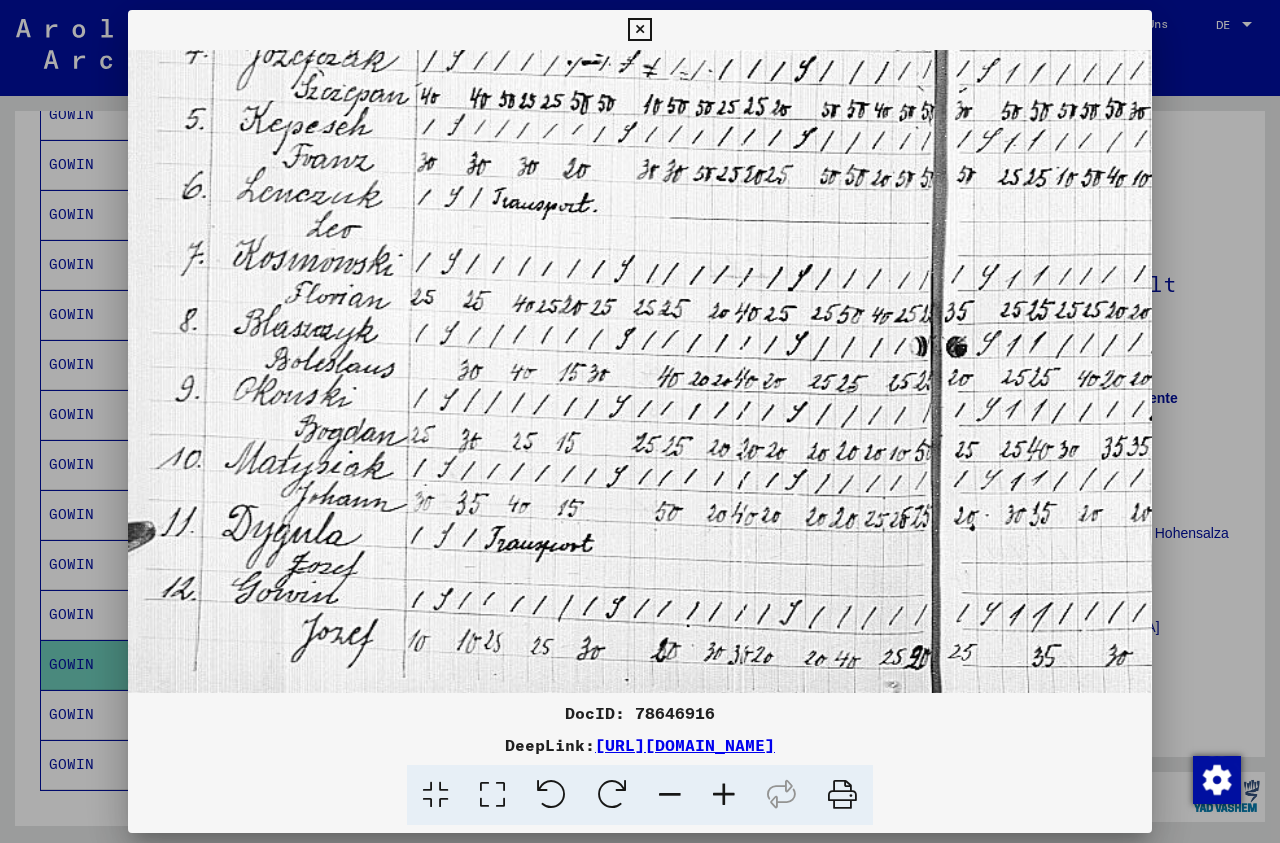 scroll, scrollTop: 550, scrollLeft: 0, axis: vertical 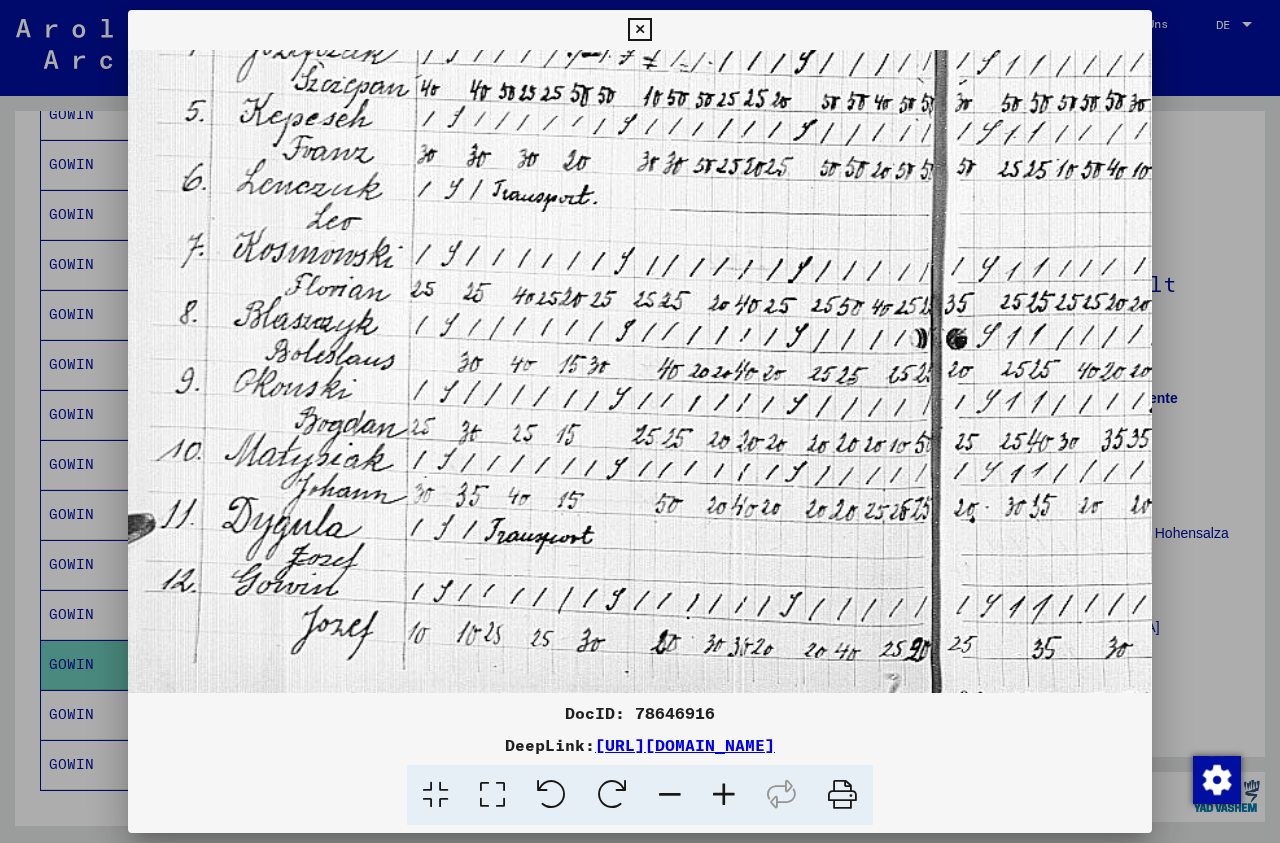 drag, startPoint x: 858, startPoint y: 670, endPoint x: 919, endPoint y: 373, distance: 303.19962 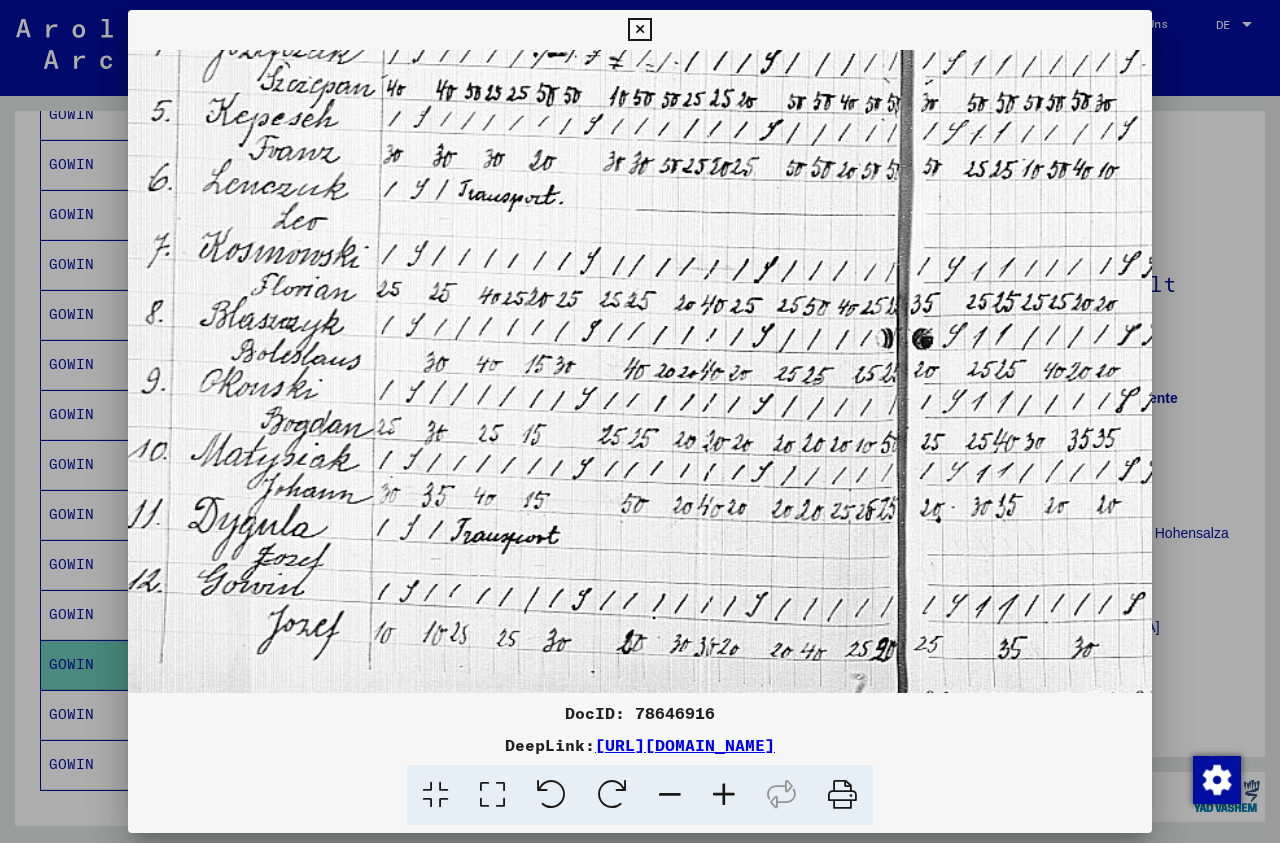 scroll, scrollTop: 550, scrollLeft: 38, axis: both 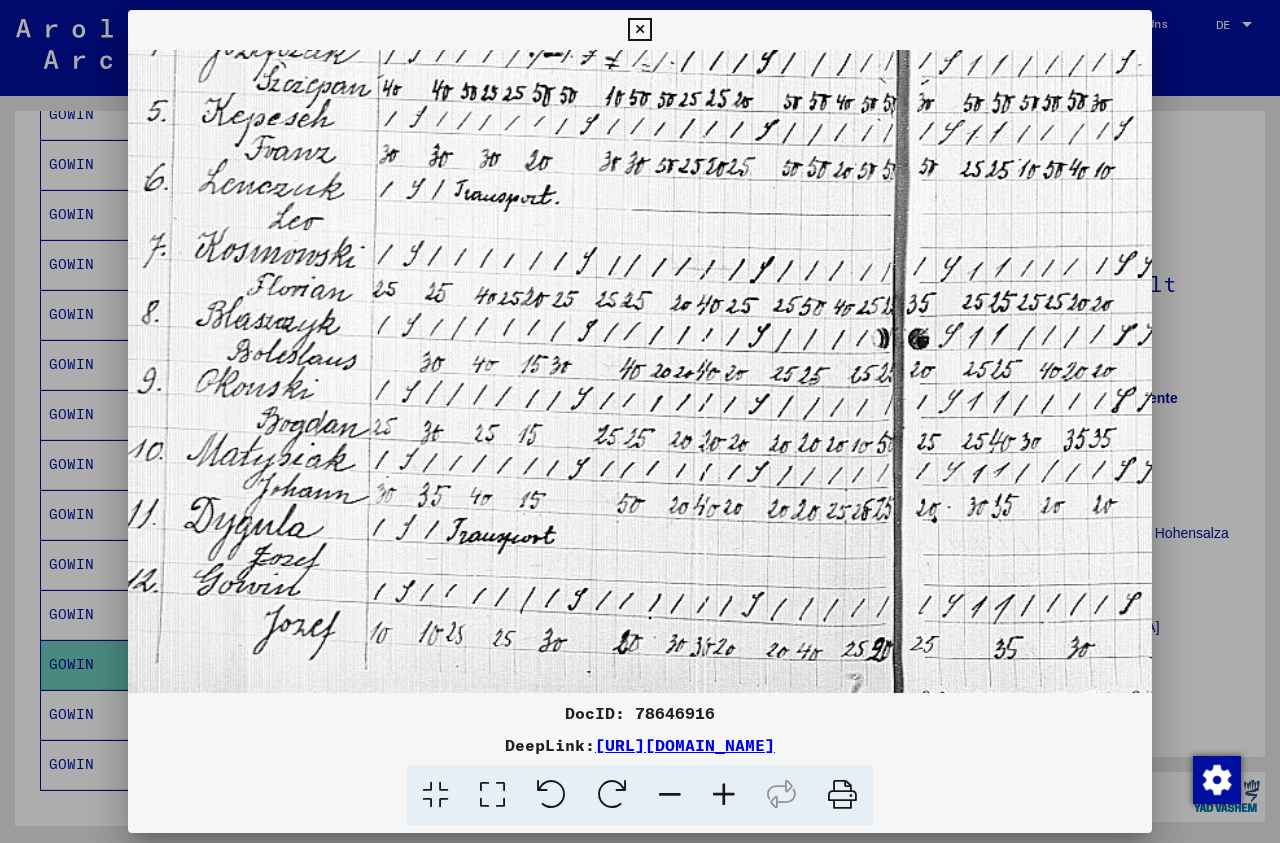 drag, startPoint x: 814, startPoint y: 616, endPoint x: 776, endPoint y: 466, distance: 154.7385 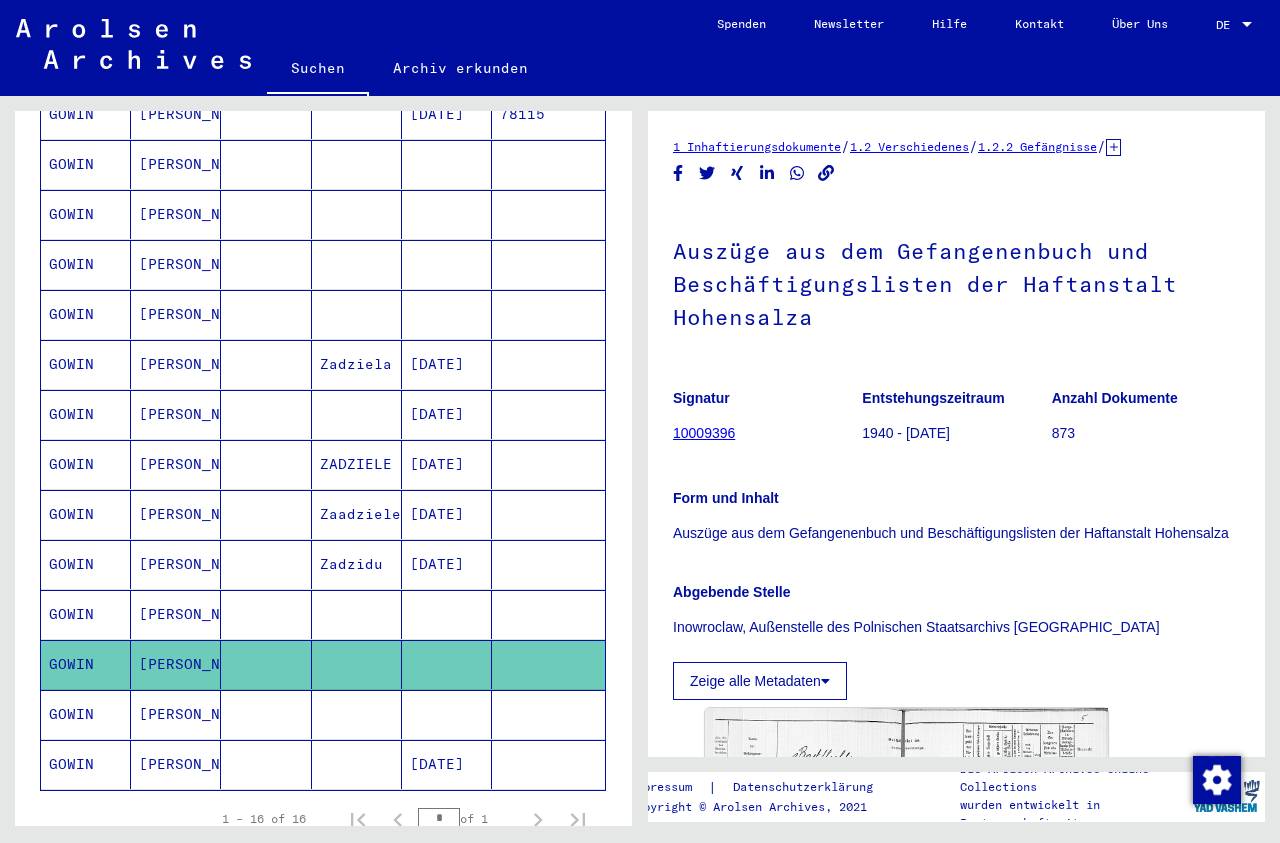 click at bounding box center [266, 764] 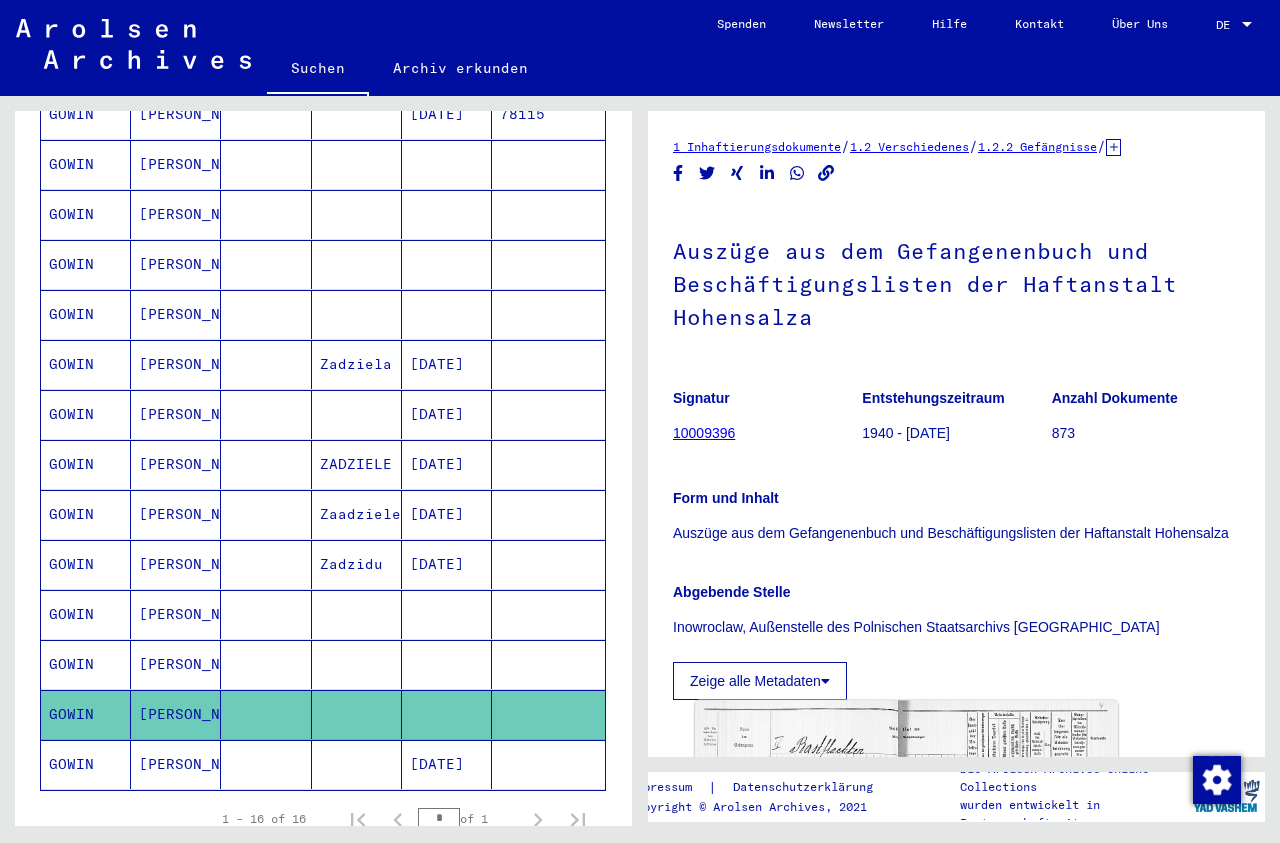 click 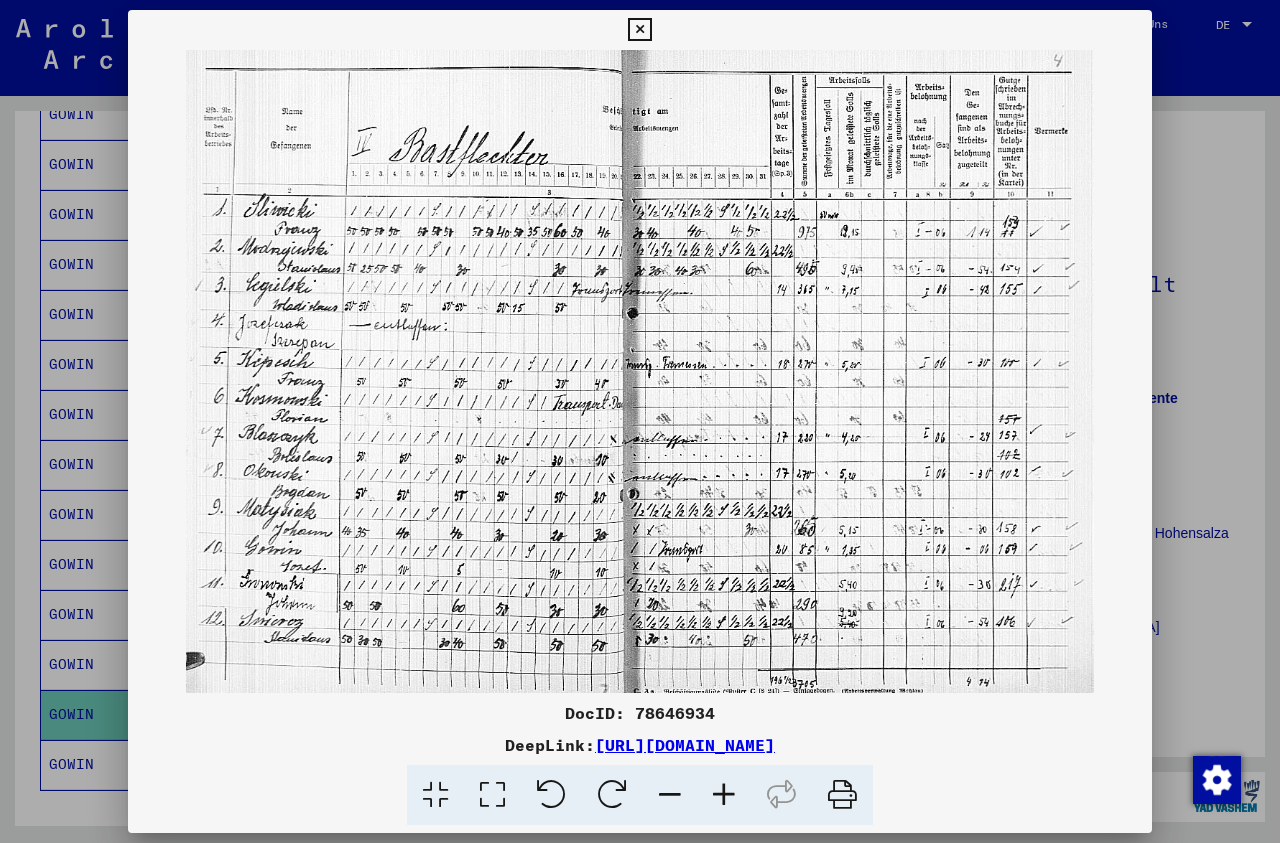 click at bounding box center (639, 30) 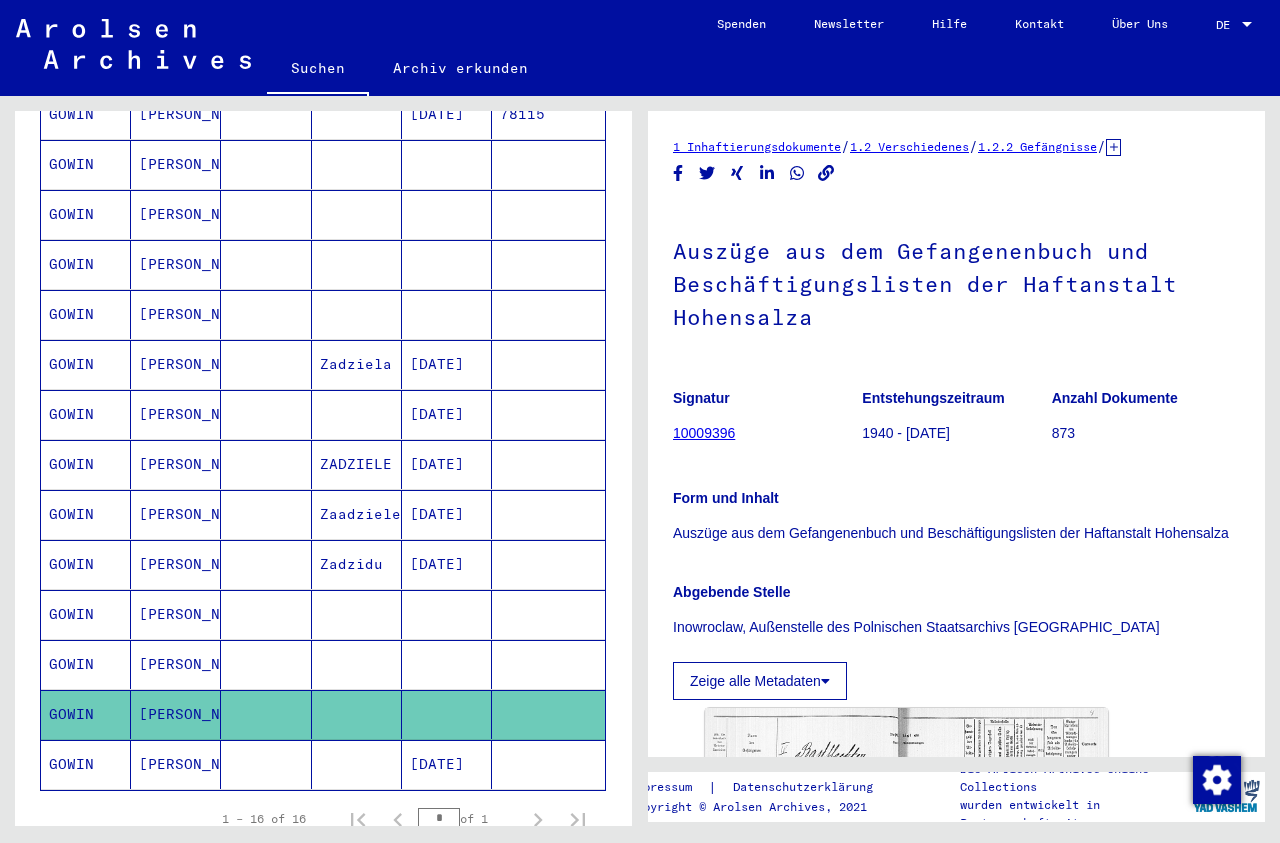 click 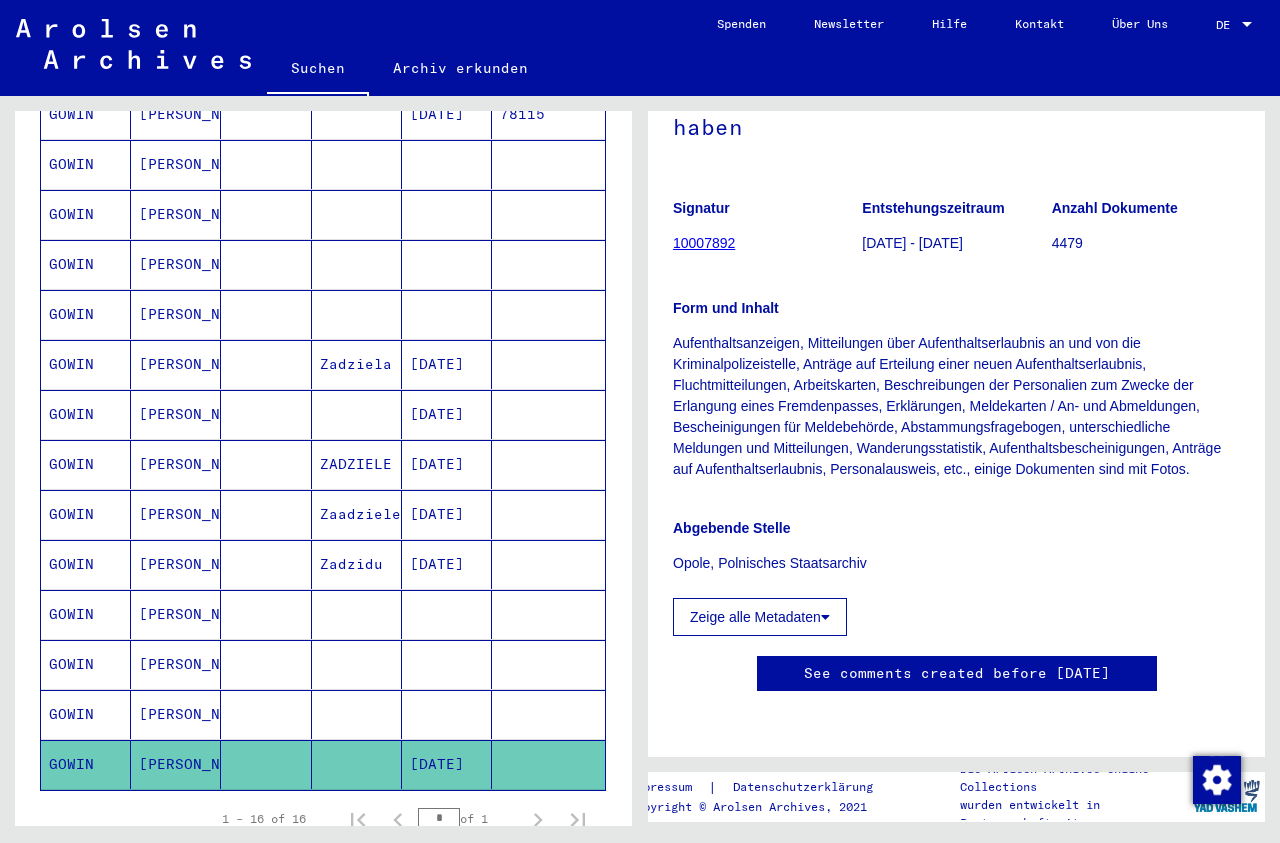 scroll, scrollTop: 540, scrollLeft: 0, axis: vertical 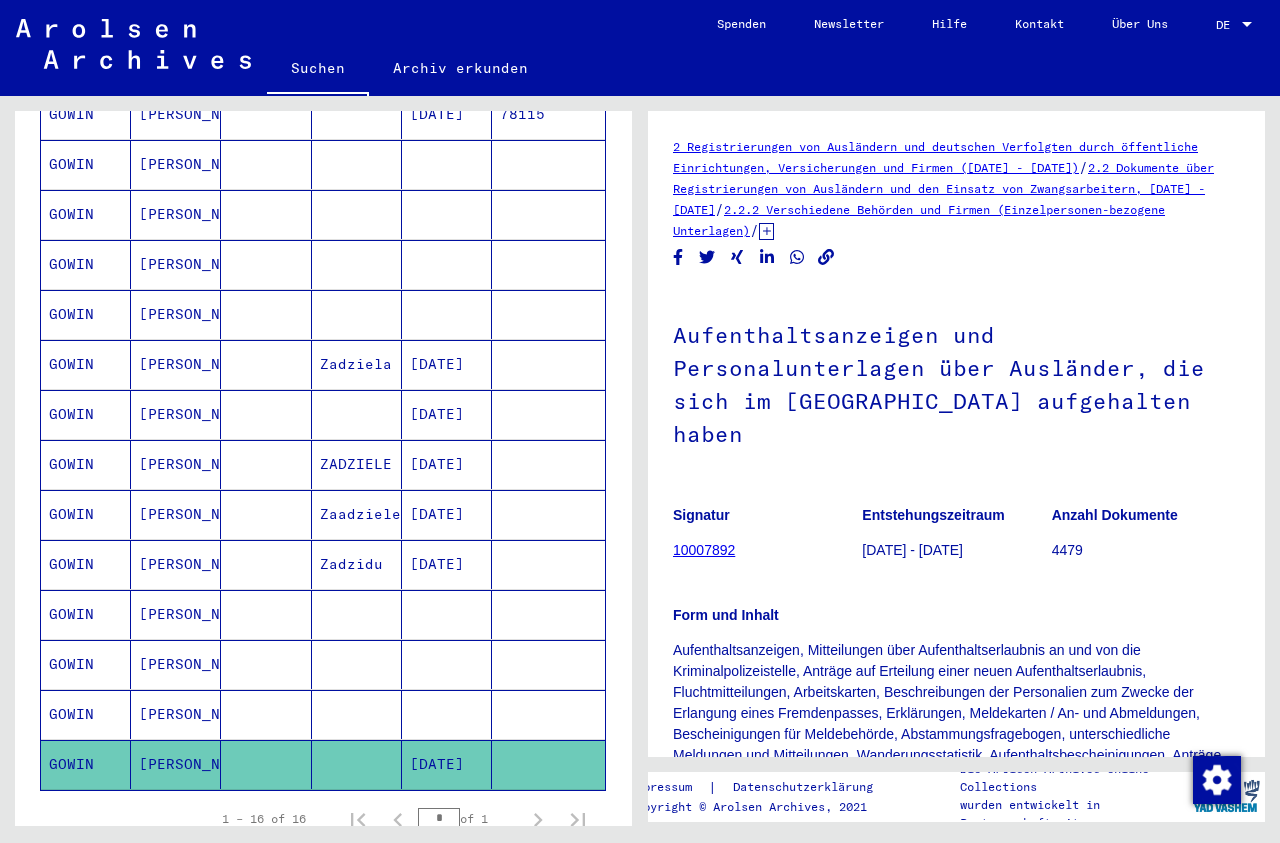 drag, startPoint x: 1083, startPoint y: 705, endPoint x: 1122, endPoint y: 588, distance: 123.32883 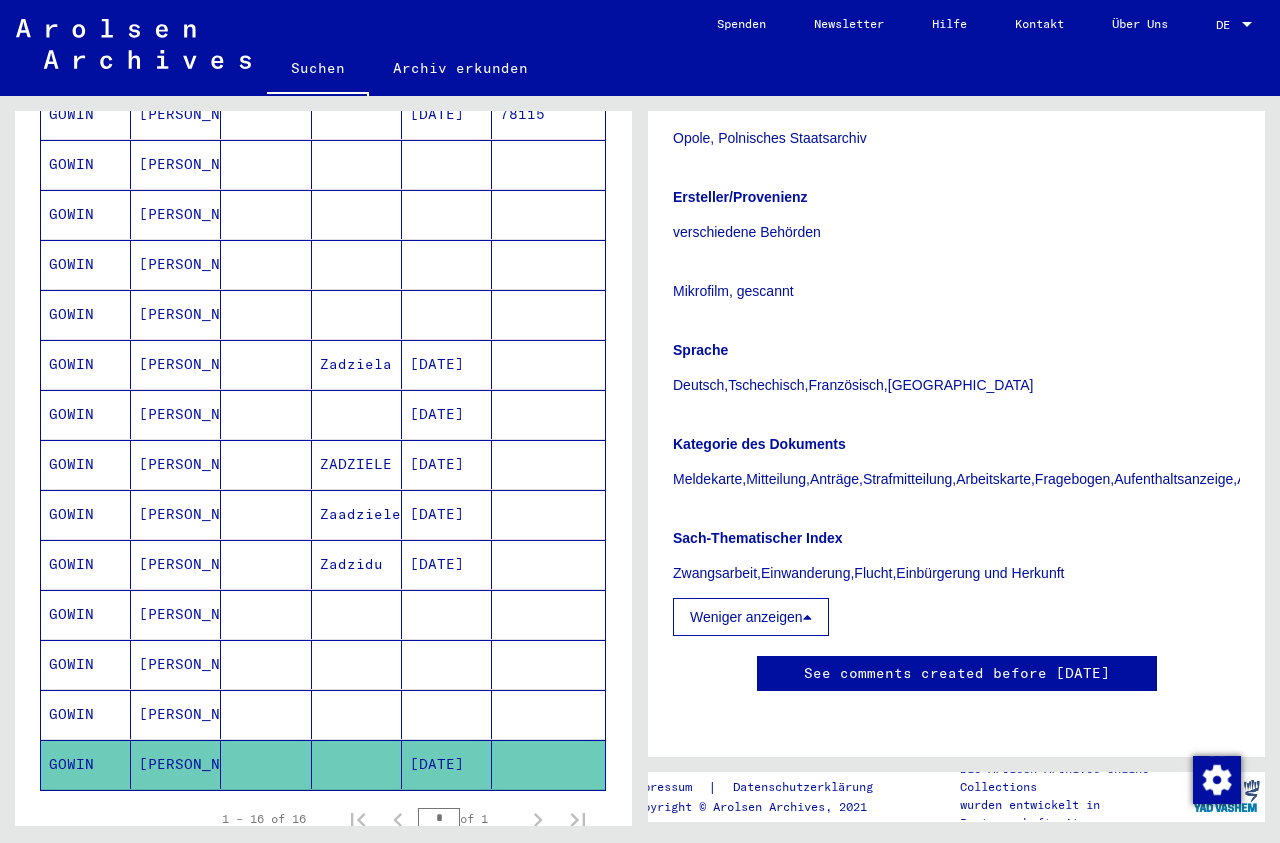 scroll, scrollTop: 1296, scrollLeft: 0, axis: vertical 